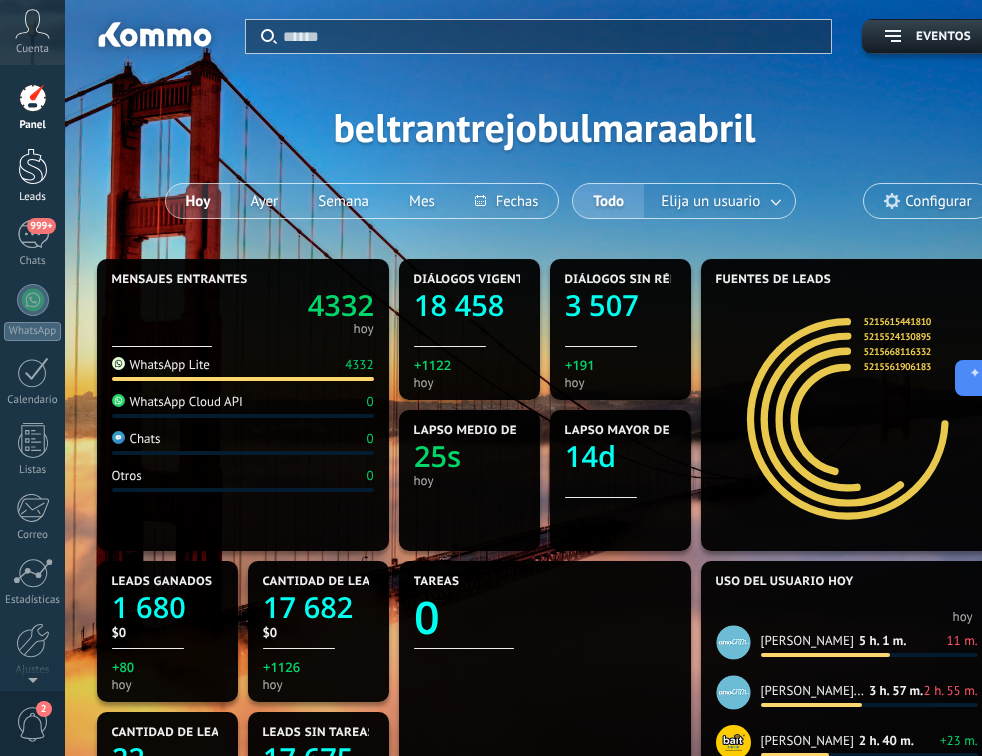 scroll, scrollTop: 529, scrollLeft: 0, axis: vertical 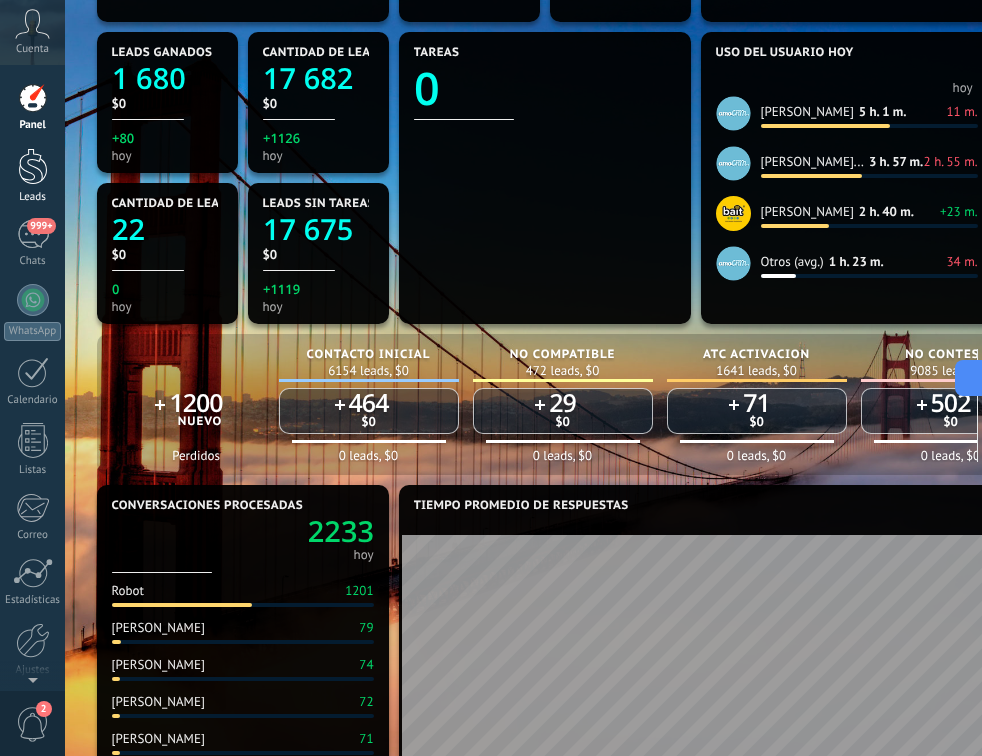 click on "Leads" at bounding box center [32, 176] 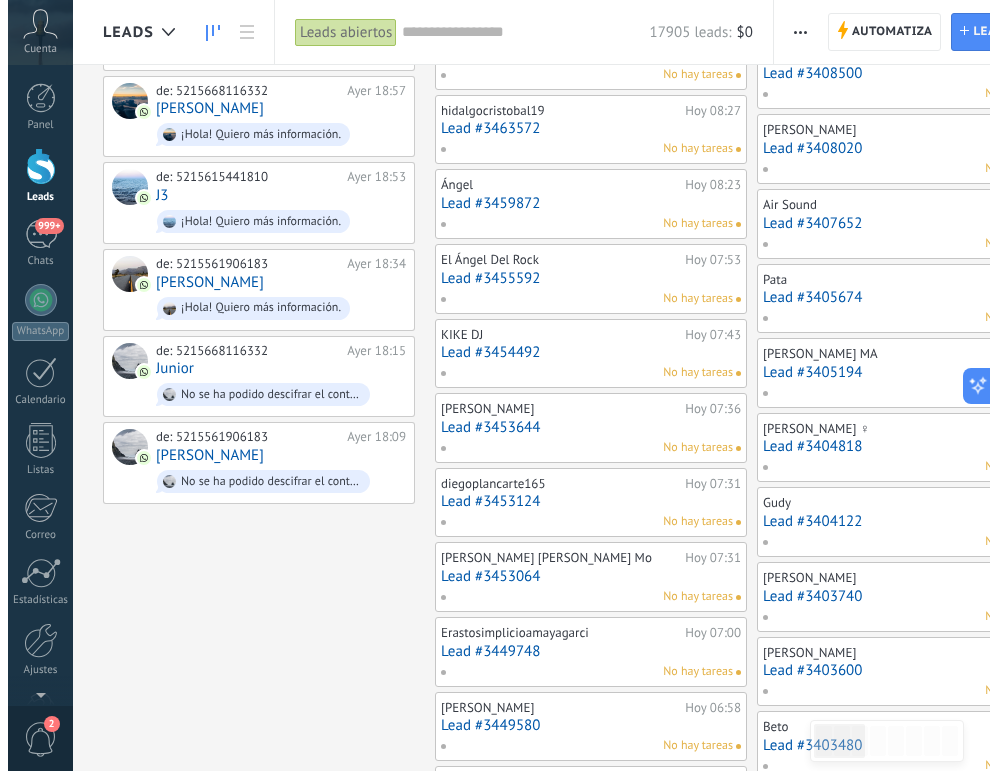scroll, scrollTop: 0, scrollLeft: 0, axis: both 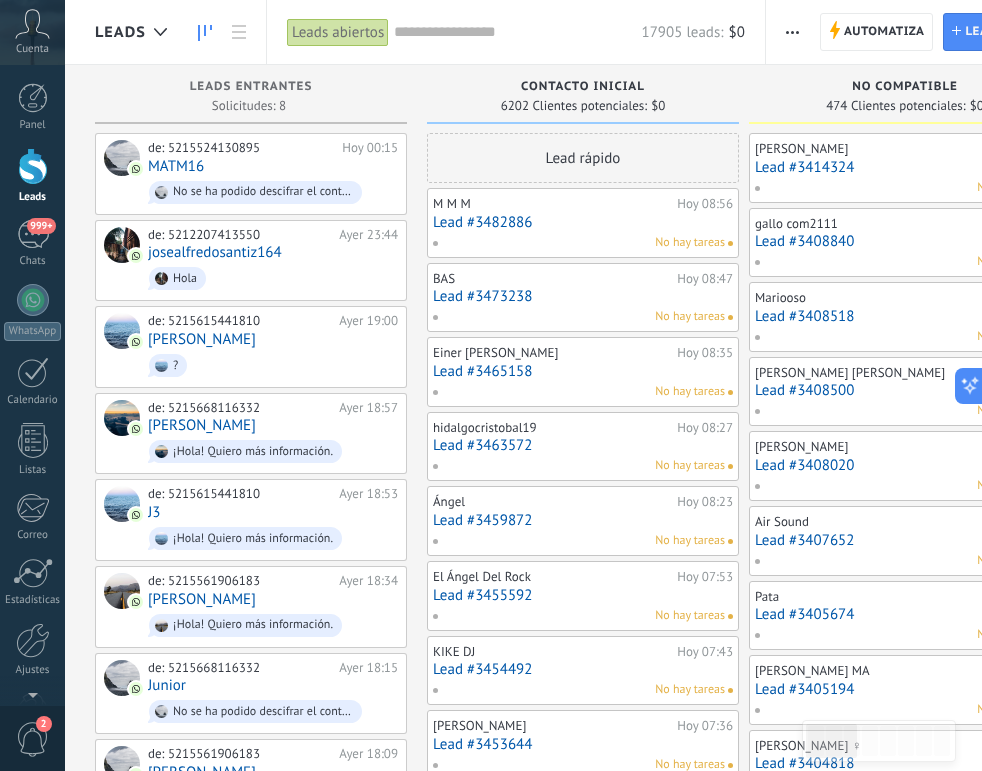 click at bounding box center (792, 32) 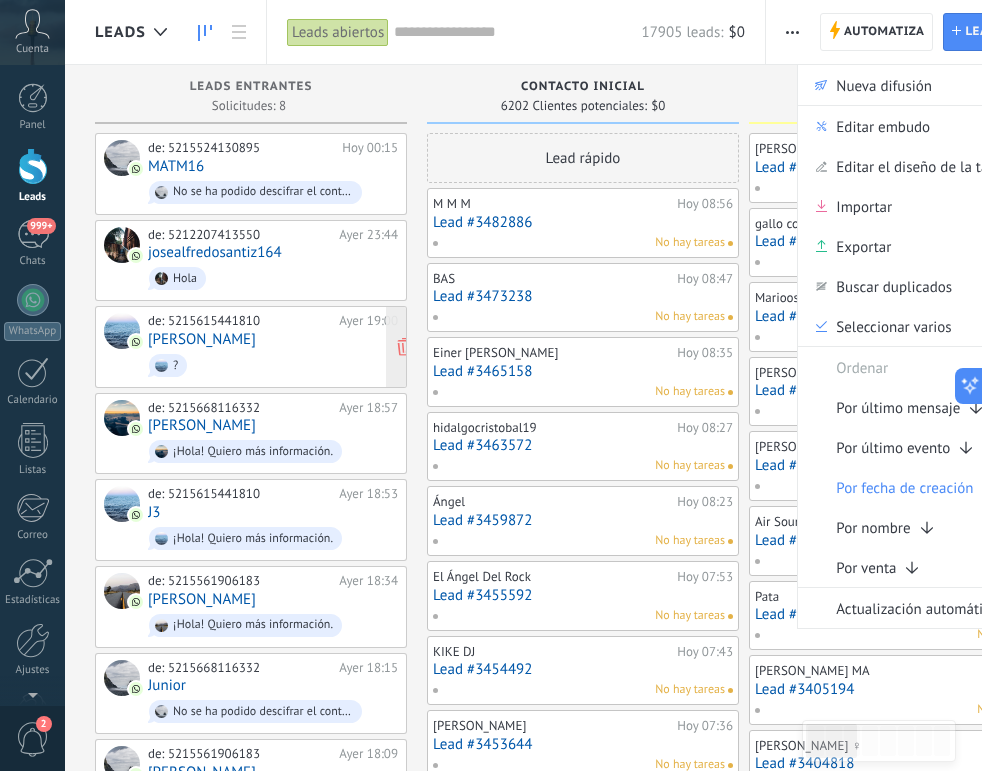 click on "?" at bounding box center [273, 365] 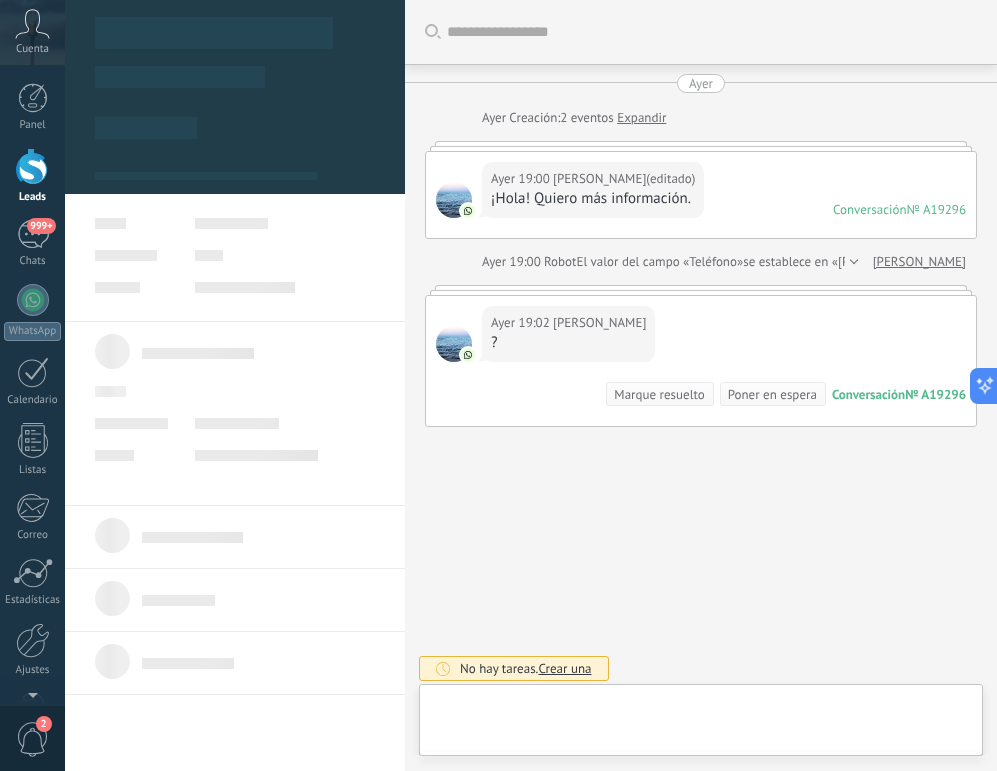 scroll, scrollTop: 4, scrollLeft: 0, axis: vertical 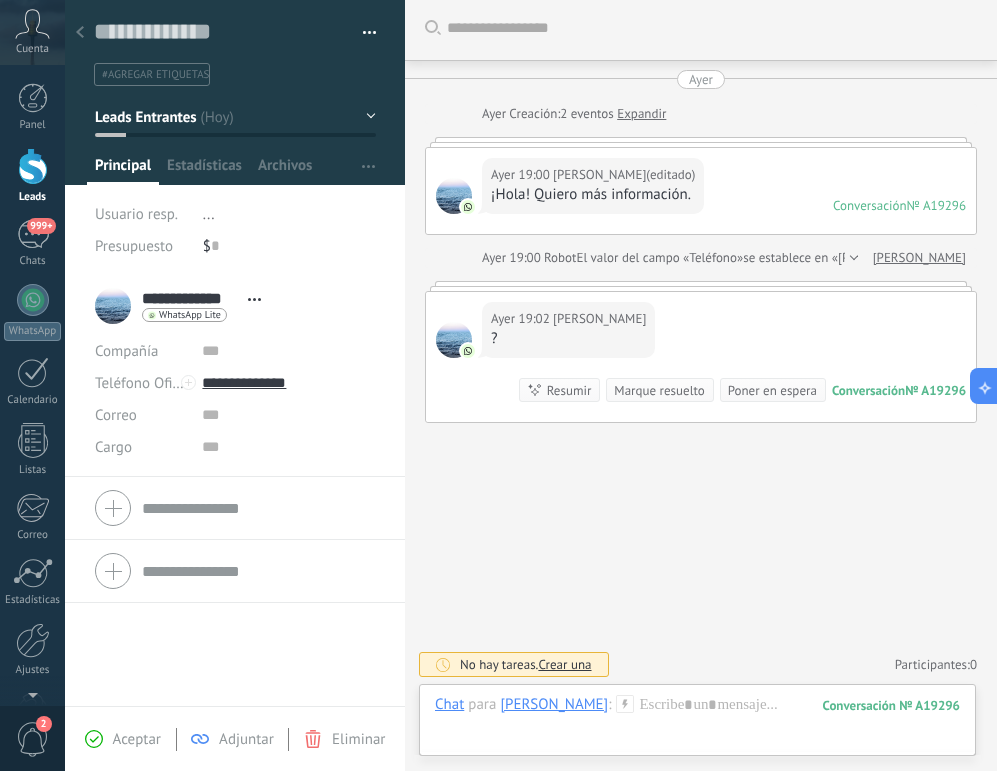 click 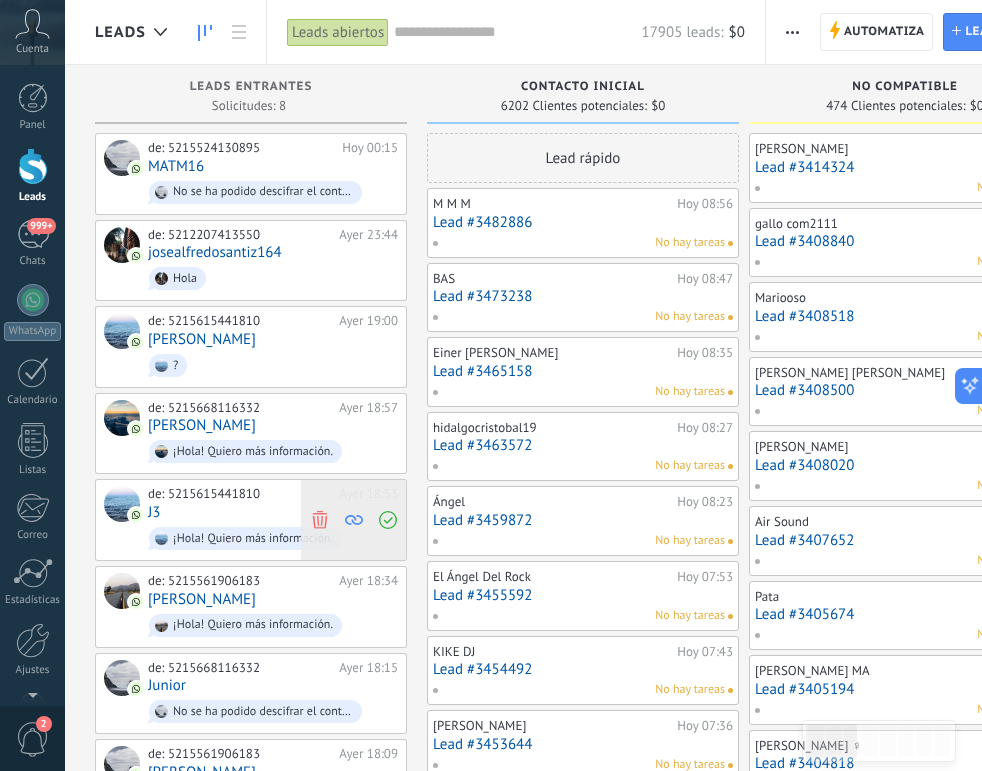 click 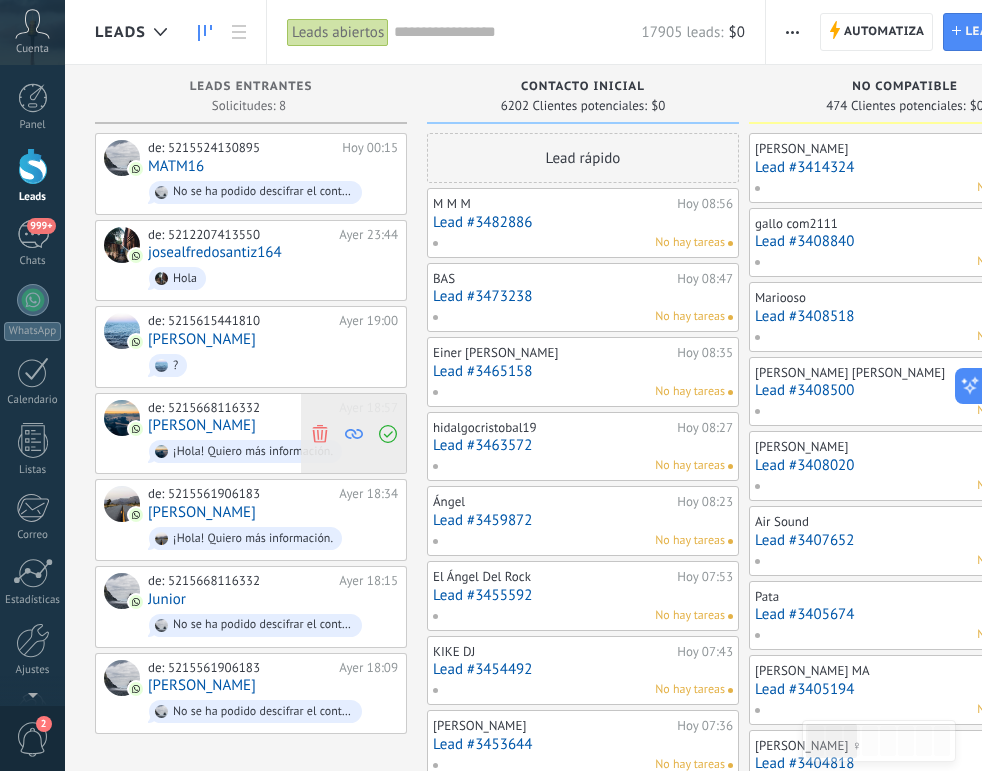 click 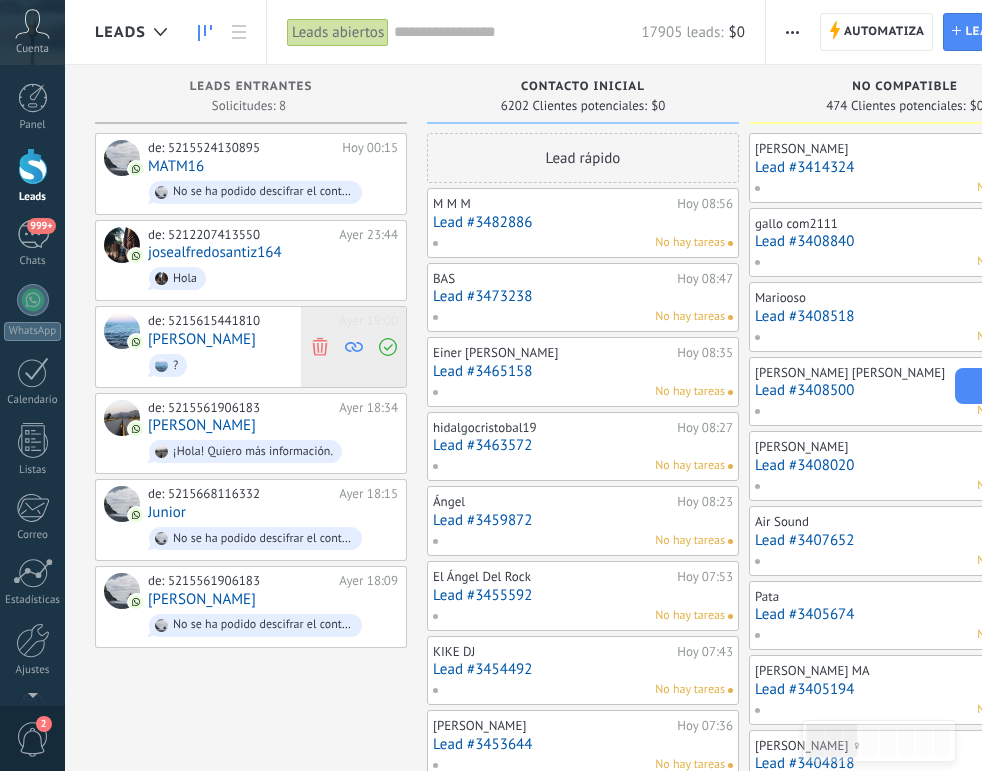 click 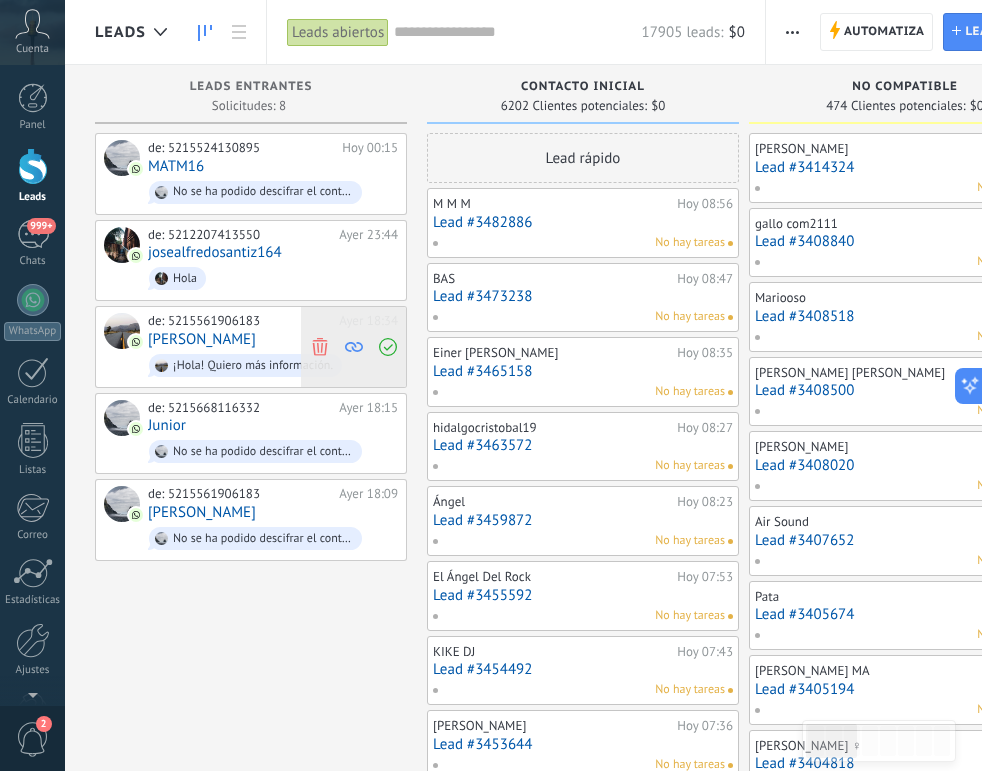 click 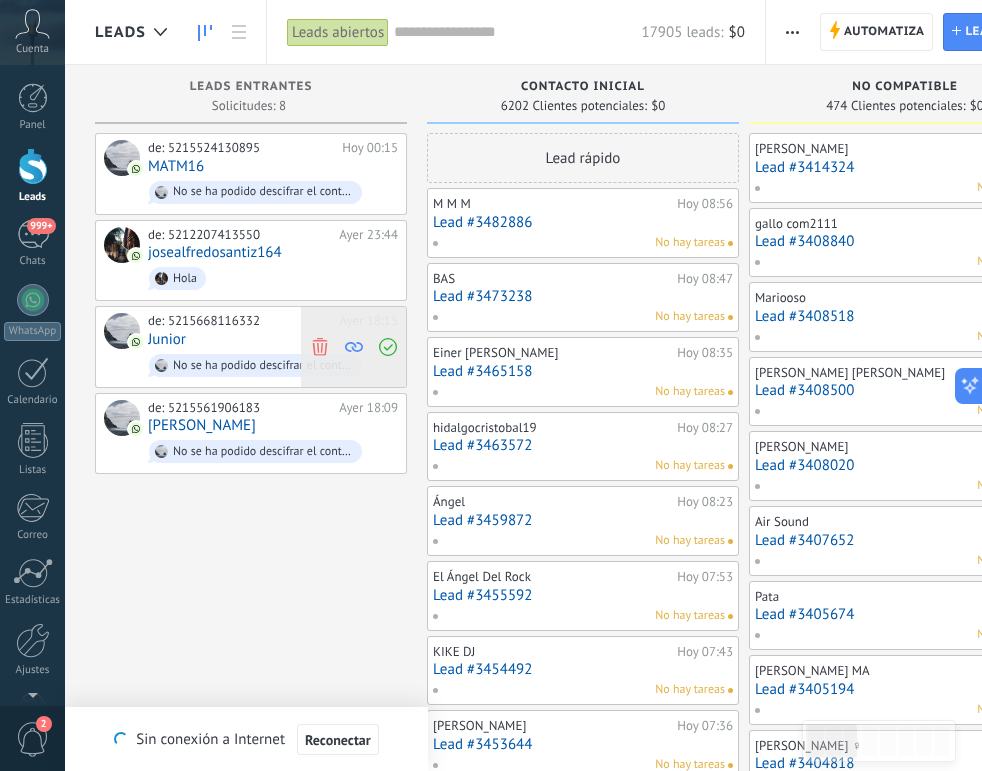 click 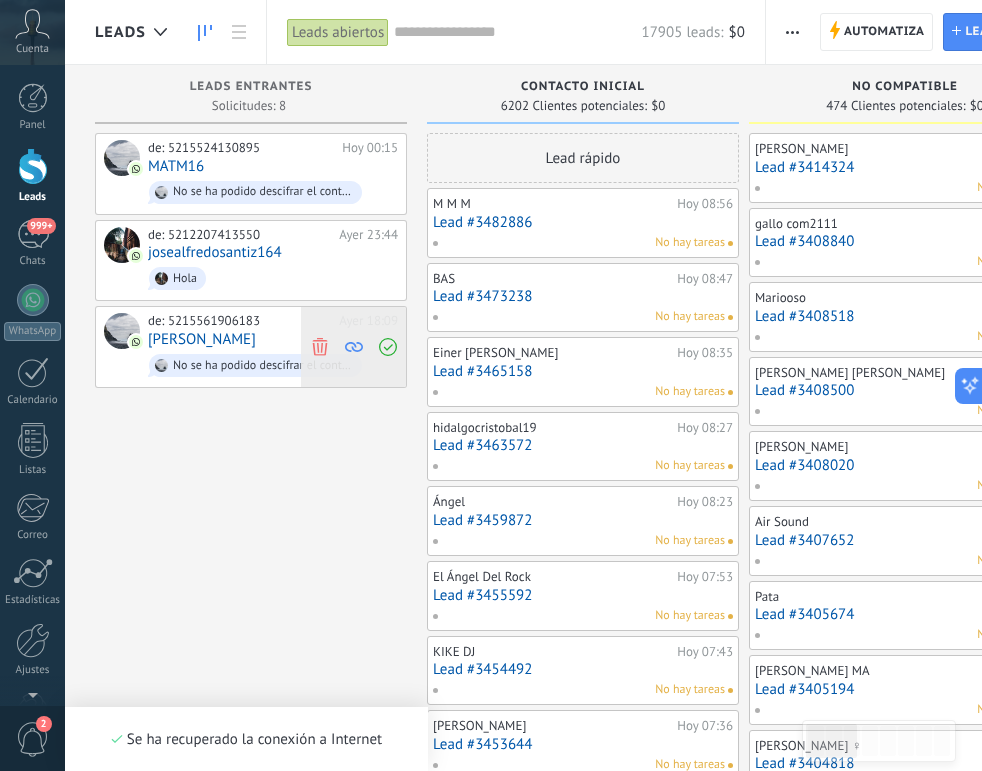 click 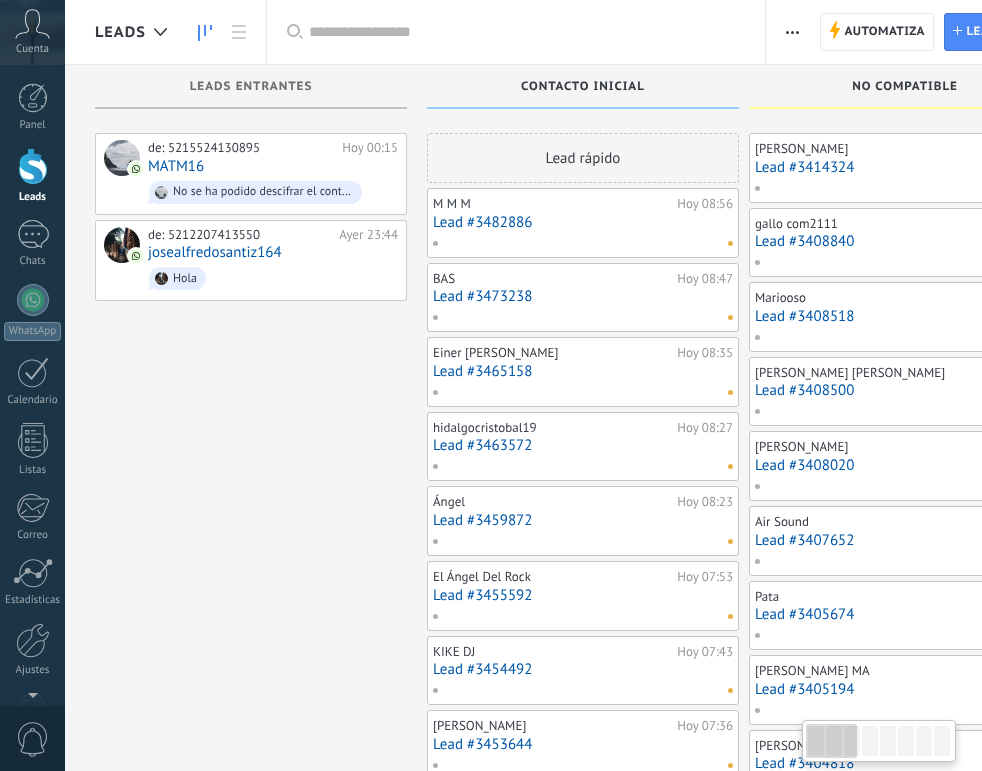 scroll, scrollTop: 0, scrollLeft: 0, axis: both 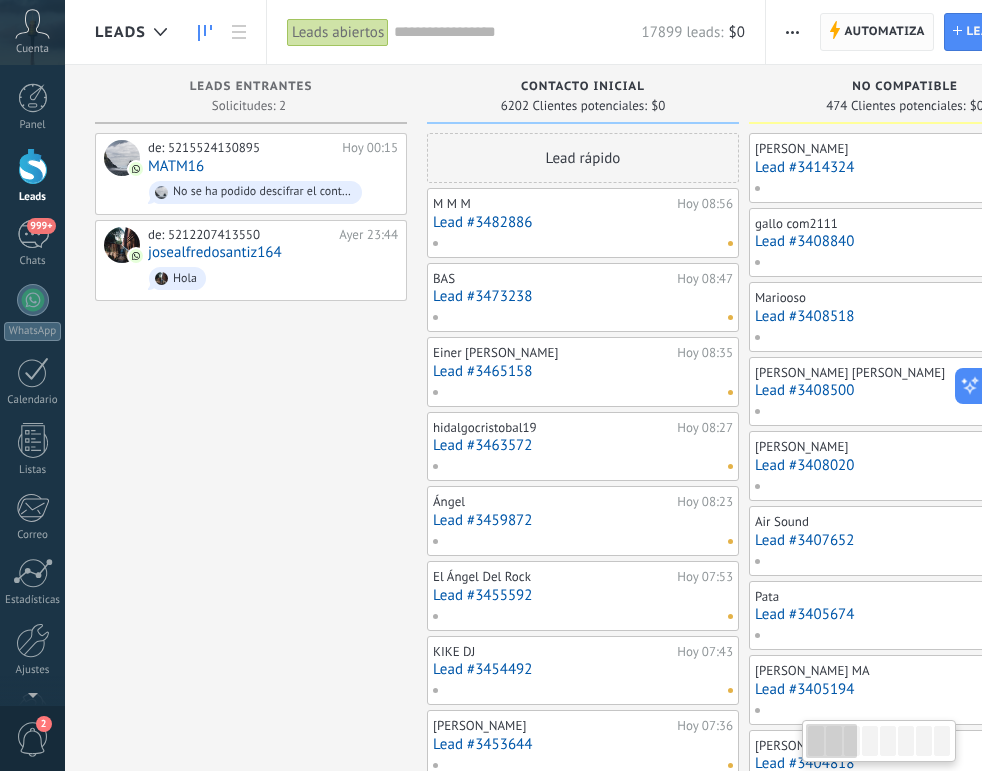 click on "Automatiza" at bounding box center [884, 32] 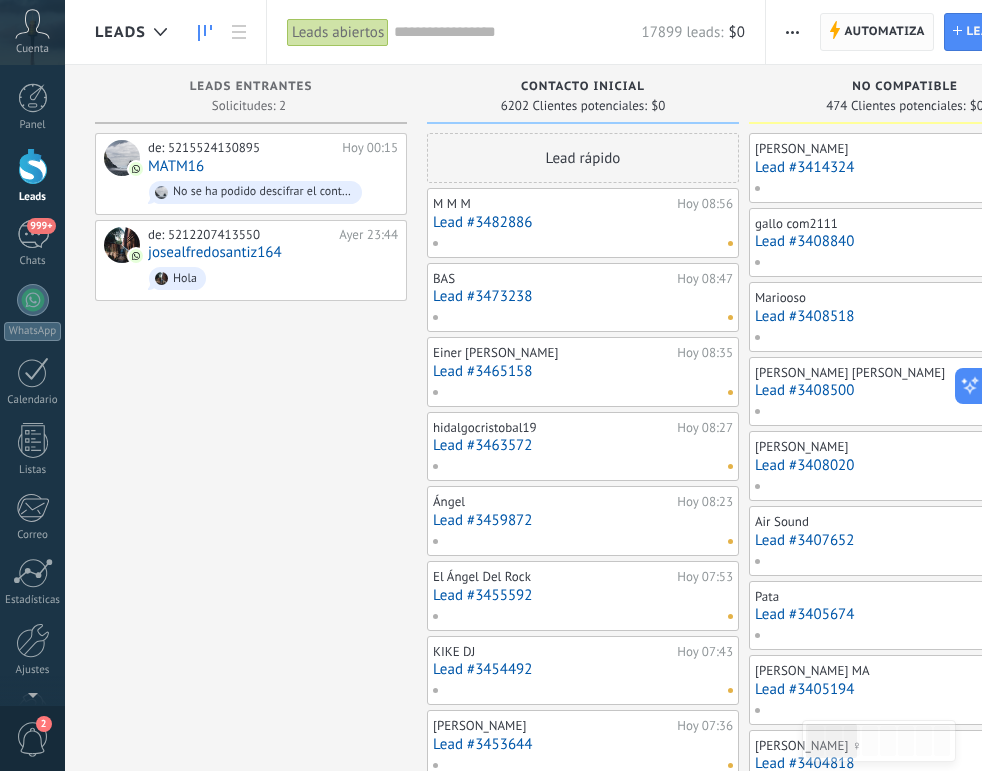 click on "Automatiza" at bounding box center (884, 32) 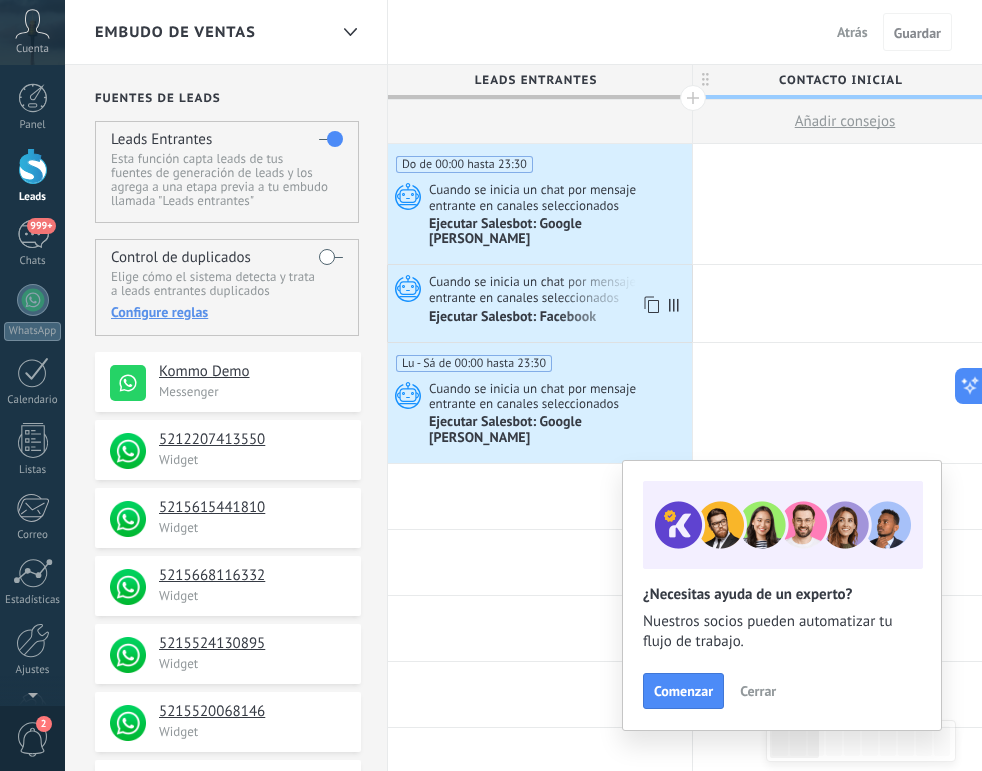 click on "Ejecutar Salesbot: Facebook" at bounding box center [514, 318] 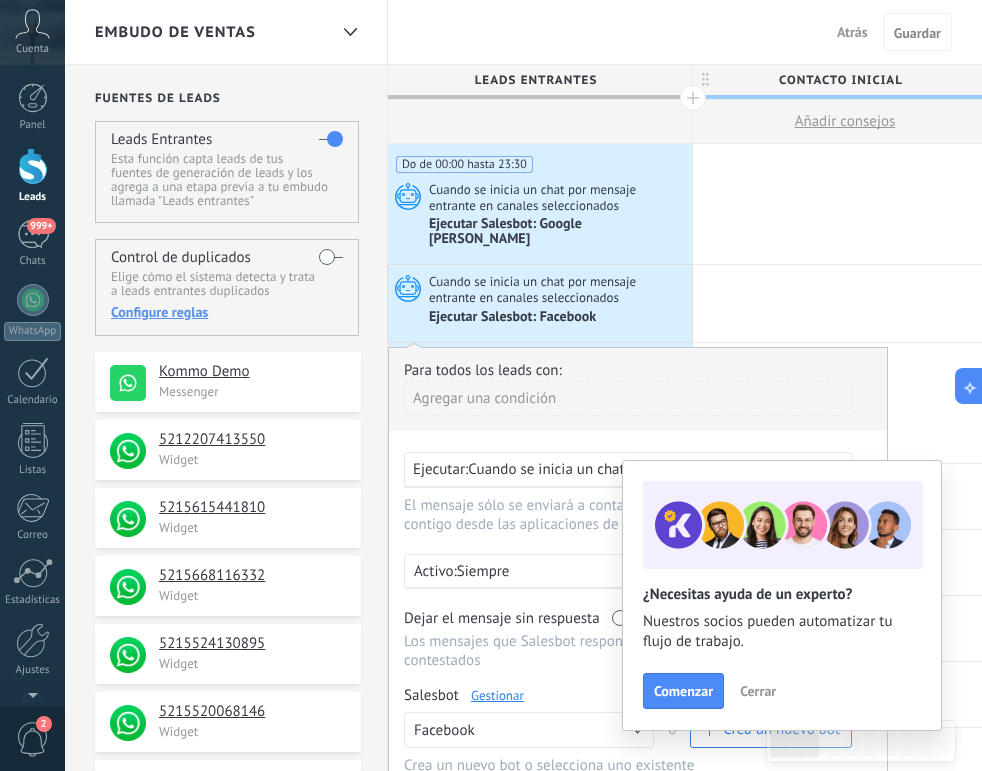 click on "Gestionar" at bounding box center (497, 695) 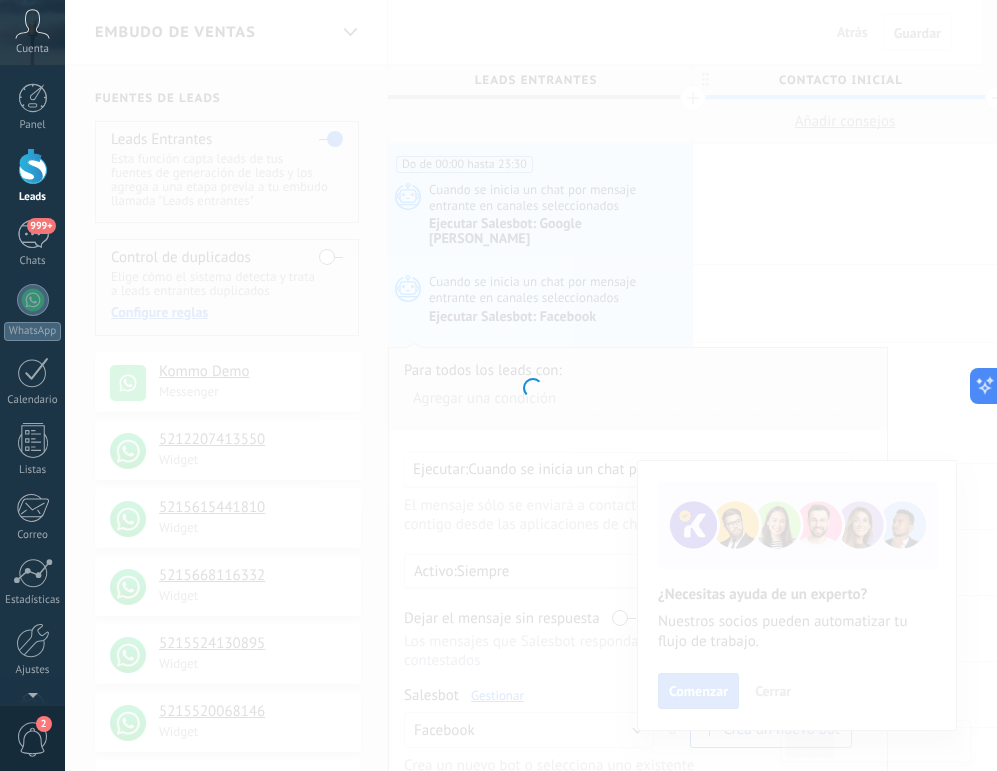 type on "********" 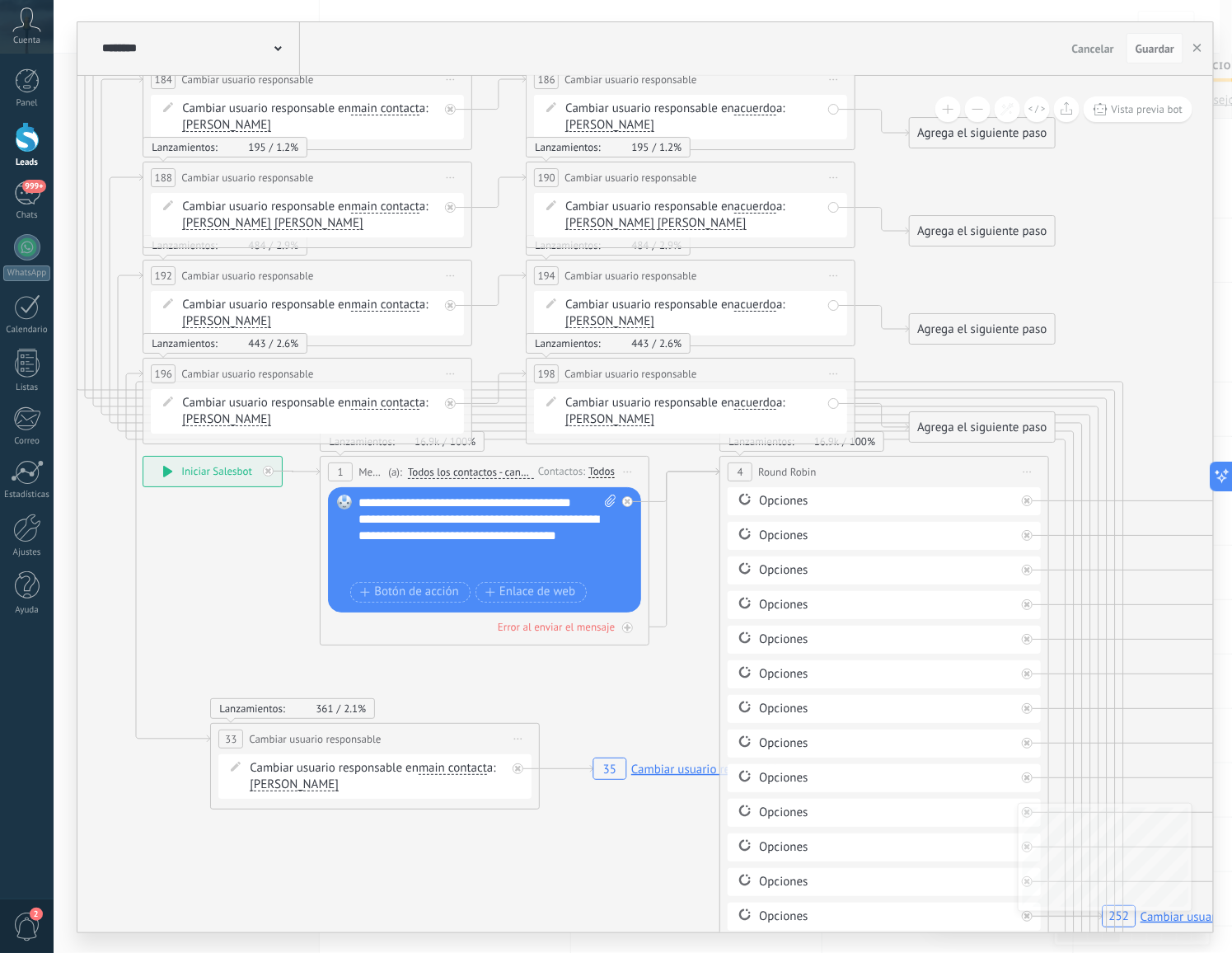drag, startPoint x: 482, startPoint y: 675, endPoint x: 197, endPoint y: 930, distance: 382.4265 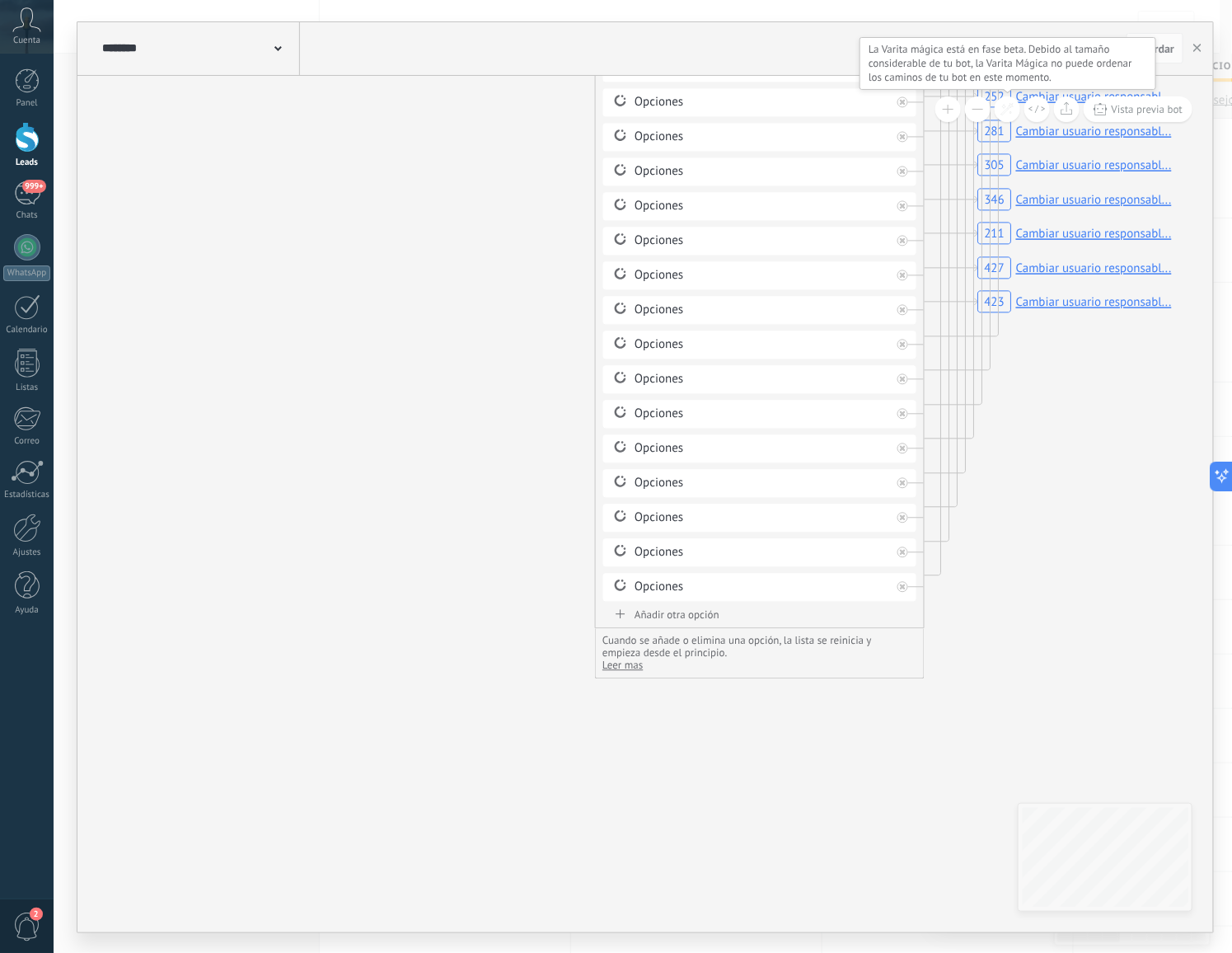 click 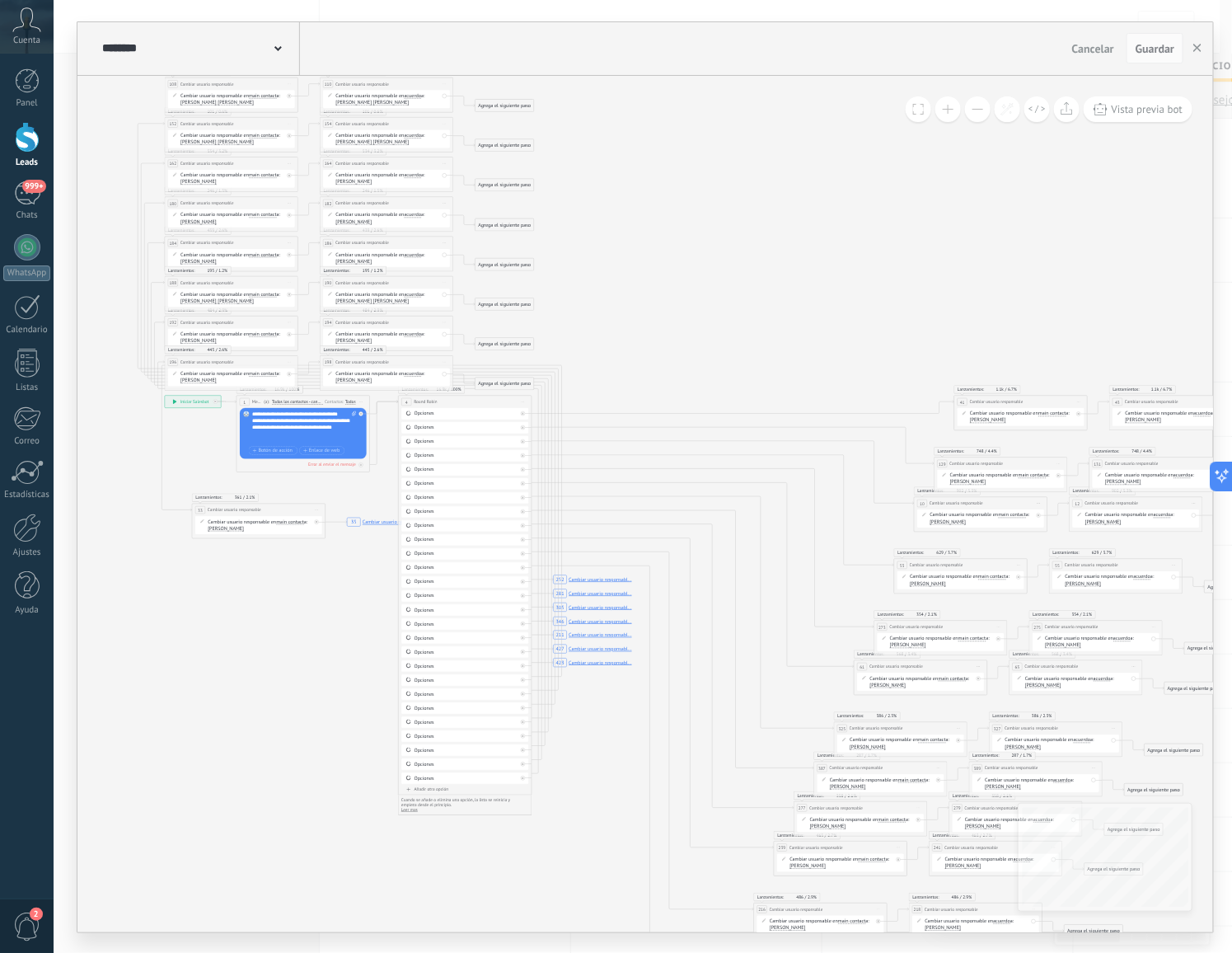 click 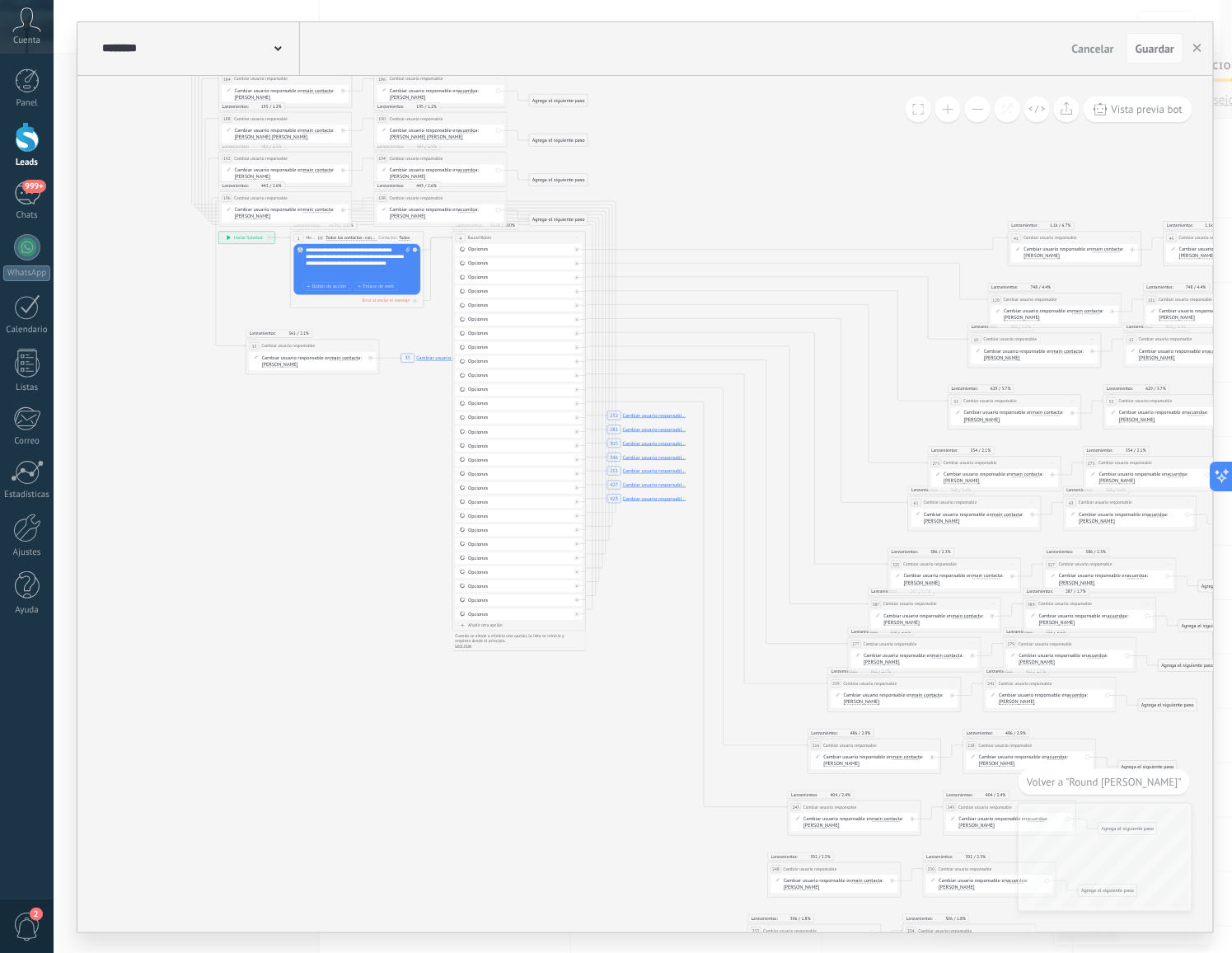 click on "Añadir otra opción
Límite de 100 opciones alcanzado" at bounding box center (519, 627) 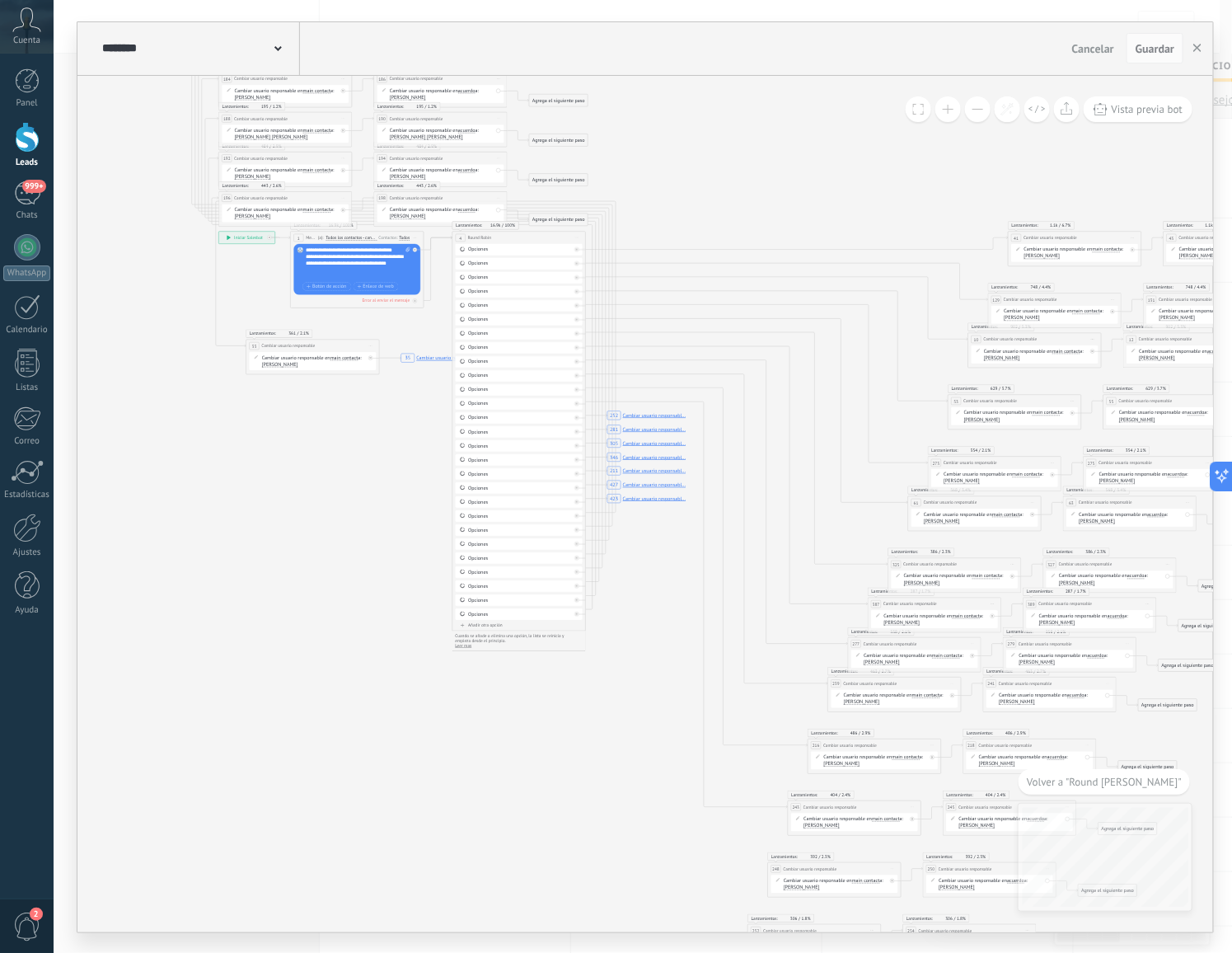 click on "Añadir otra opción" at bounding box center (519, 625) 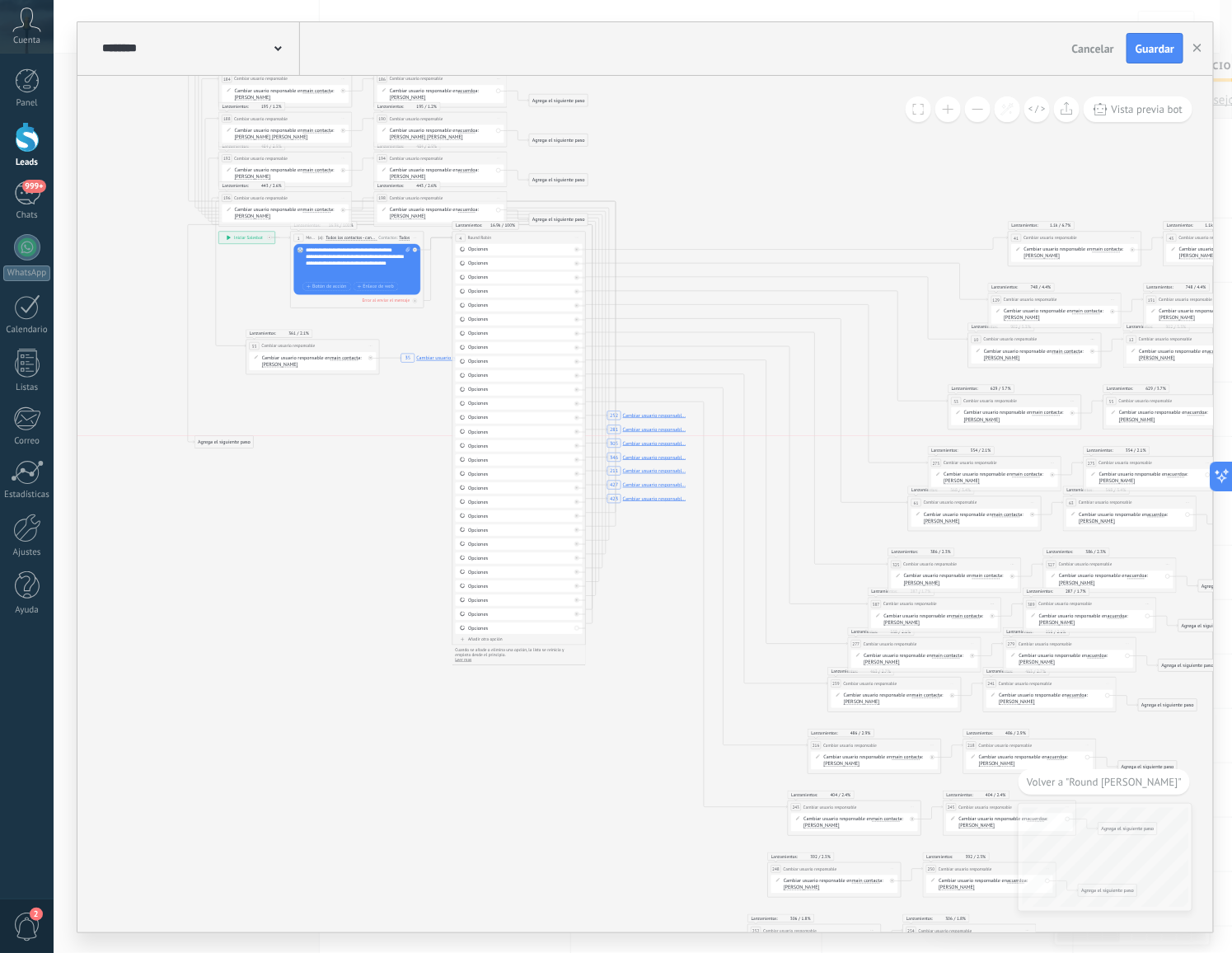 drag, startPoint x: 626, startPoint y: 632, endPoint x: 213, endPoint y: 444, distance: 453.77638 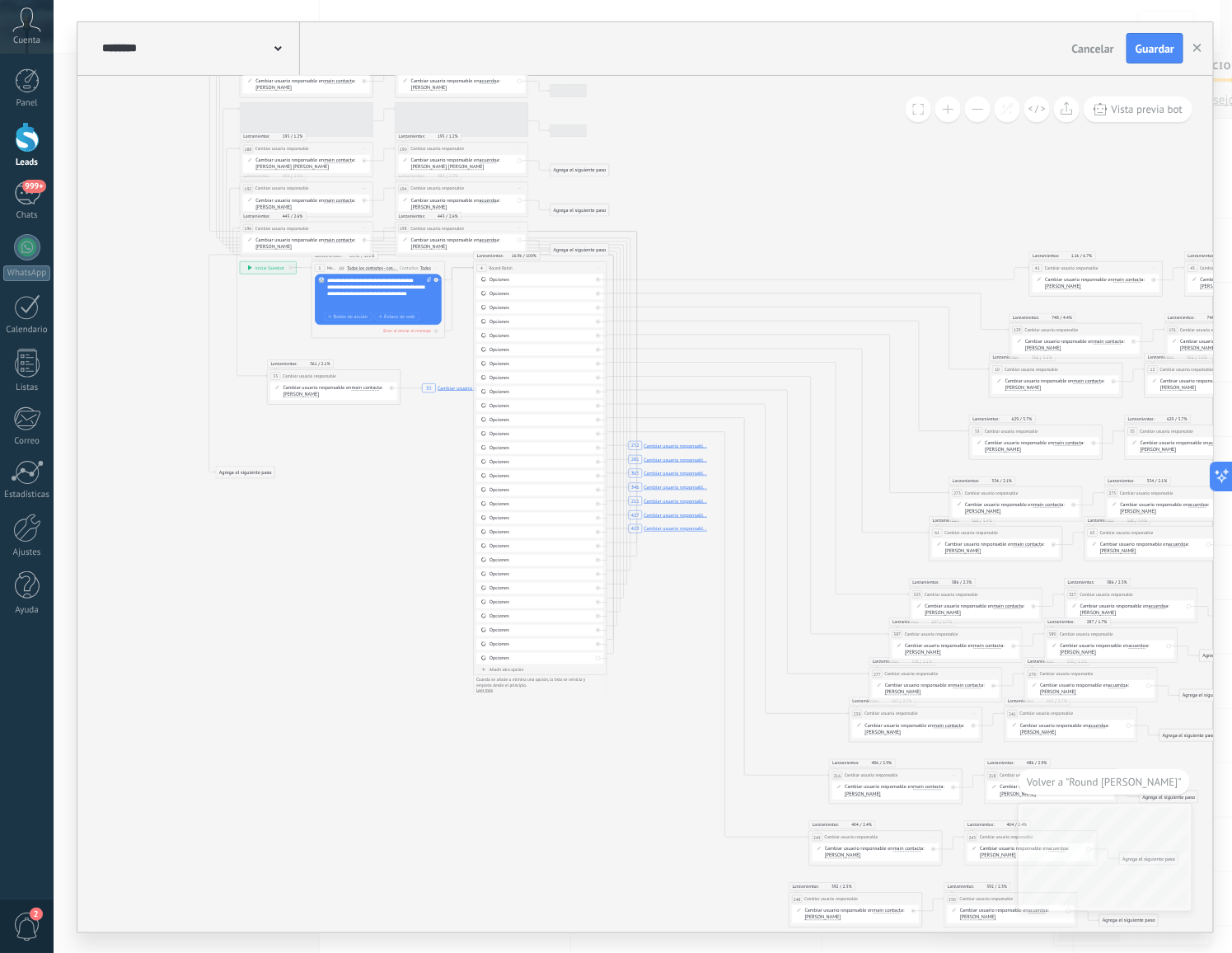 drag, startPoint x: 250, startPoint y: 744, endPoint x: 246, endPoint y: 462, distance: 282.02837 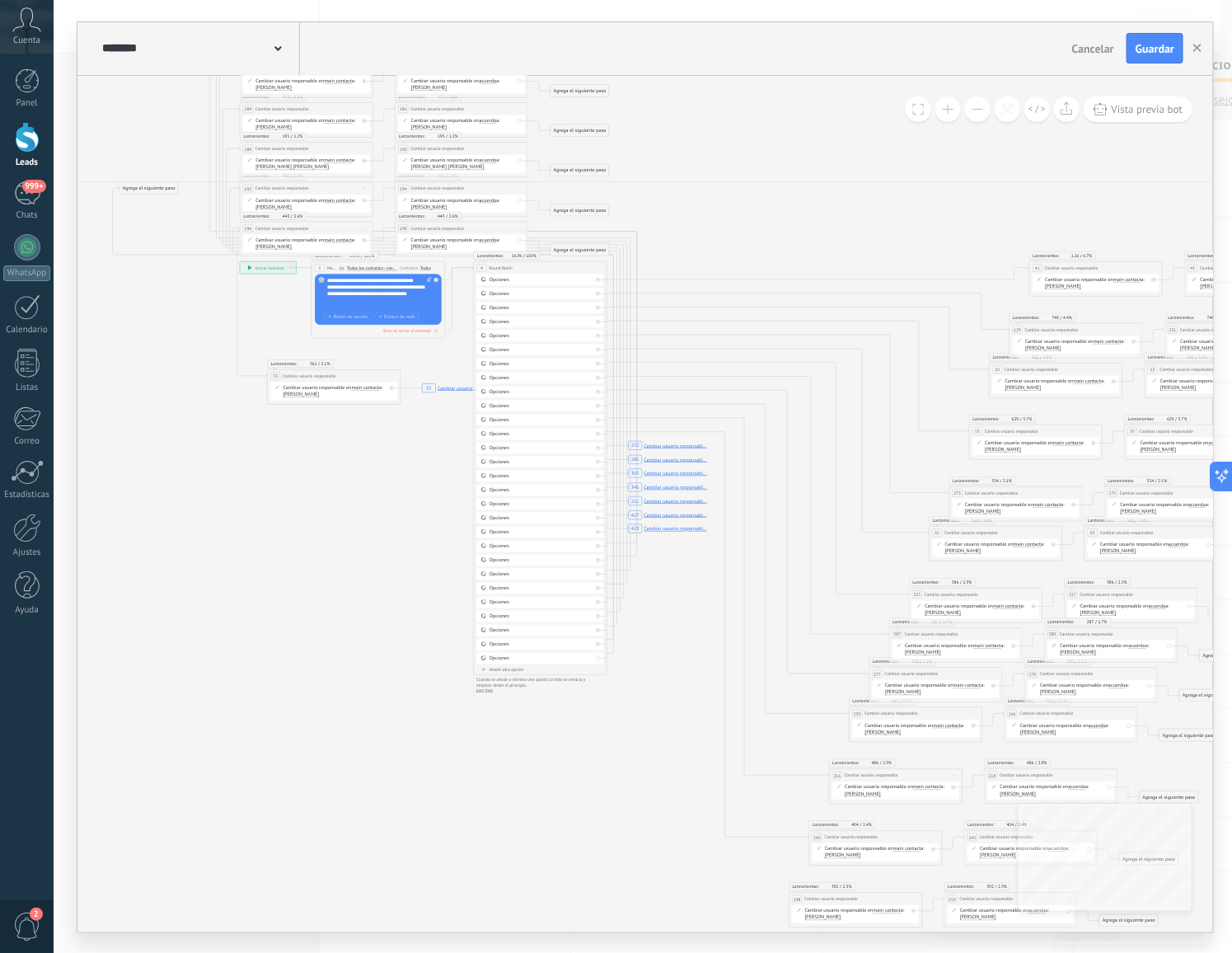 drag, startPoint x: 247, startPoint y: 472, endPoint x: 152, endPoint y: 143, distance: 342.4412 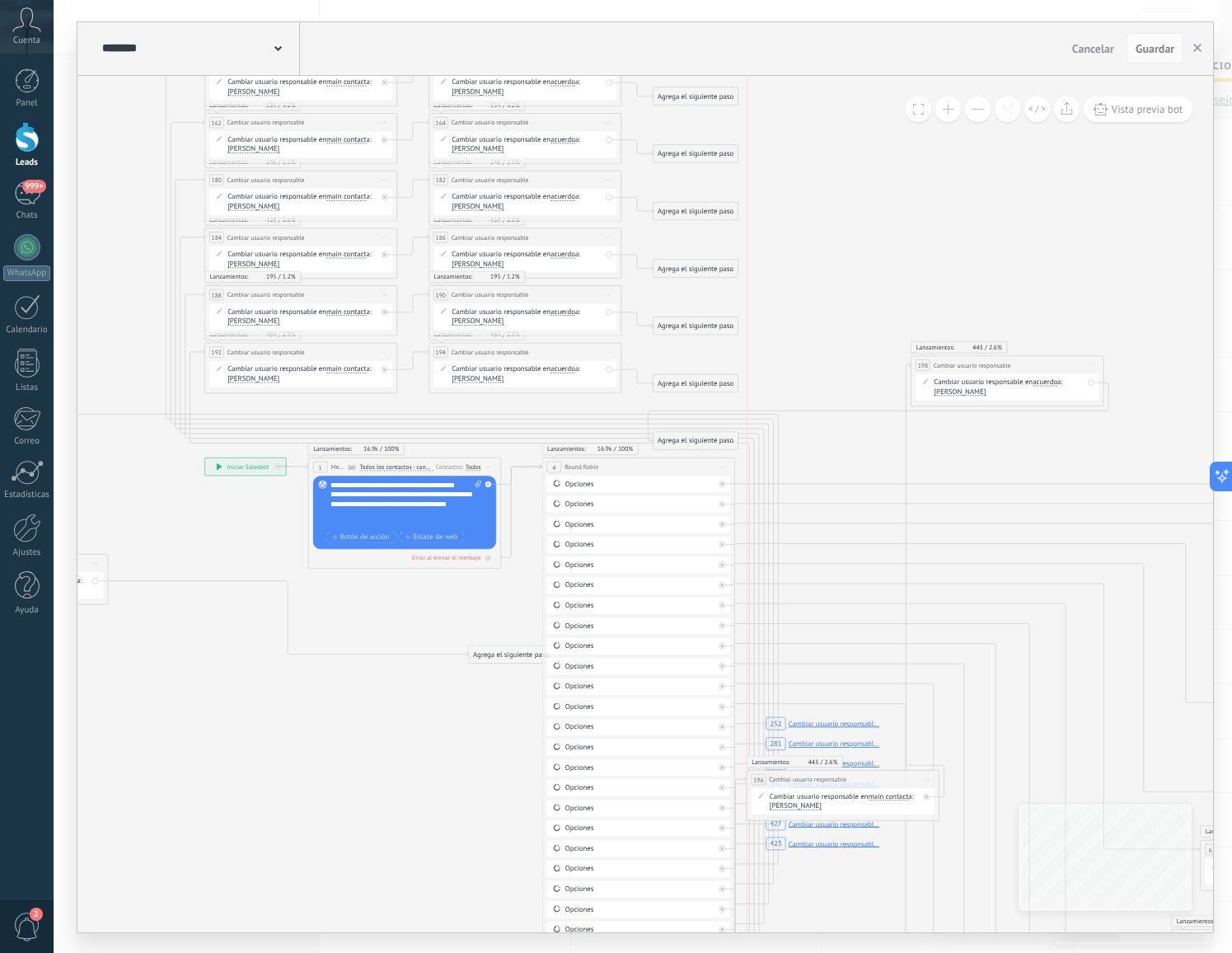 scroll, scrollTop: 0, scrollLeft: 0, axis: both 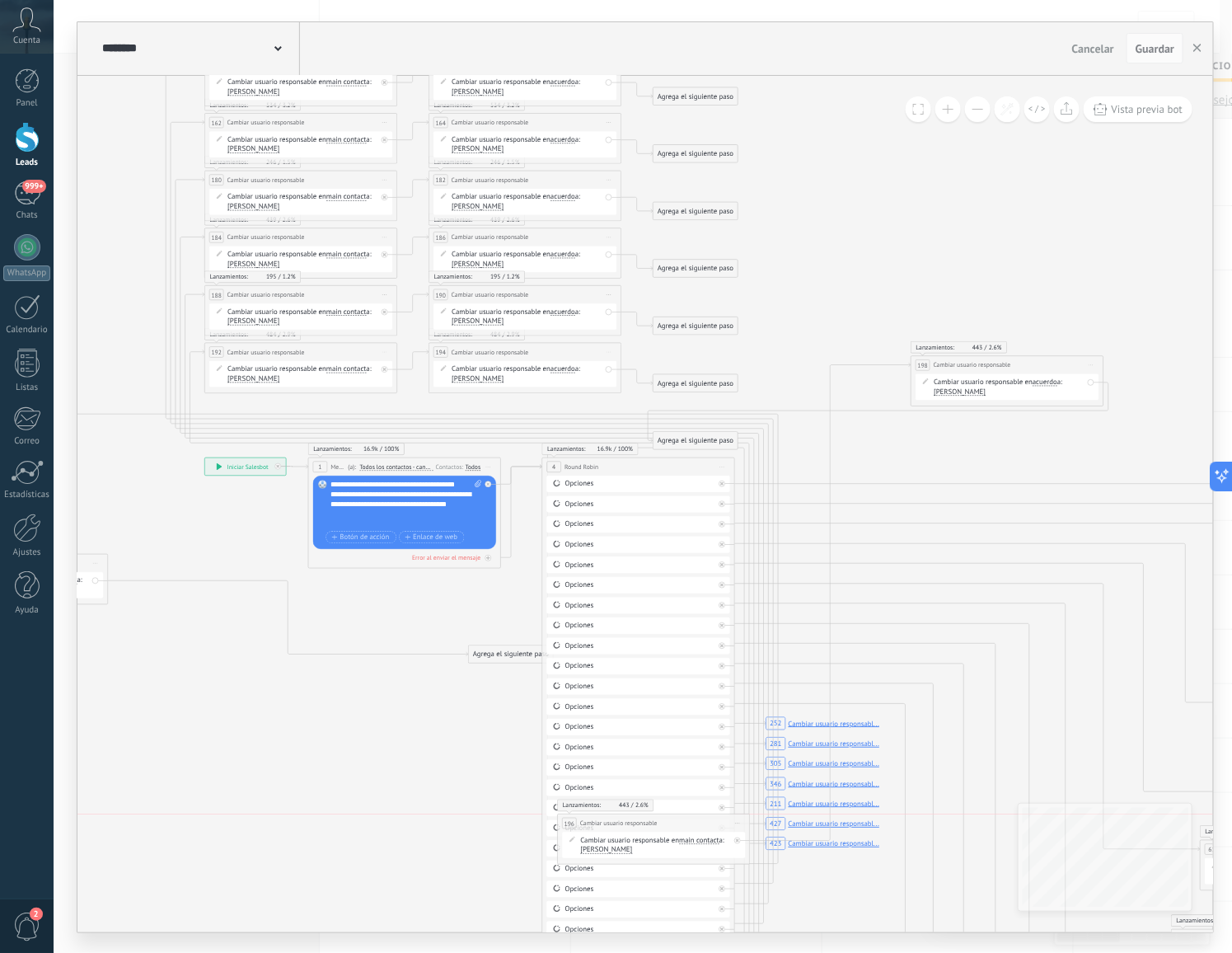 click on "Iniciar vista previa aquí
Cambiar nombre
Duplicar
[GEOGRAPHIC_DATA]" at bounding box center [738, 823] 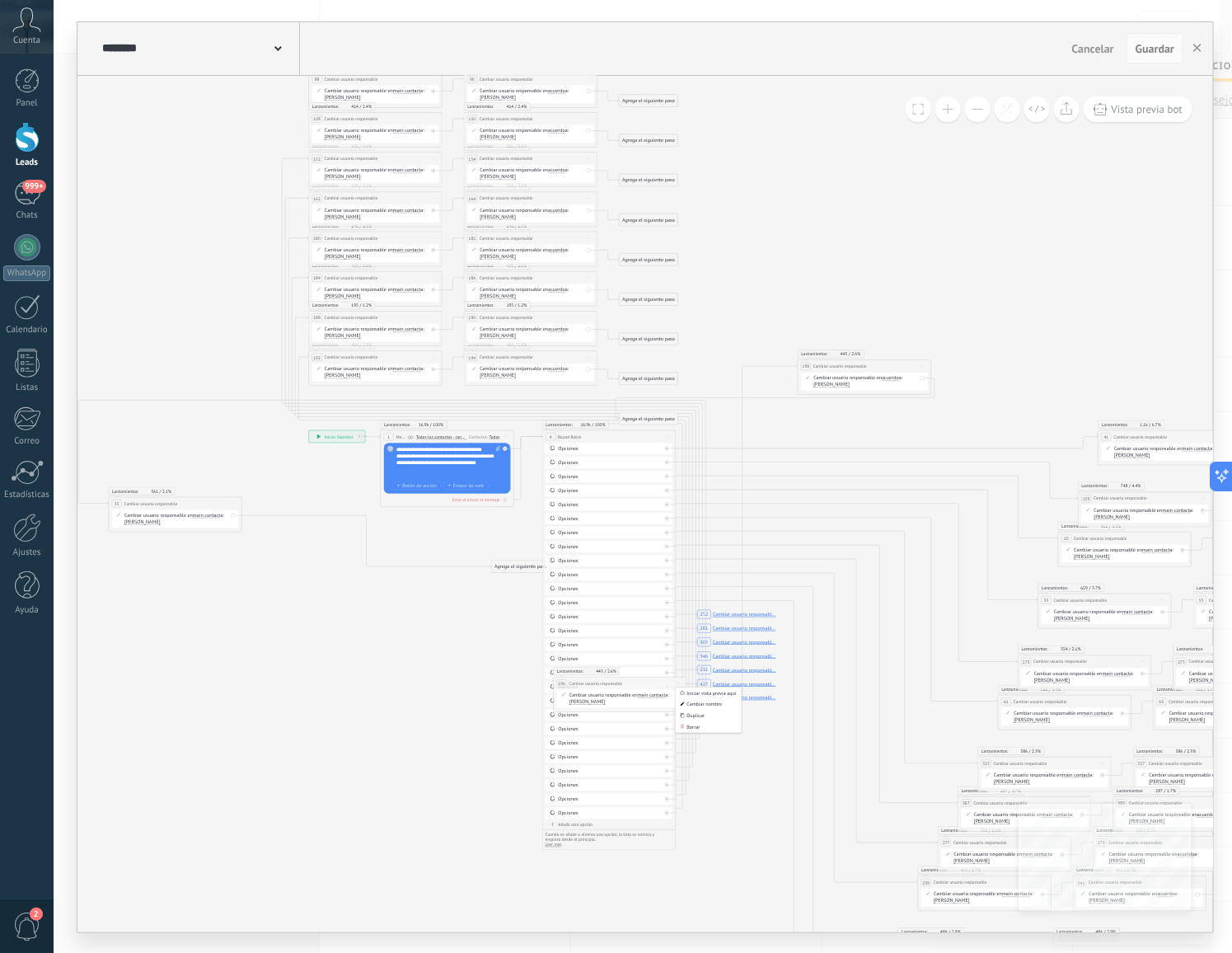 drag, startPoint x: 895, startPoint y: 371, endPoint x: 724, endPoint y: 819, distance: 479.52581 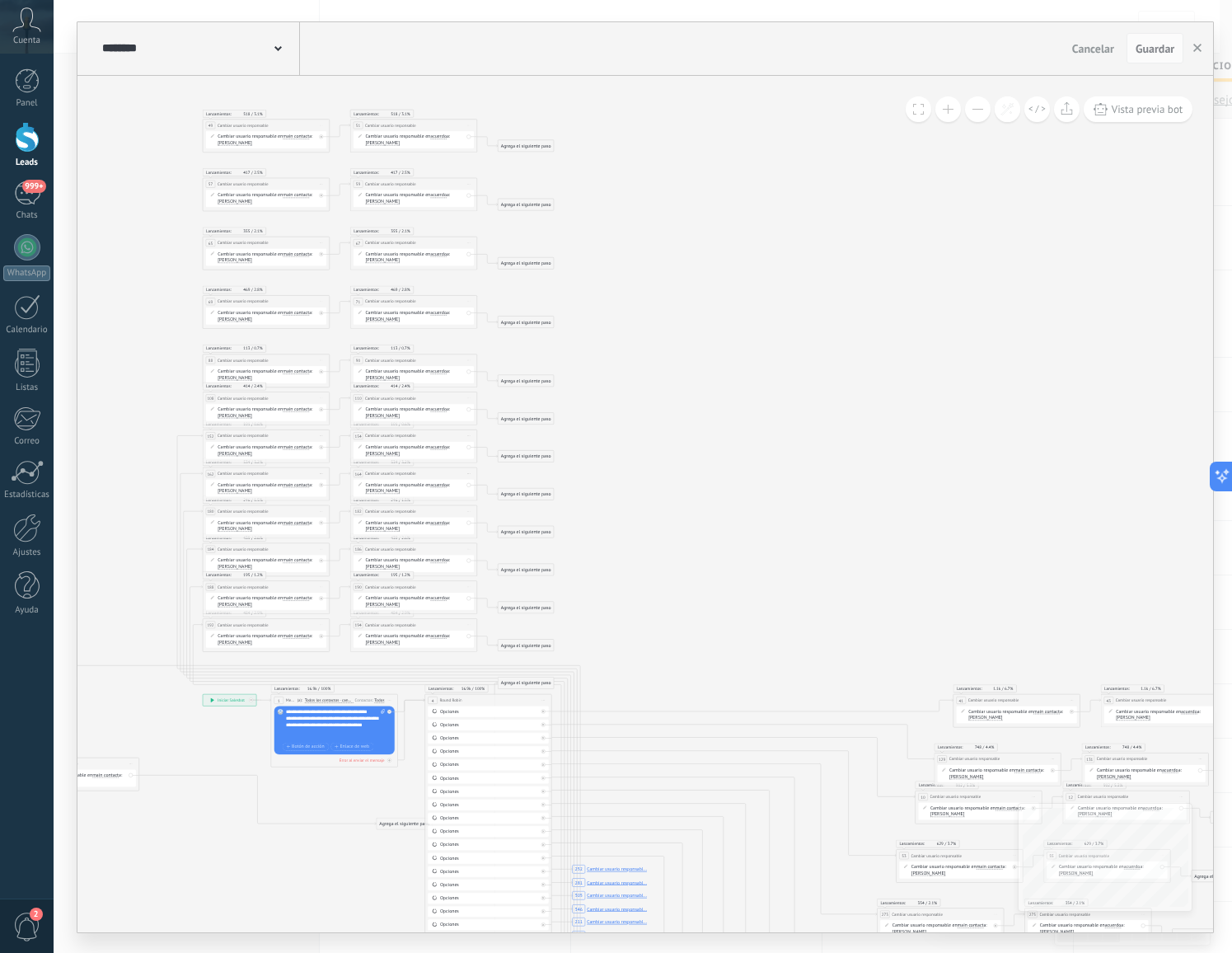 scroll, scrollTop: 0, scrollLeft: 0, axis: both 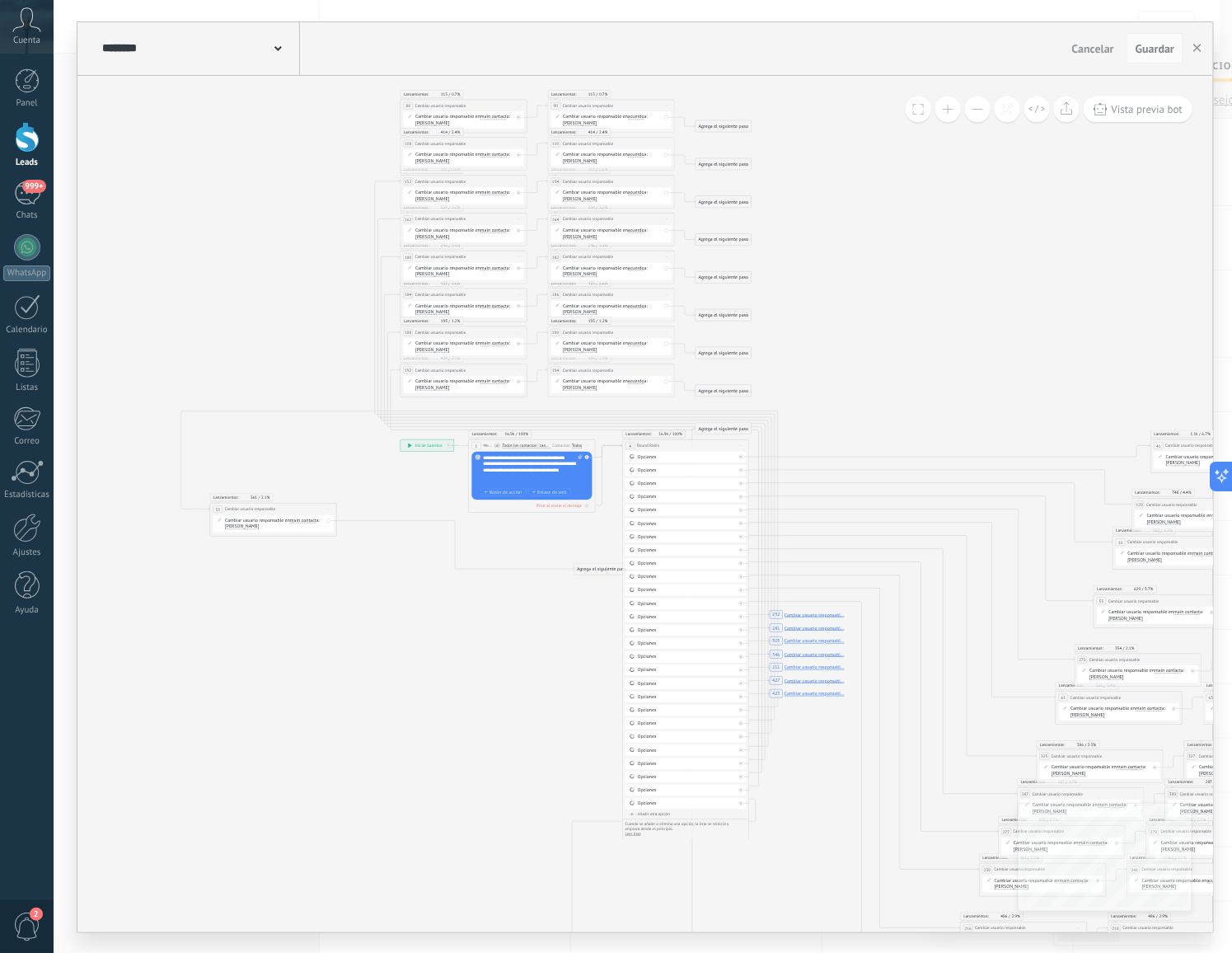 drag, startPoint x: 817, startPoint y: 380, endPoint x: 999, endPoint y: 145, distance: 297.2356 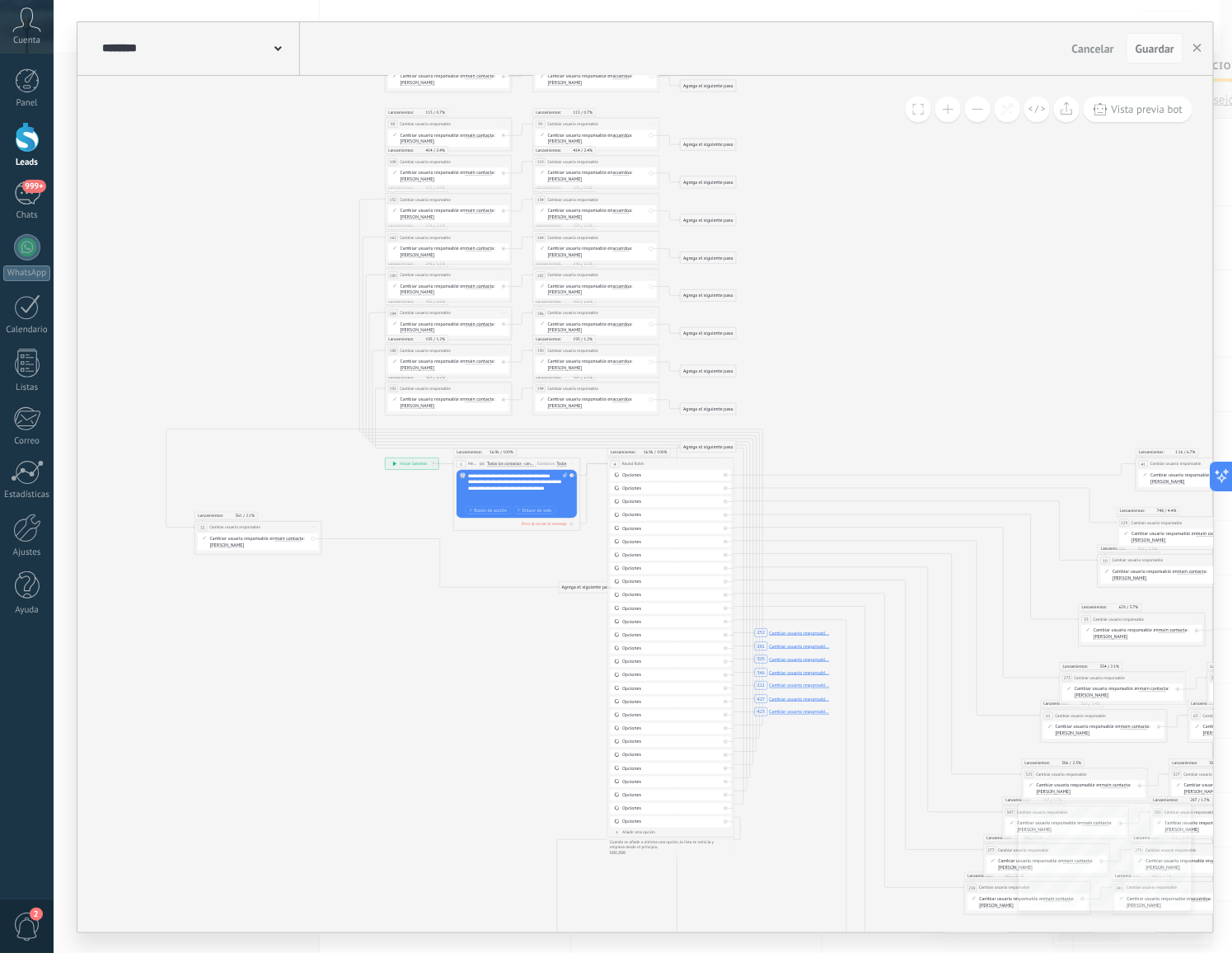 click on "252 Cambiar usuario responsabl... 281 Cambiar usuario responsabl... 305 Cambiar usuario responsabl... 346 Cambiar usuario responsabl... 211 Cambiar usuario responsabl... 427 Cambiar usuario responsabl... 423 Cambiar usuario responsabl..." 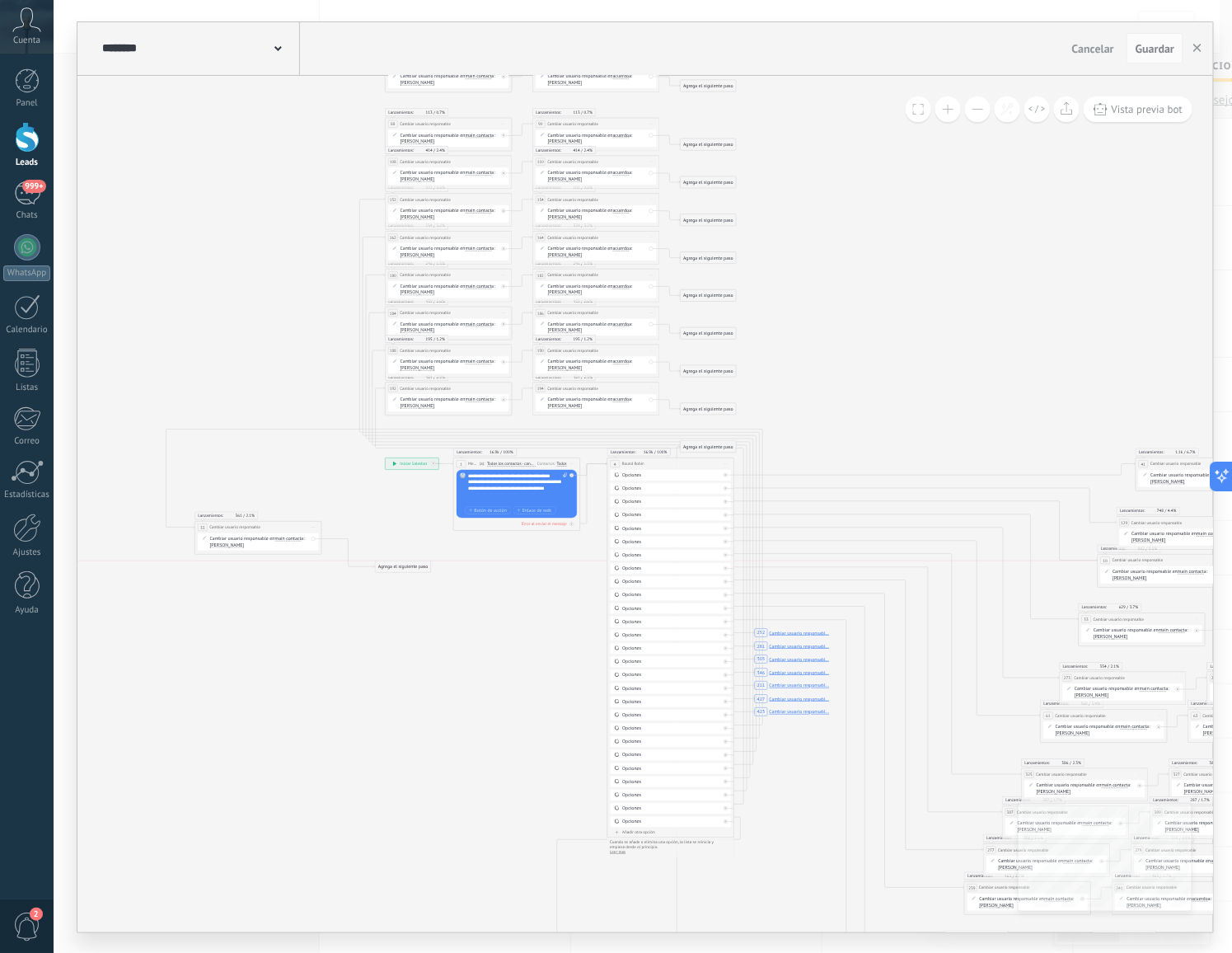 drag, startPoint x: 572, startPoint y: 587, endPoint x: 388, endPoint y: 570, distance: 184.7837 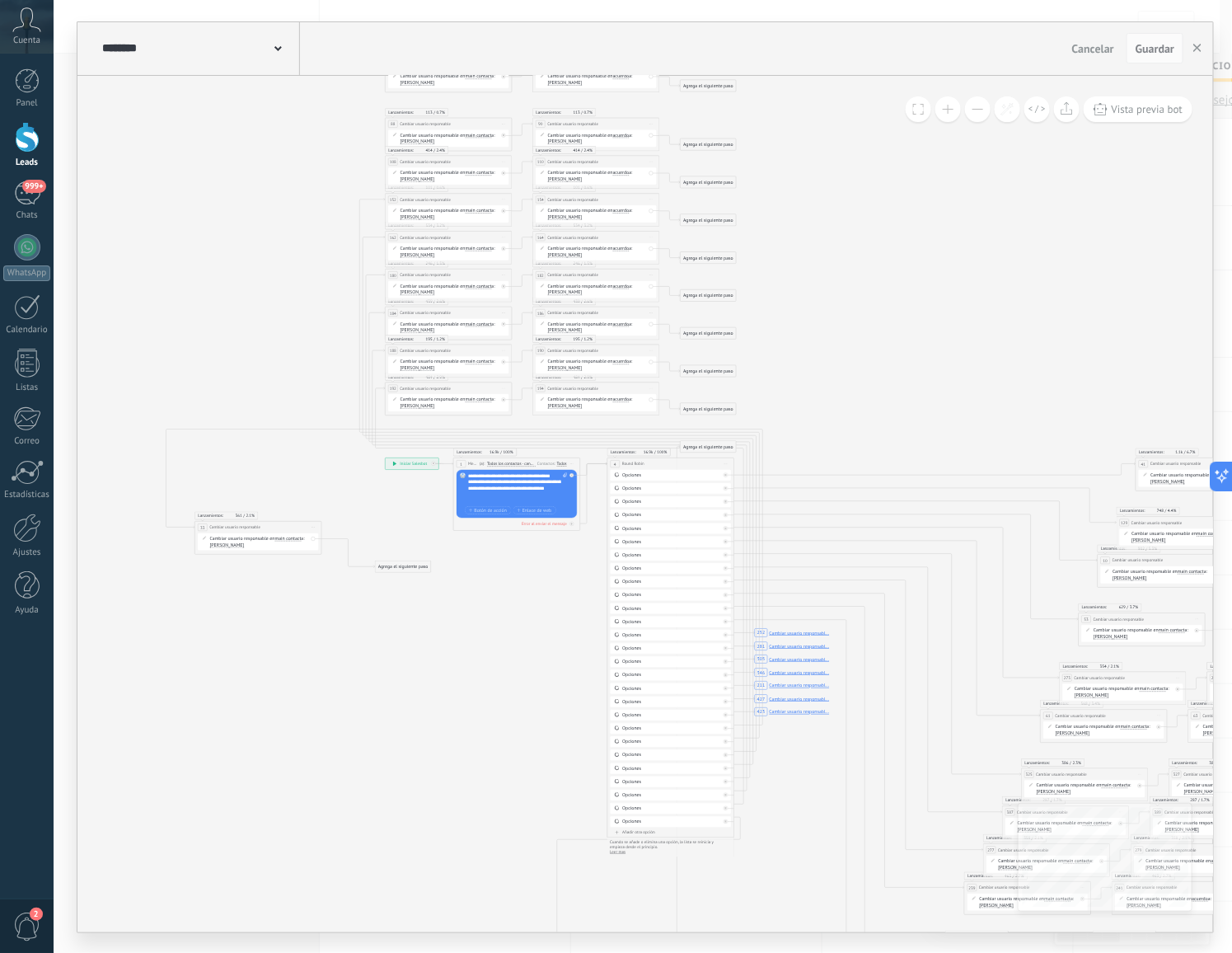 click on "Iniciar vista previa aquí
Cambiar nombre
Duplicar
Borrar" at bounding box center [313, 527] 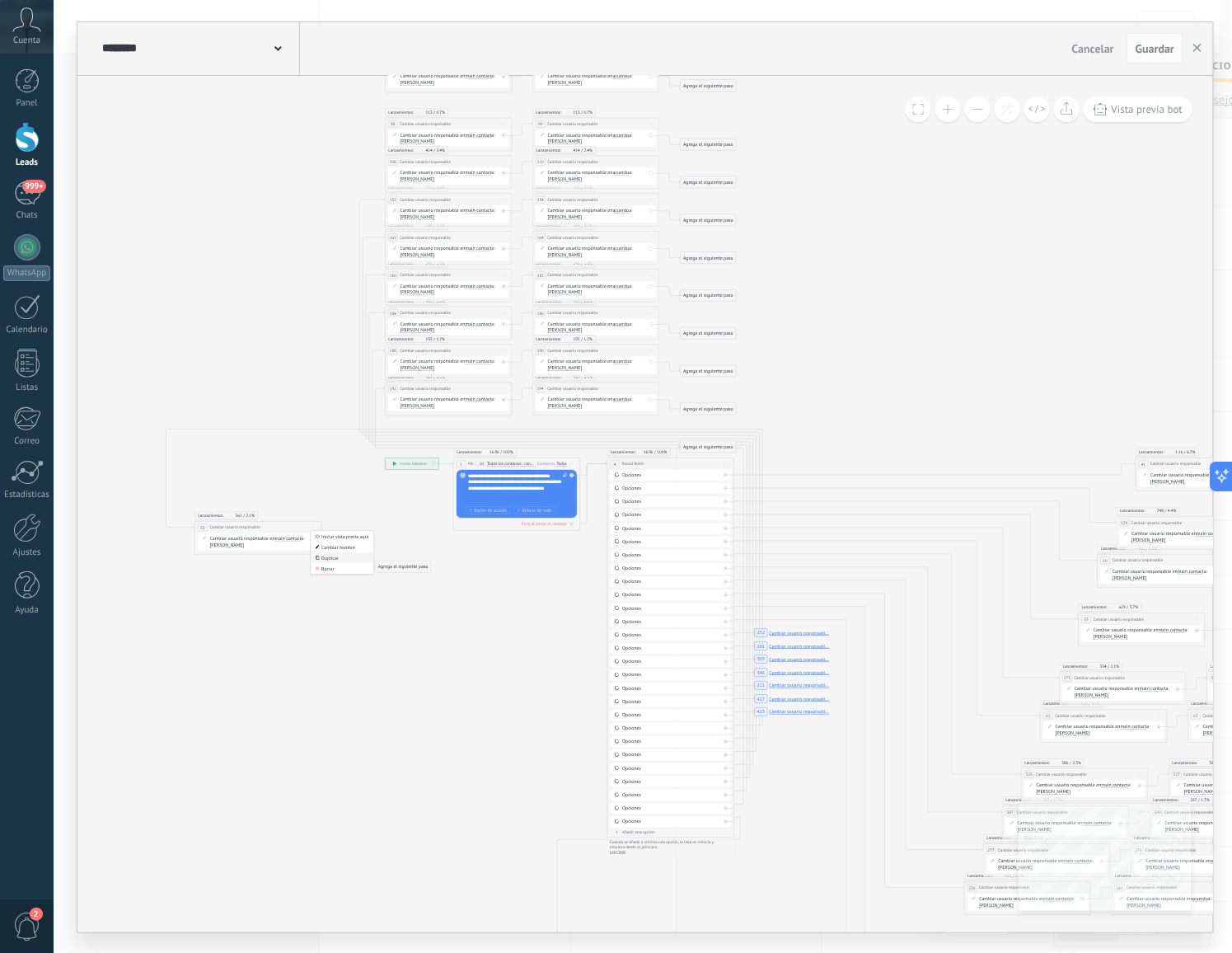click on "Duplicar" at bounding box center [342, 557] 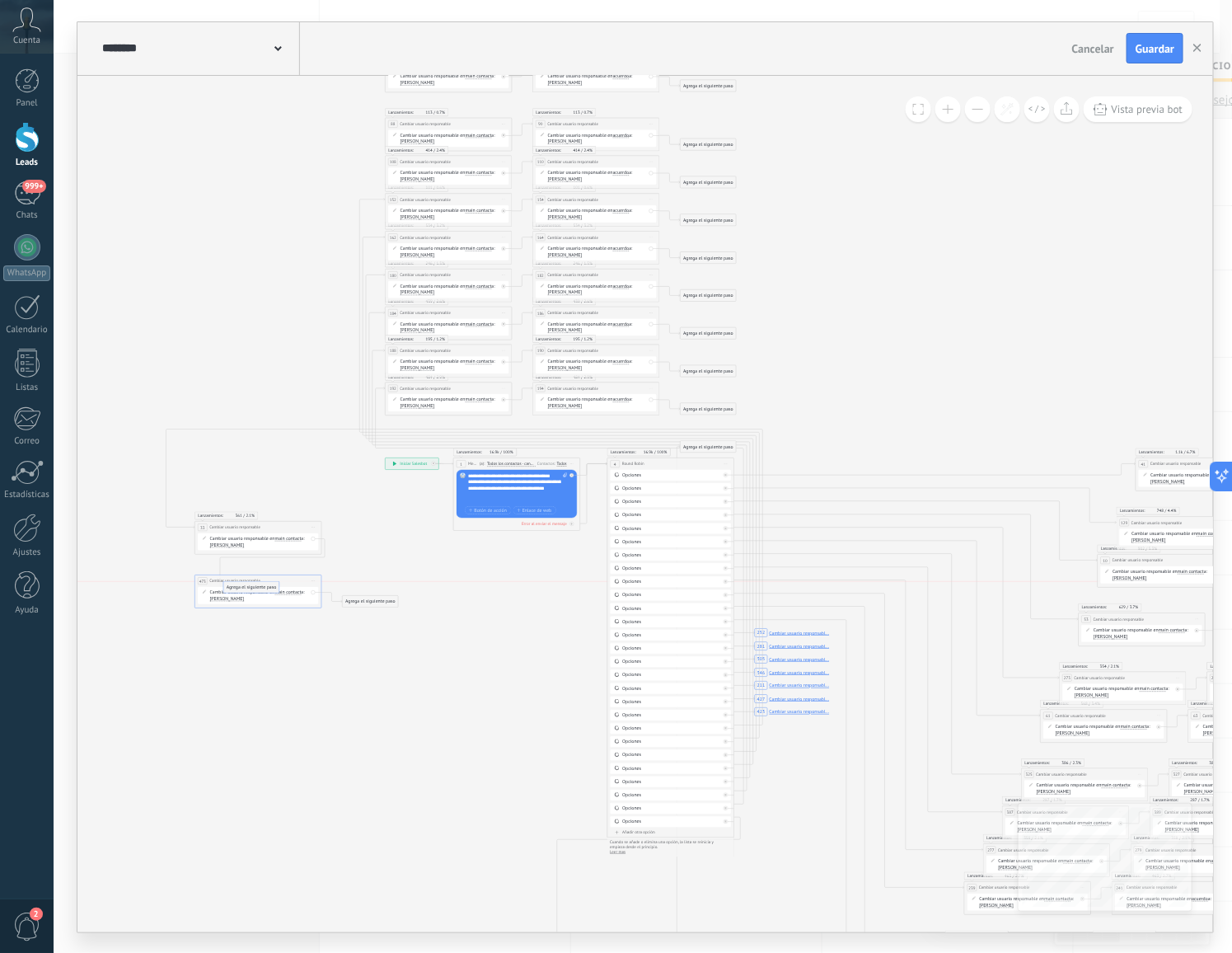 drag, startPoint x: 404, startPoint y: 570, endPoint x: 252, endPoint y: 593, distance: 153.73028 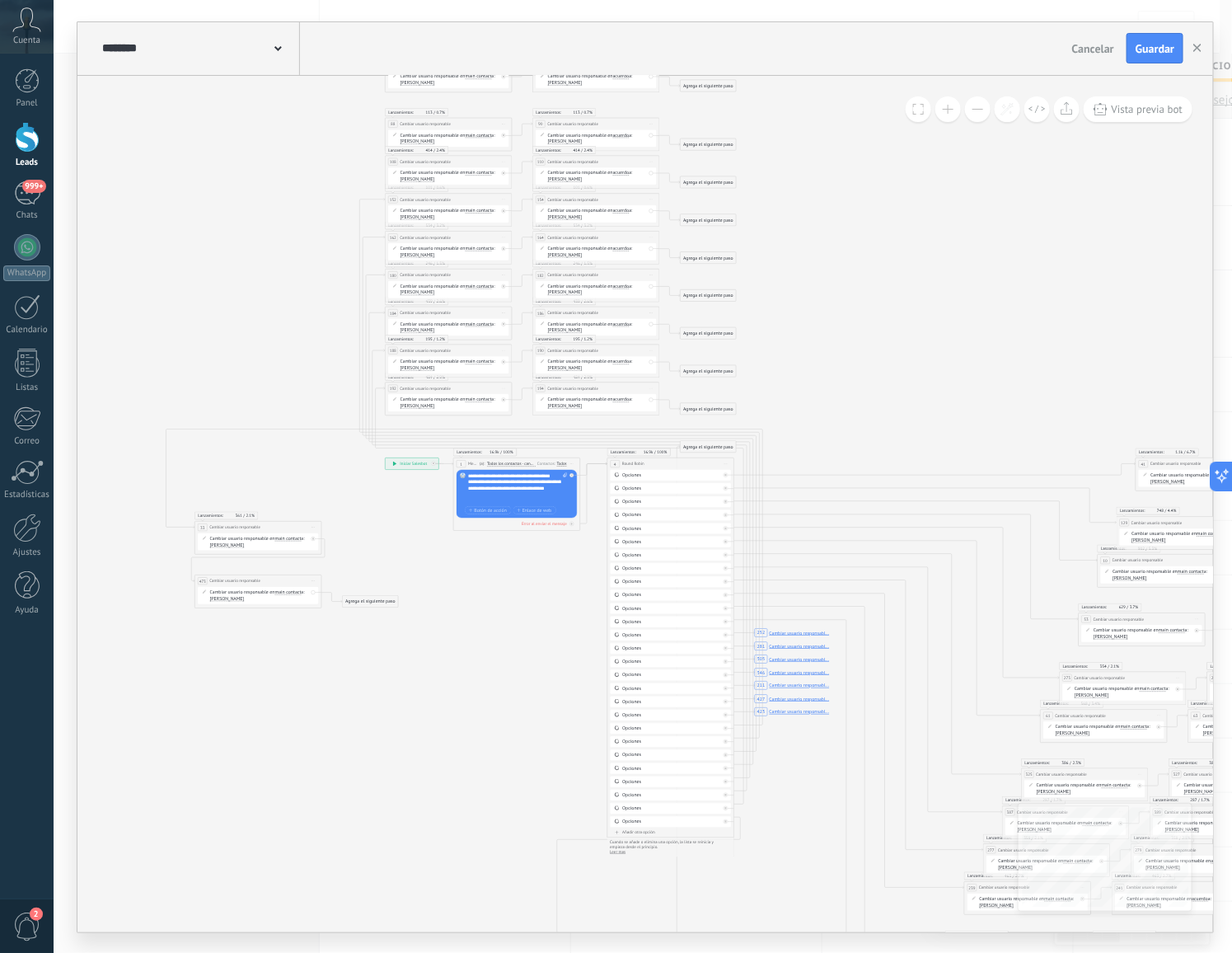 click on "main contact" at bounding box center [288, 592] 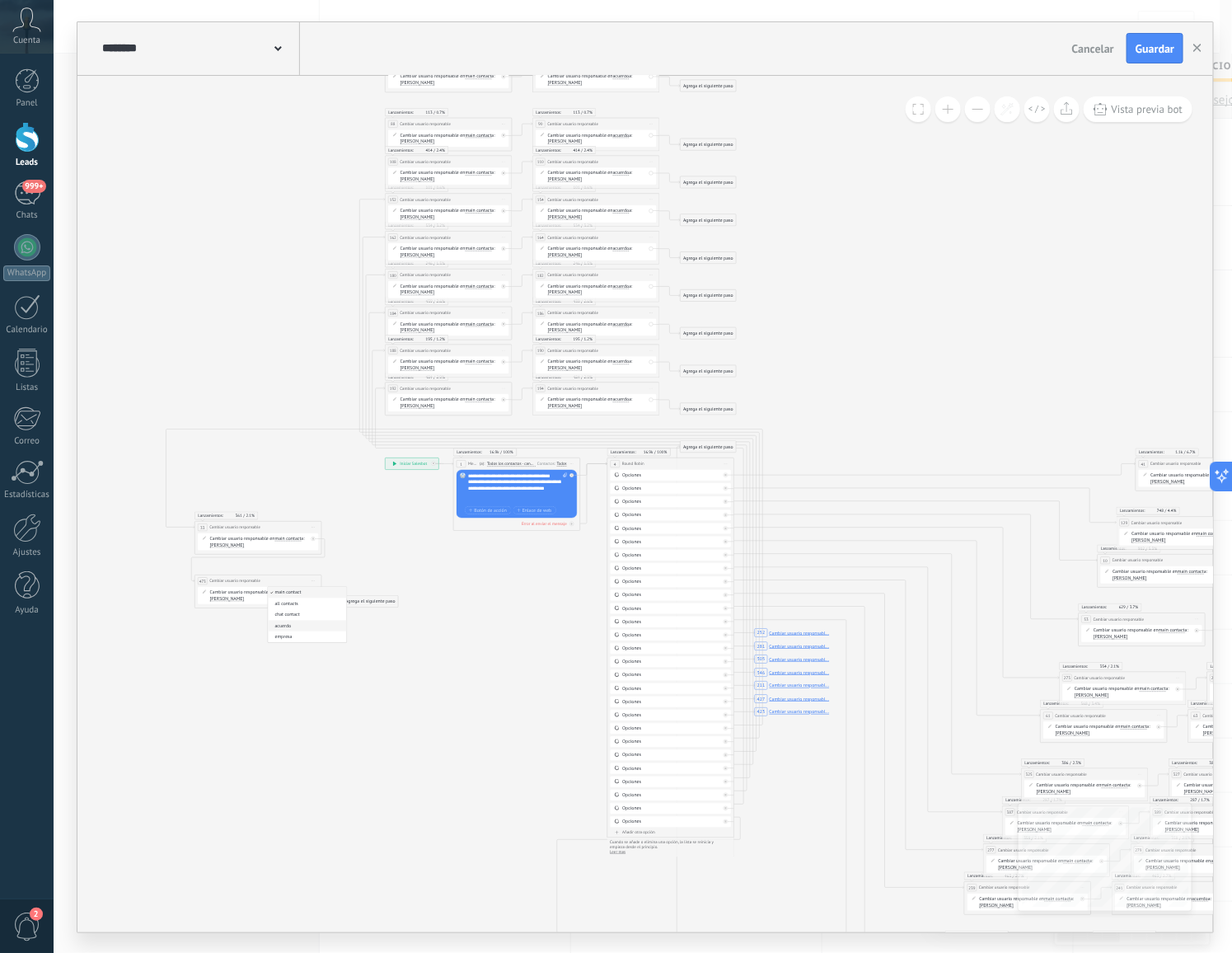 click on "acuerdo" at bounding box center [306, 626] 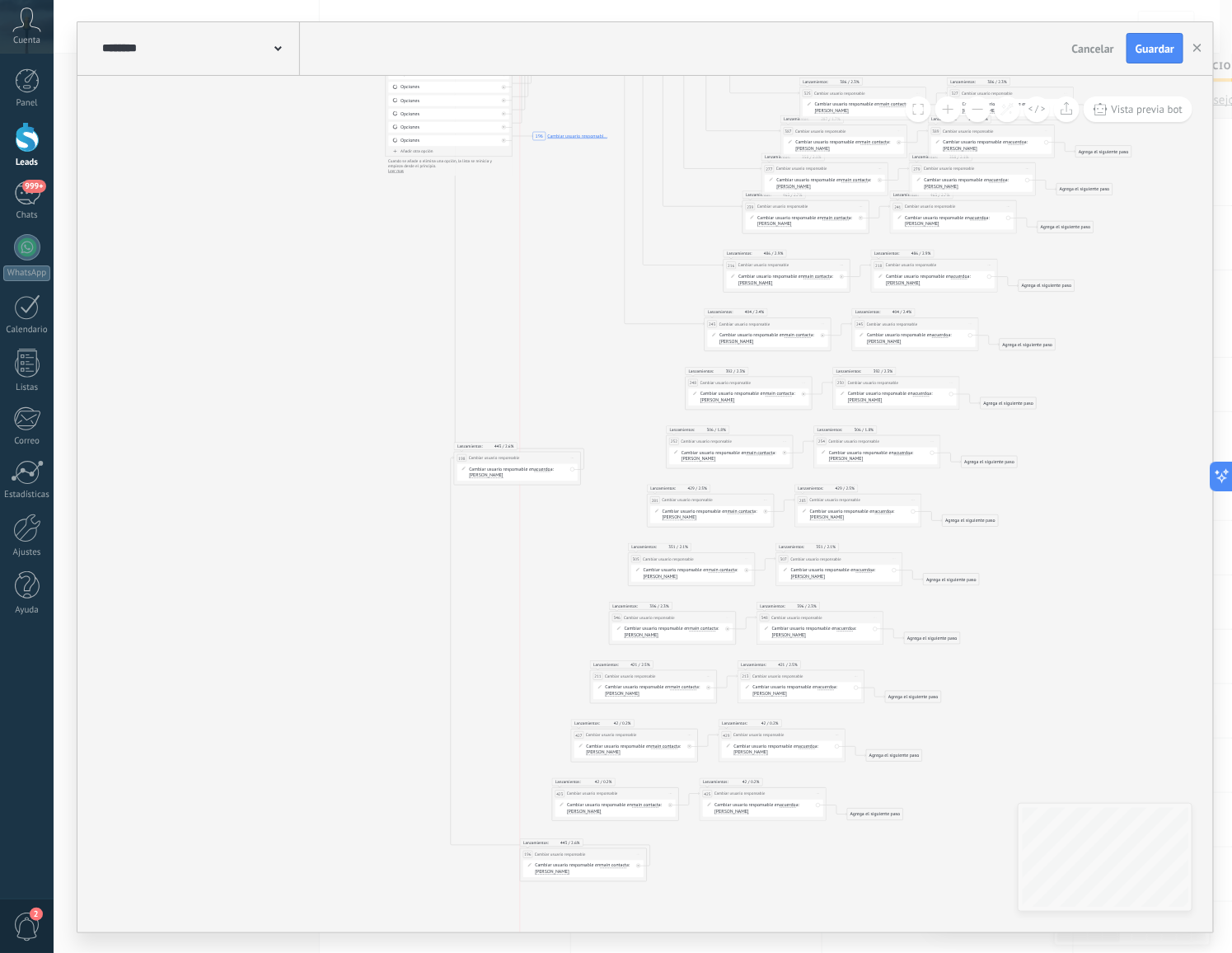 drag, startPoint x: 434, startPoint y: 584, endPoint x: 613, endPoint y: 852, distance: 322.28093 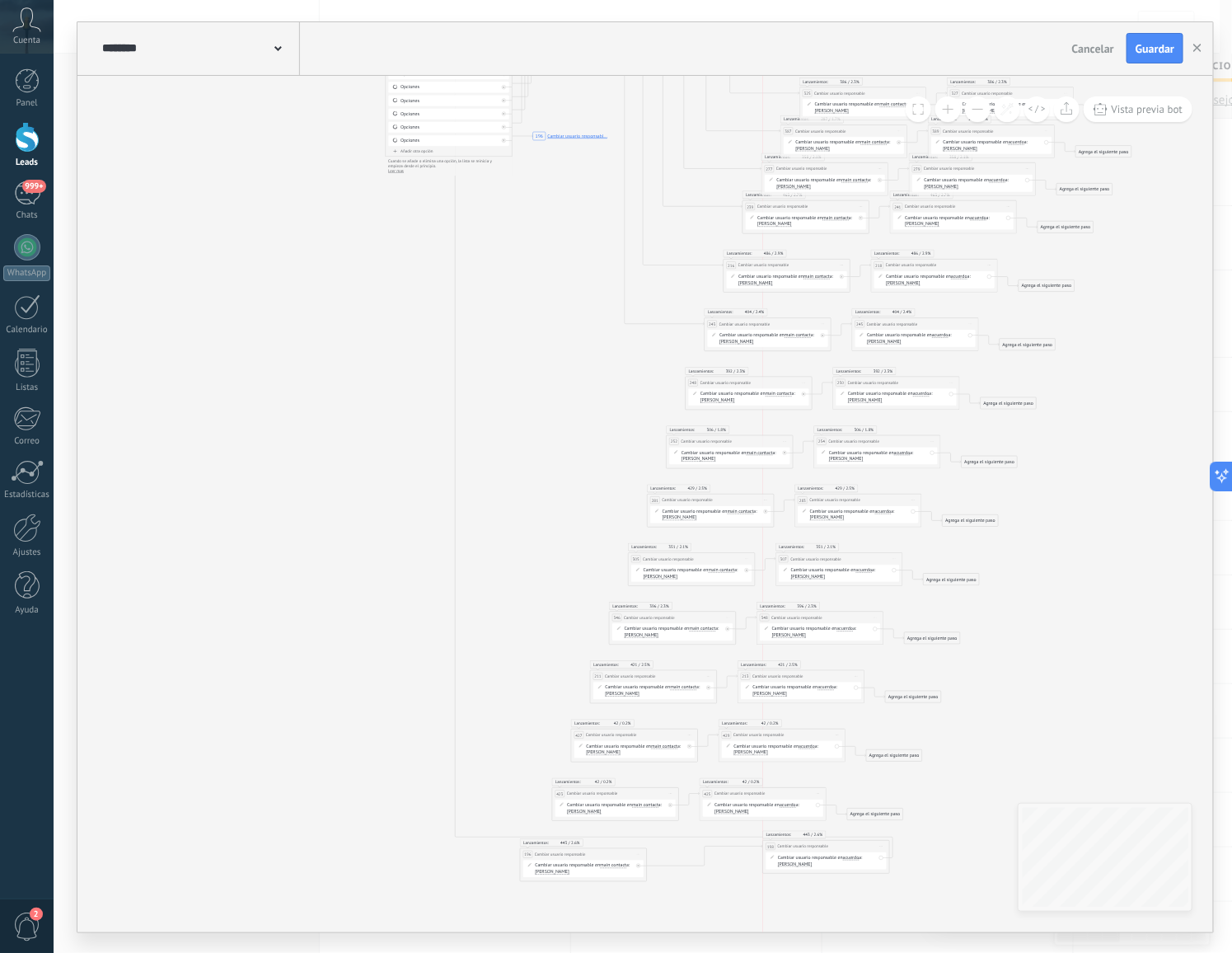 drag, startPoint x: 532, startPoint y: 458, endPoint x: 841, endPoint y: 847, distance: 496.79171 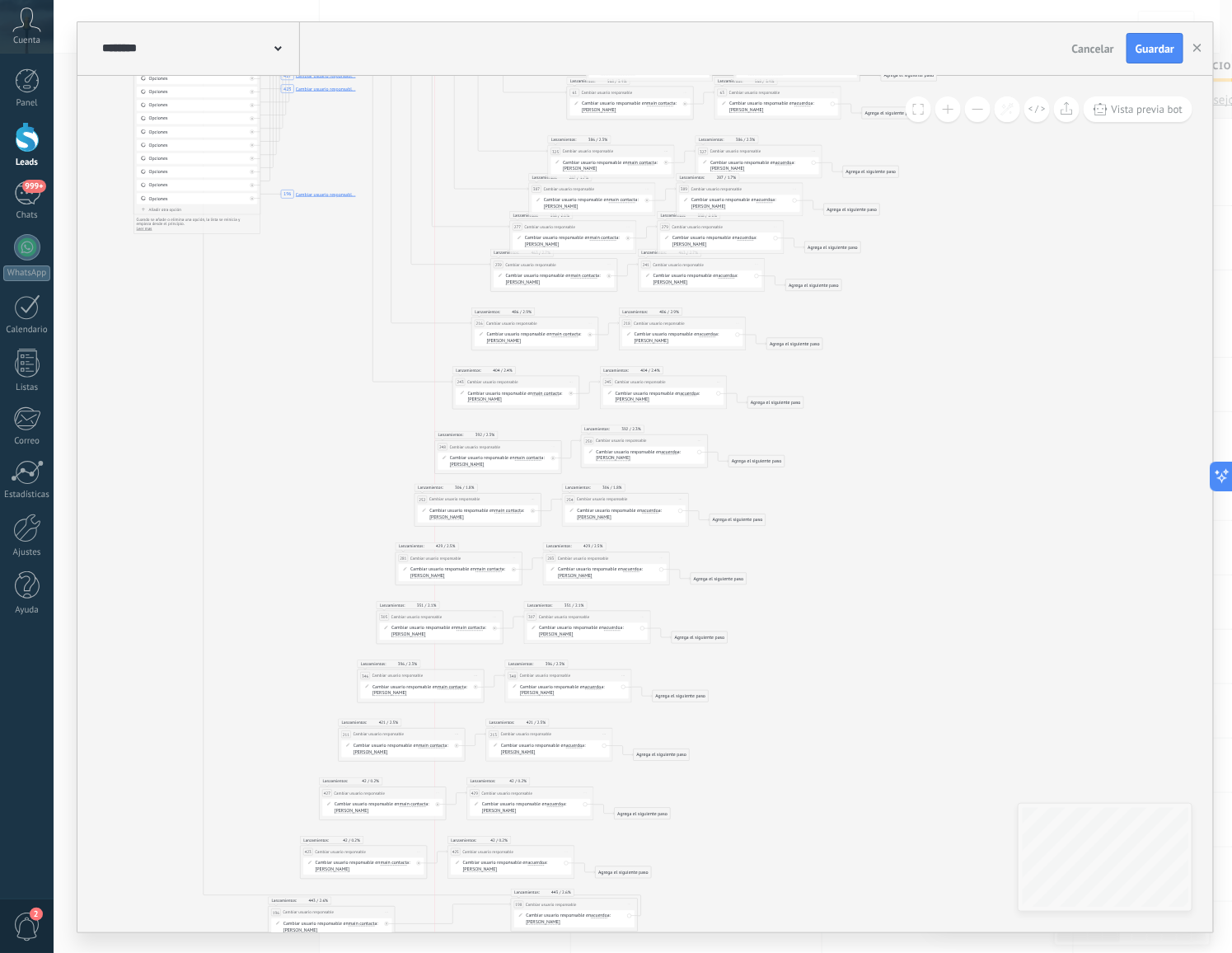 drag, startPoint x: 494, startPoint y: 438, endPoint x: 541, endPoint y: 445, distance: 47.518417 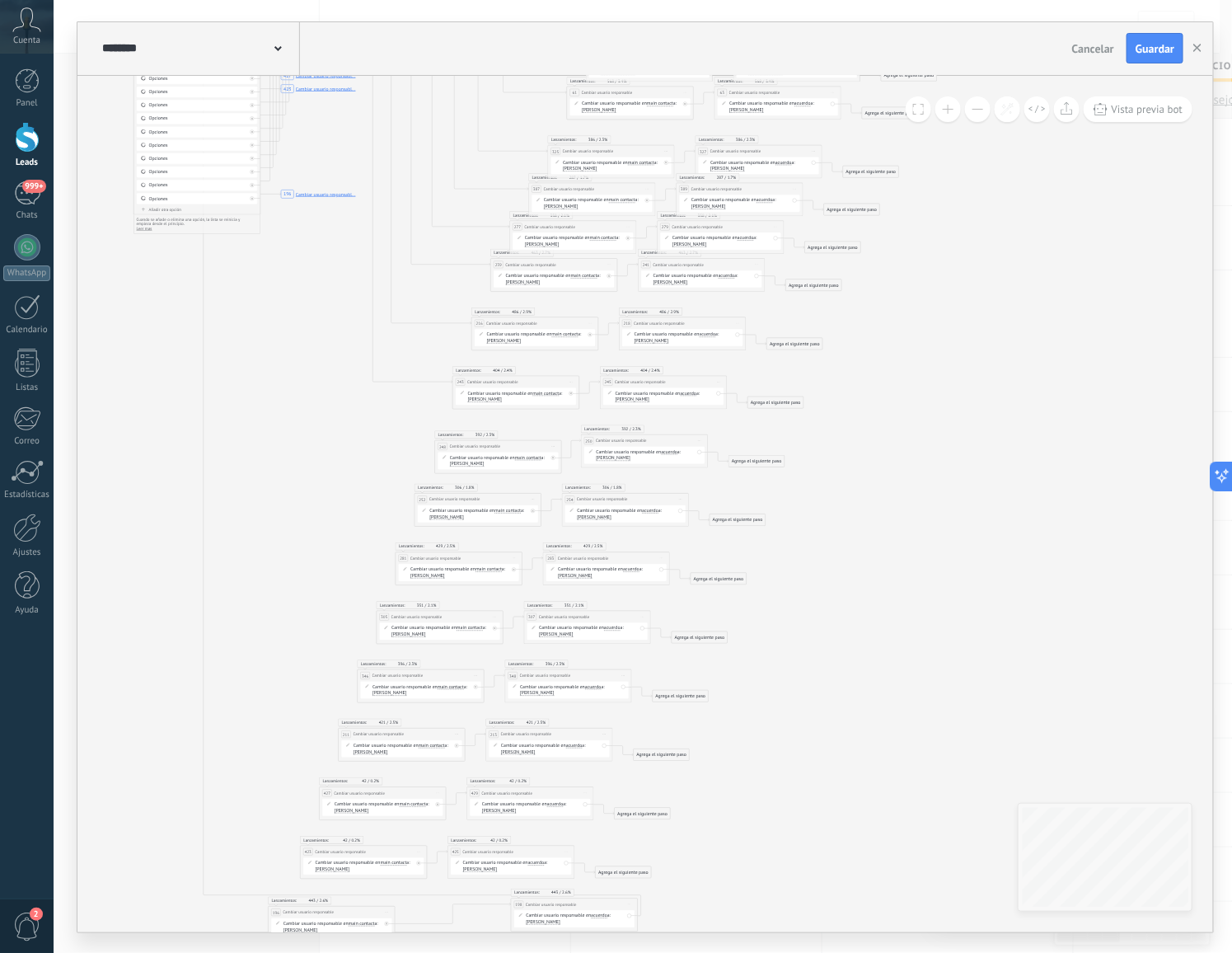 click on "Lanzamientos:
392
2.3%" at bounding box center (644, 429) 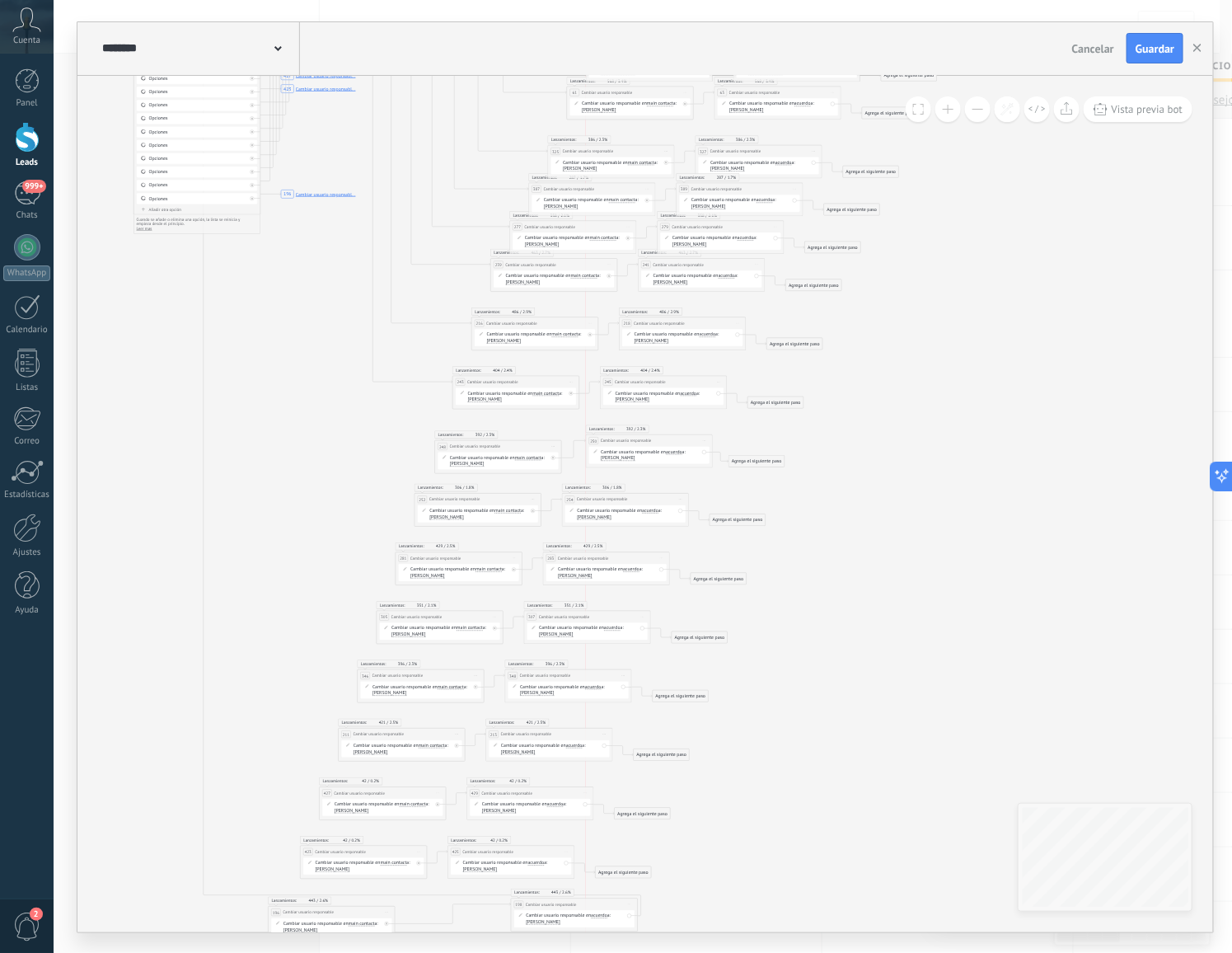 drag, startPoint x: 661, startPoint y: 437, endPoint x: 730, endPoint y: 444, distance: 69.35416 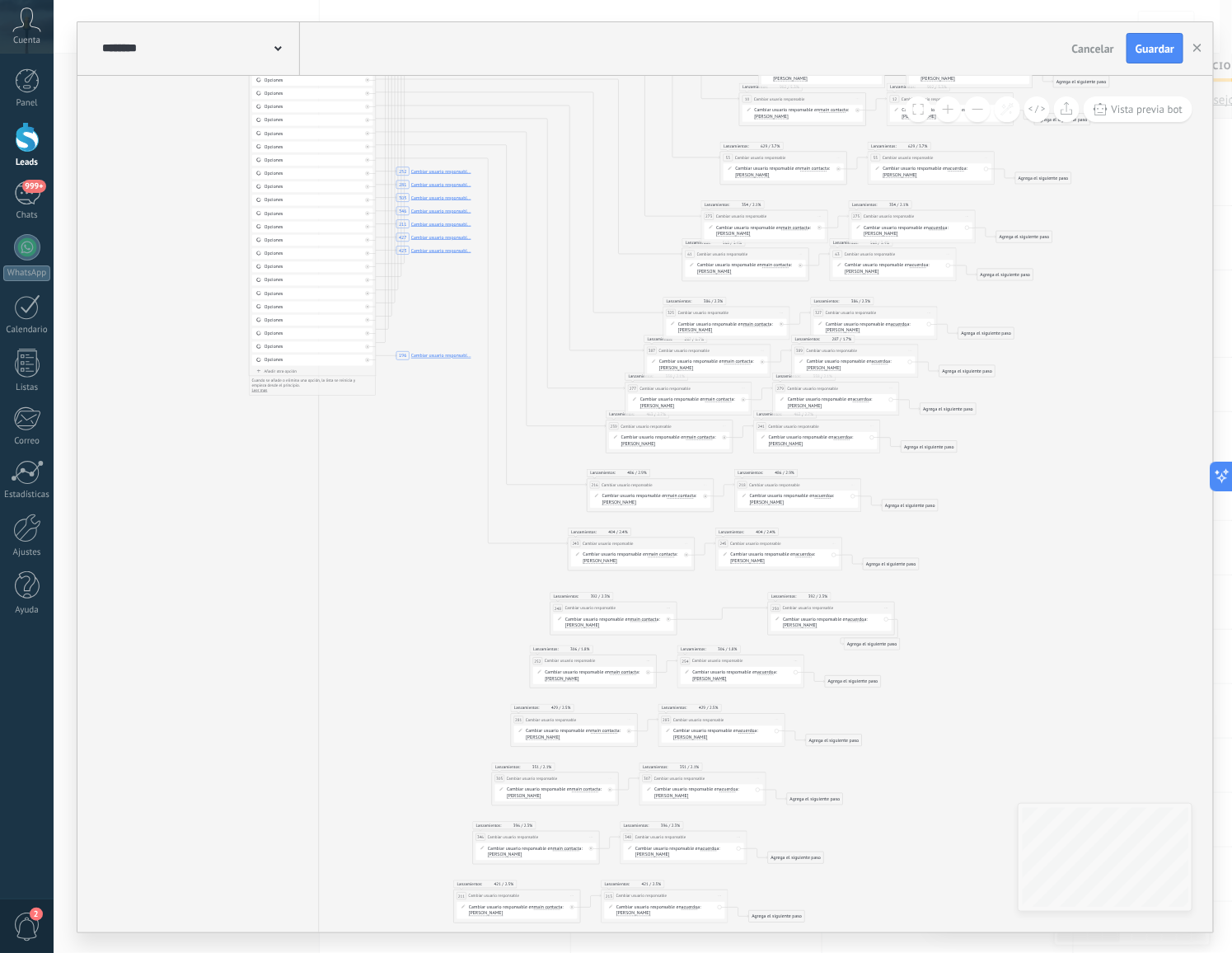 click on "252 Cambiar usuario responsabl... 281 Cambiar usuario responsabl... 305 Cambiar usuario responsabl... 346 Cambiar usuario responsabl... 211 Cambiar usuario responsabl... 427 Cambiar usuario responsabl... 423 Cambiar usuario responsabl... 196 Cambiar usuario responsabl..." 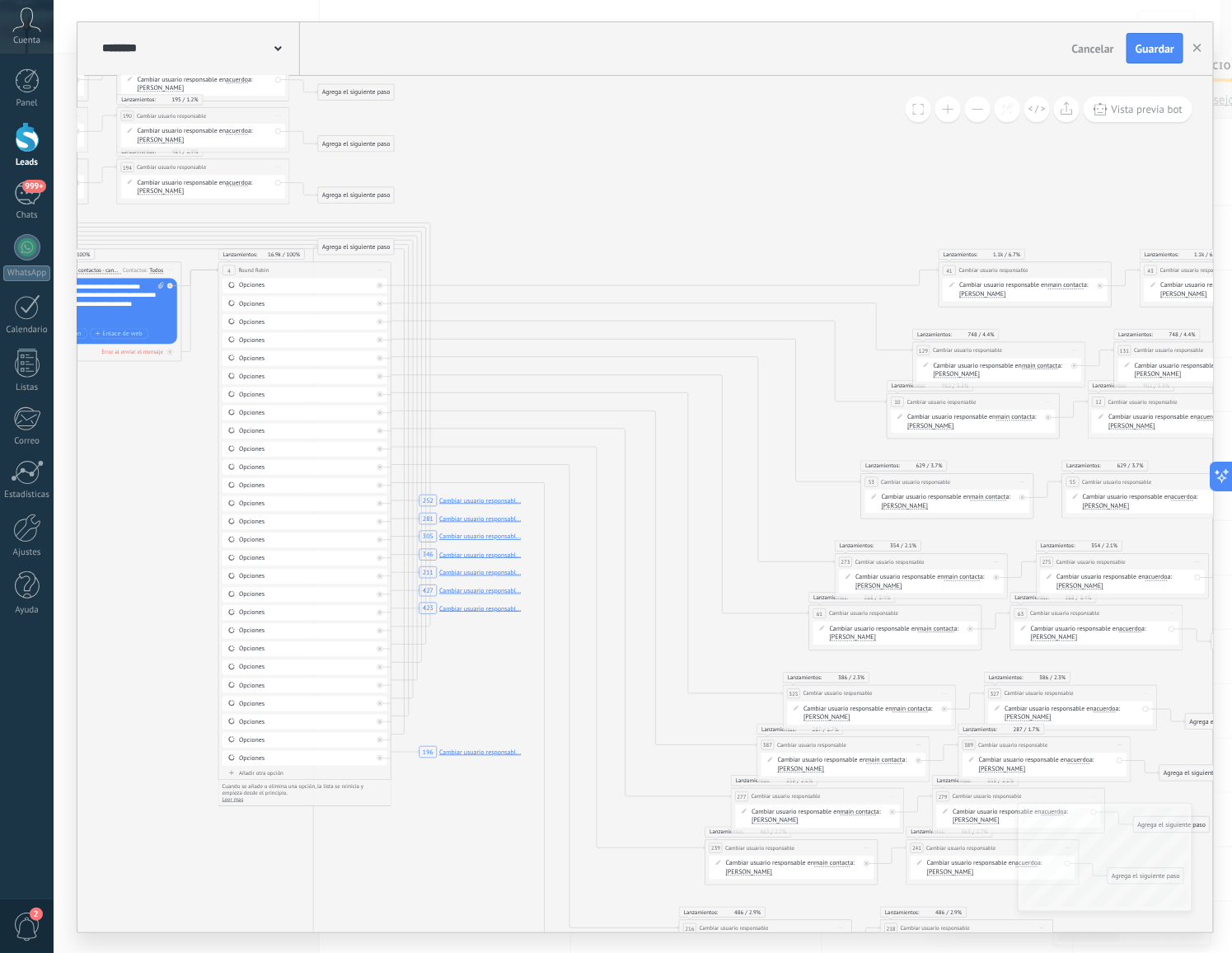 click on "252 Cambiar usuario responsabl... 281 Cambiar usuario responsabl... 305 Cambiar usuario responsabl... 346 Cambiar usuario responsabl... 211 Cambiar usuario responsabl... 427 Cambiar usuario responsabl... 423 Cambiar usuario responsabl... 196 Cambiar usuario responsabl..." 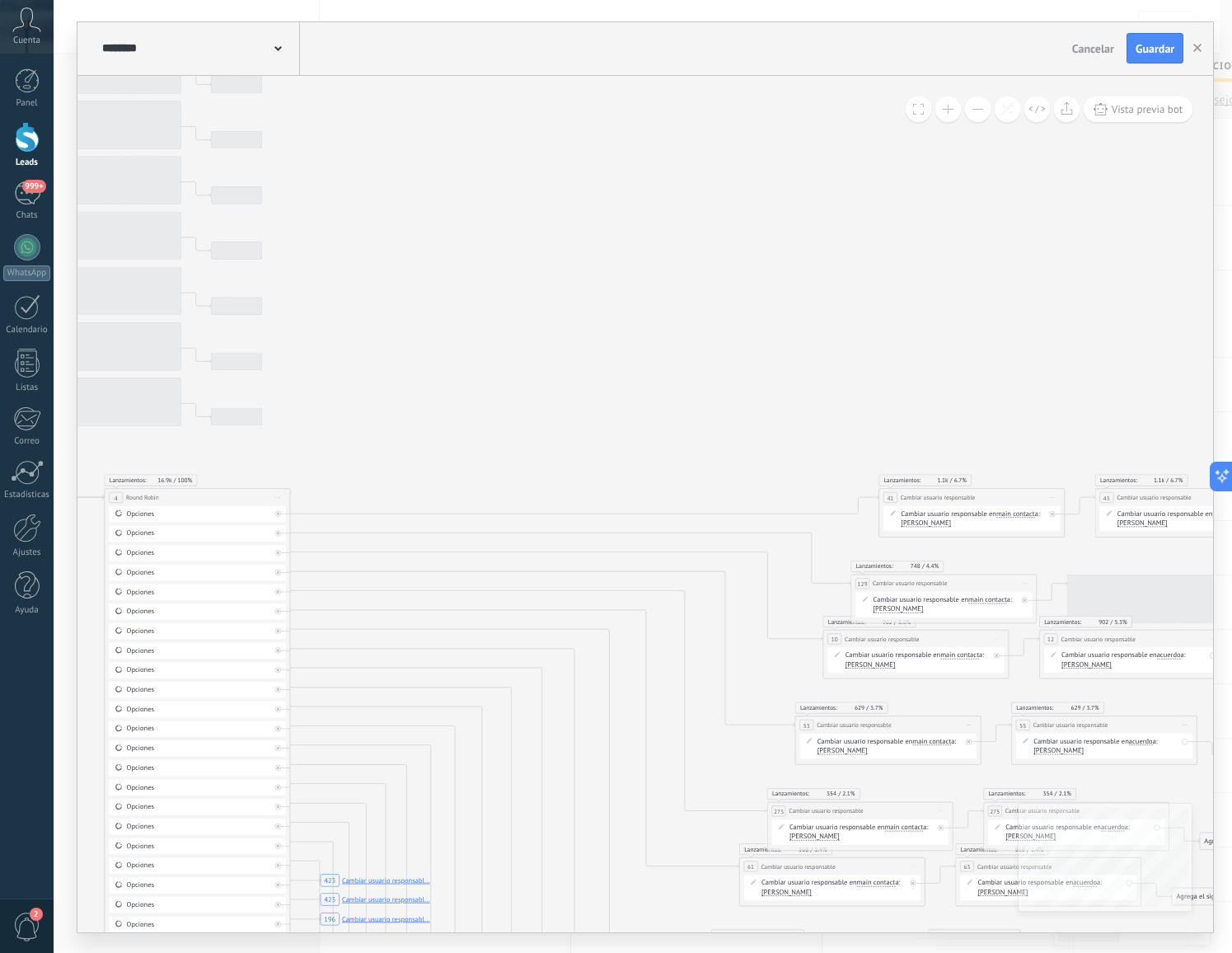 scroll, scrollTop: 0, scrollLeft: 0, axis: both 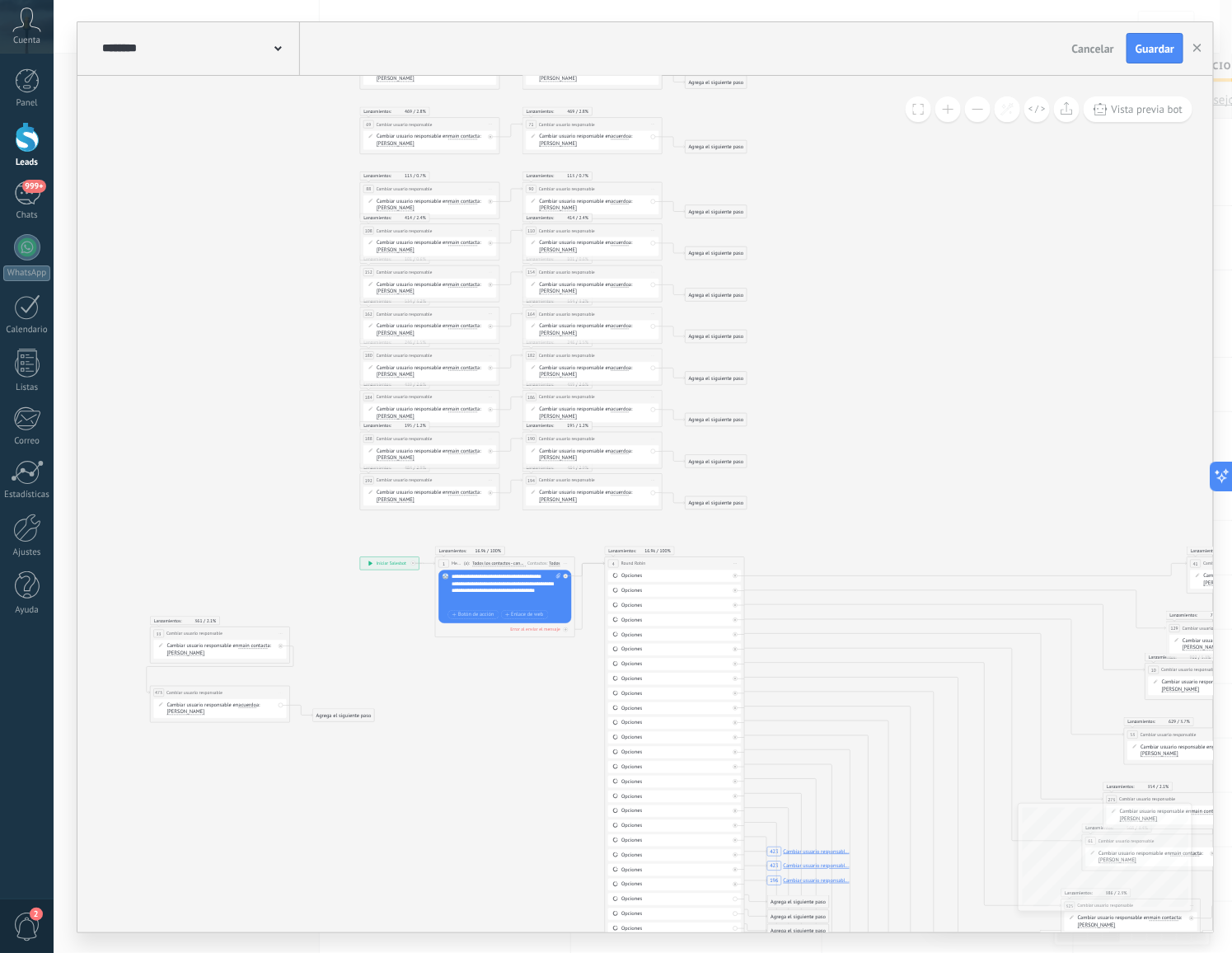 click on "Iniciar vista previa aquí
Cambiar nombre
Duplicar
Borrar" at bounding box center [281, 633] 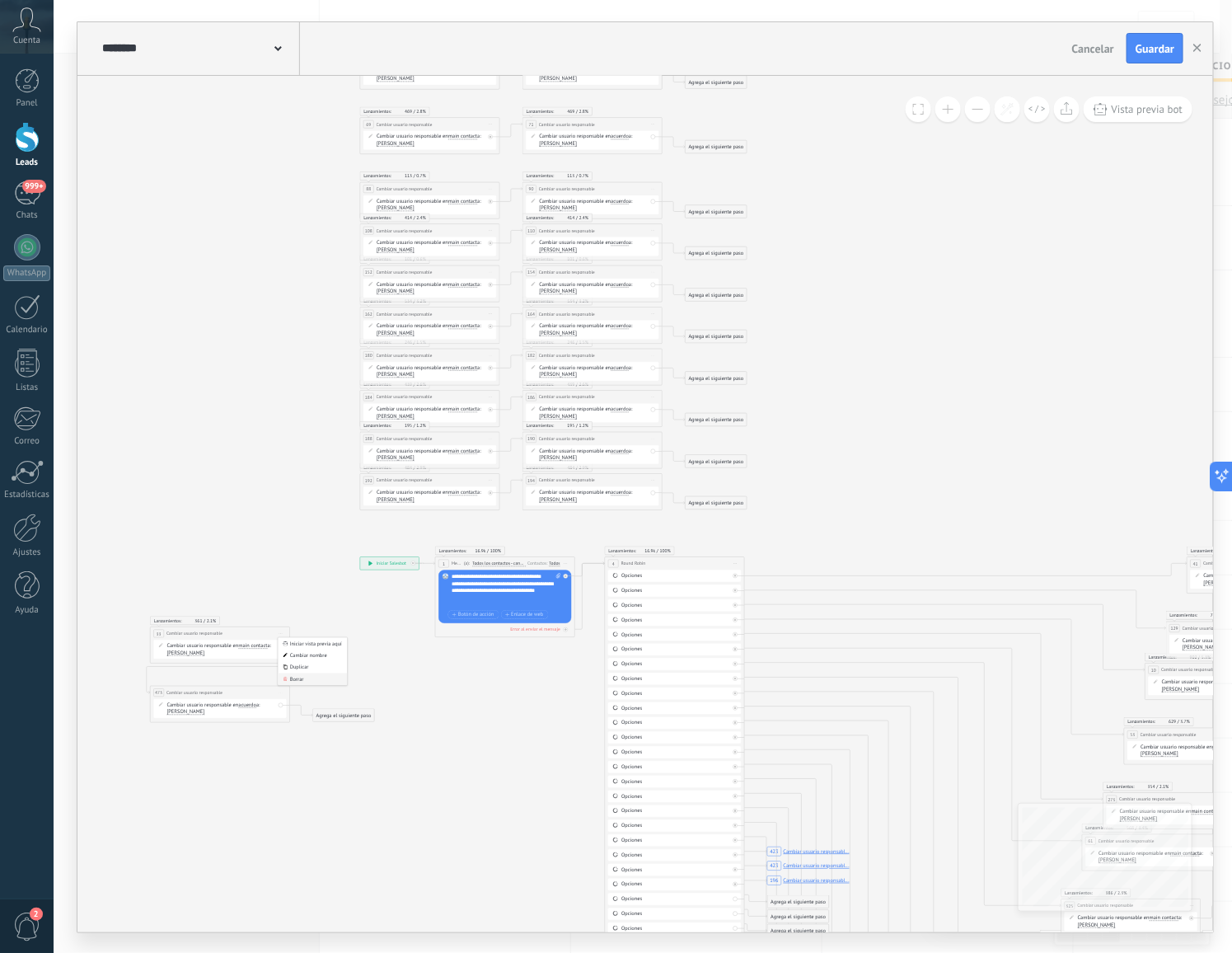 click on "Borrar" at bounding box center [313, 678] 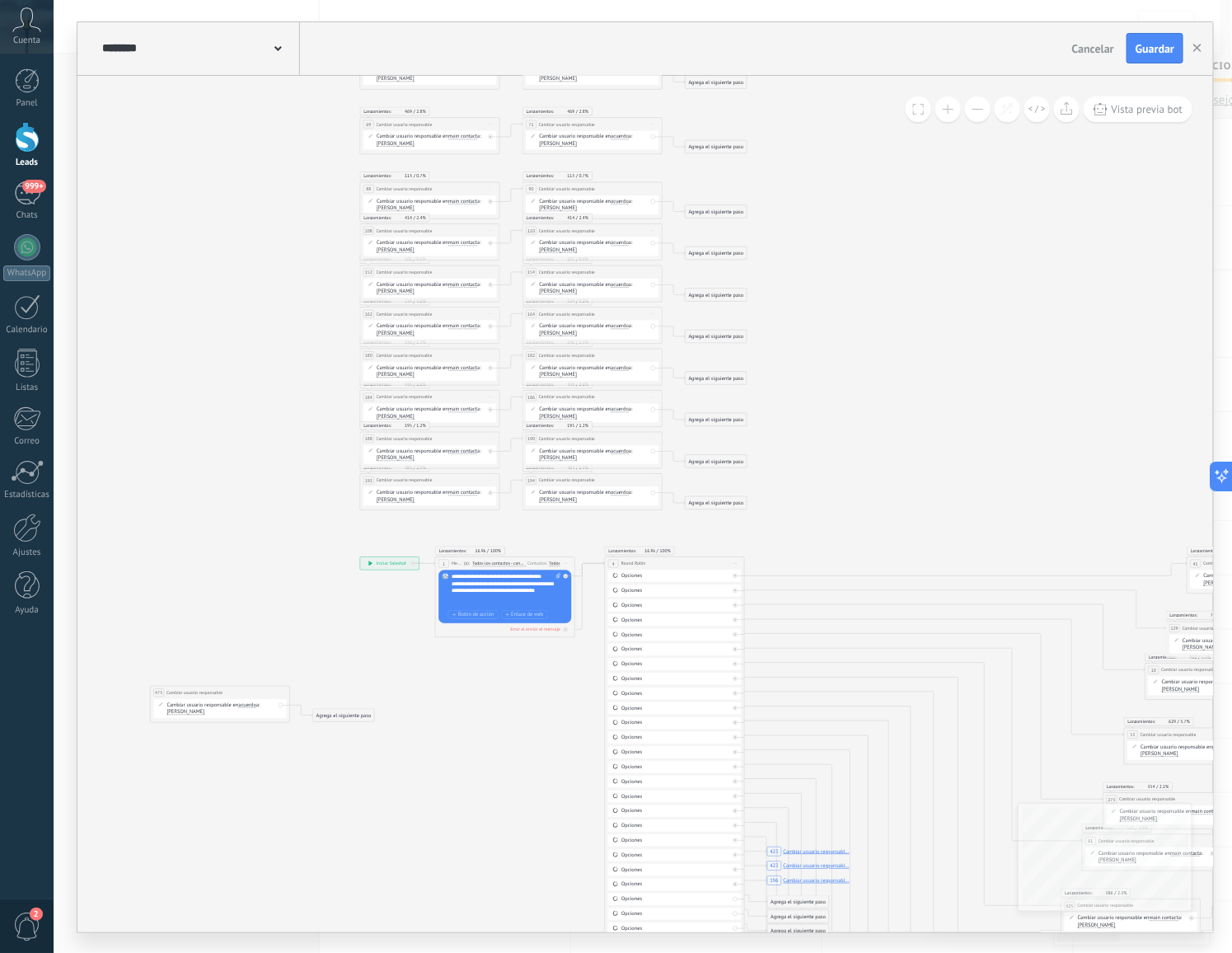 click on "Iniciar vista previa aquí
Cambiar nombre
Duplicar
Borrar" at bounding box center [281, 692] 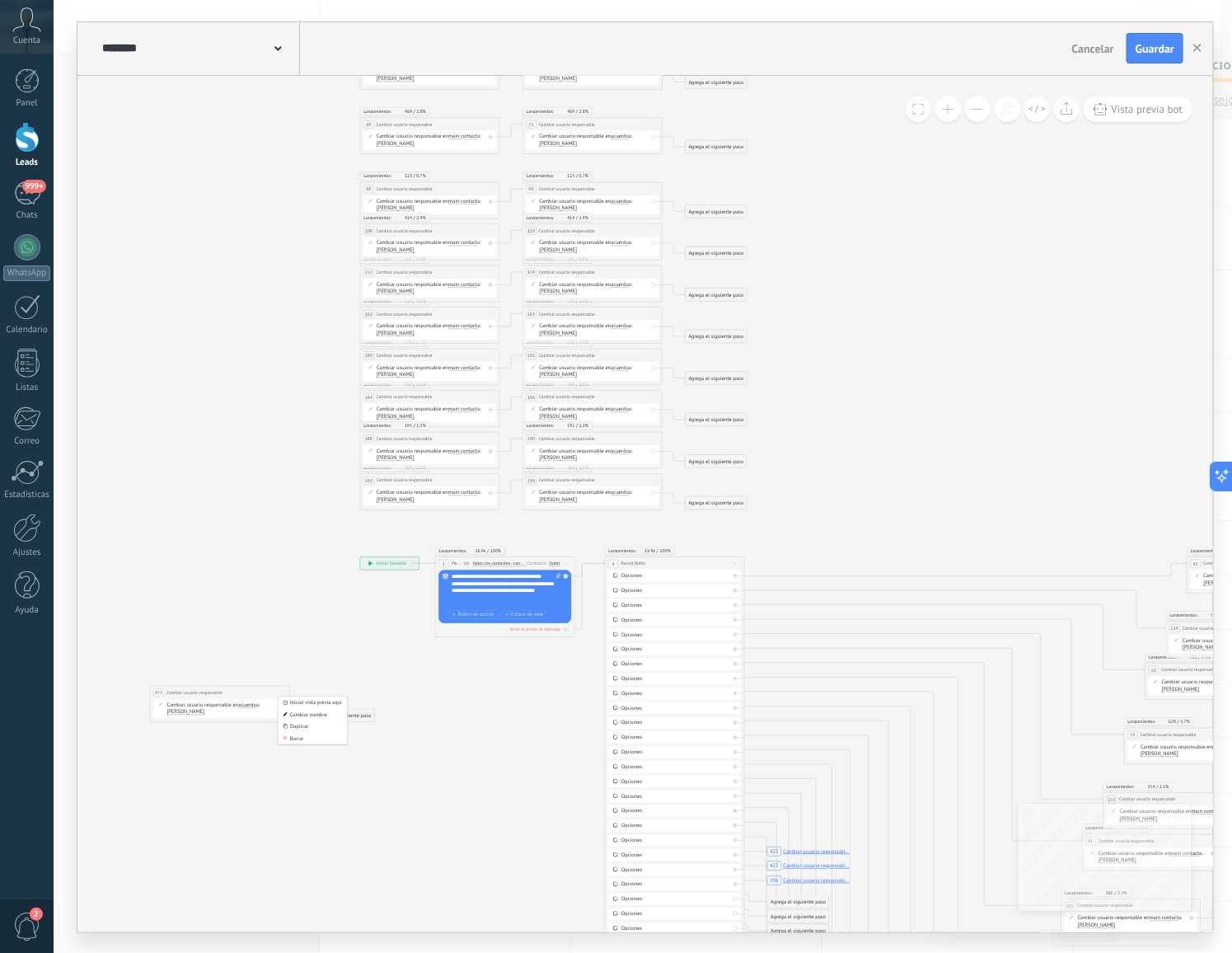 click on "423 Cambiar usuario responsabl... 423 Cambiar usuario responsabl... 196 Cambiar usuario responsabl..." 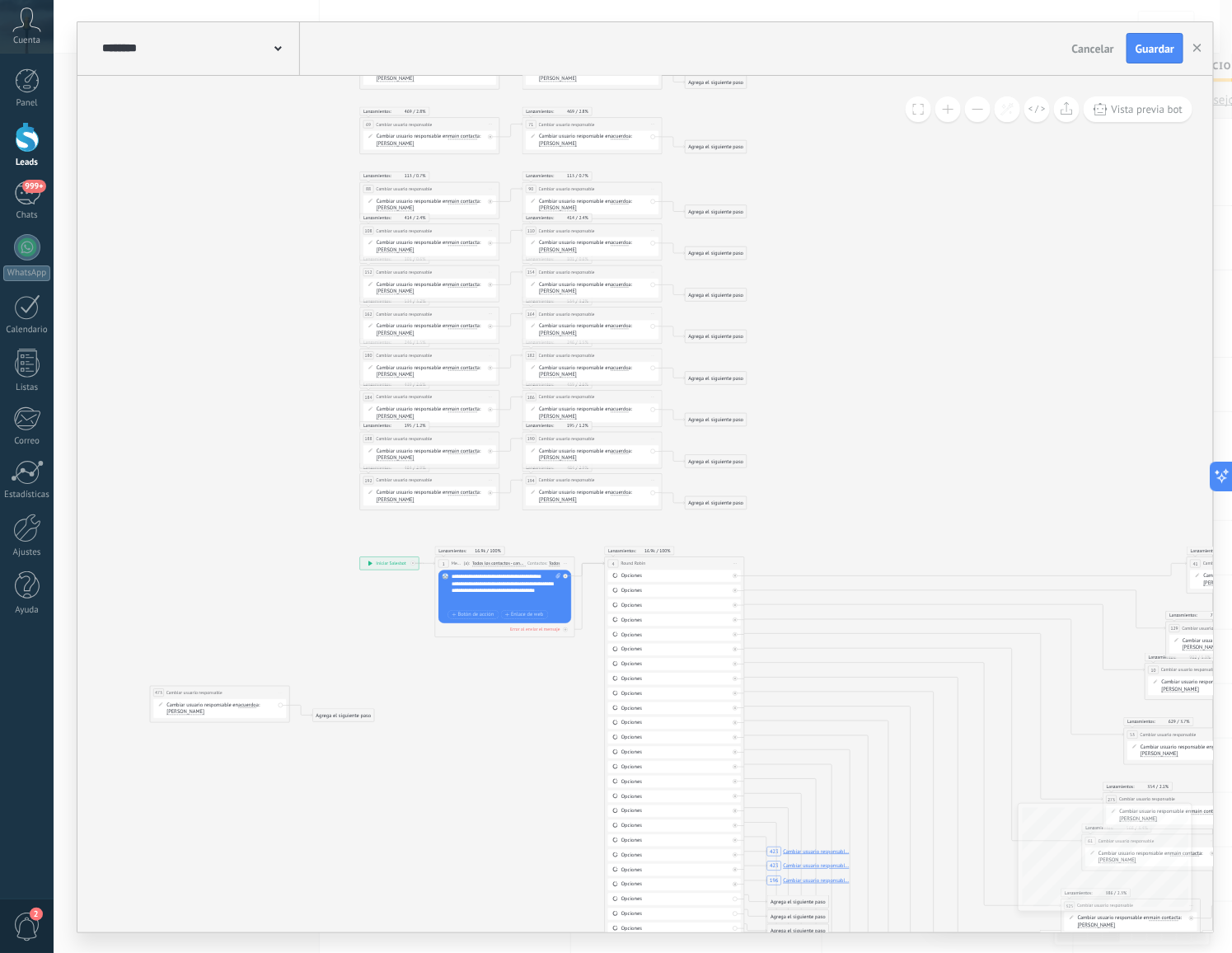 click on "Iniciar vista previa aquí
Cambiar nombre
Duplicar
Borrar" at bounding box center (281, 692) 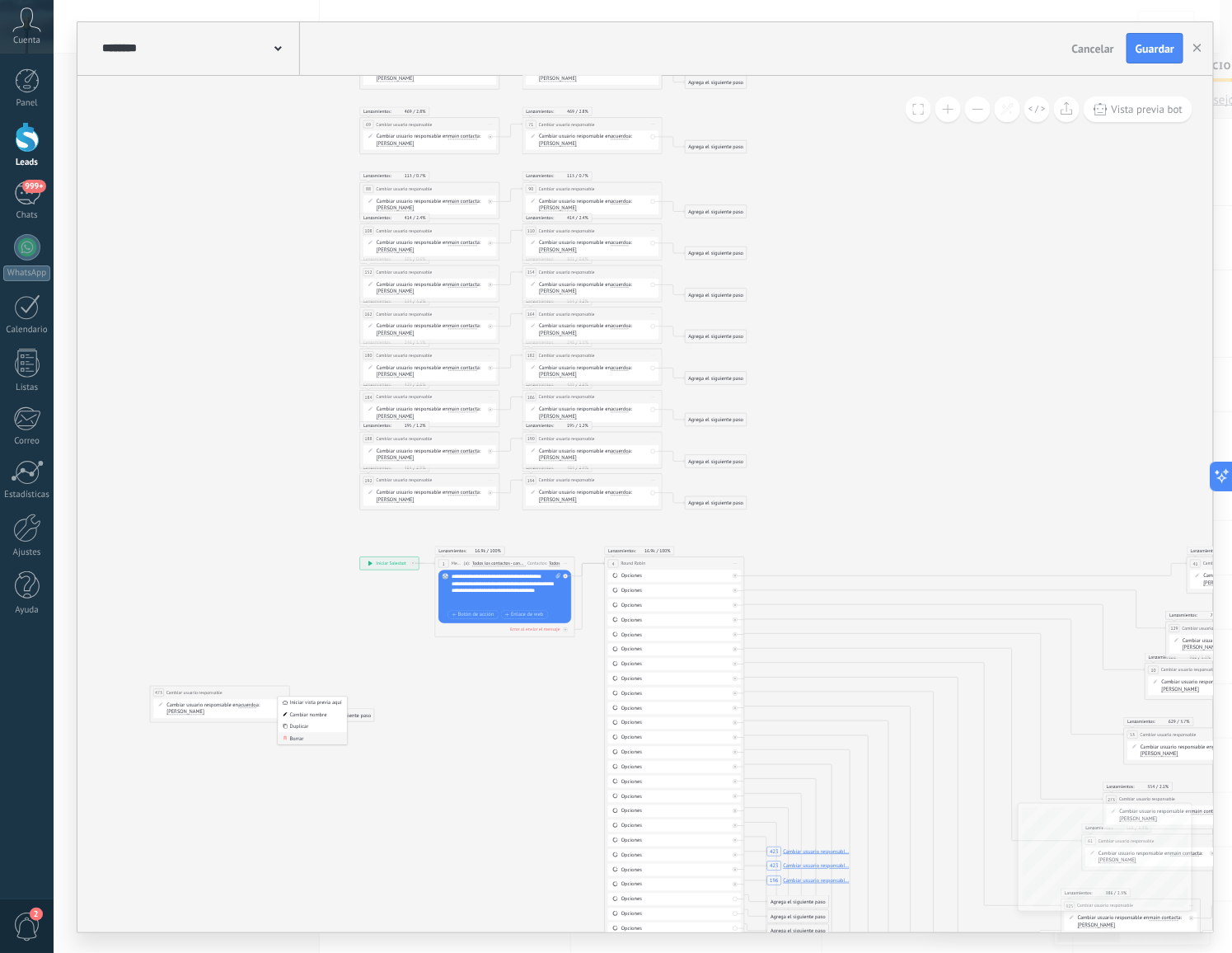 click on "Borrar" at bounding box center [312, 738] 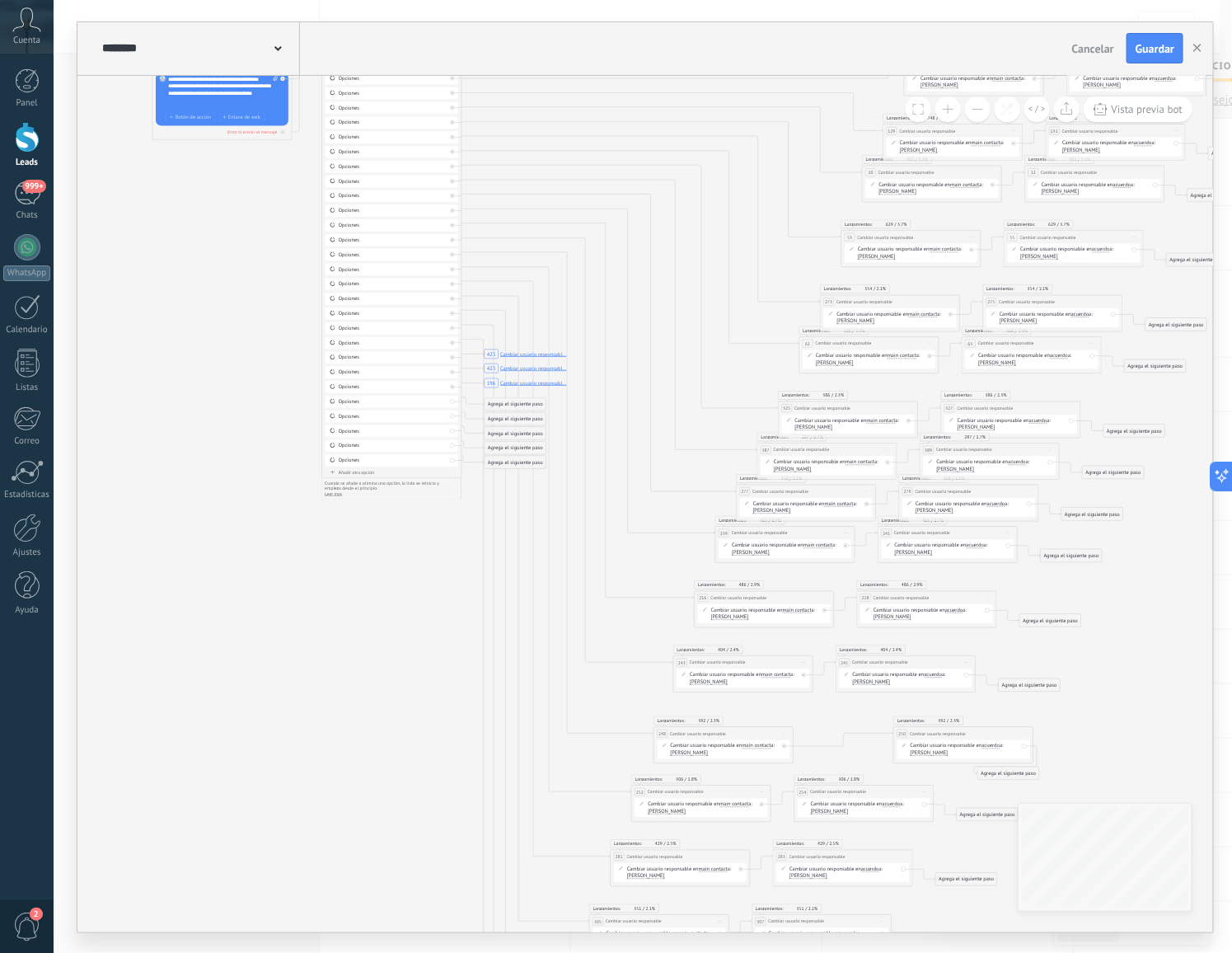 click on "Opciones" at bounding box center [393, 415] 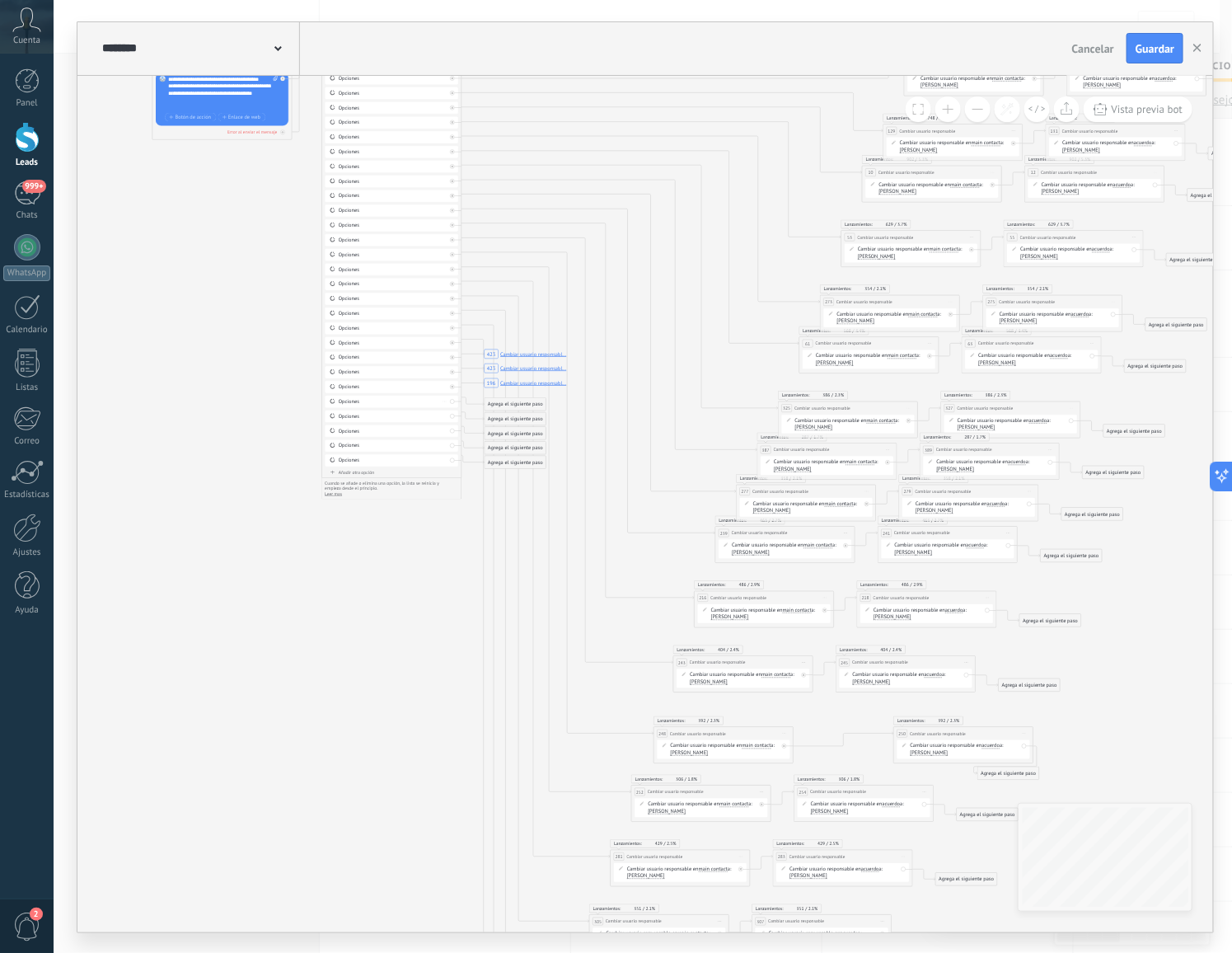 click on "Borrar" at bounding box center (444, 401) 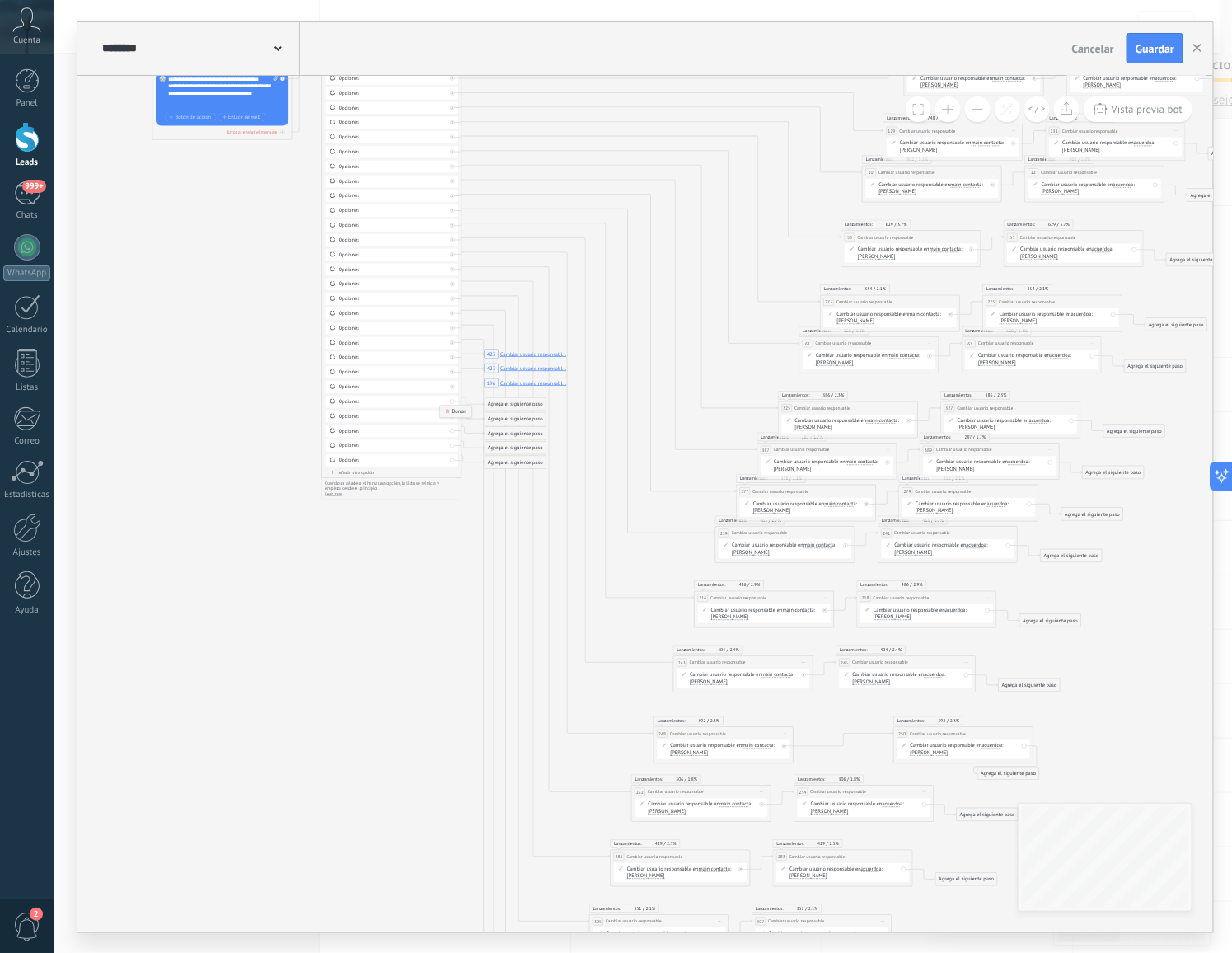 click 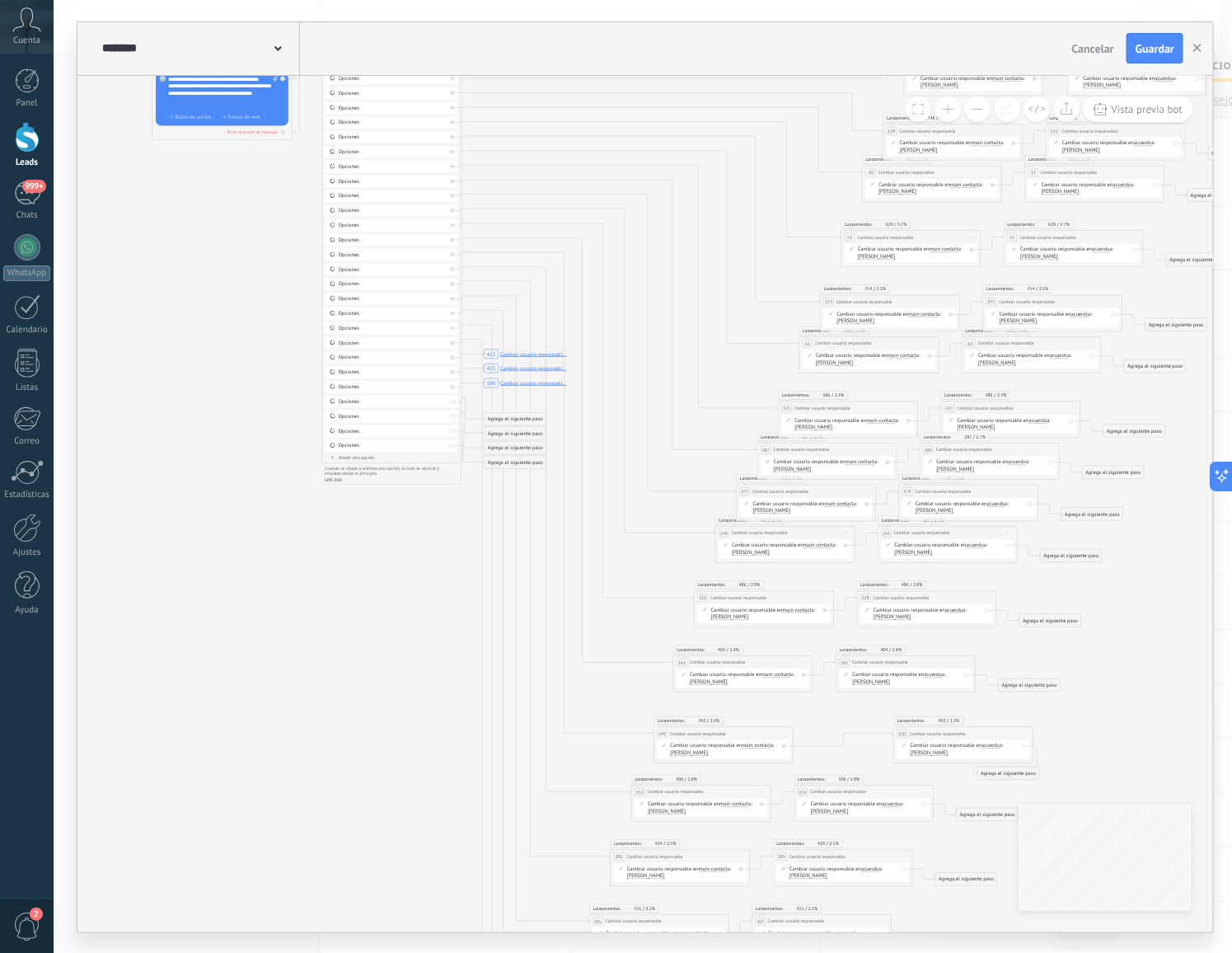 click on "Borrar" at bounding box center [444, 401] 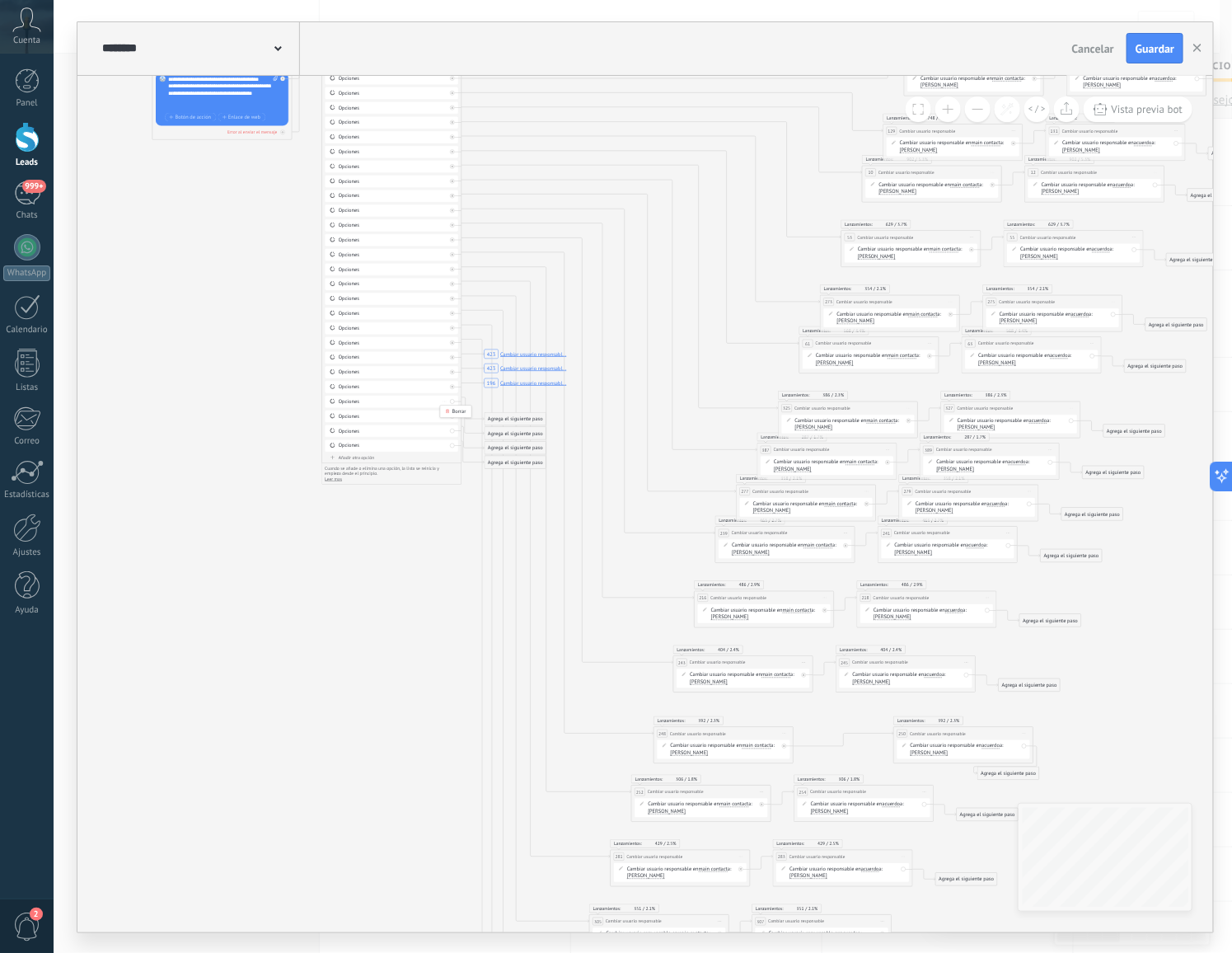 click on "Borrar" at bounding box center [444, 401] 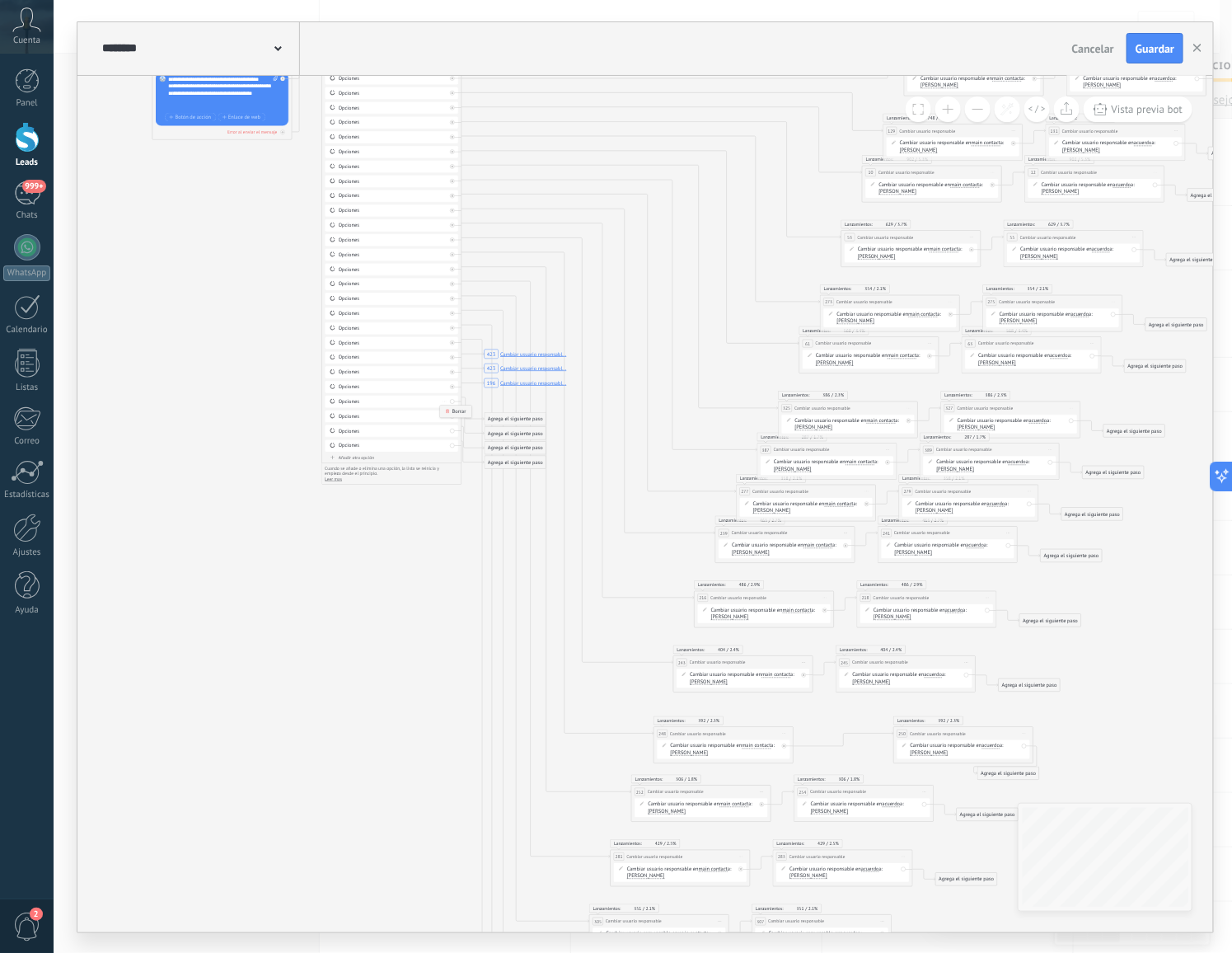click on "Borrar" at bounding box center [457, 411] 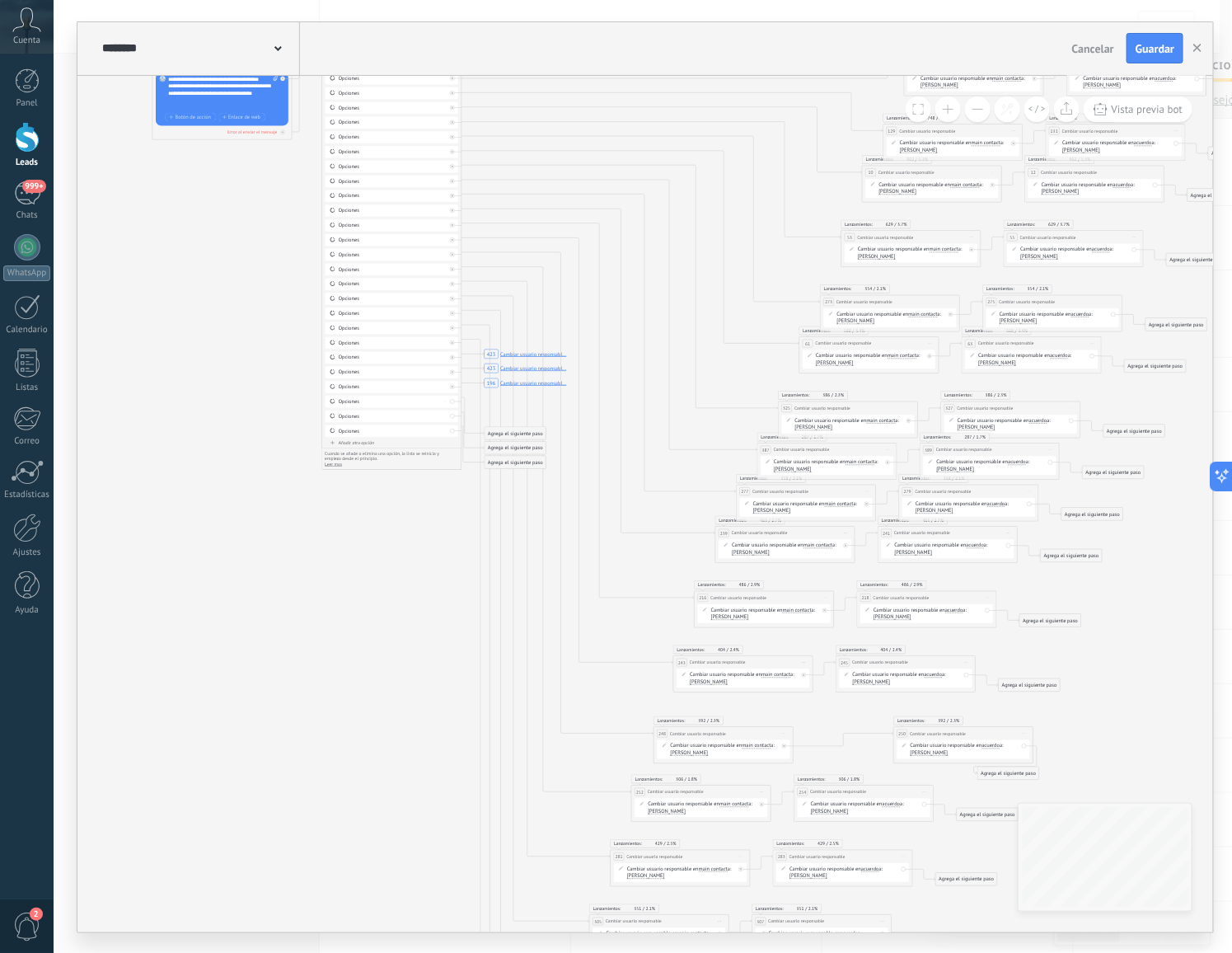 click on "Borrar" at bounding box center (444, 401) 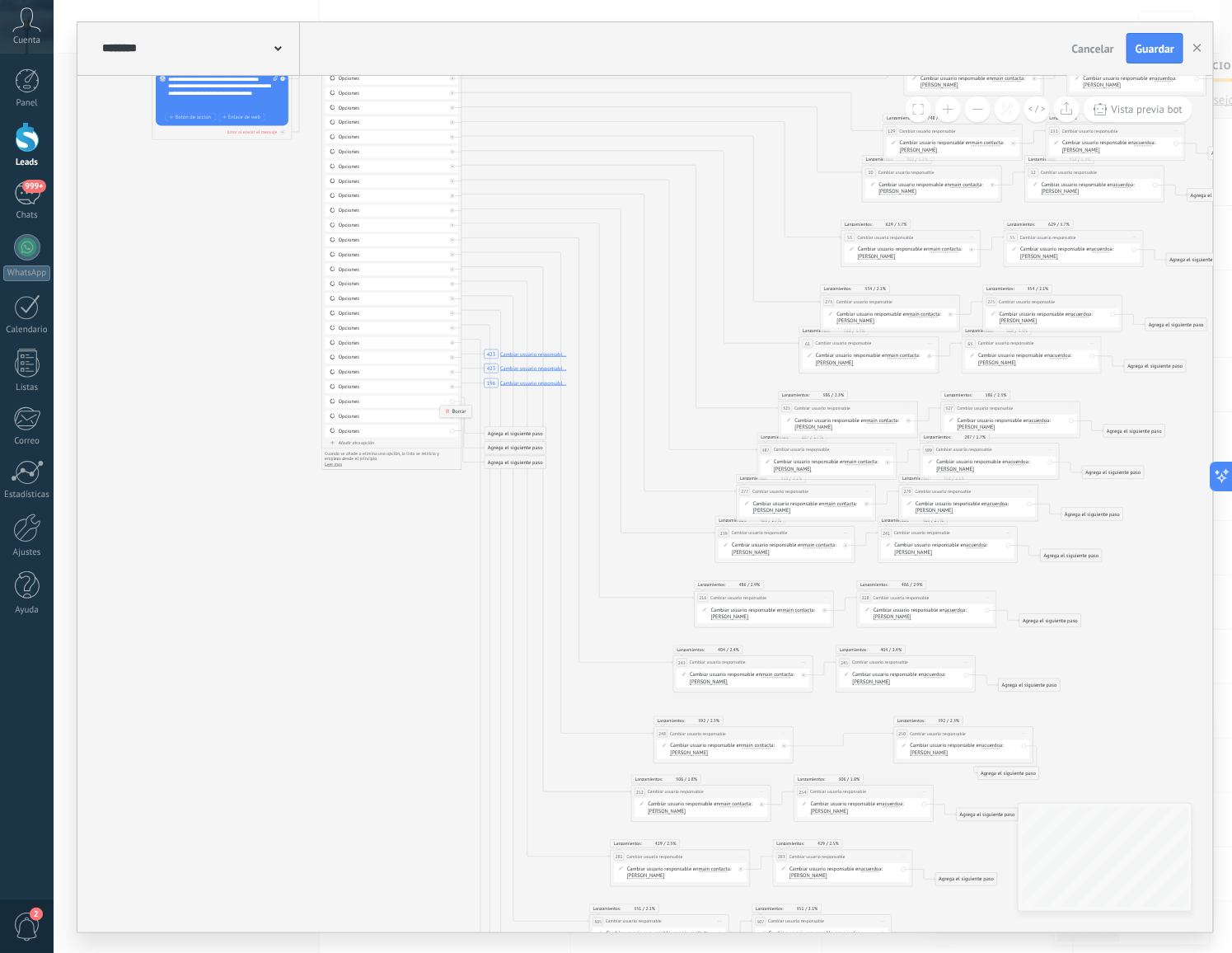 click 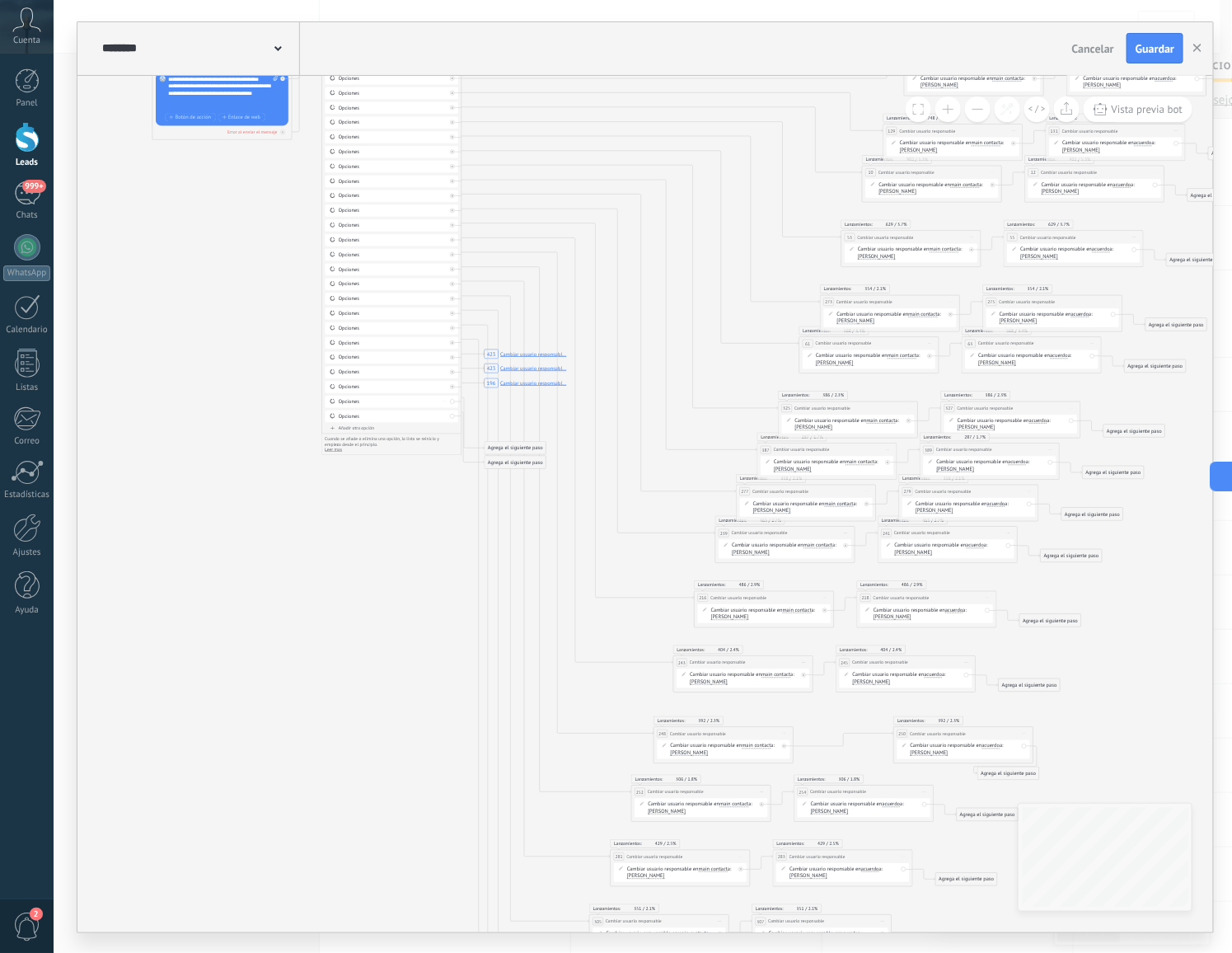 click on "Borrar" at bounding box center [444, 401] 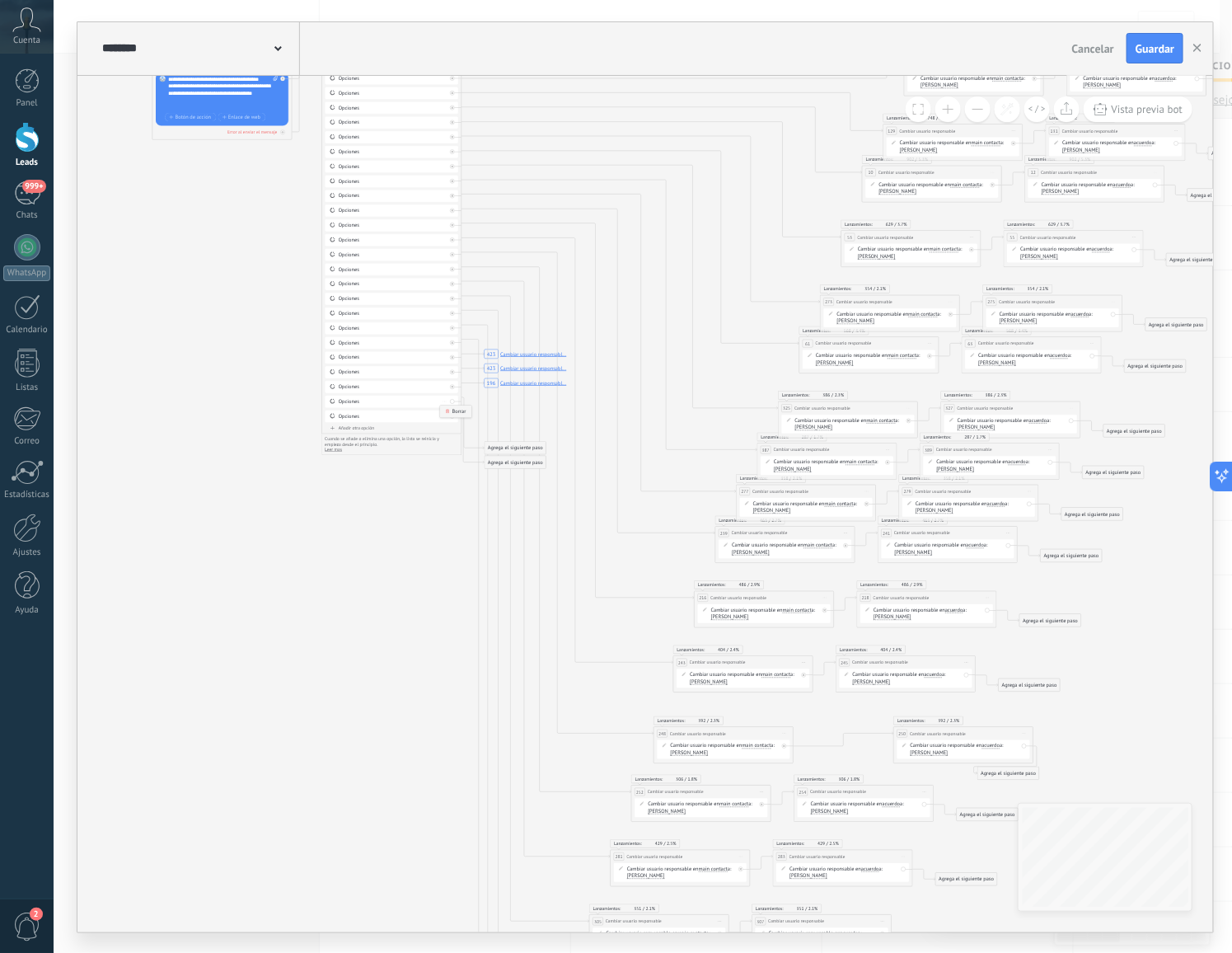 click on "Borrar" at bounding box center (457, 411) 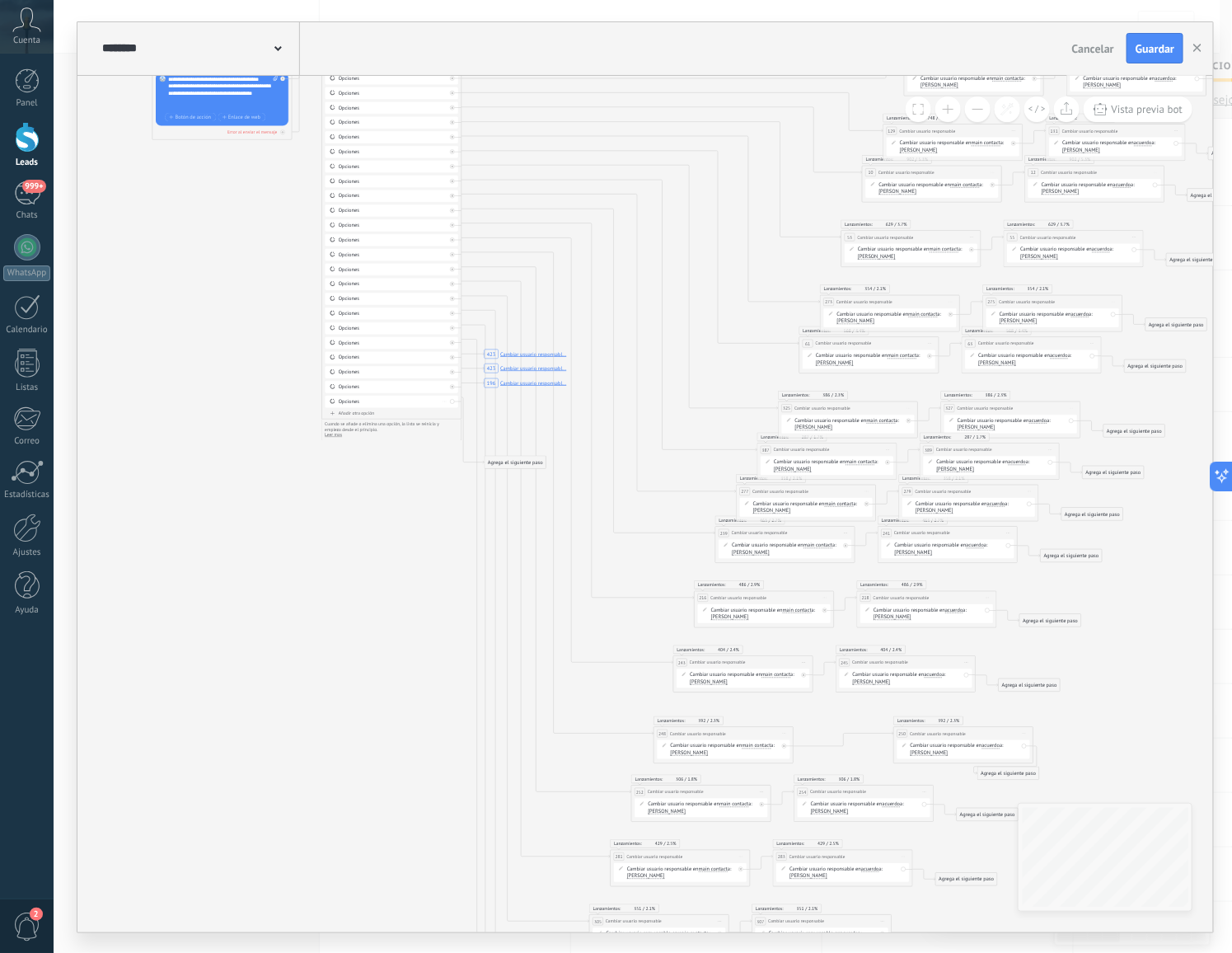 click on "Opciones" at bounding box center [393, 401] 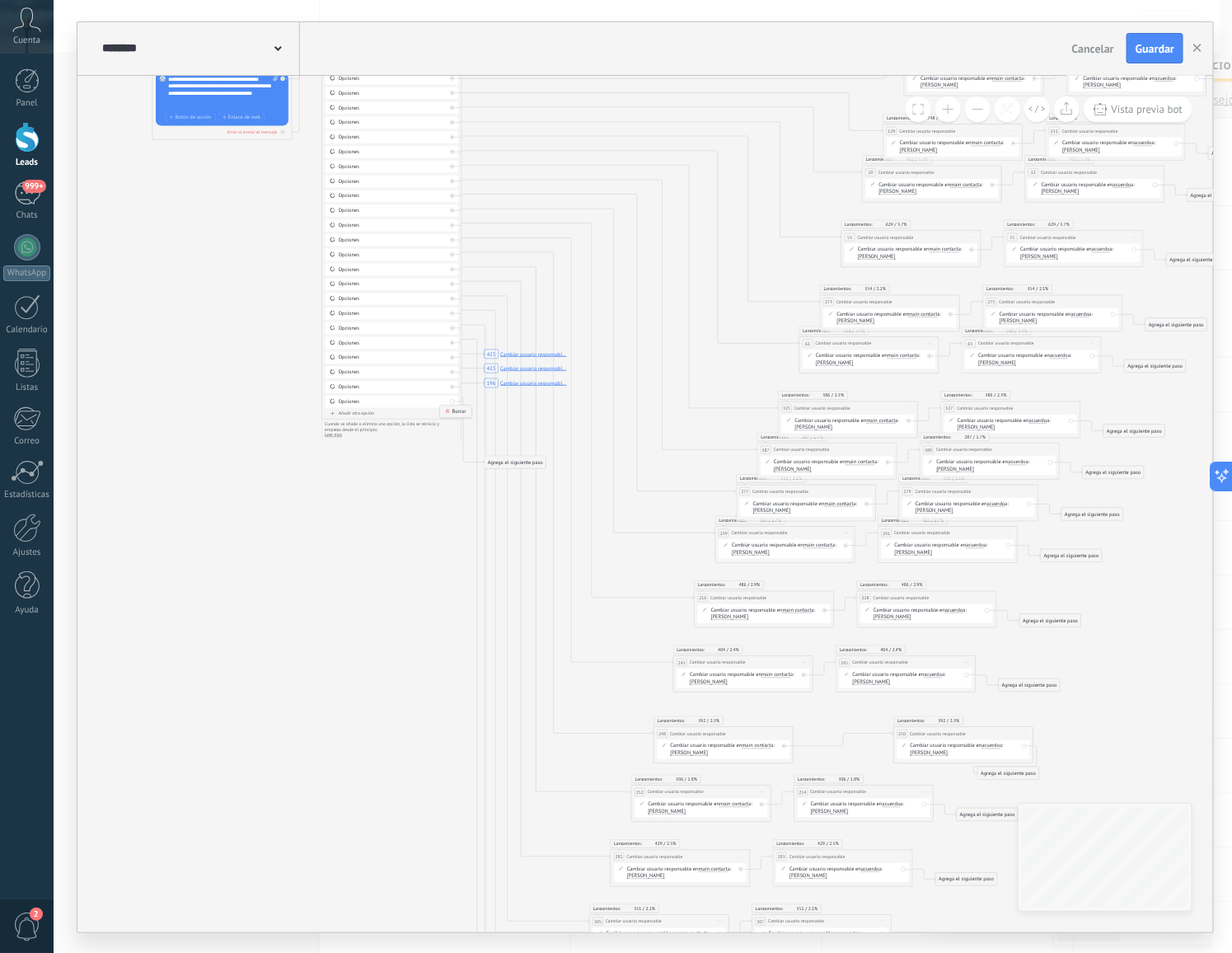 click on "Borrar" at bounding box center (457, 411) 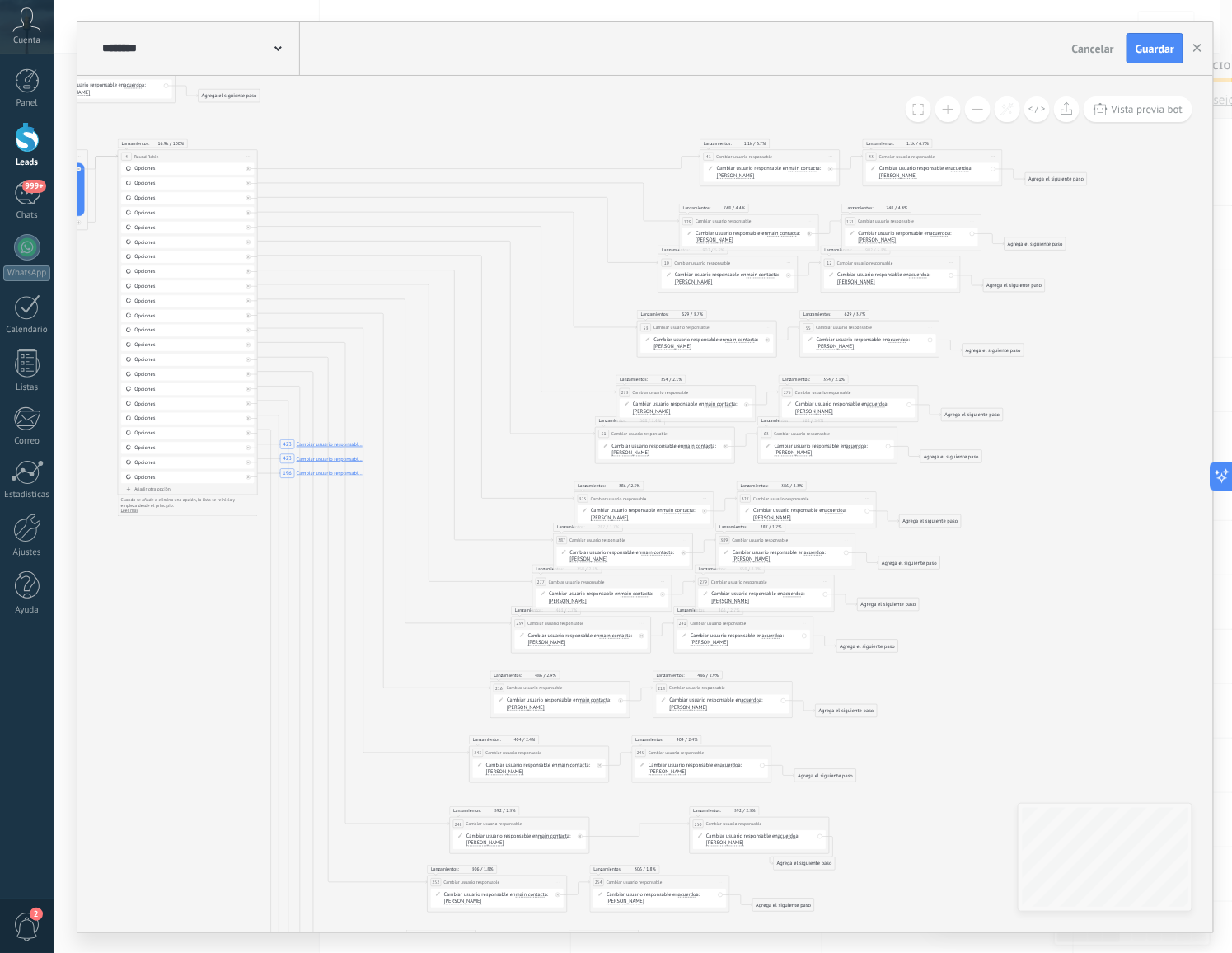 click on "[PERSON_NAME]" at bounding box center (652, 411) 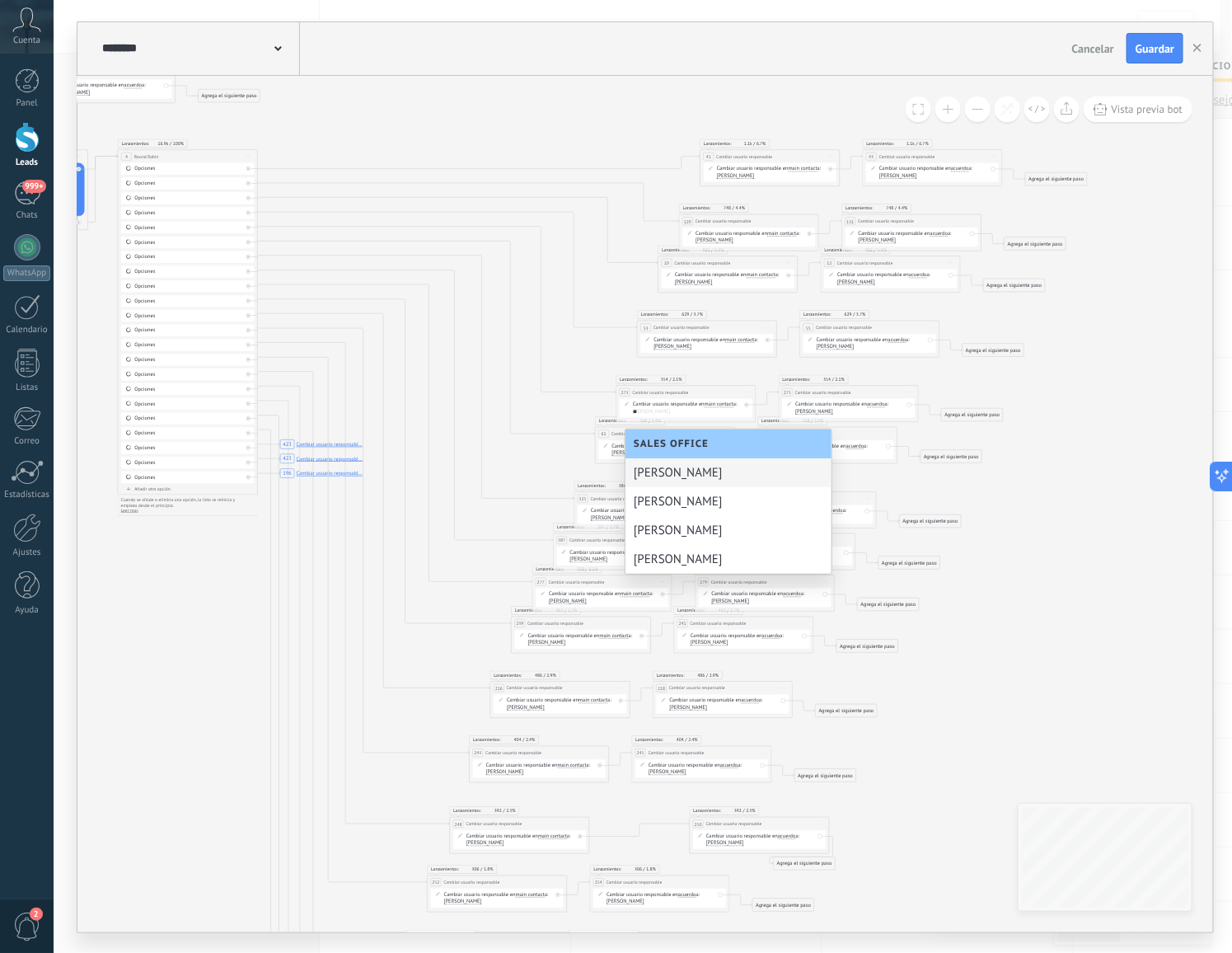 scroll, scrollTop: 0, scrollLeft: 0, axis: both 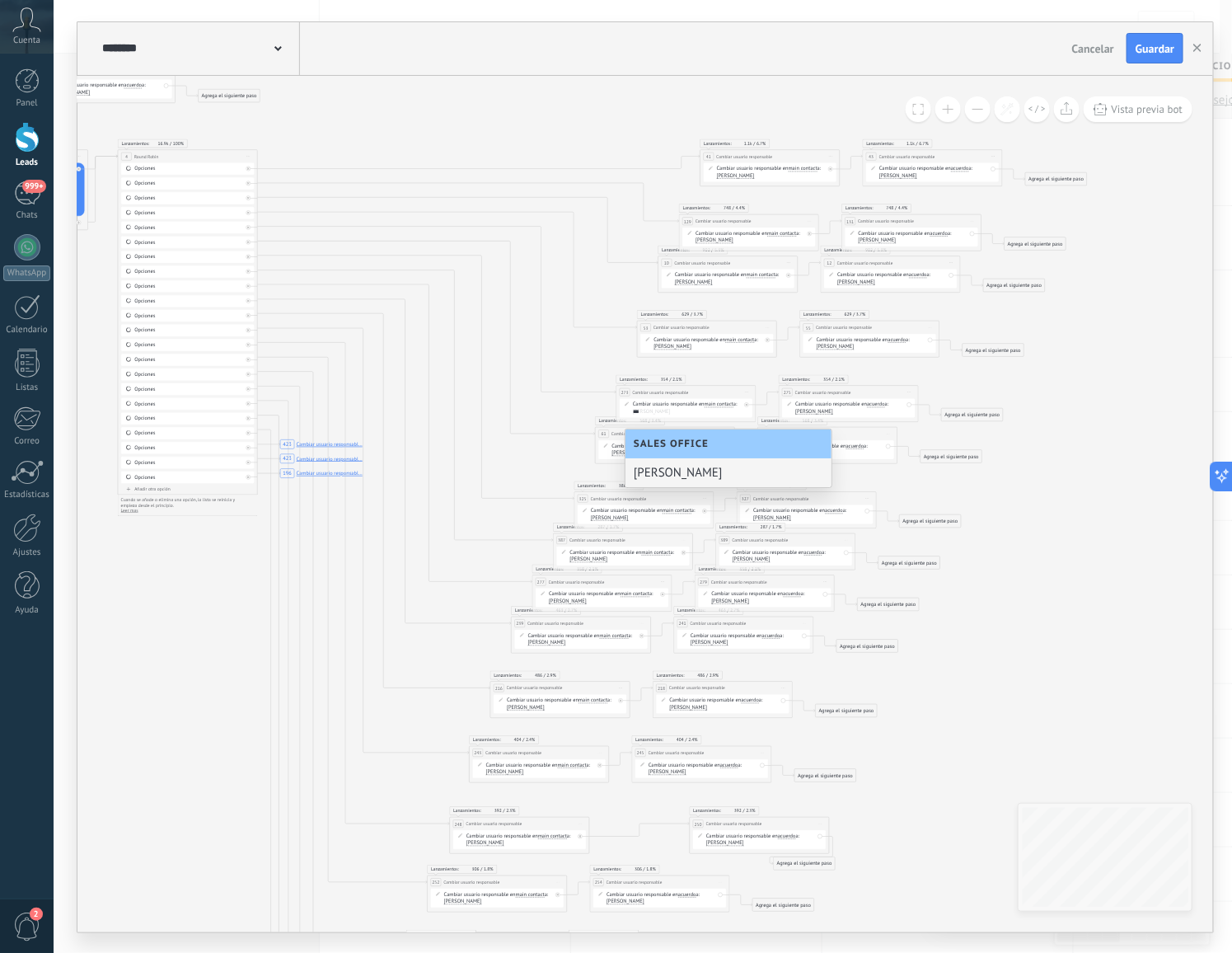 type on "***" 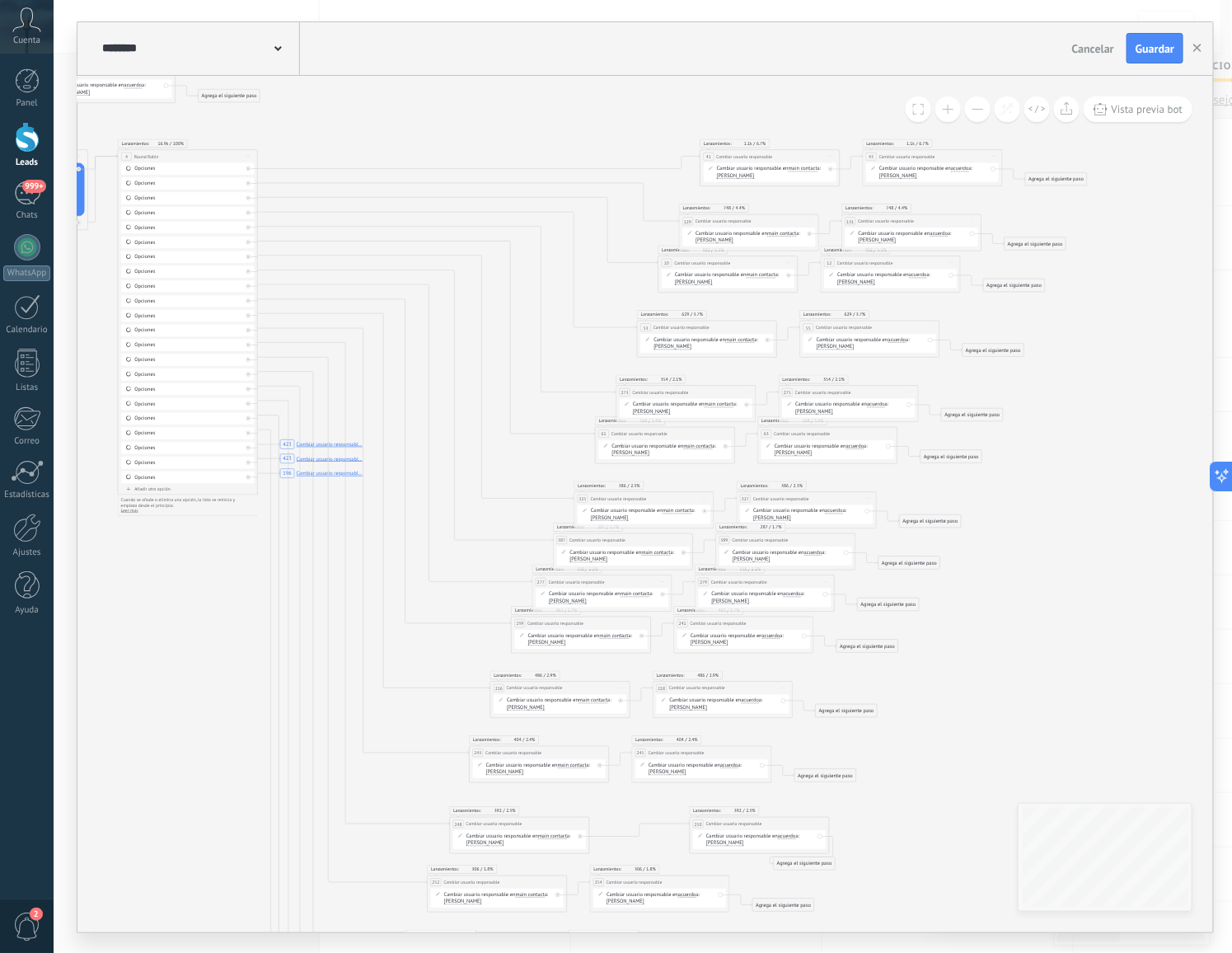 click on "[PERSON_NAME]" at bounding box center (815, 411) 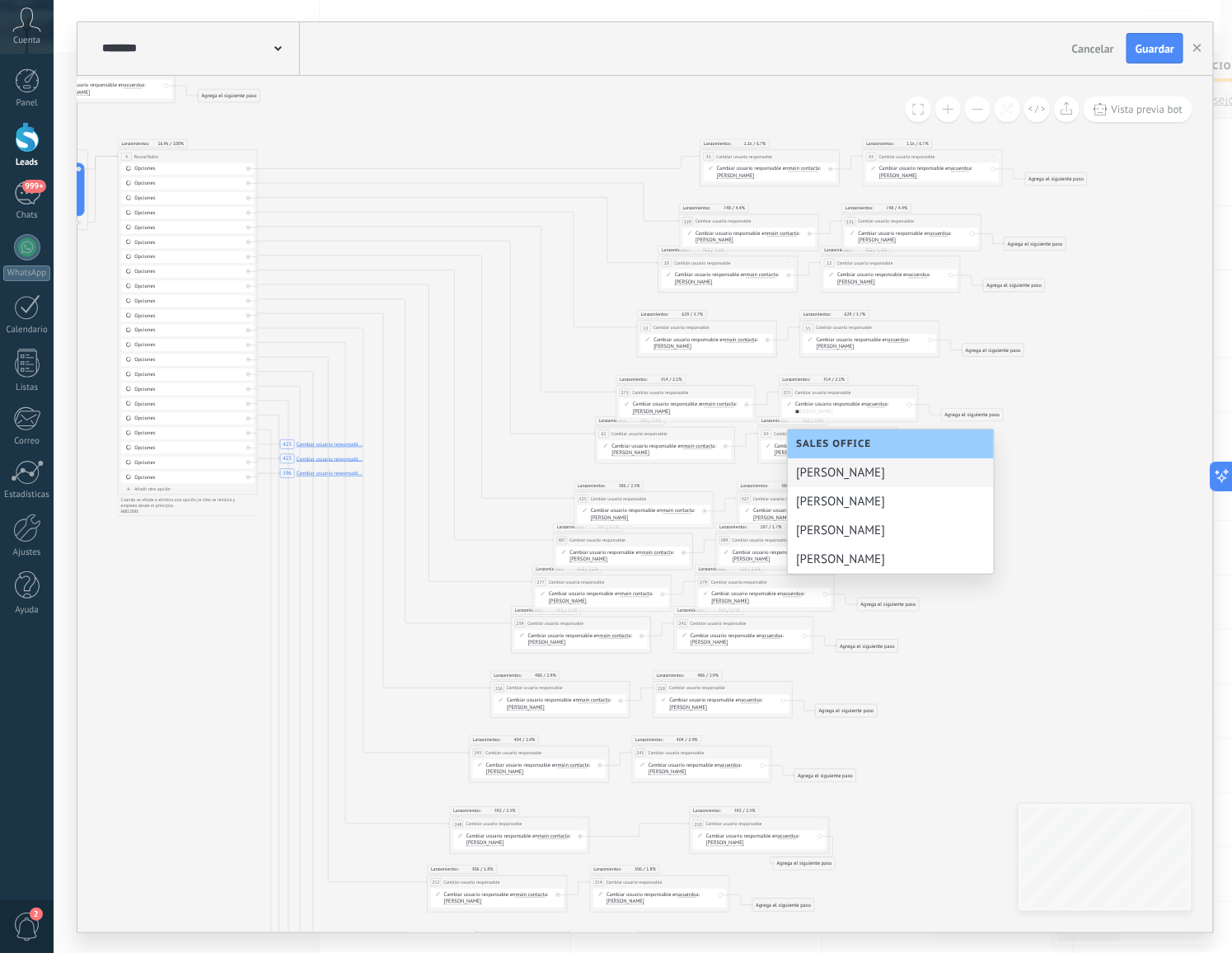 scroll, scrollTop: 0, scrollLeft: 0, axis: both 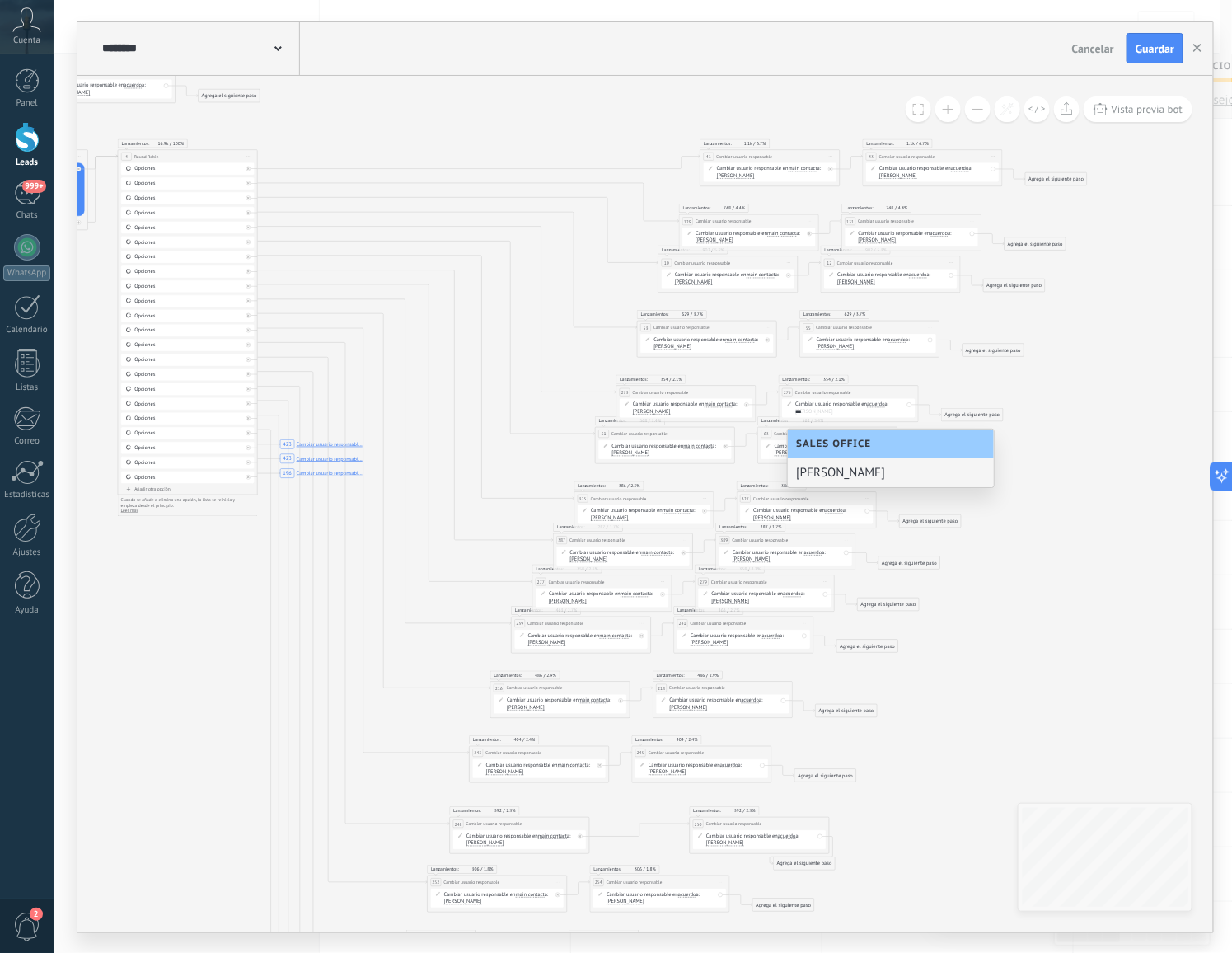 type on "***" 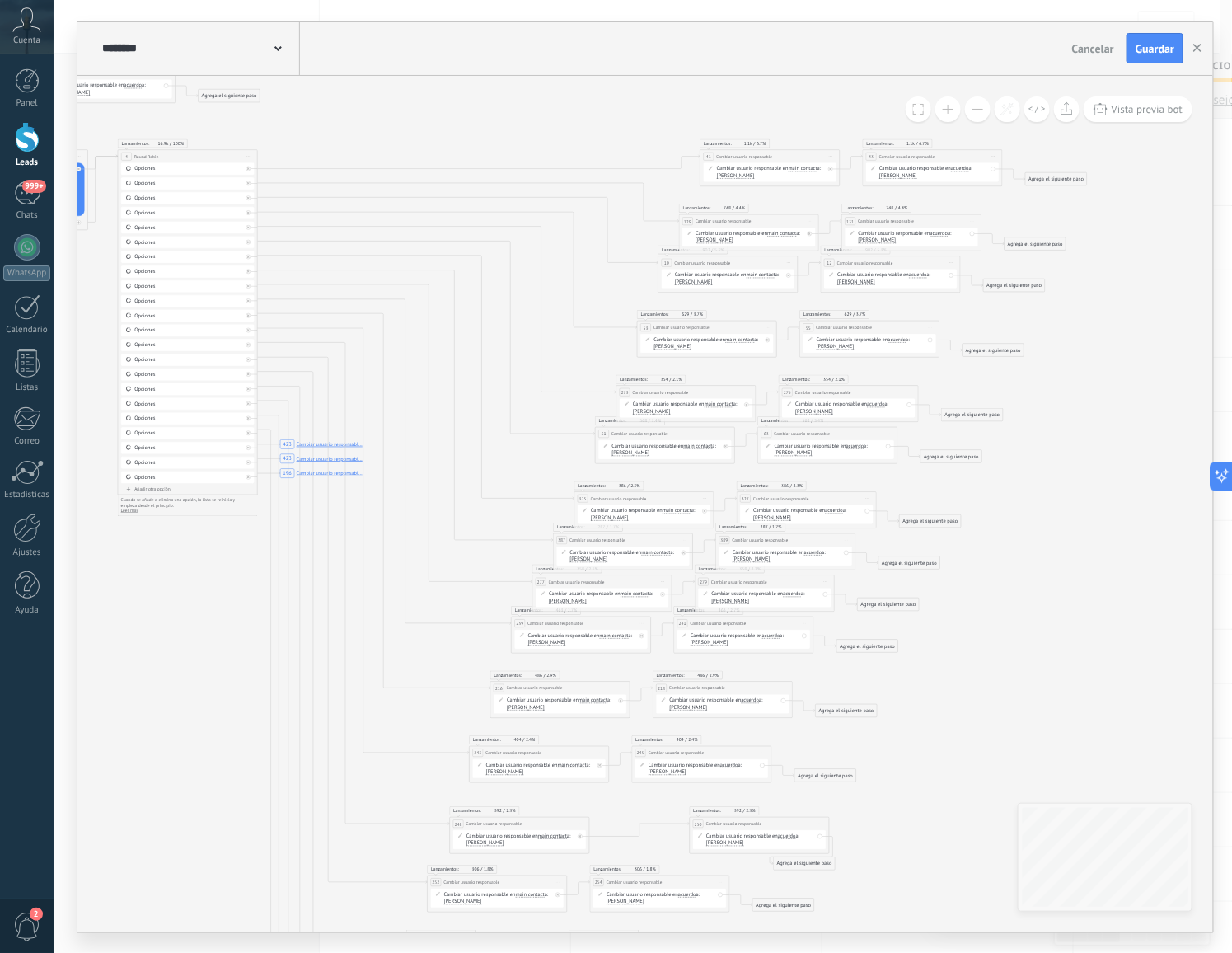 click on "[PERSON_NAME]" at bounding box center [631, 453] 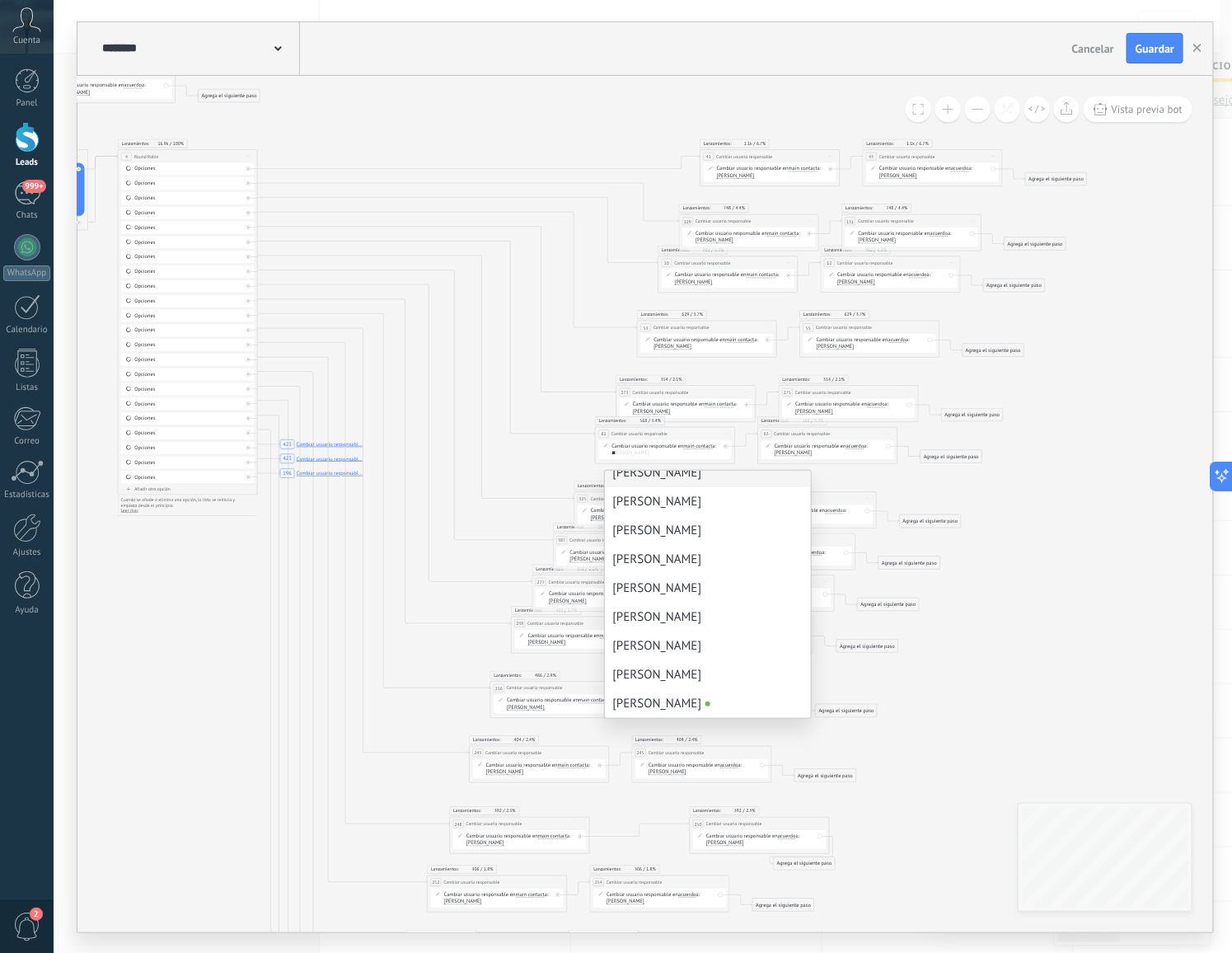 scroll, scrollTop: 0, scrollLeft: 0, axis: both 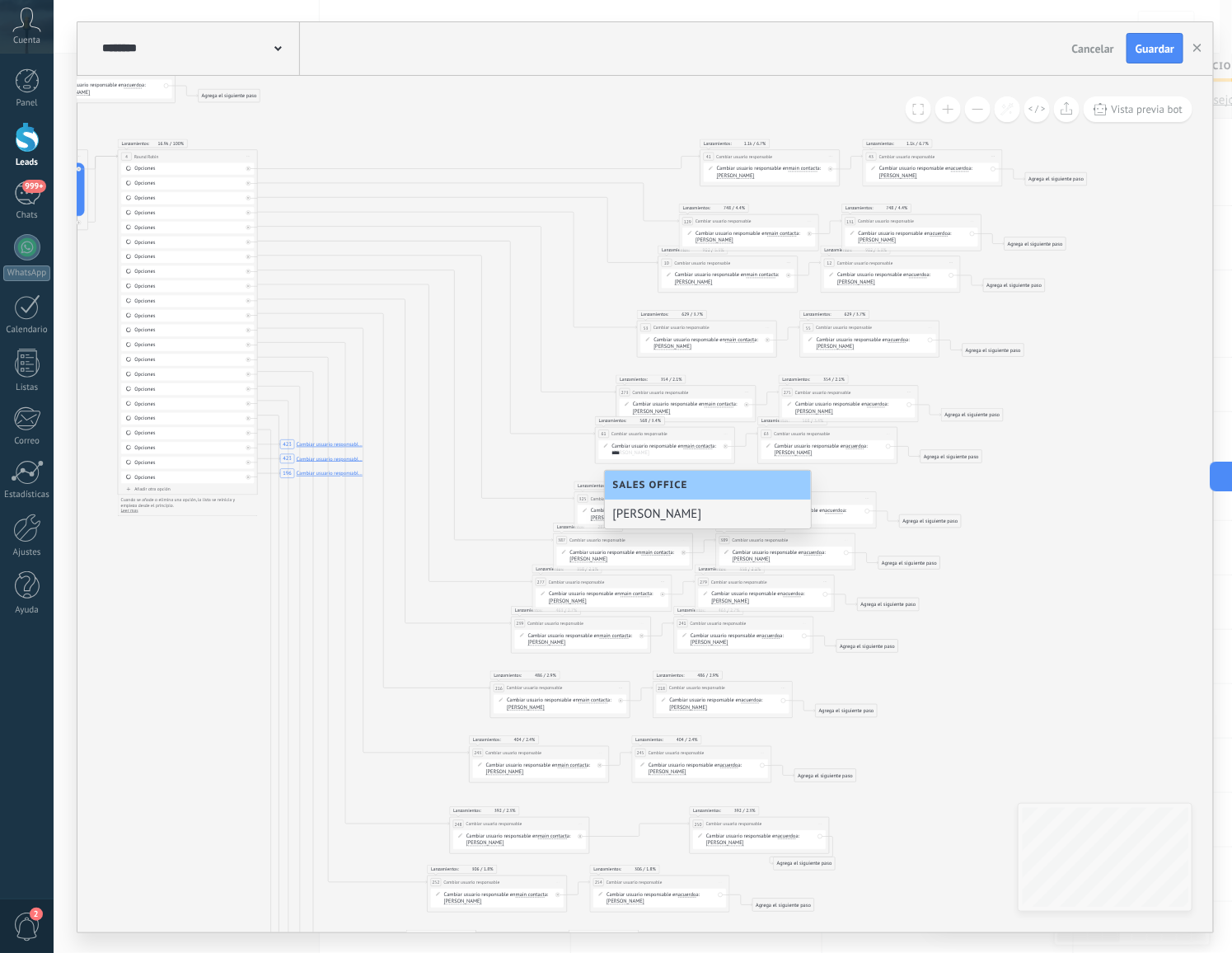 type on "****" 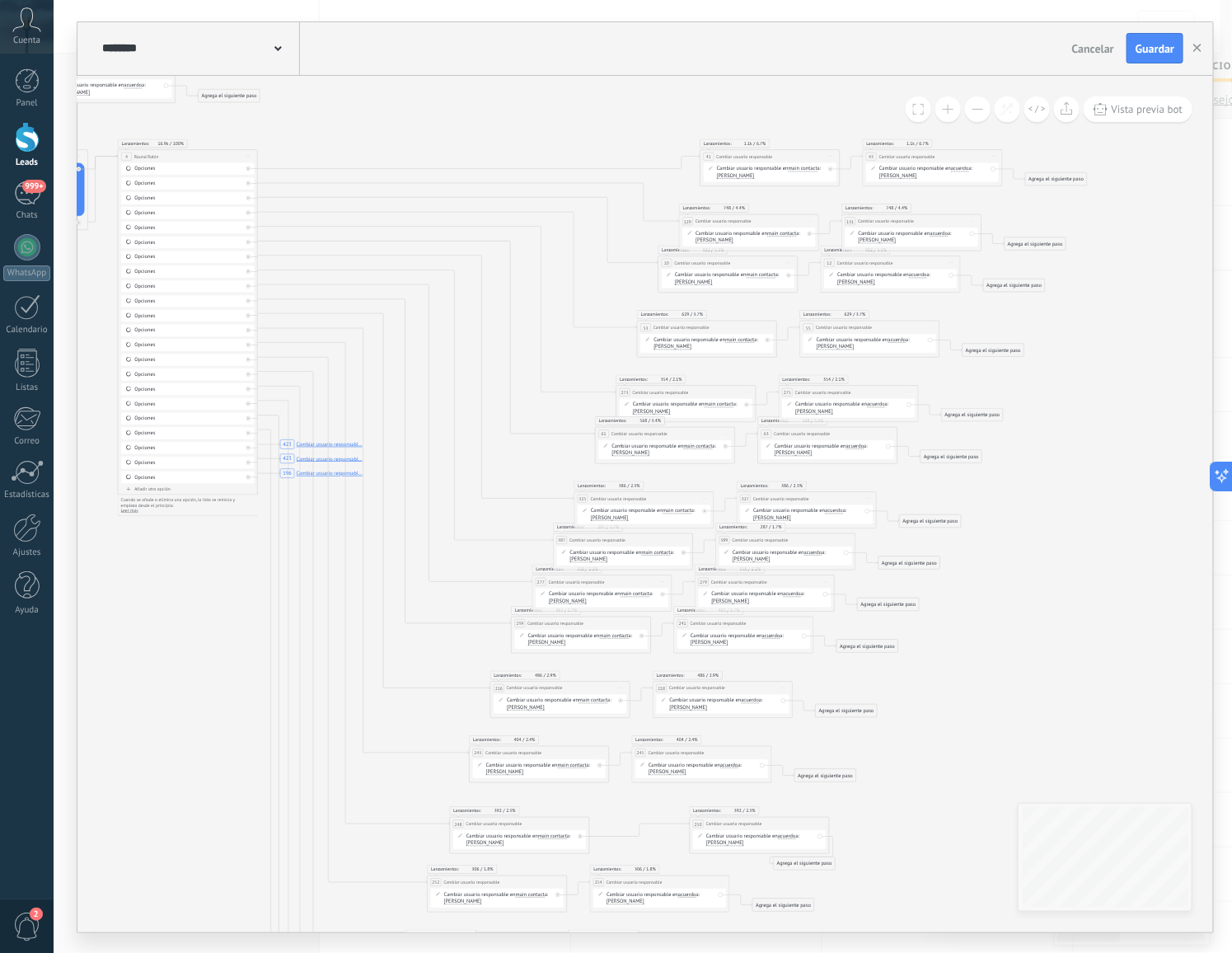 click on "[PERSON_NAME]" at bounding box center [794, 453] 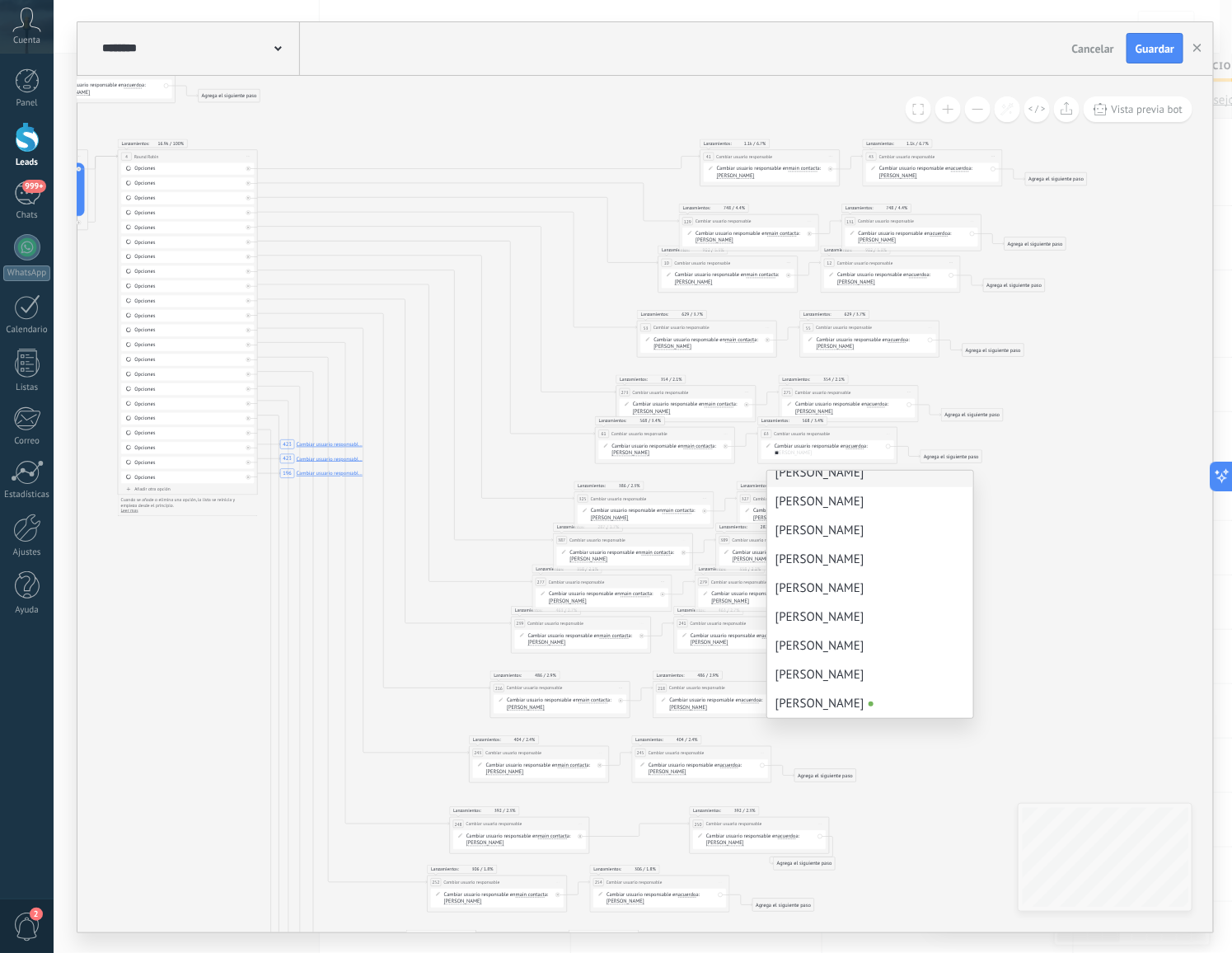 scroll, scrollTop: 0, scrollLeft: 0, axis: both 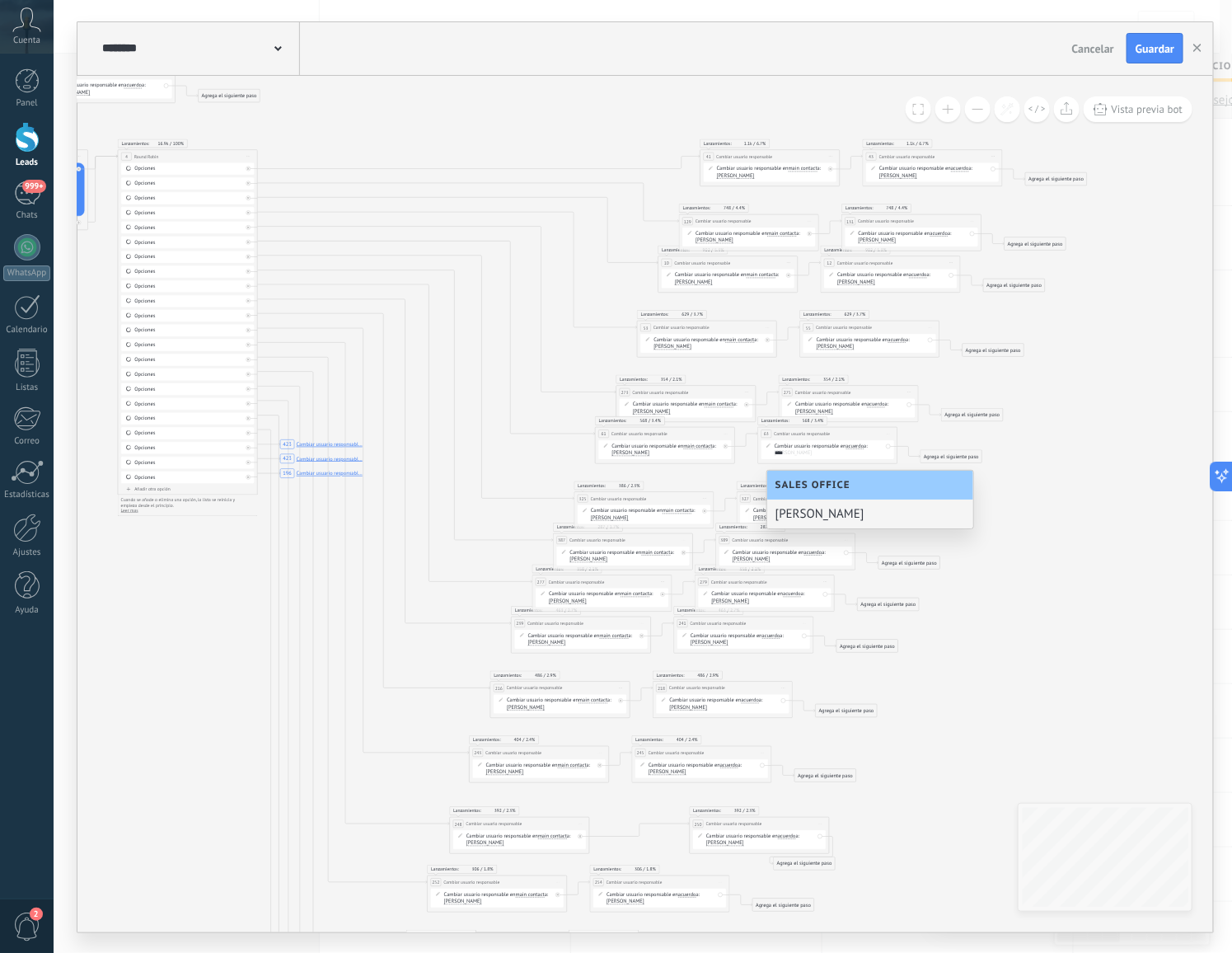 type on "****" 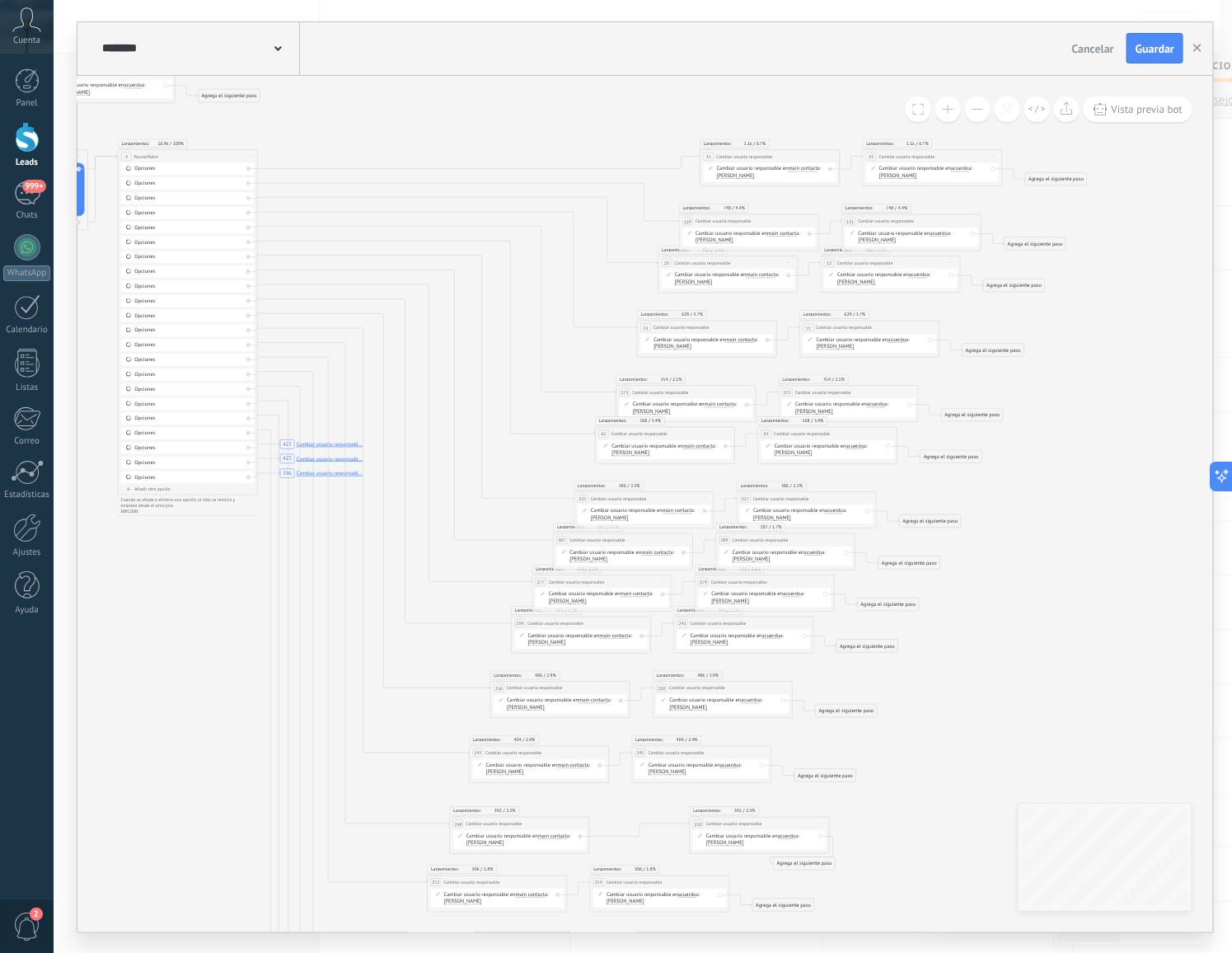 click on "Cambiar usuario responsable en
main contact
main contact
all contacts
chat contact
acuerdo
empresa
main contact
main contact
all contacts
chat contact
acuerdo" at bounding box center [645, 514] 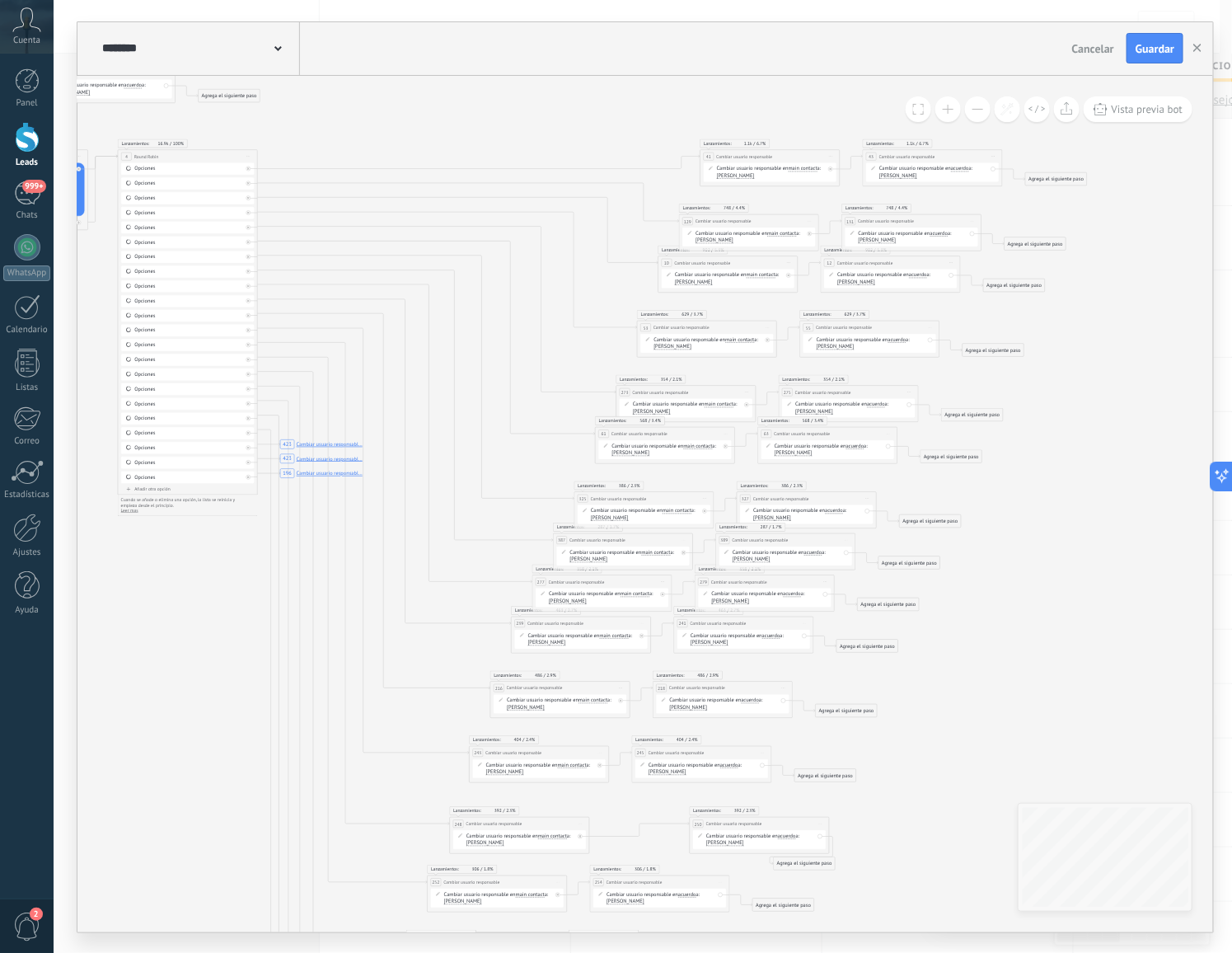 click on "[PERSON_NAME]" at bounding box center (610, 517) 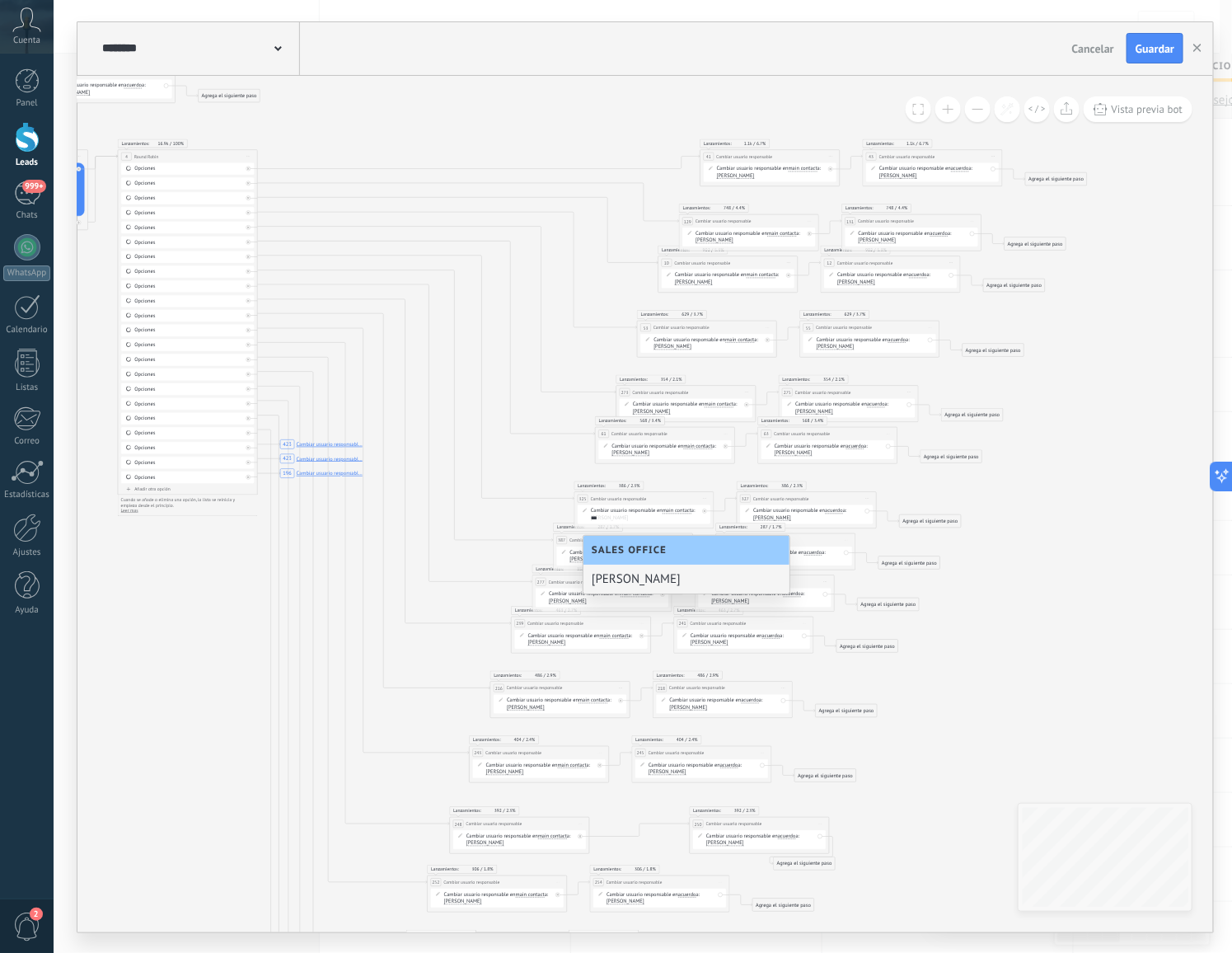type on "***" 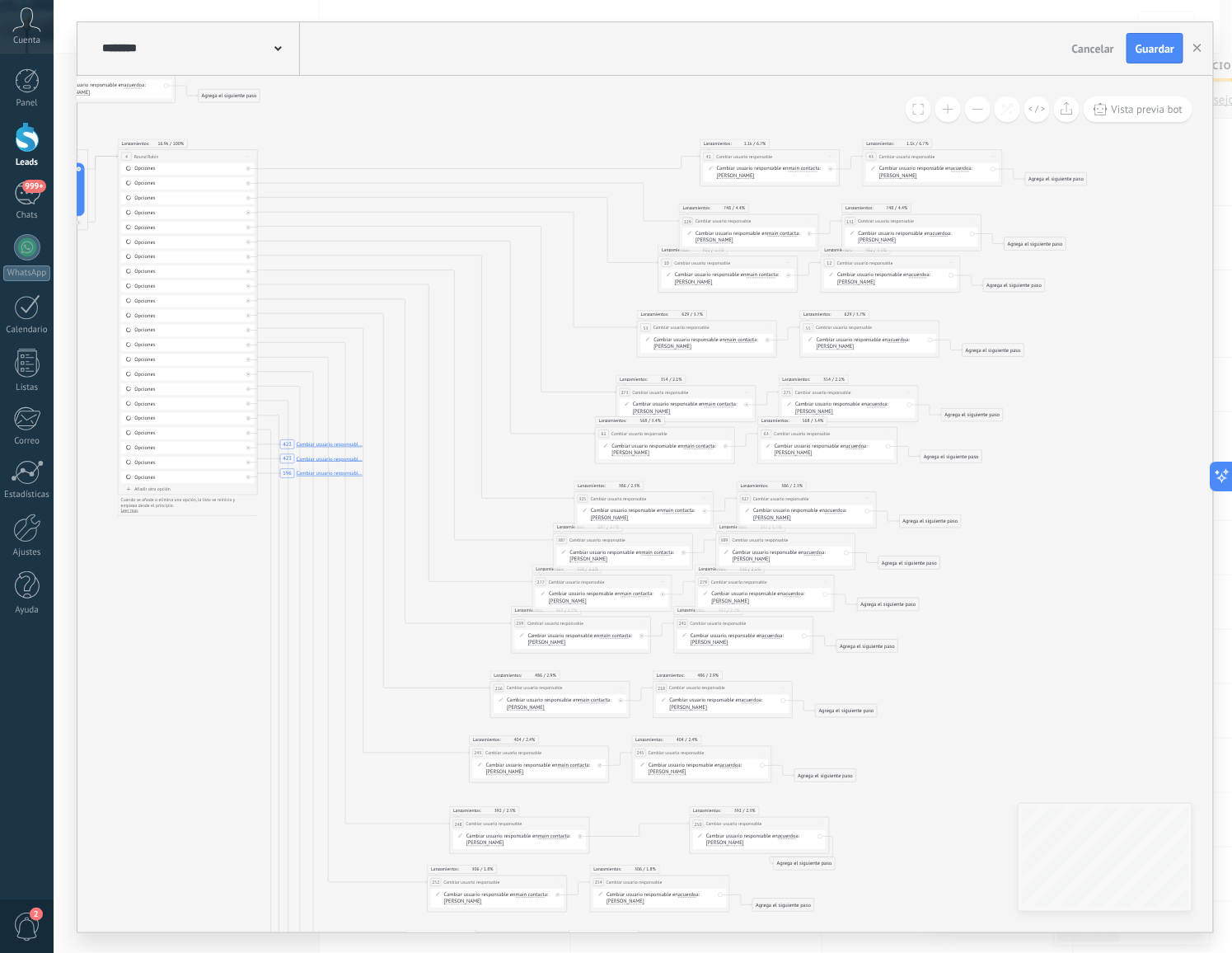 click on "[PERSON_NAME]" at bounding box center (773, 517) 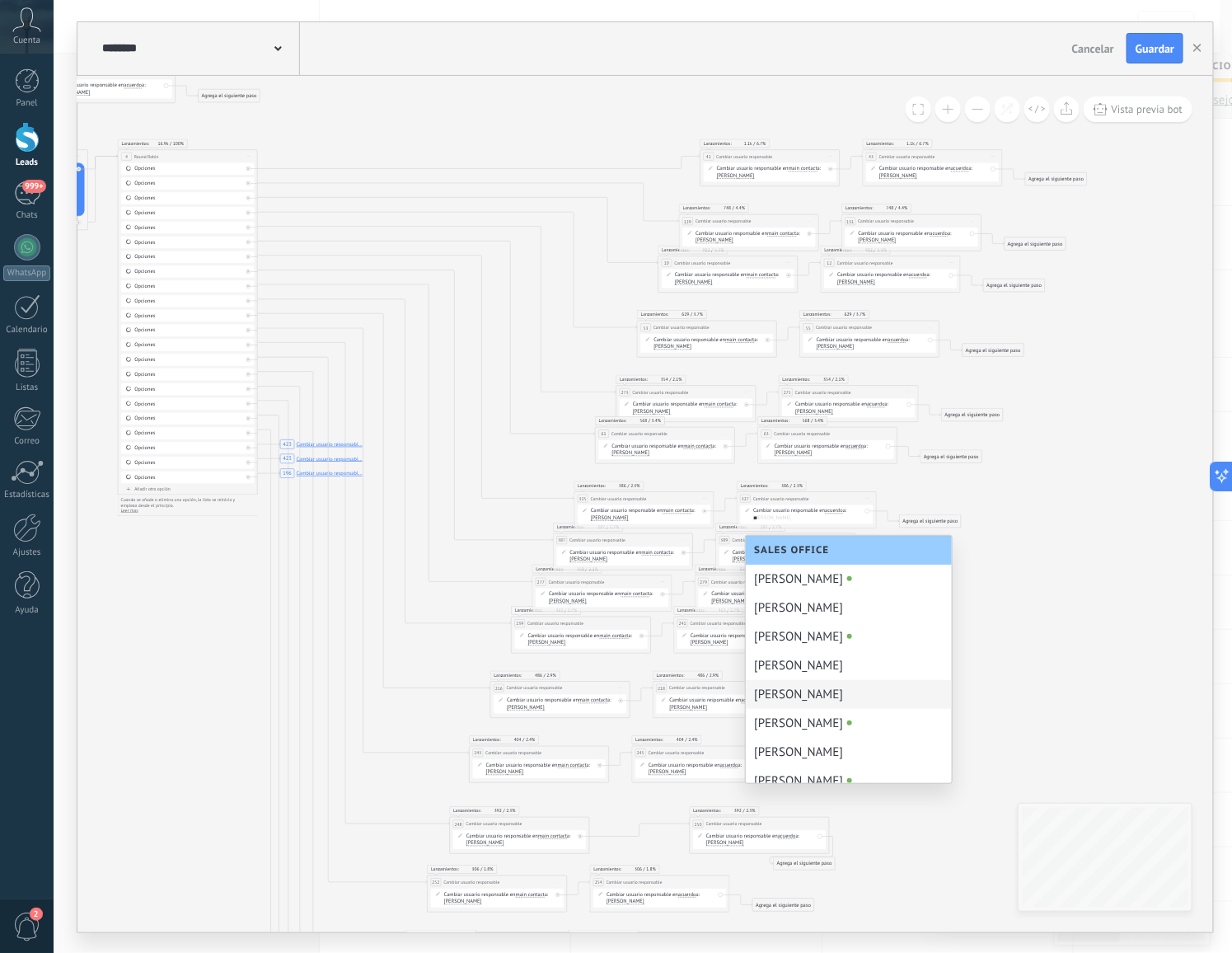 scroll, scrollTop: 0, scrollLeft: 0, axis: both 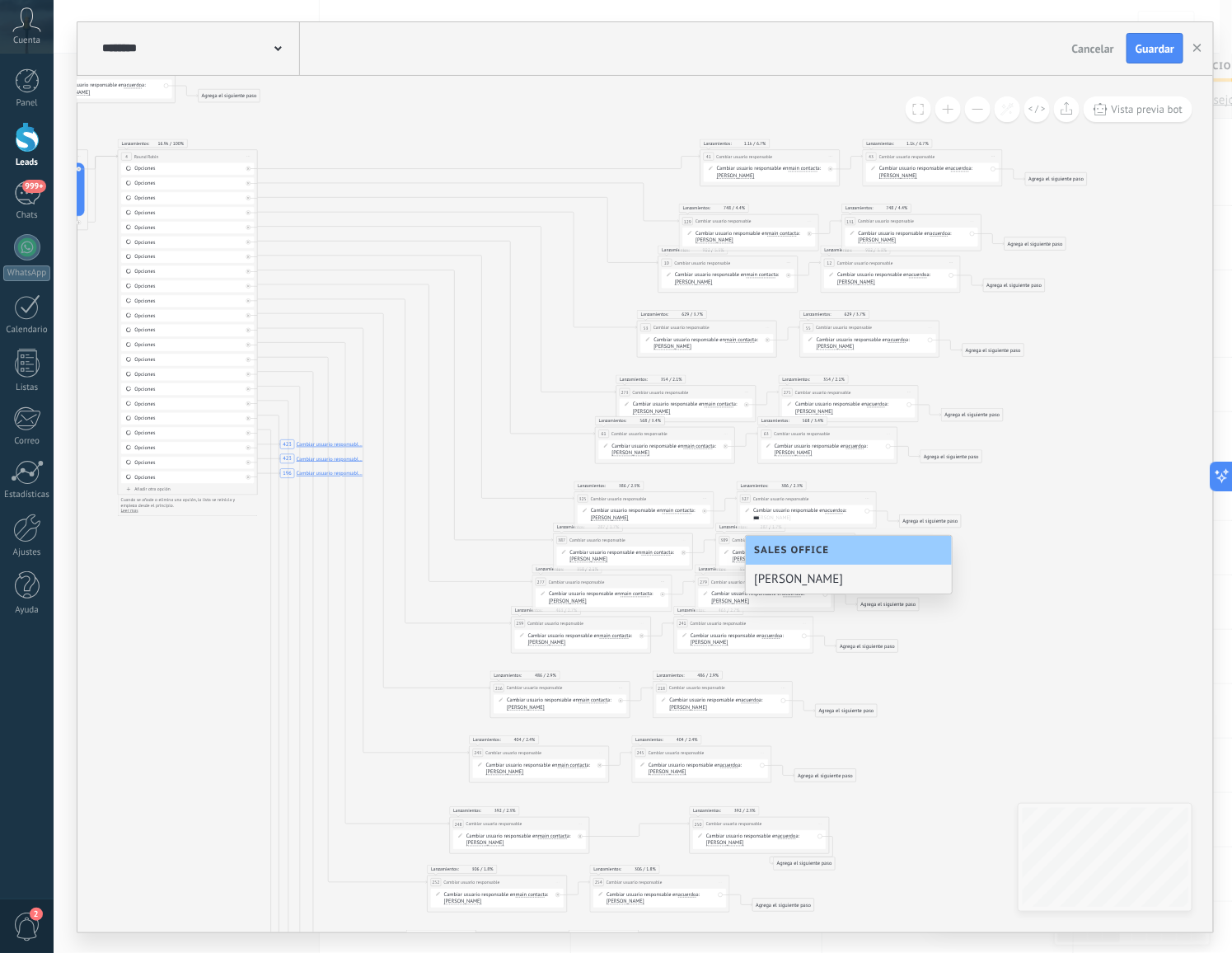 type on "***" 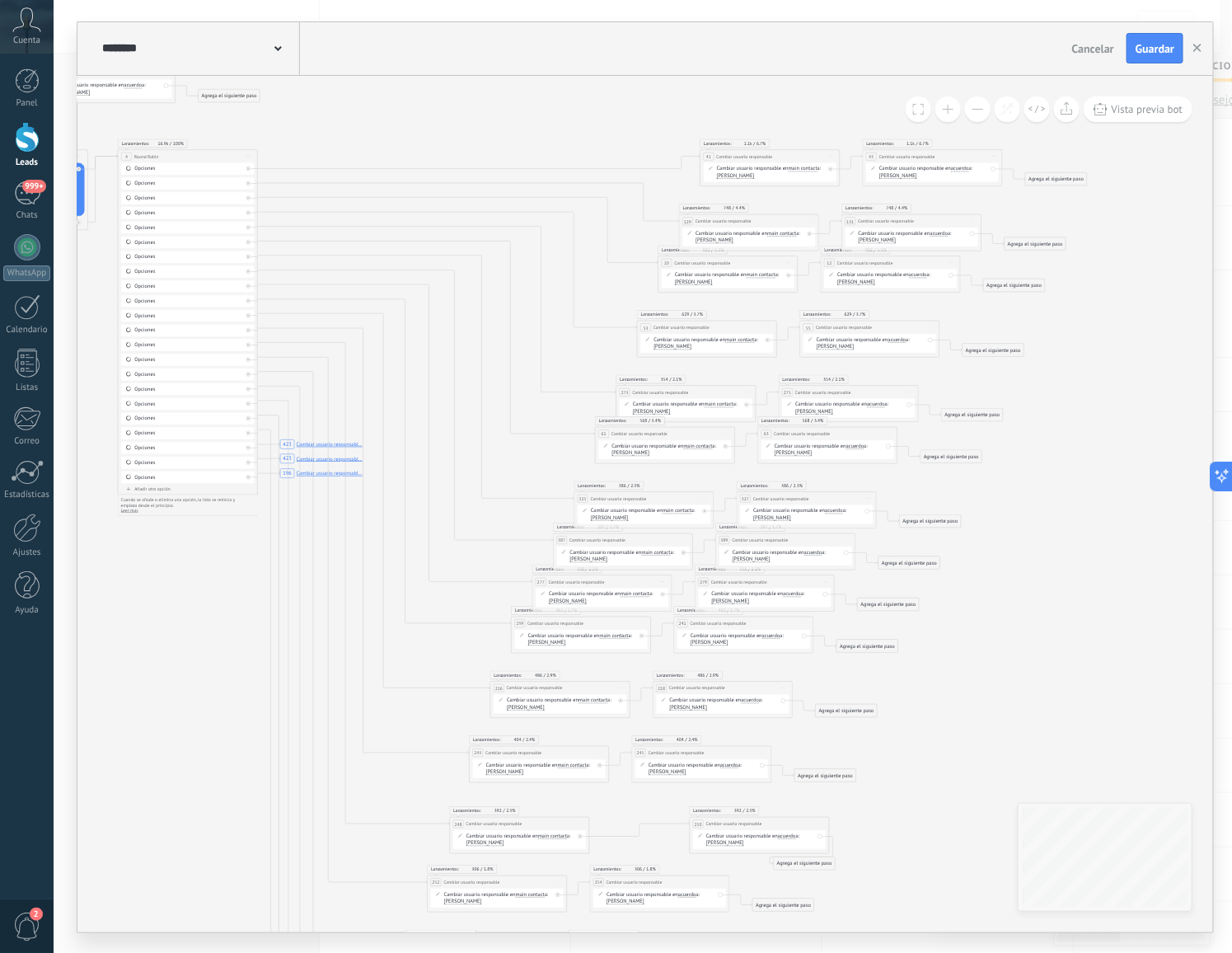 click on "[PERSON_NAME]" at bounding box center [589, 559] 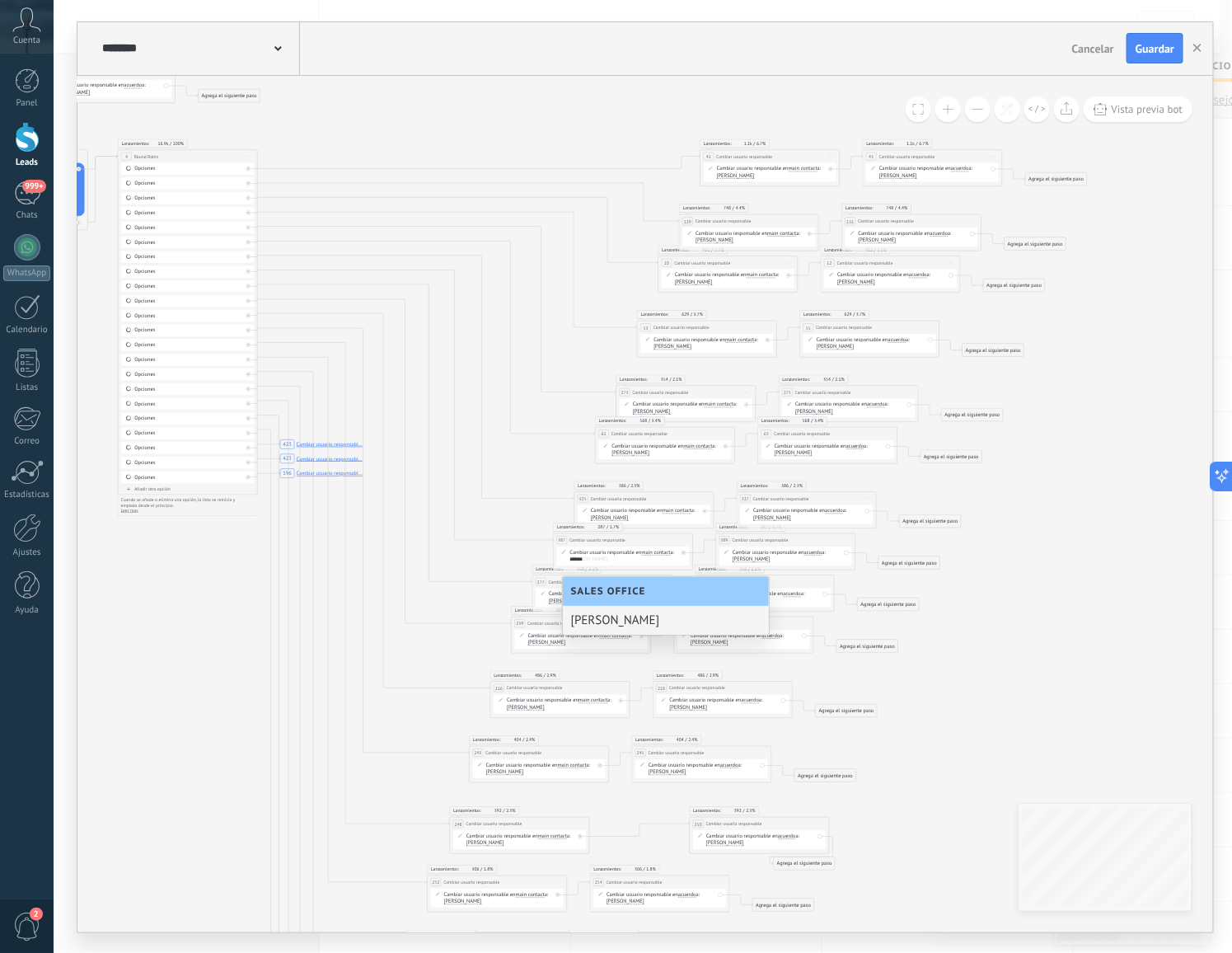 type on "******" 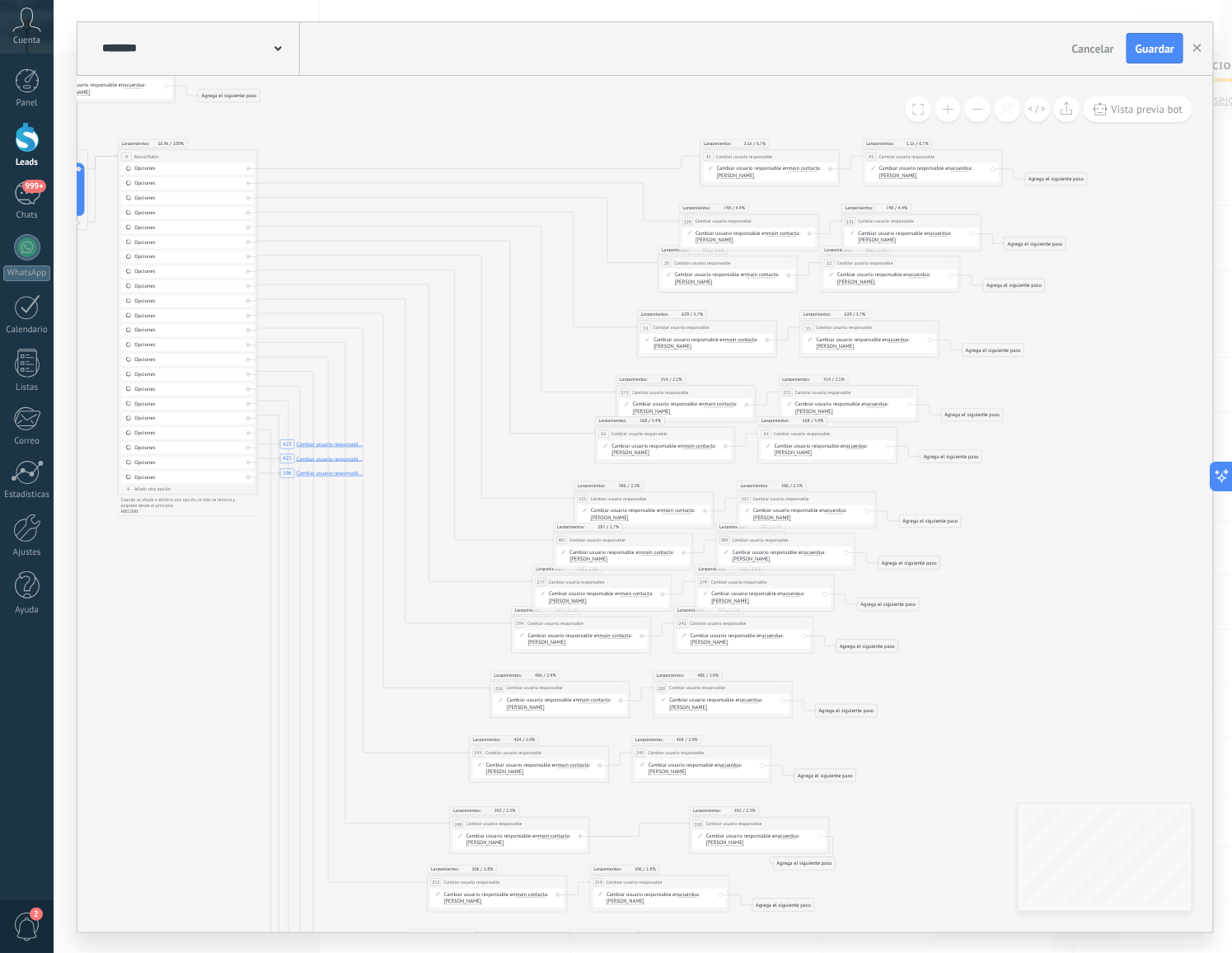 click on "[PERSON_NAME]" at bounding box center (752, 559) 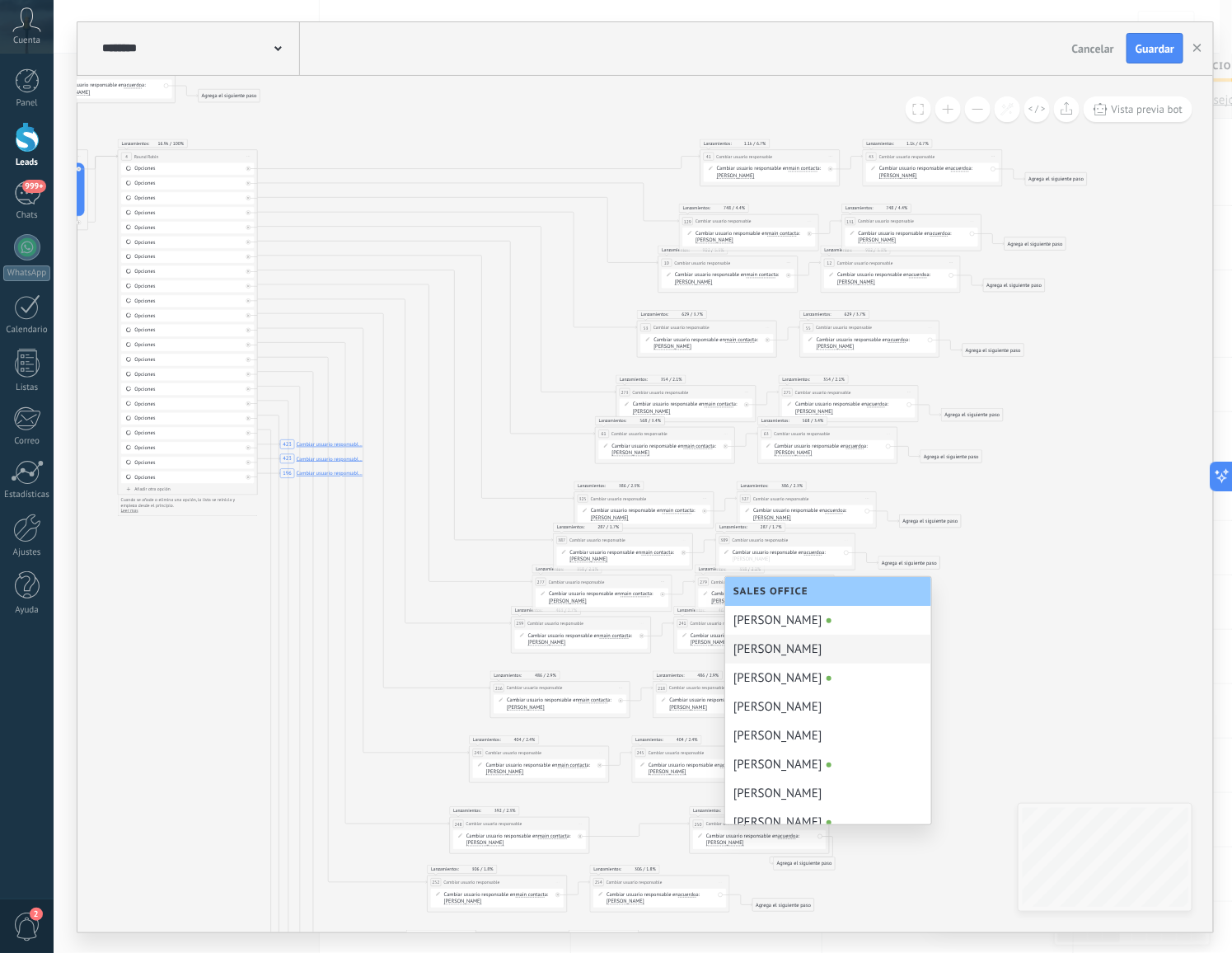 type on "*" 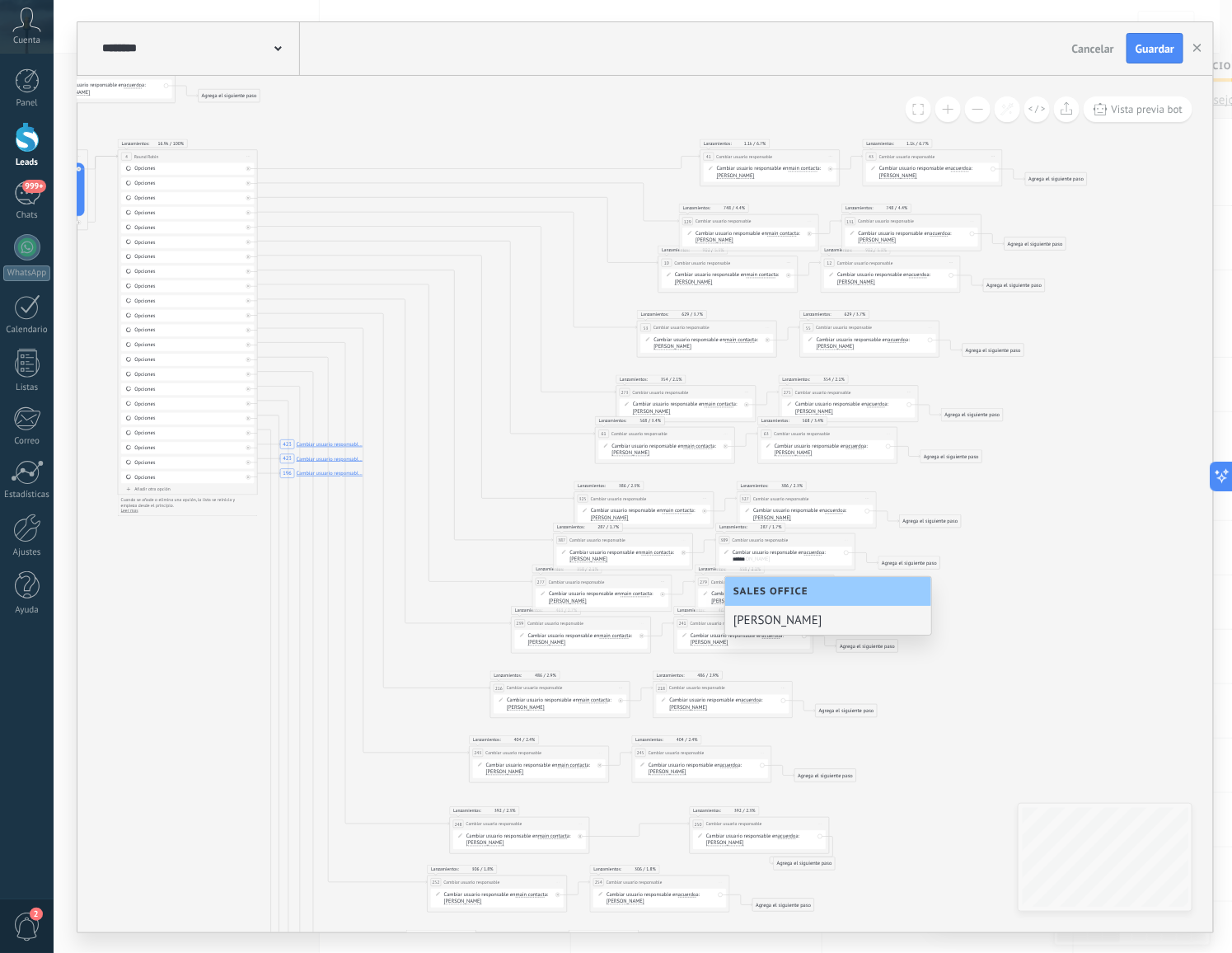 type on "******" 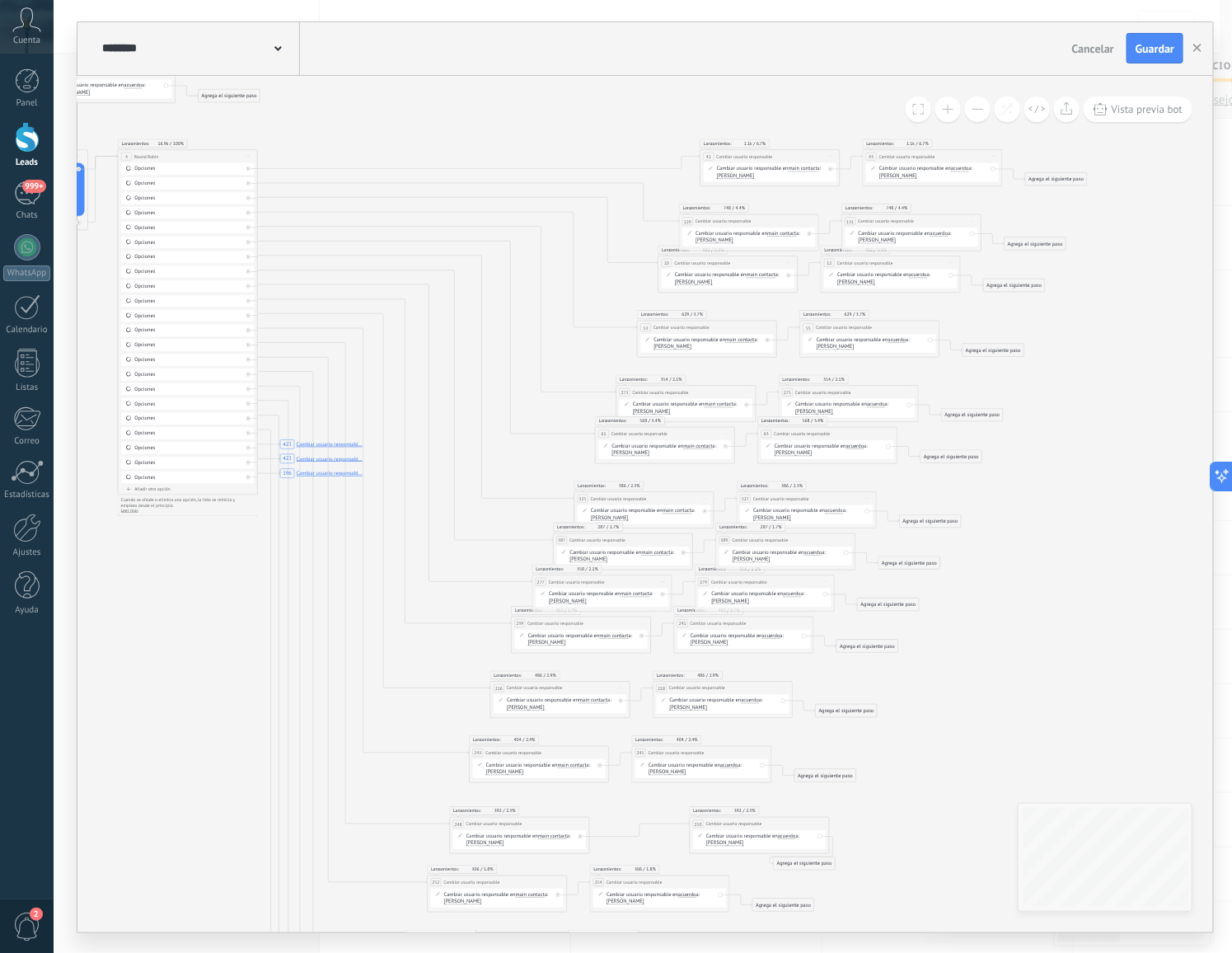 click on "Cambiar usuario responsable en
main contact
main contact
all contacts
chat contact
acuerdo
empresa
main contact
main contact
all contacts
chat contact
acuerdo" at bounding box center (603, 597) 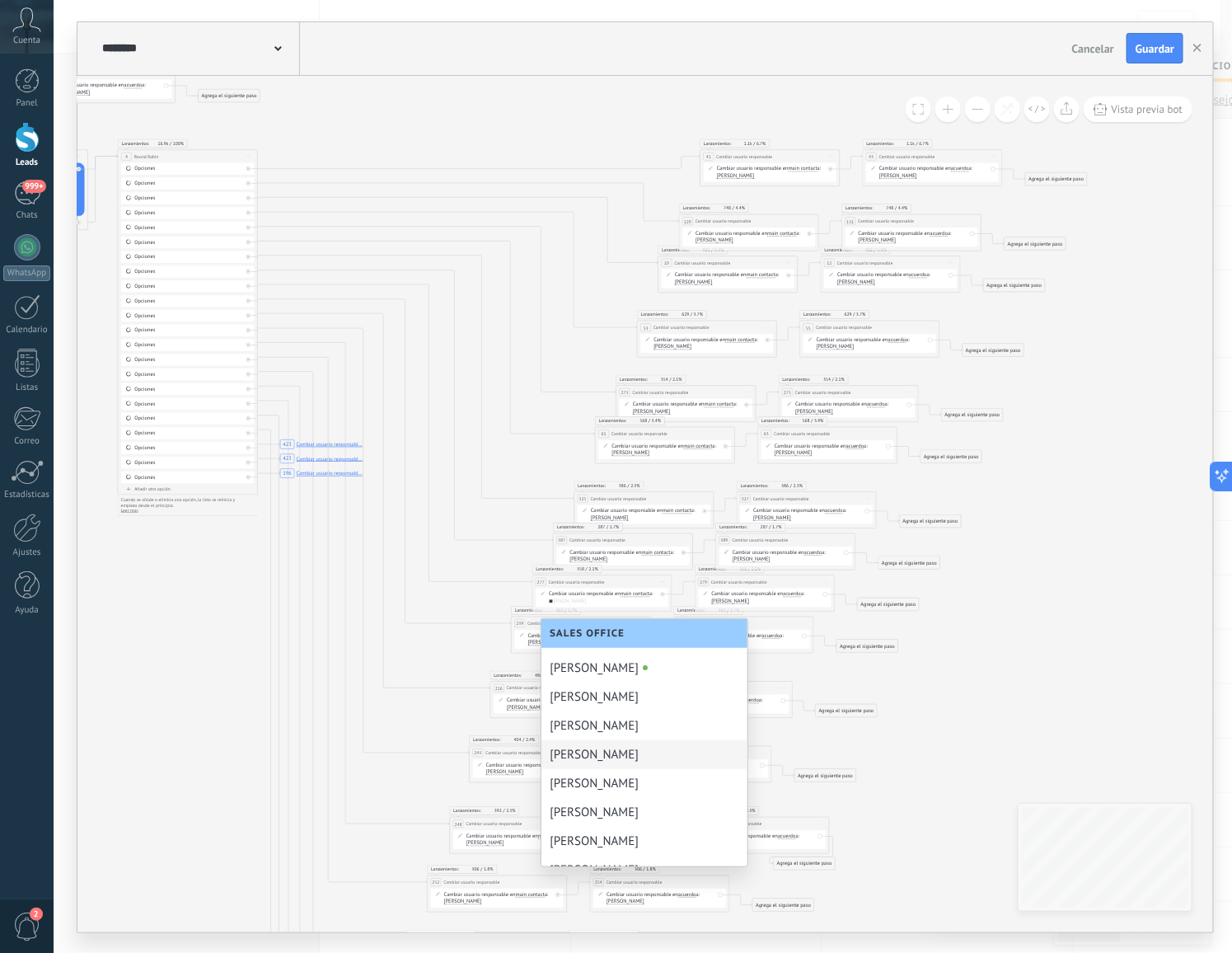 scroll, scrollTop: 0, scrollLeft: 0, axis: both 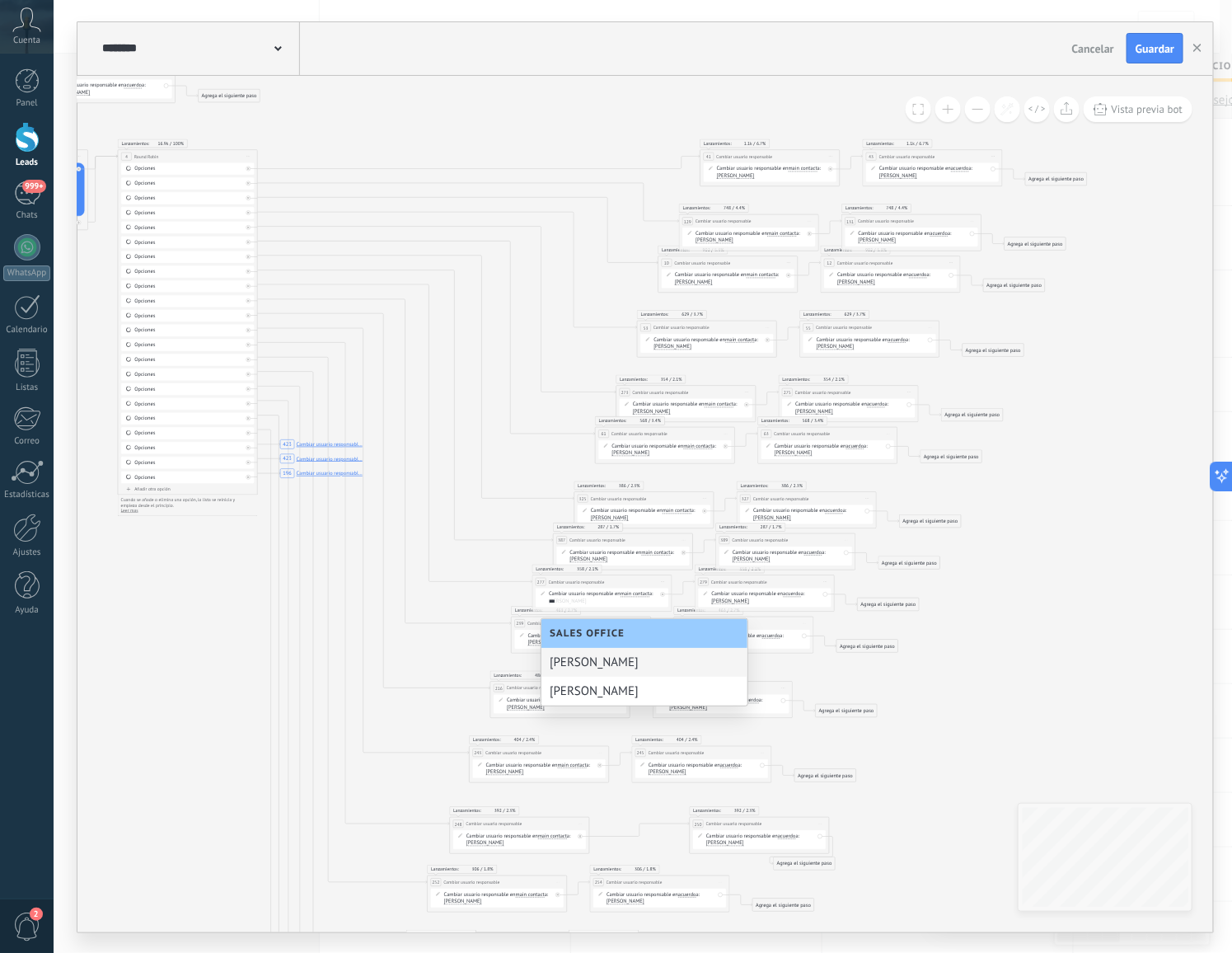 type on "***" 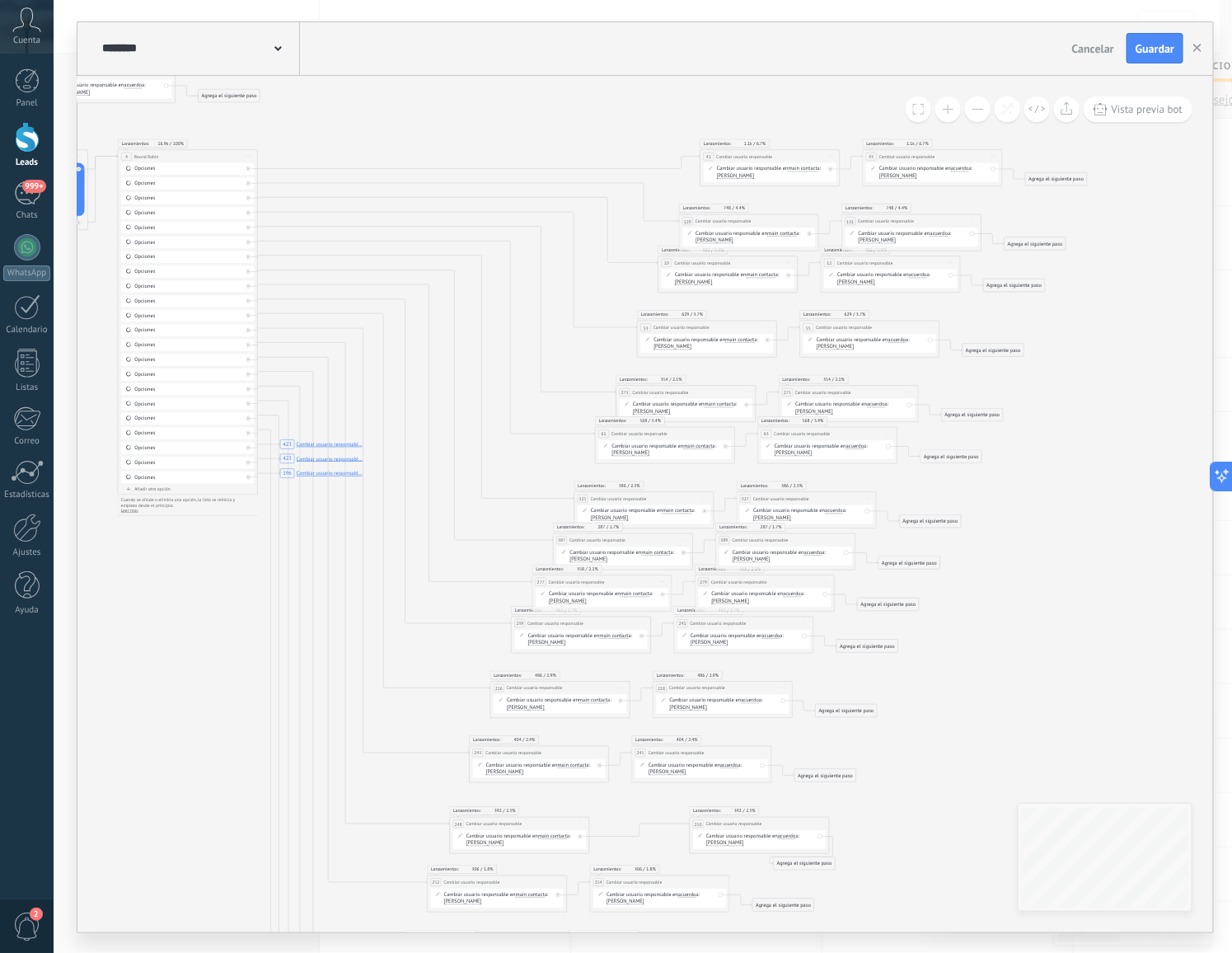 click on "[PERSON_NAME]" at bounding box center [731, 601] 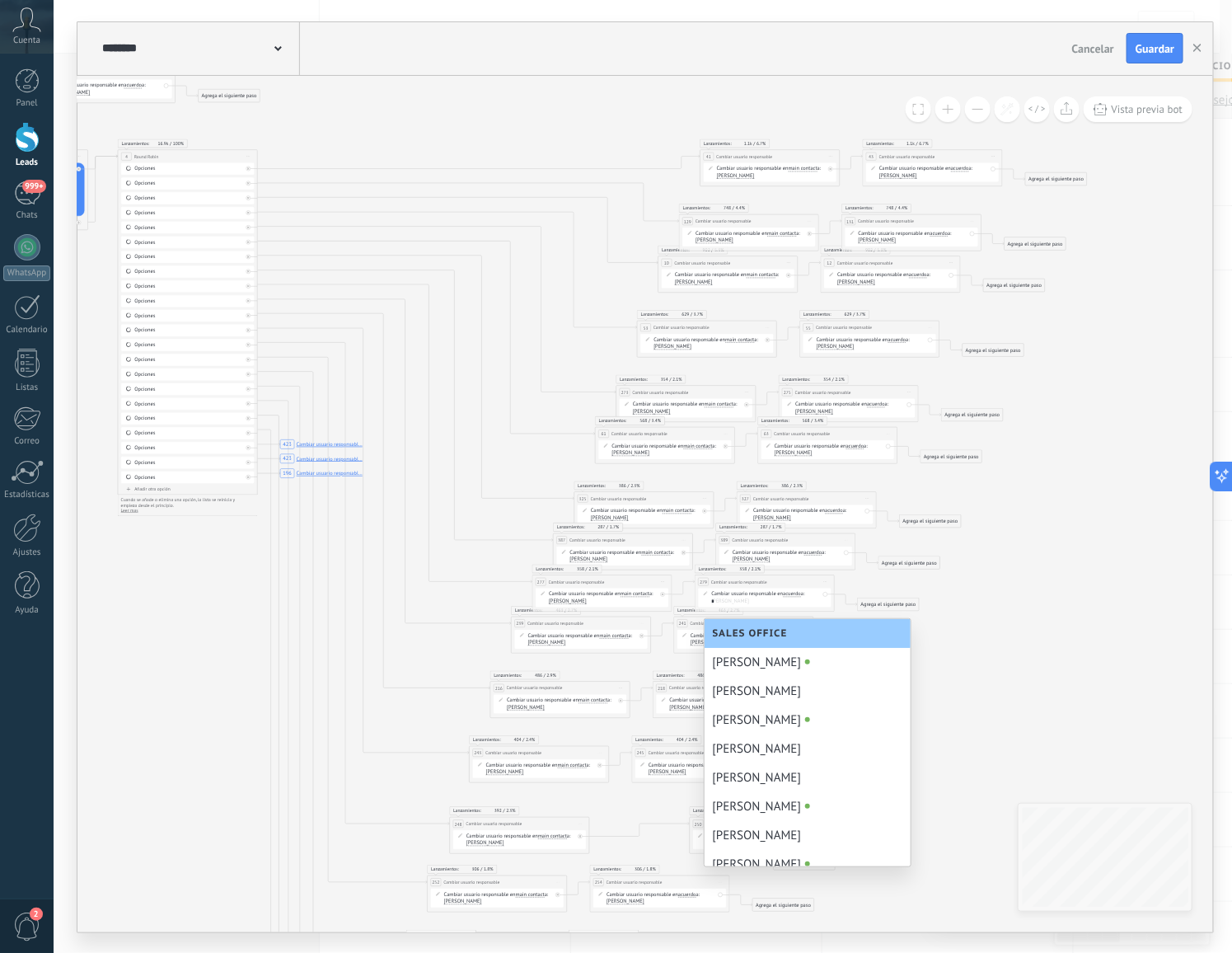 scroll, scrollTop: 0, scrollLeft: 0, axis: both 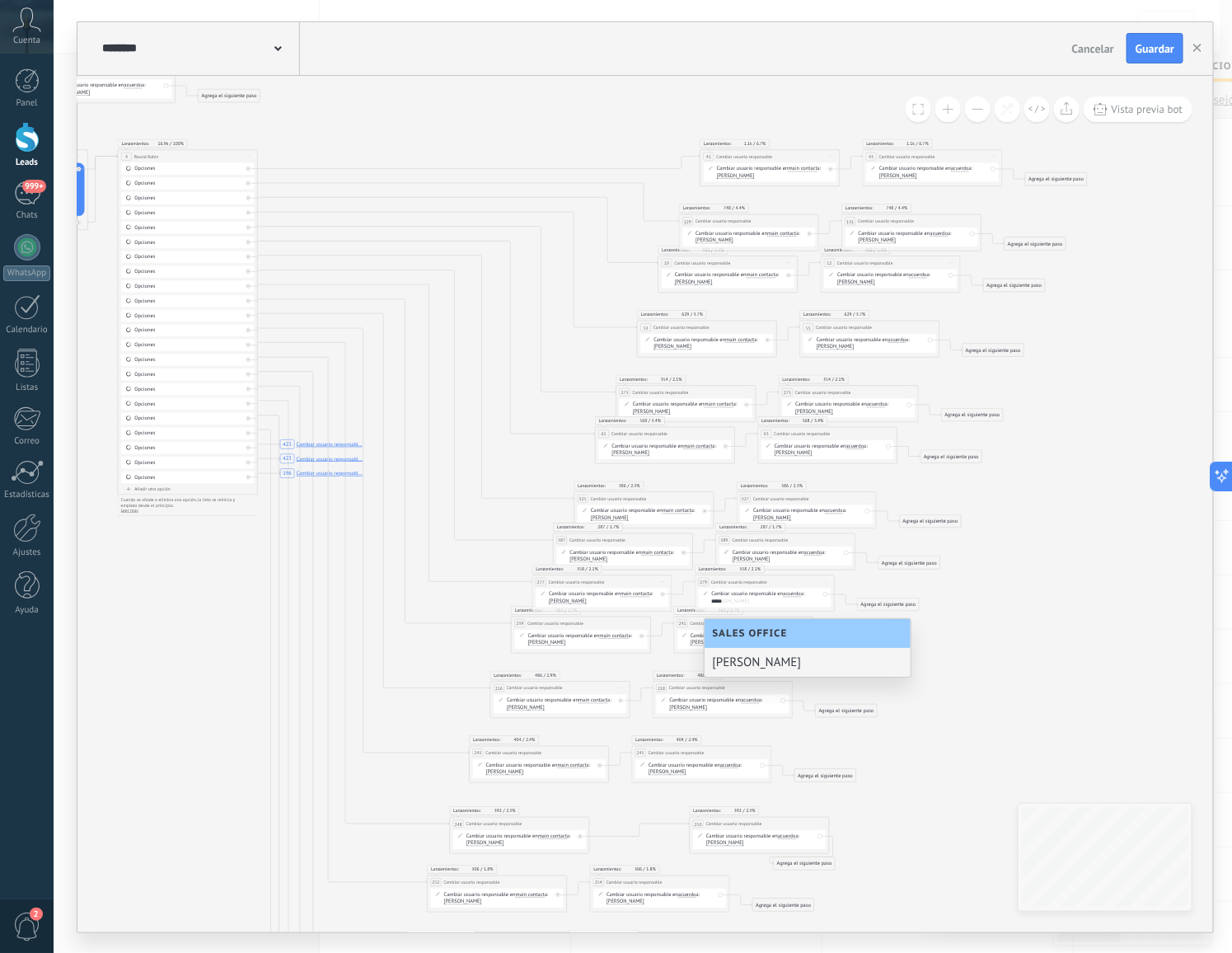 type on "*****" 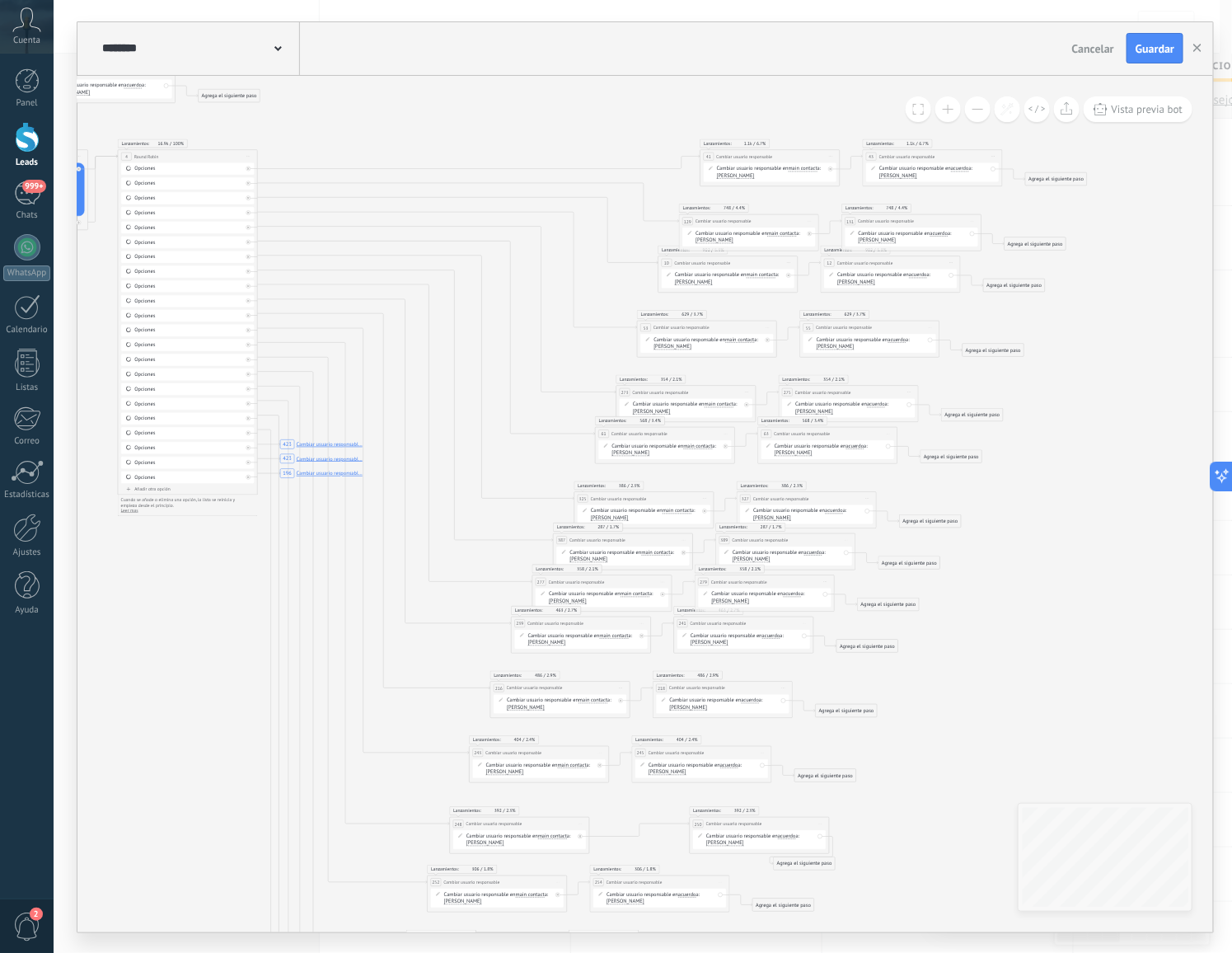 click on "[PERSON_NAME]" at bounding box center (547, 642) 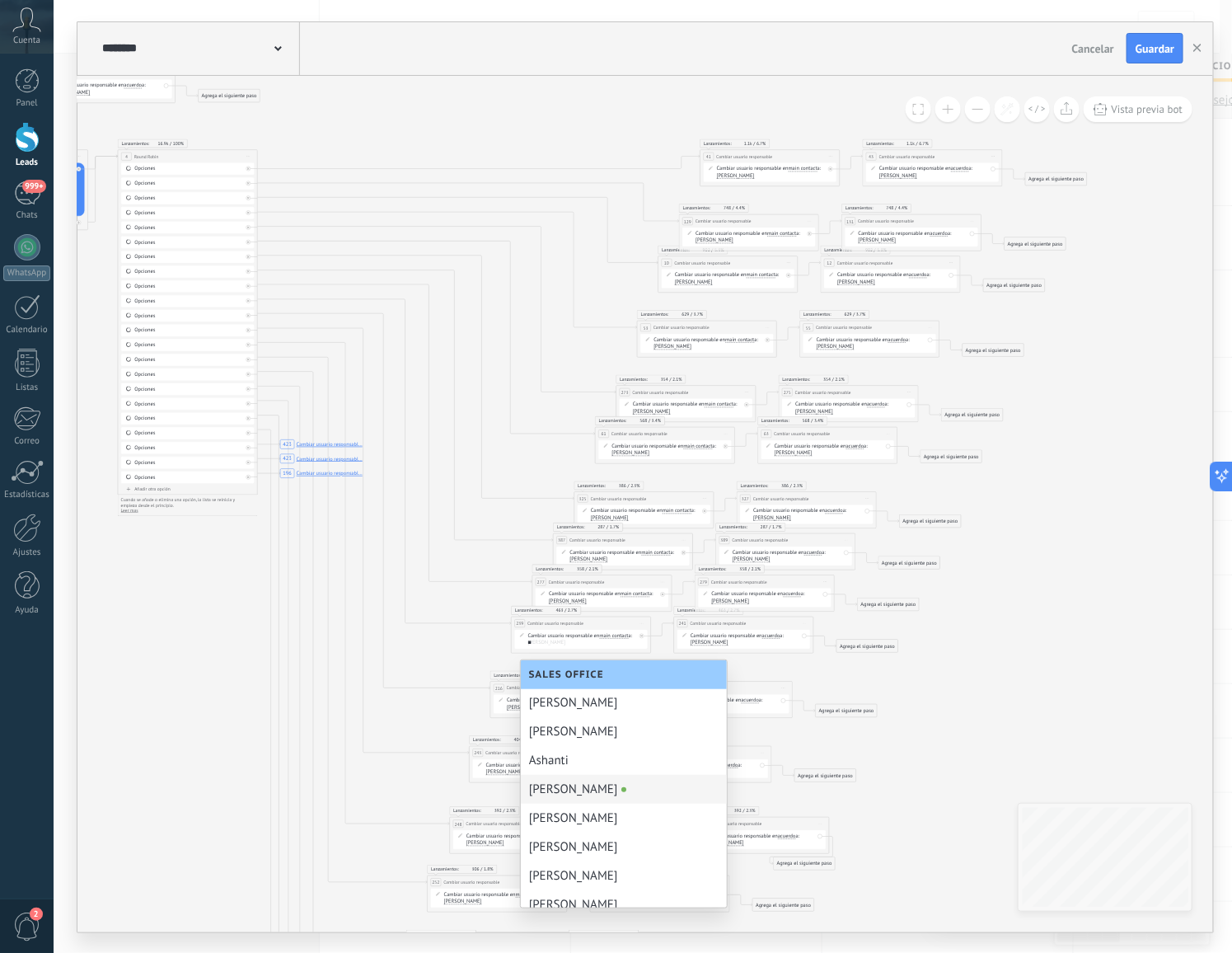 scroll, scrollTop: 0, scrollLeft: 0, axis: both 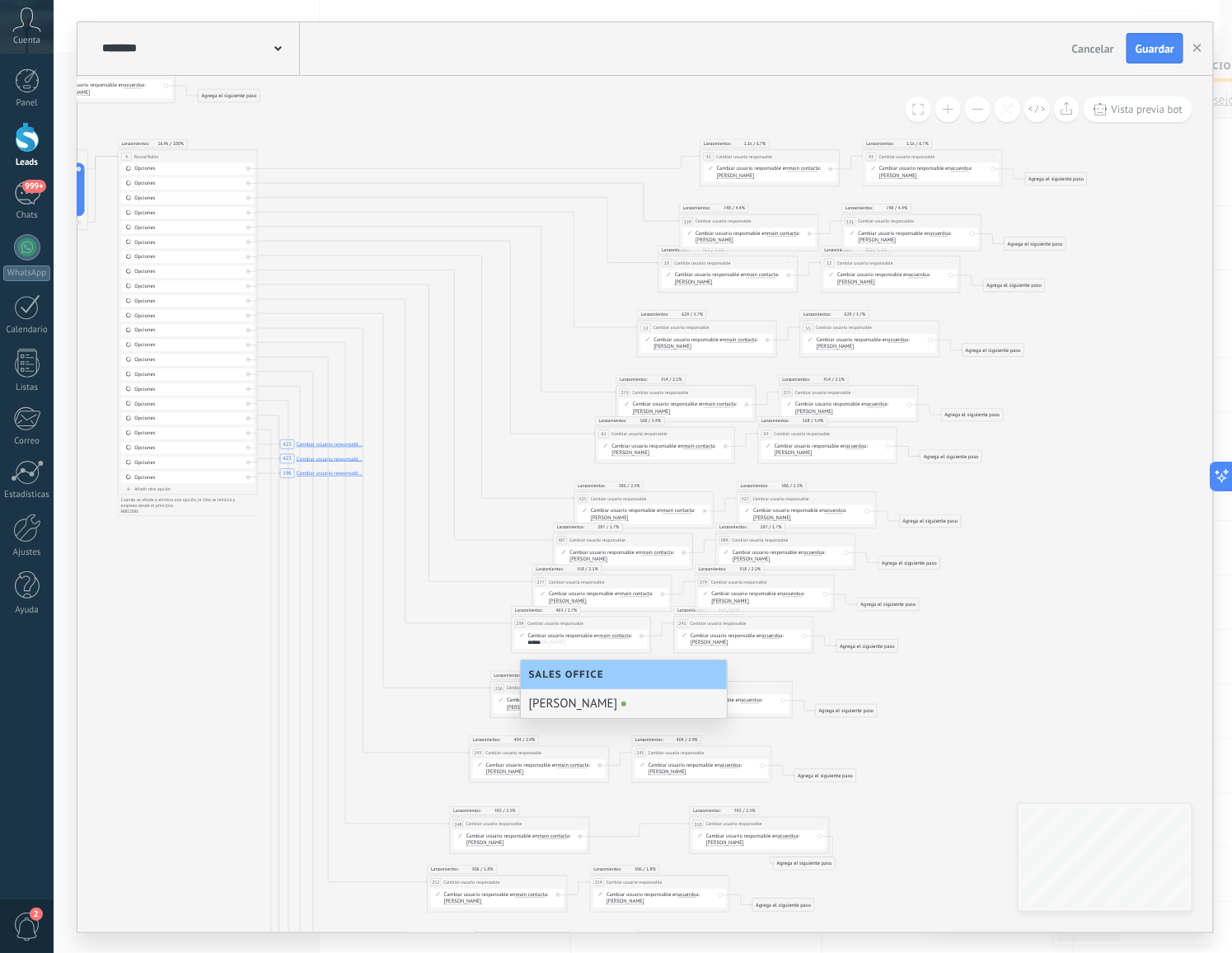 type on "******" 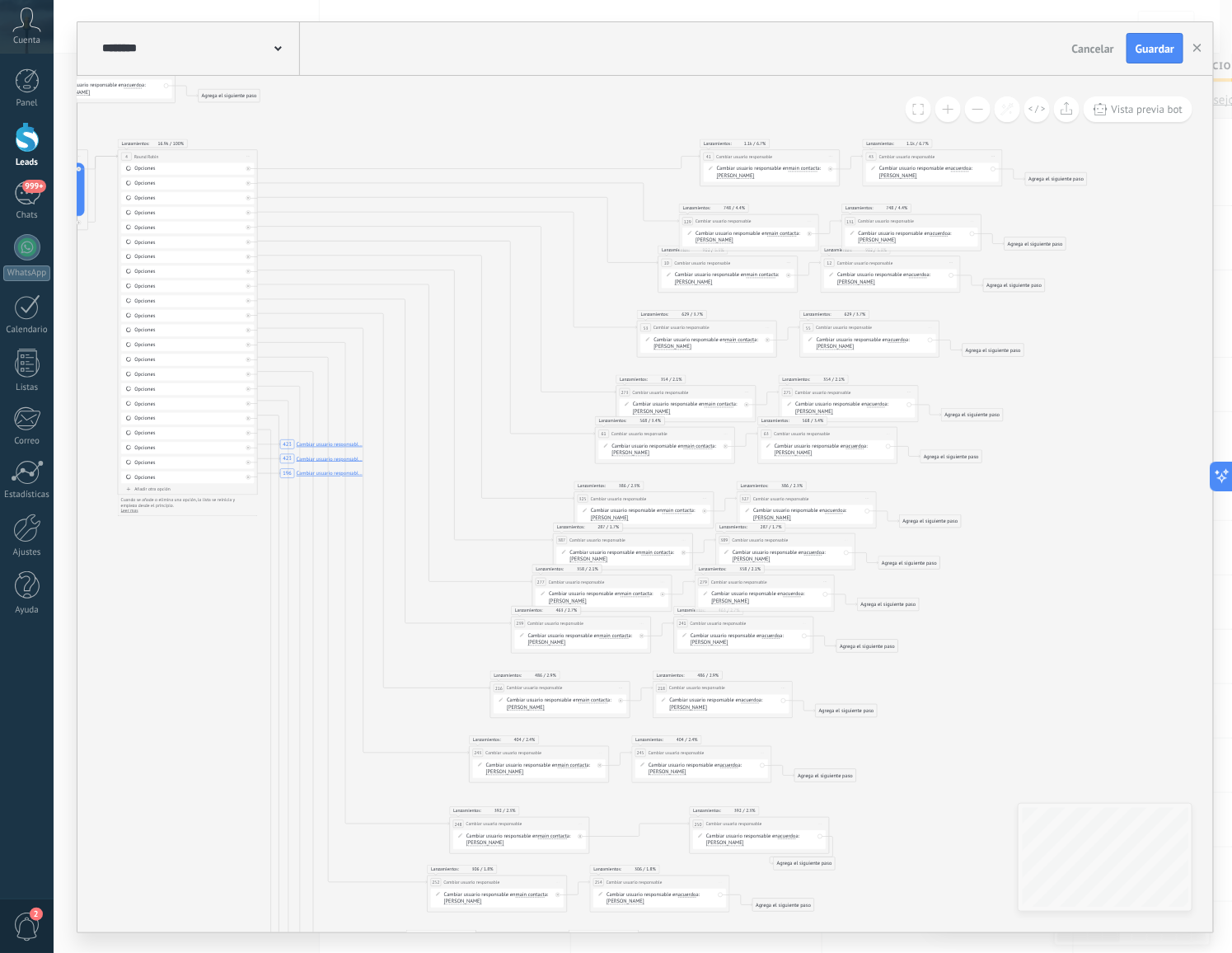 click on "[PERSON_NAME]" at bounding box center [710, 642] 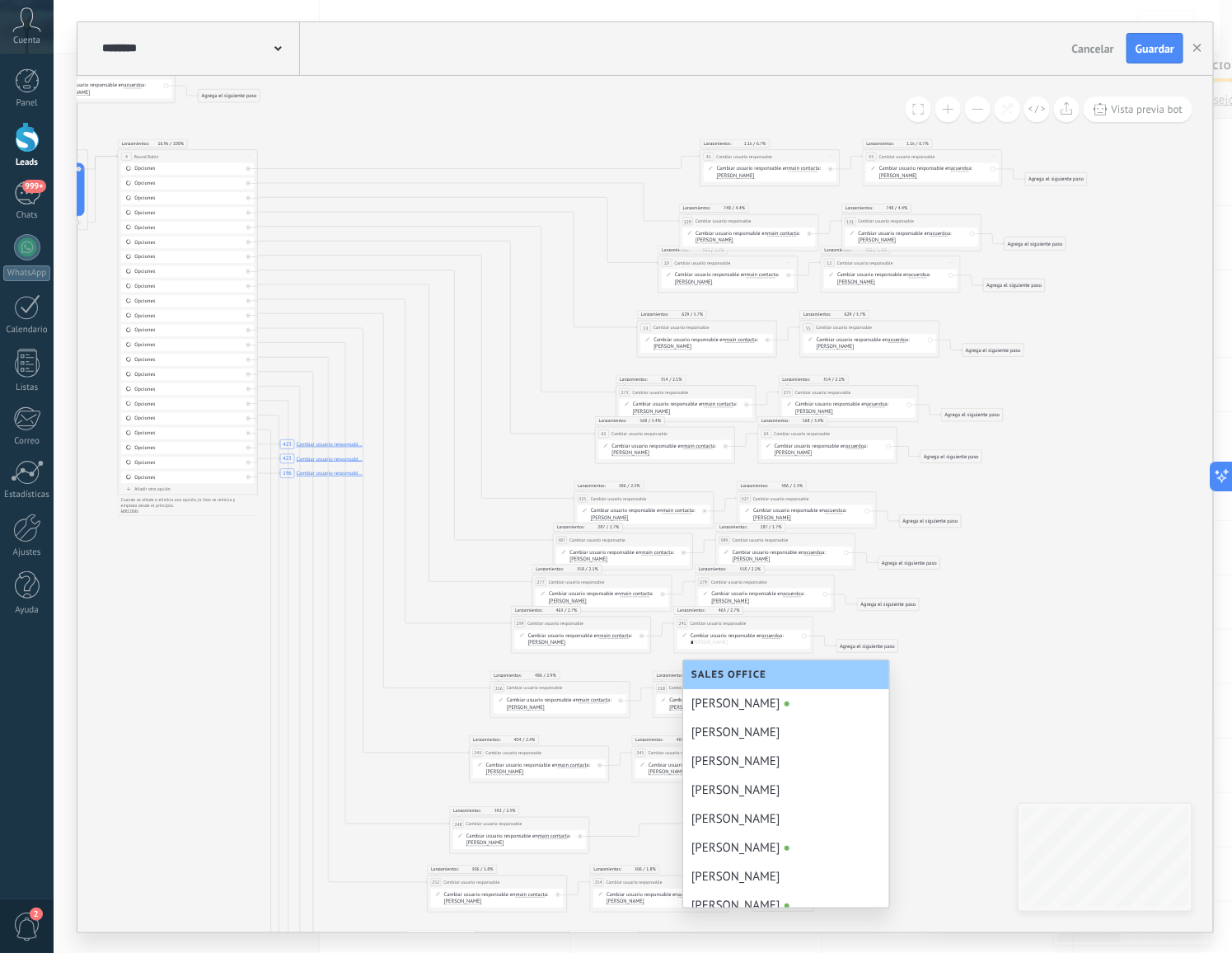 scroll, scrollTop: 0, scrollLeft: 0, axis: both 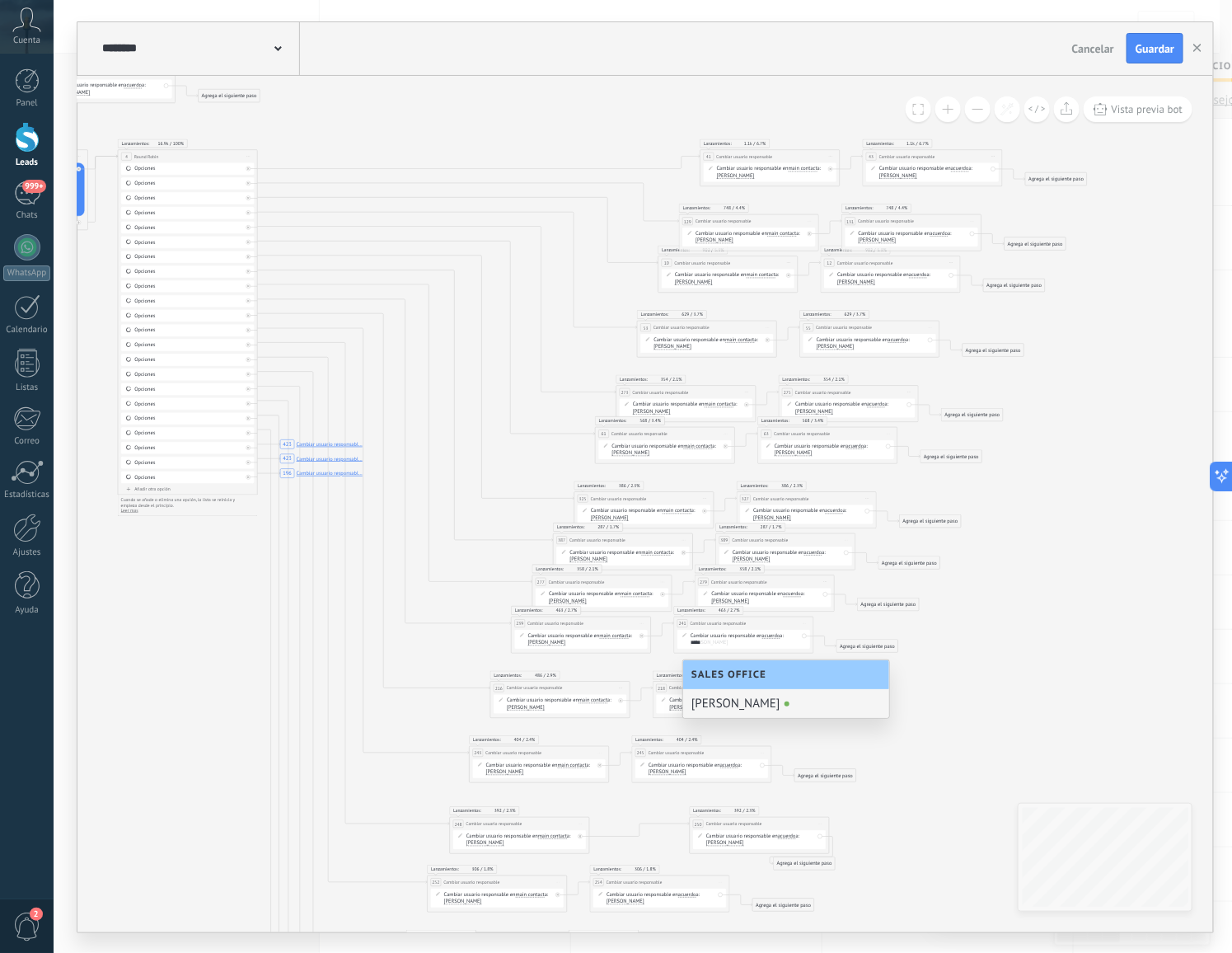 type on "*****" 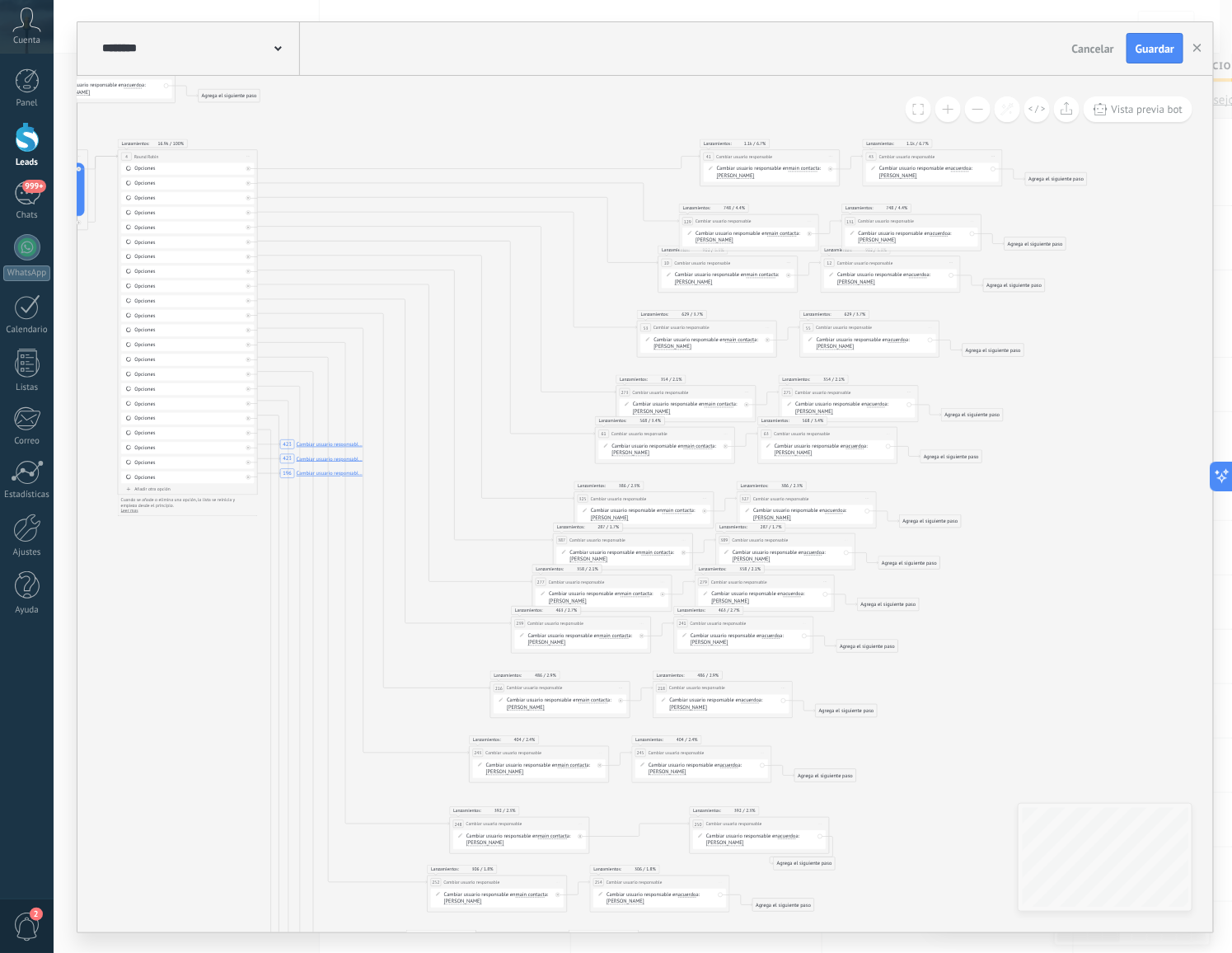click on "[PERSON_NAME]" at bounding box center [526, 707] 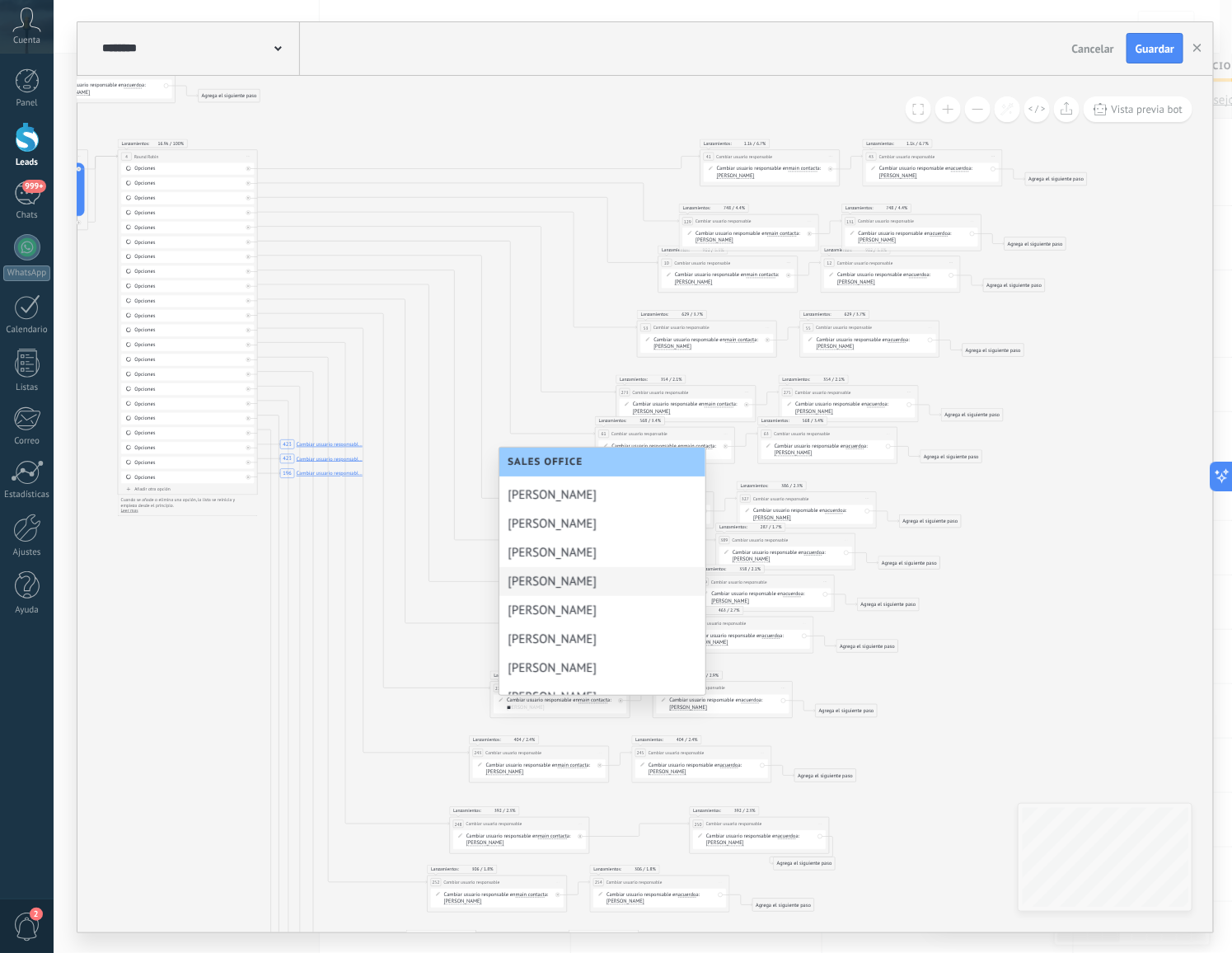 scroll, scrollTop: 0, scrollLeft: 0, axis: both 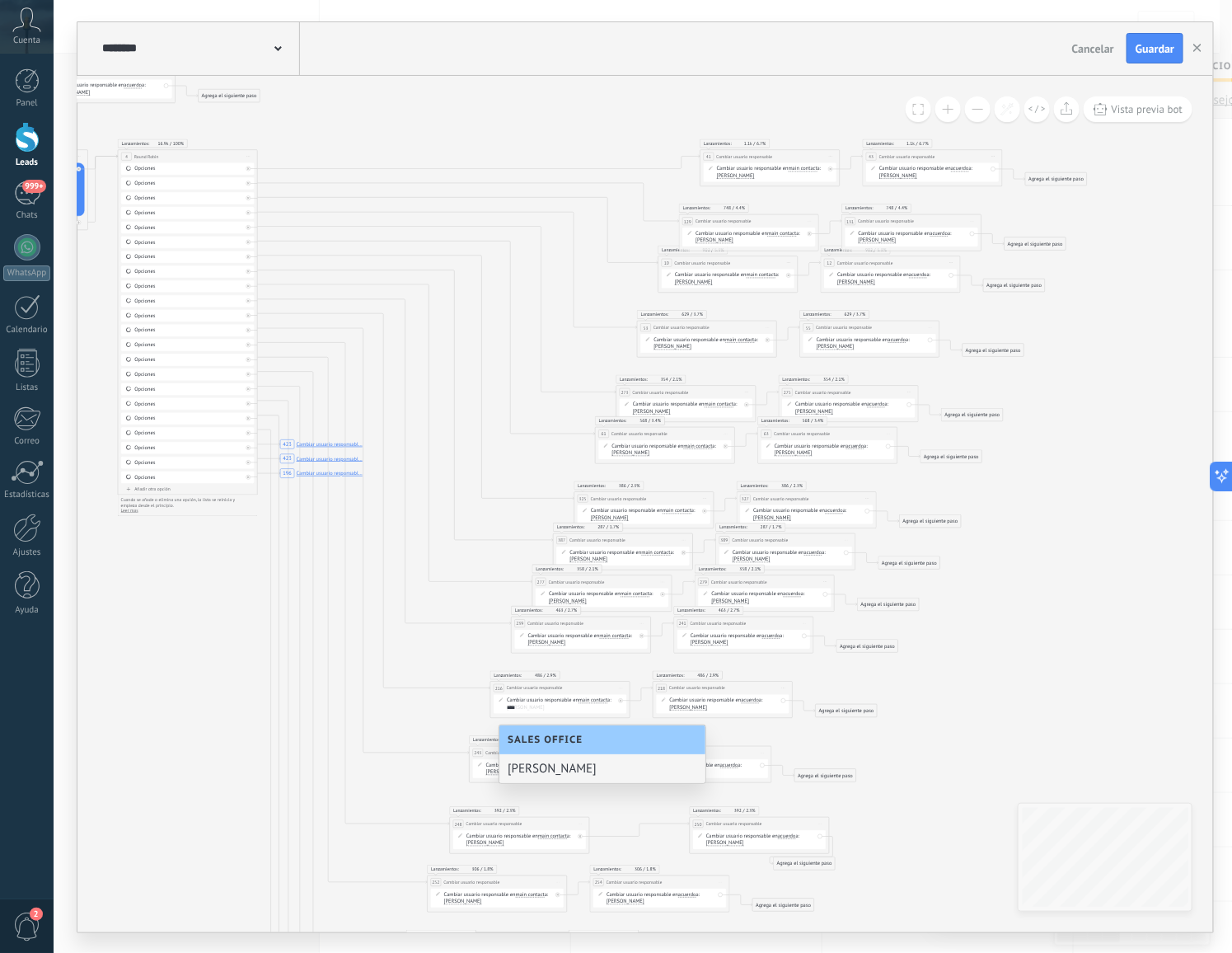 type on "****" 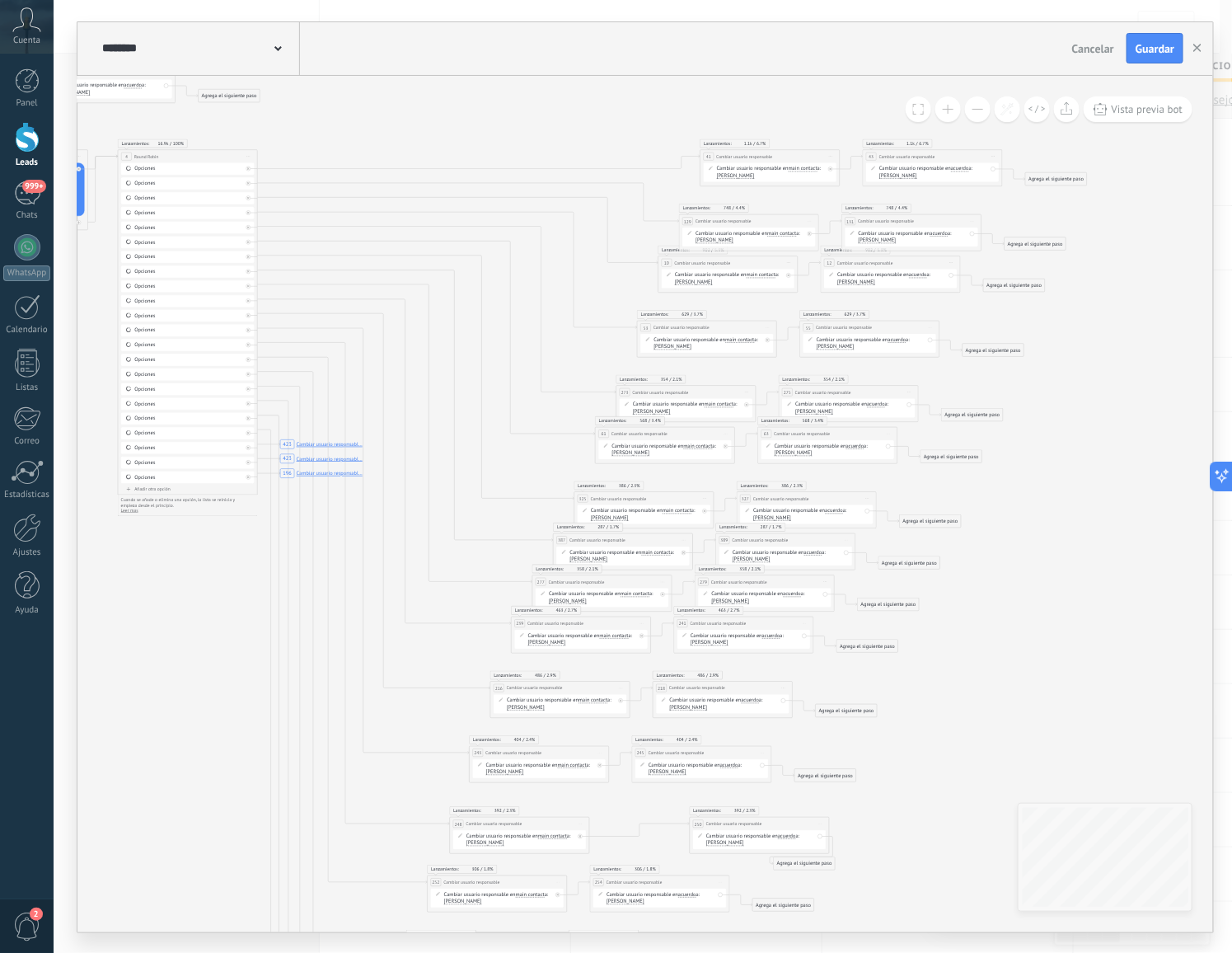 click on "[PERSON_NAME]" at bounding box center (689, 707) 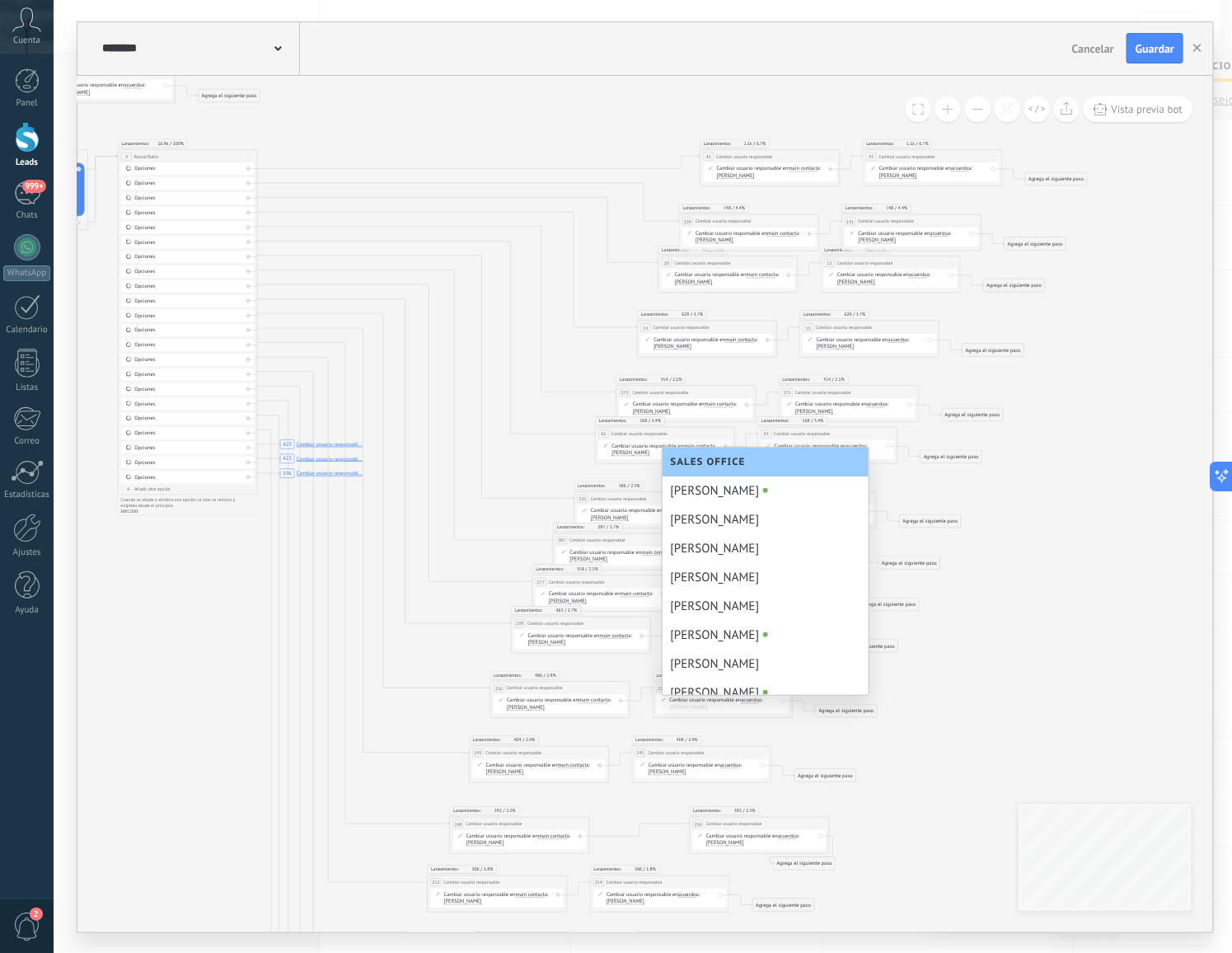 scroll, scrollTop: 0, scrollLeft: 0, axis: both 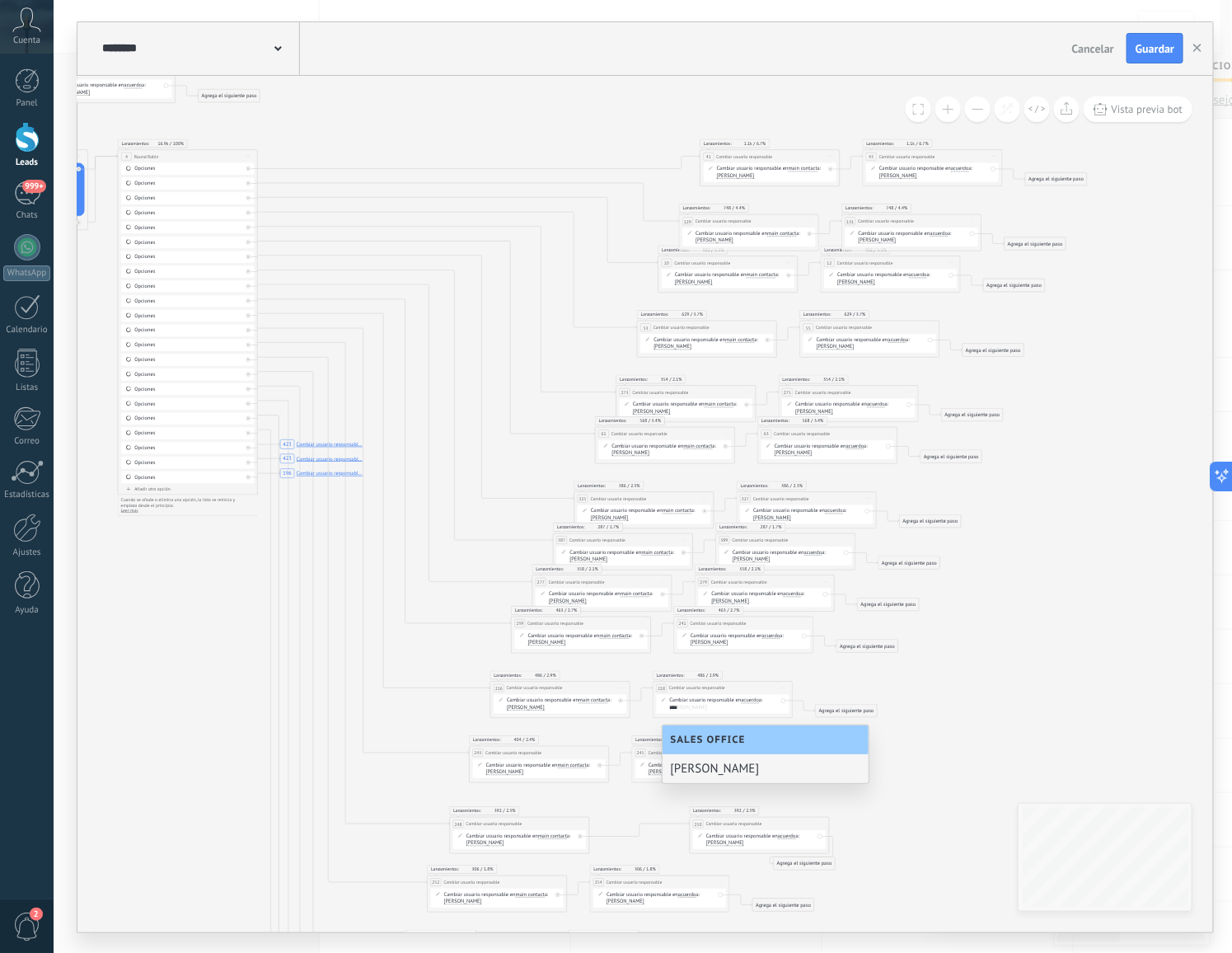 type on "****" 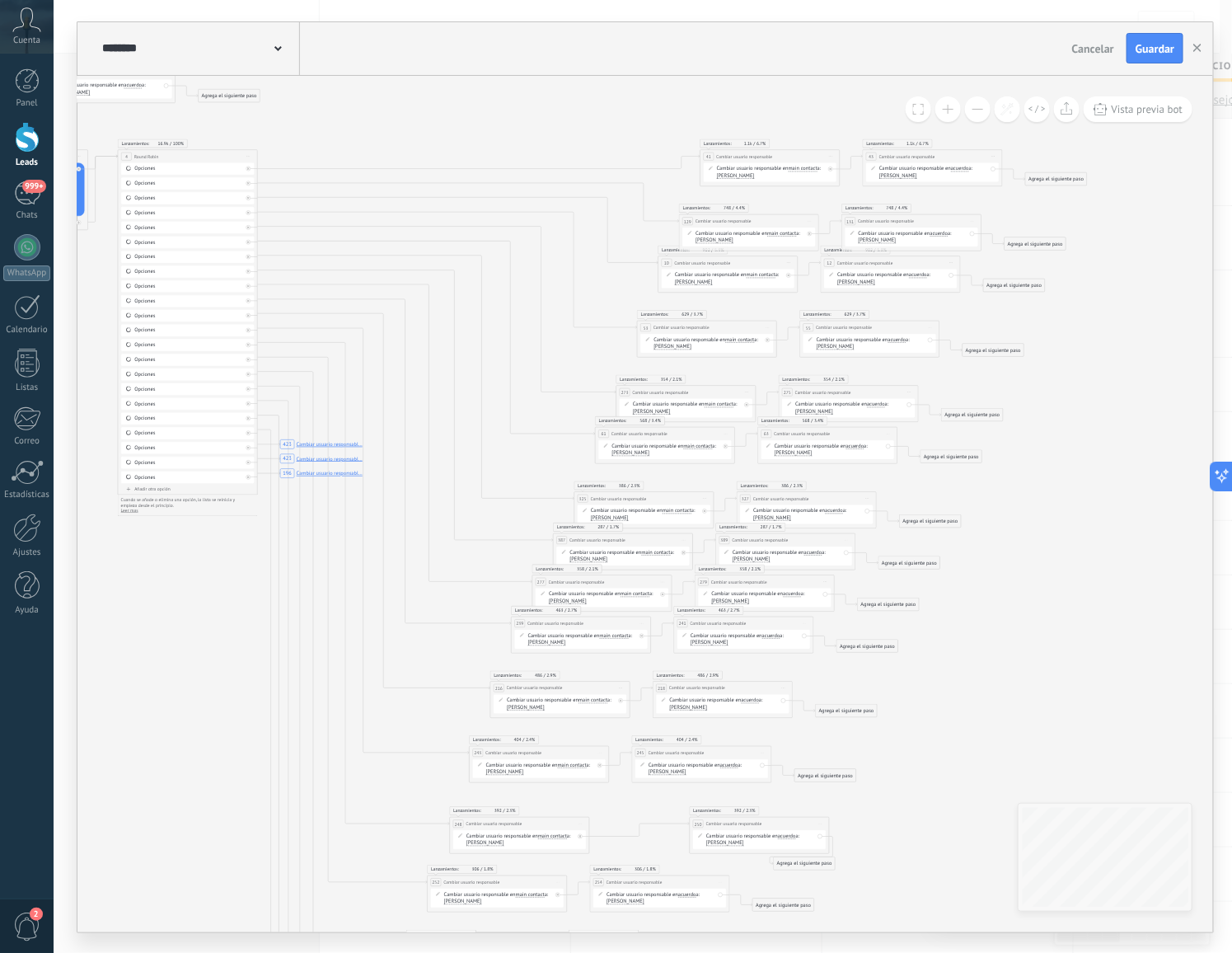 click on "[PERSON_NAME]" at bounding box center [505, 772] 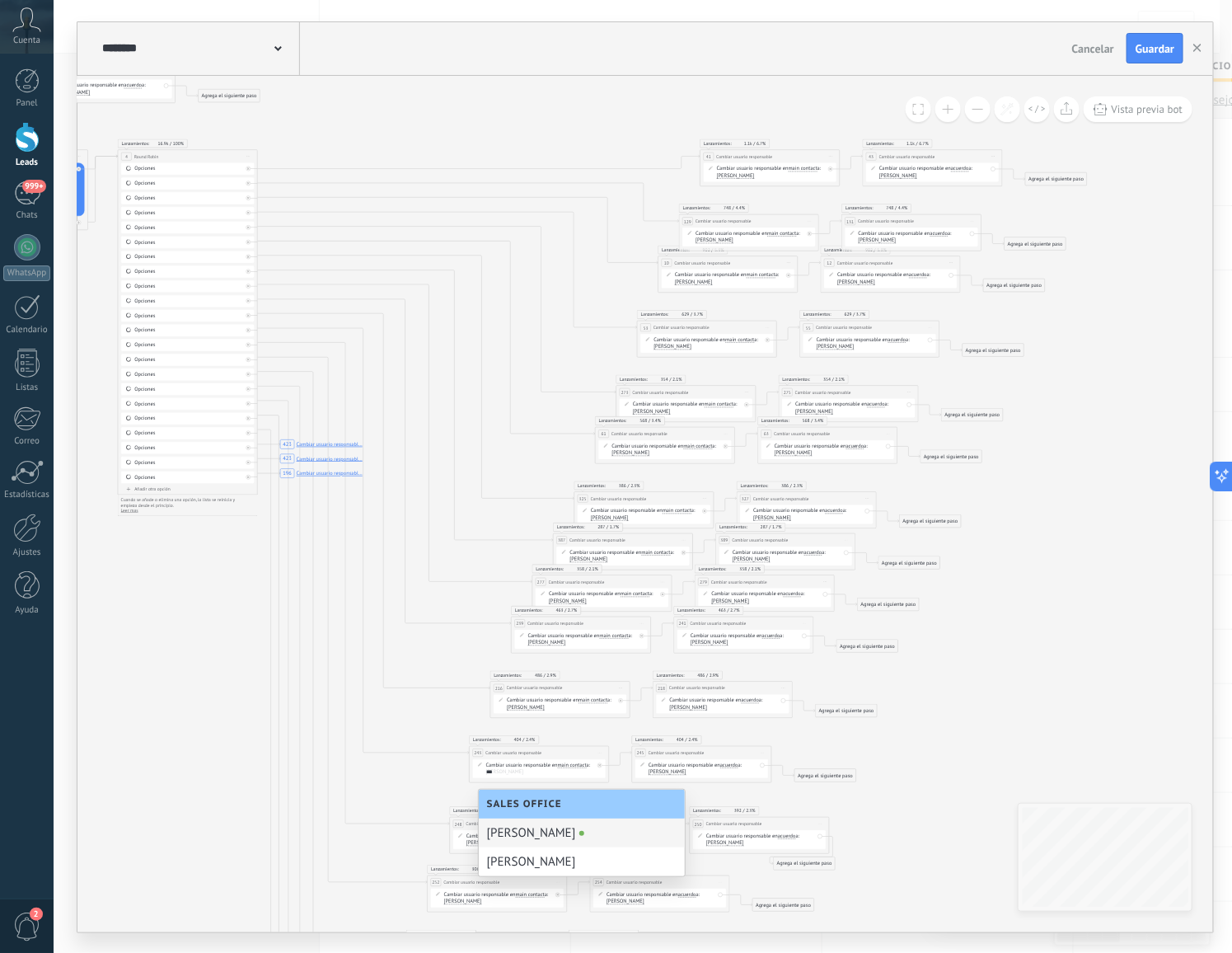 type on "***" 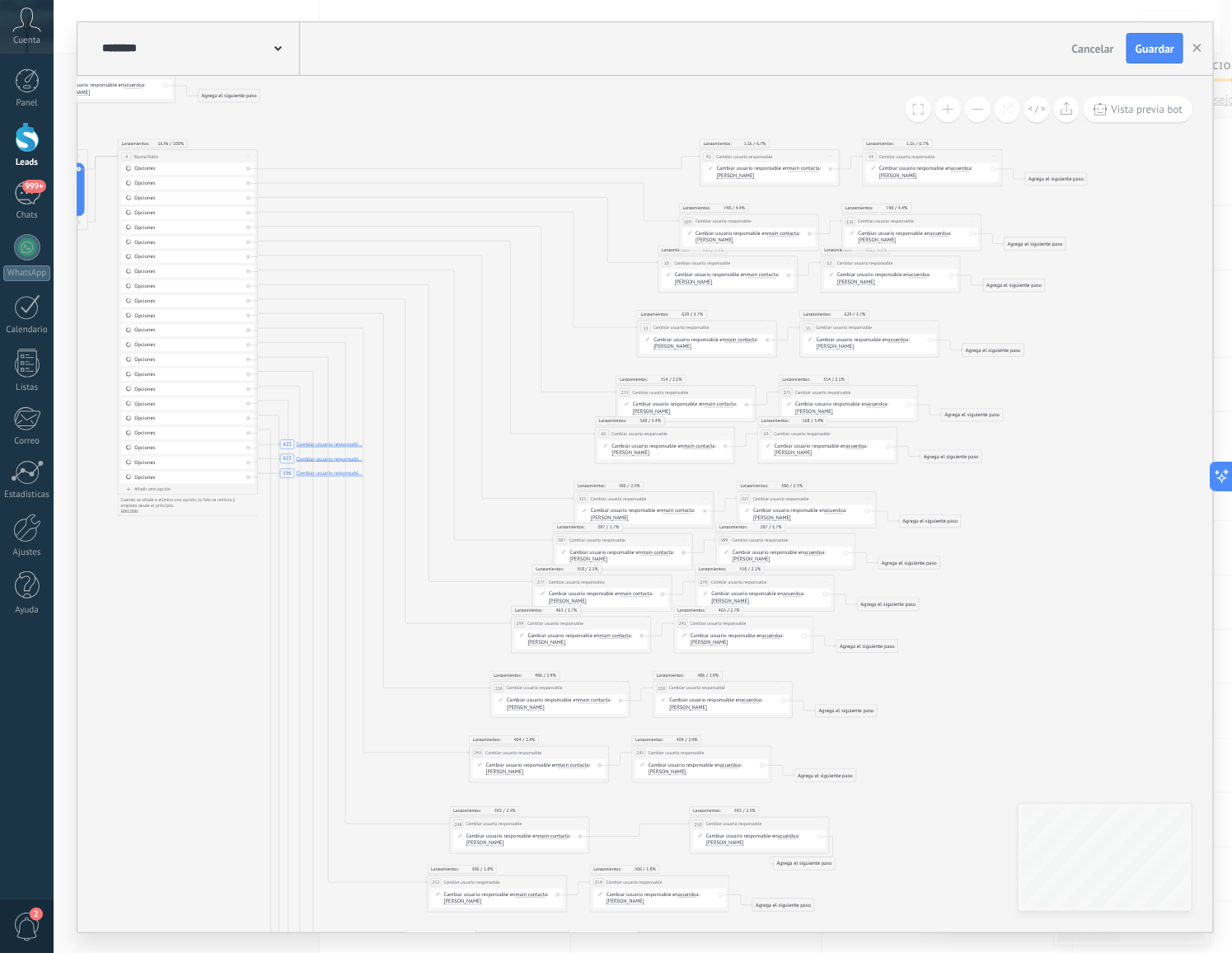click on "[PERSON_NAME]" at bounding box center (668, 772) 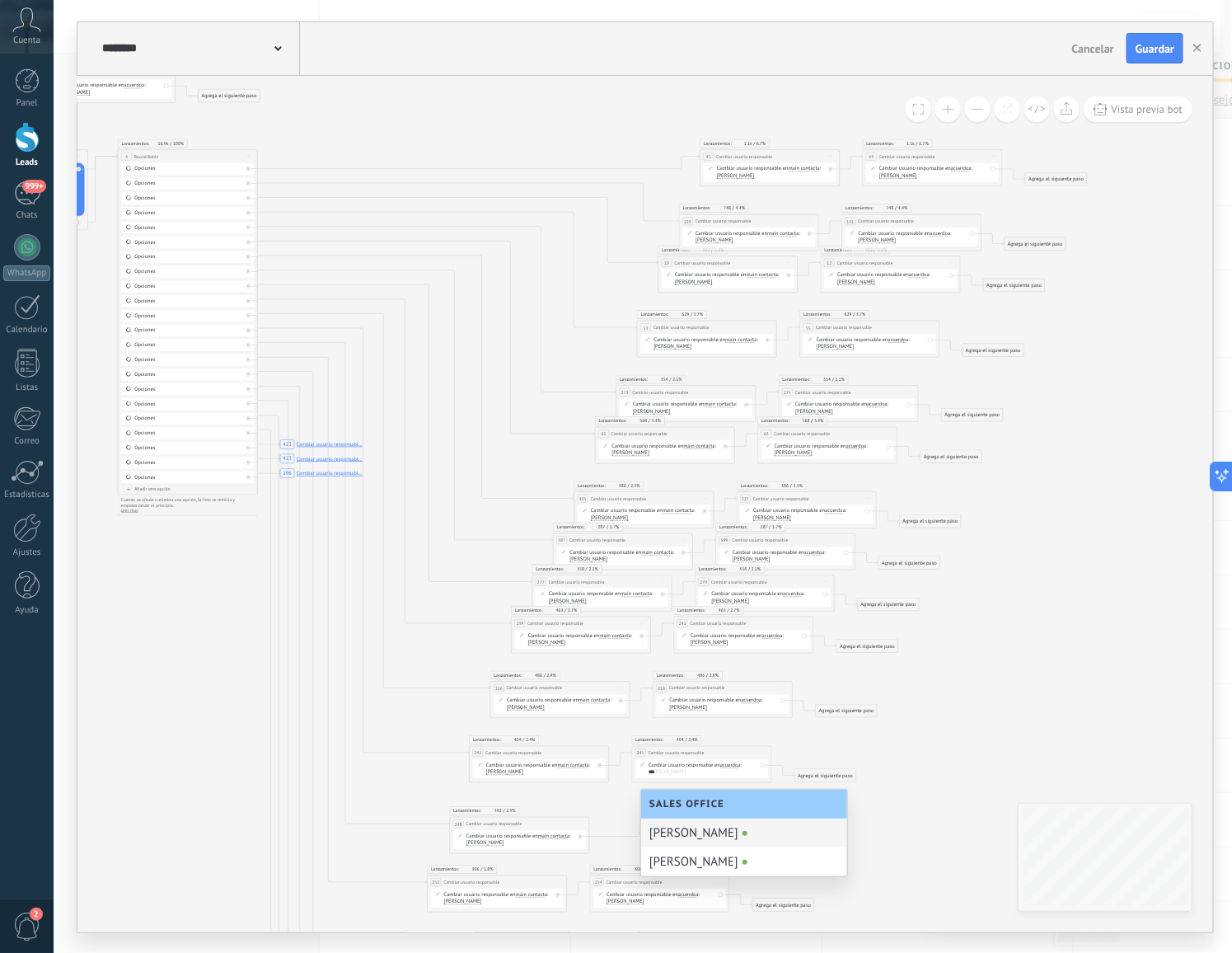 type on "***" 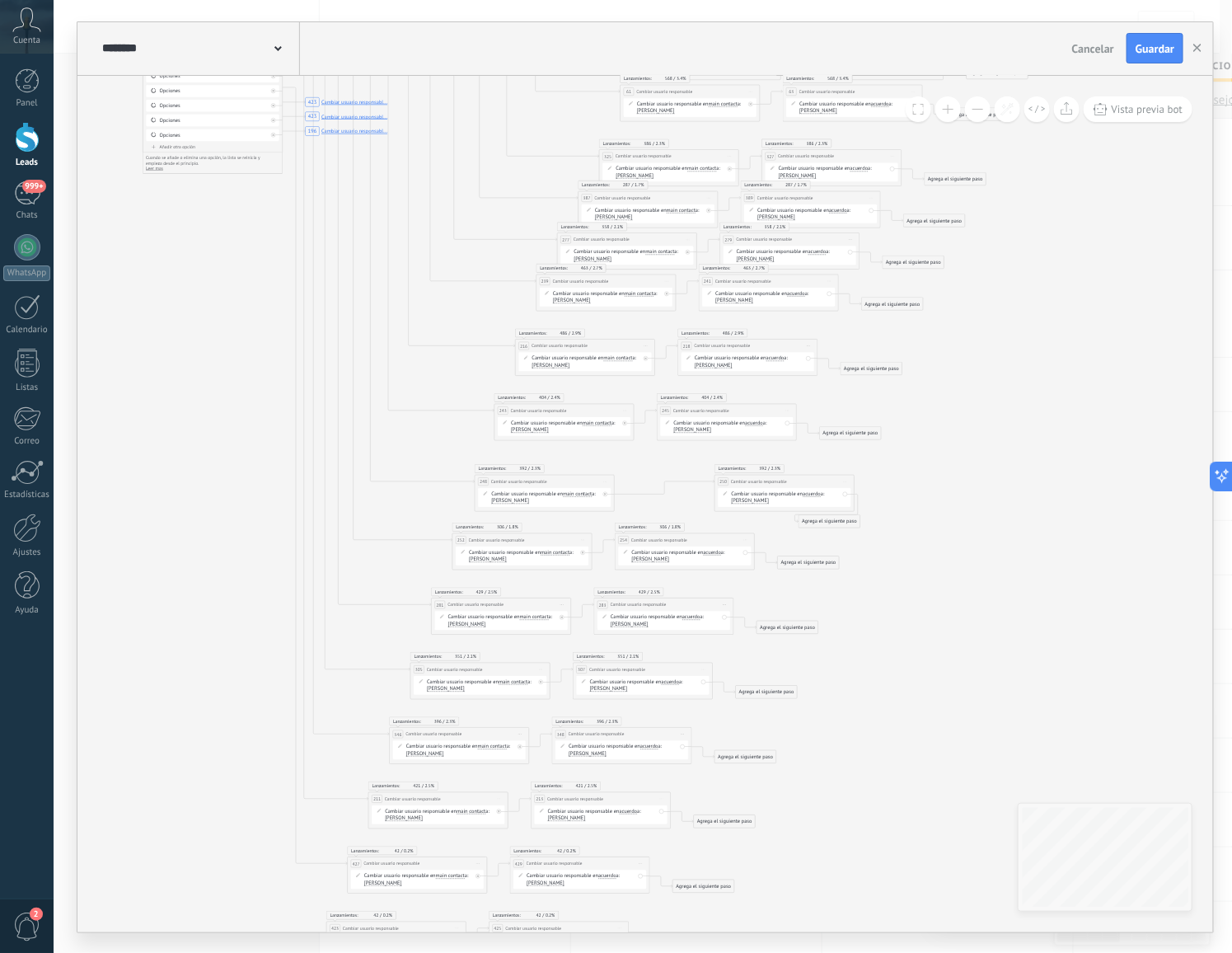 click on "Cambiar usuario responsable en
main contact
main contact
all contacts
chat contact
acuerdo
empresa
main contact
main contact
all contacts
chat contact
acuerdo" at bounding box center [546, 497] 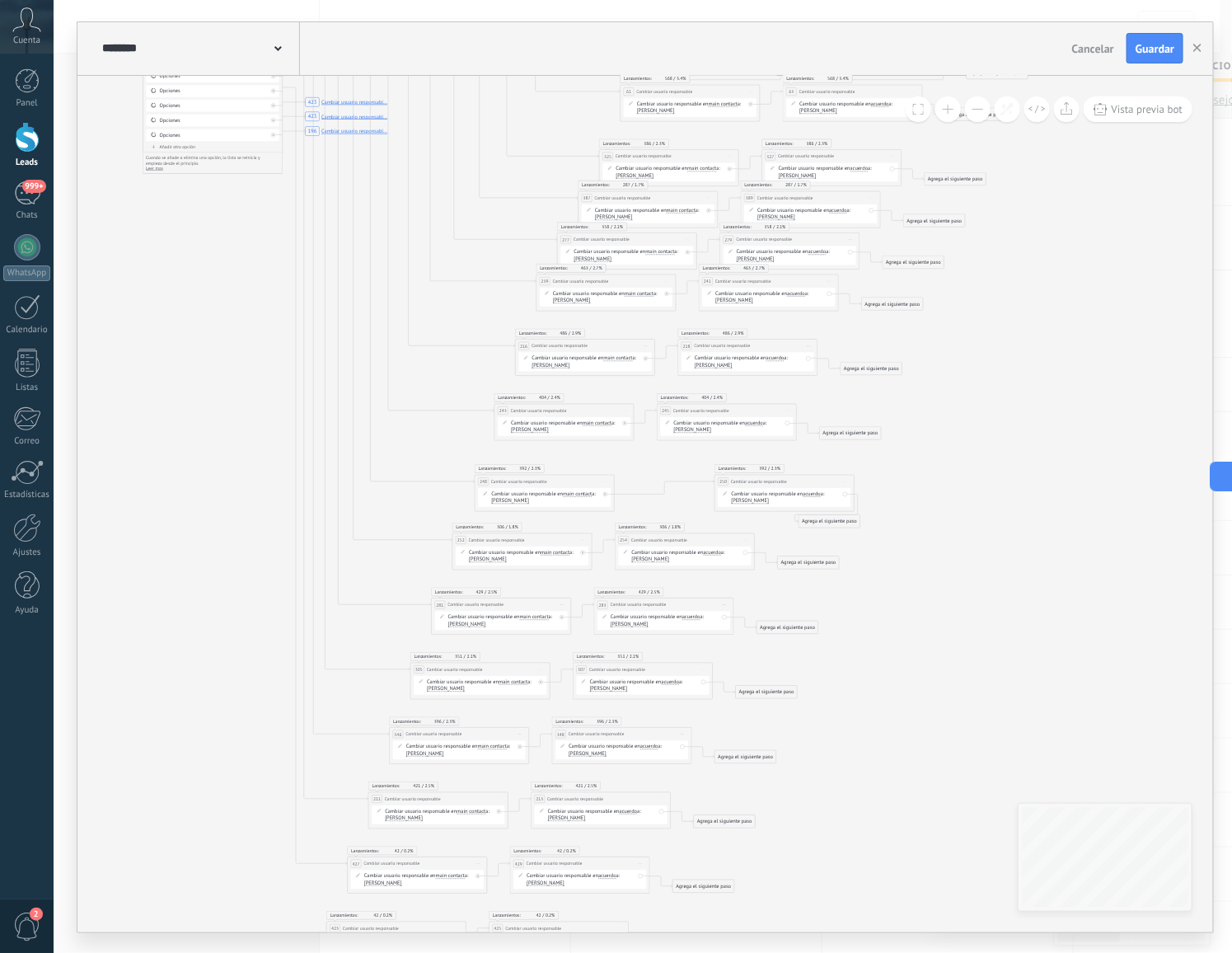 click on "[PERSON_NAME]" at bounding box center (511, 500) 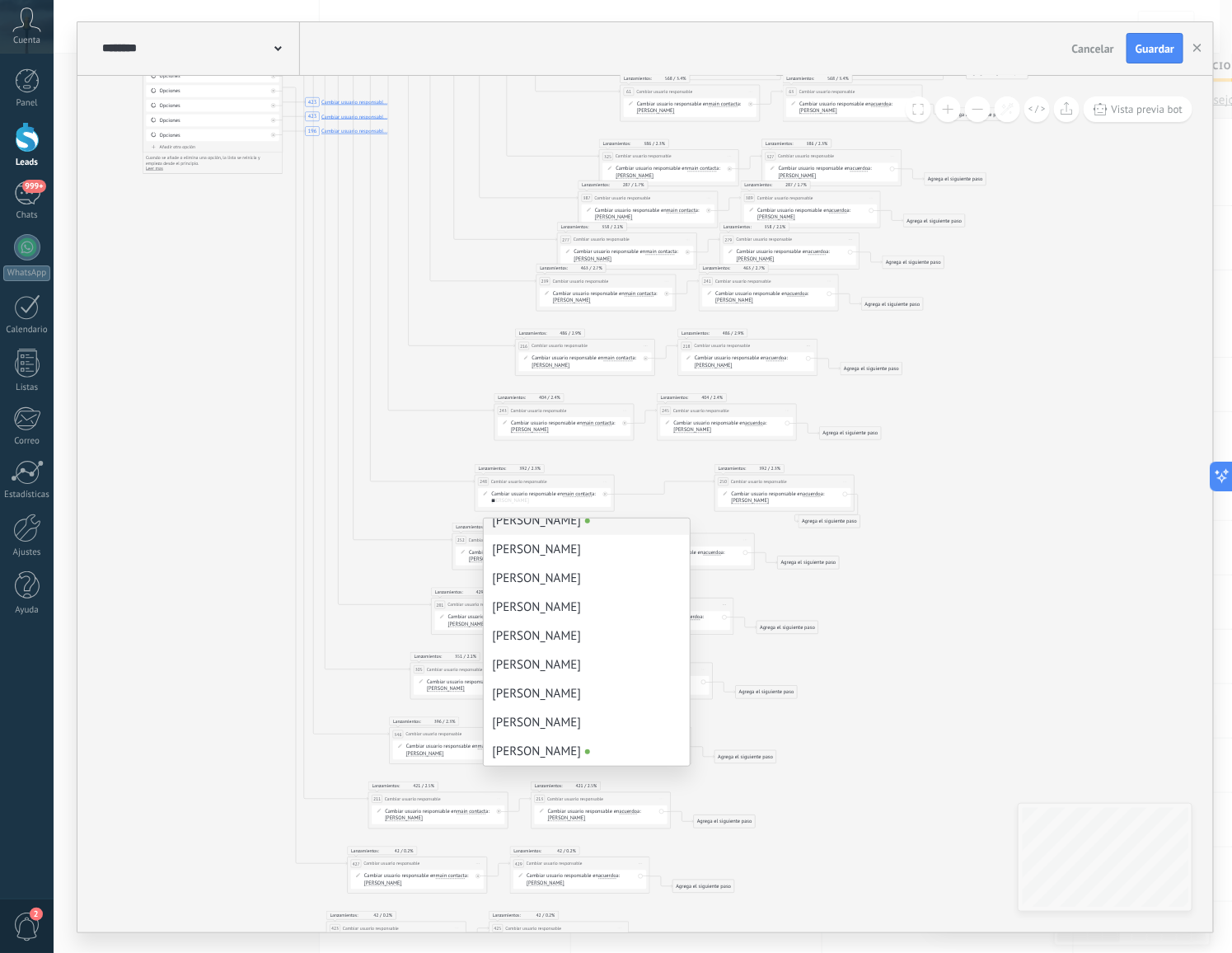 scroll, scrollTop: 0, scrollLeft: 0, axis: both 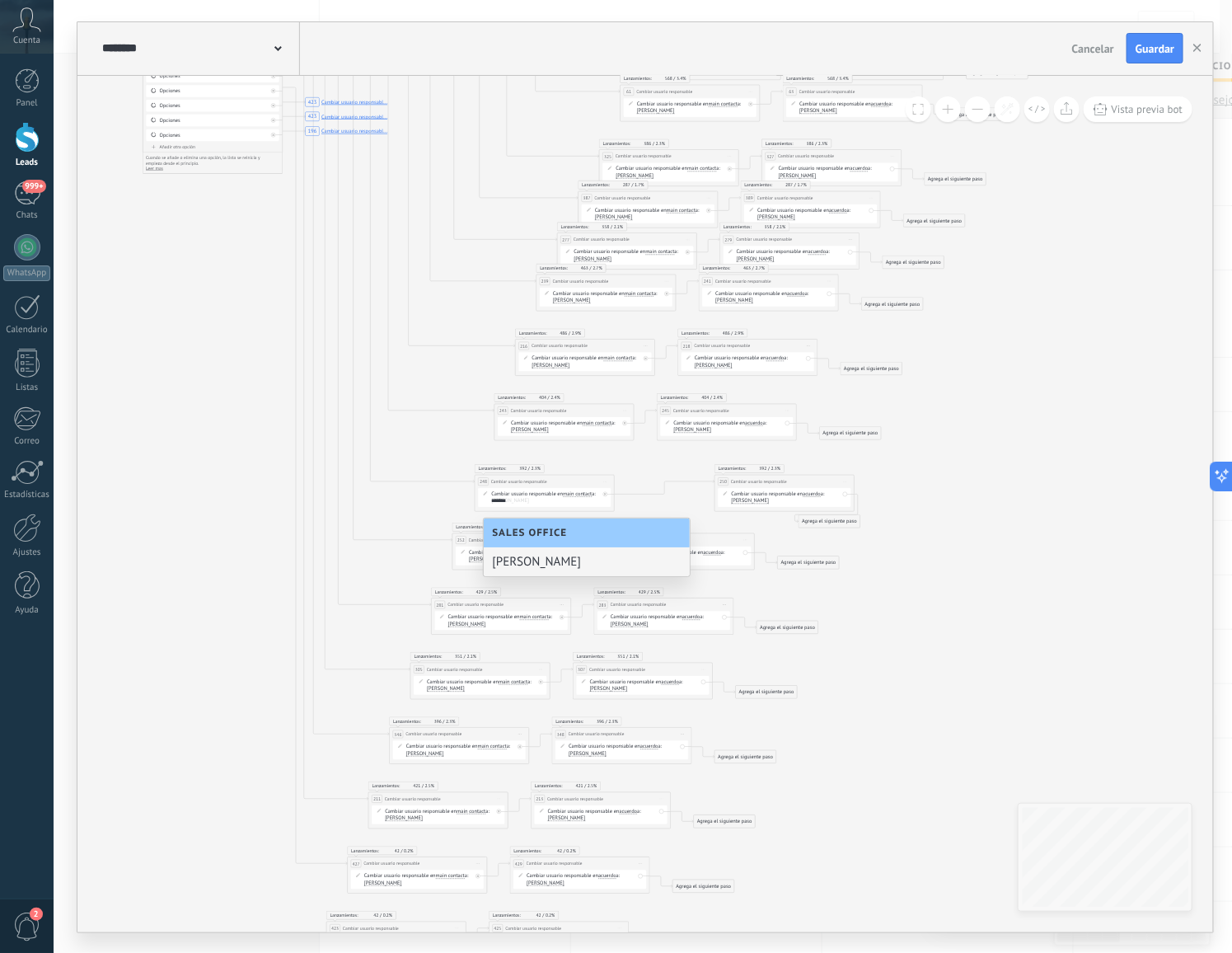 type on "*******" 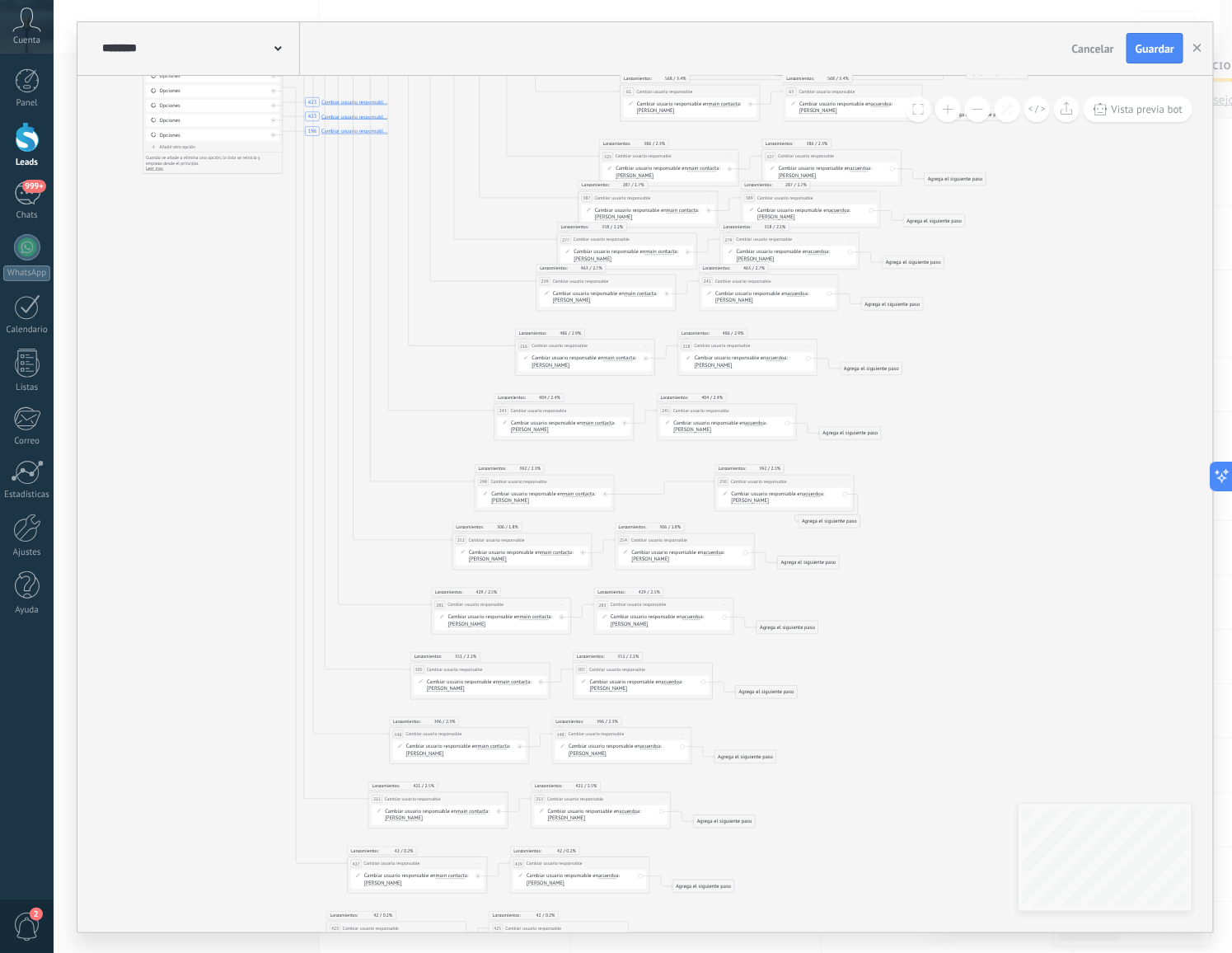 click on "[PERSON_NAME]" at bounding box center (751, 500) 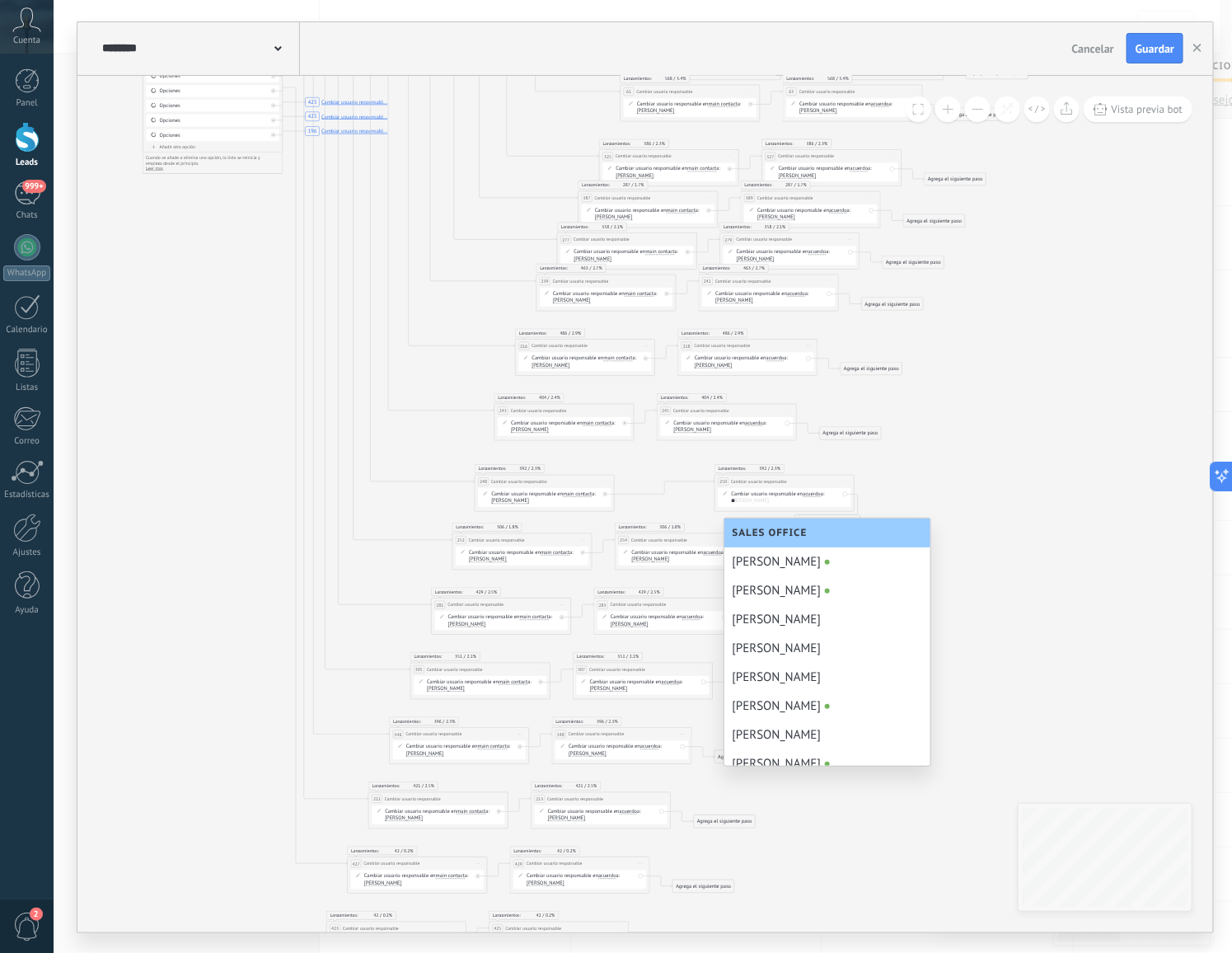 scroll, scrollTop: 0, scrollLeft: 0, axis: both 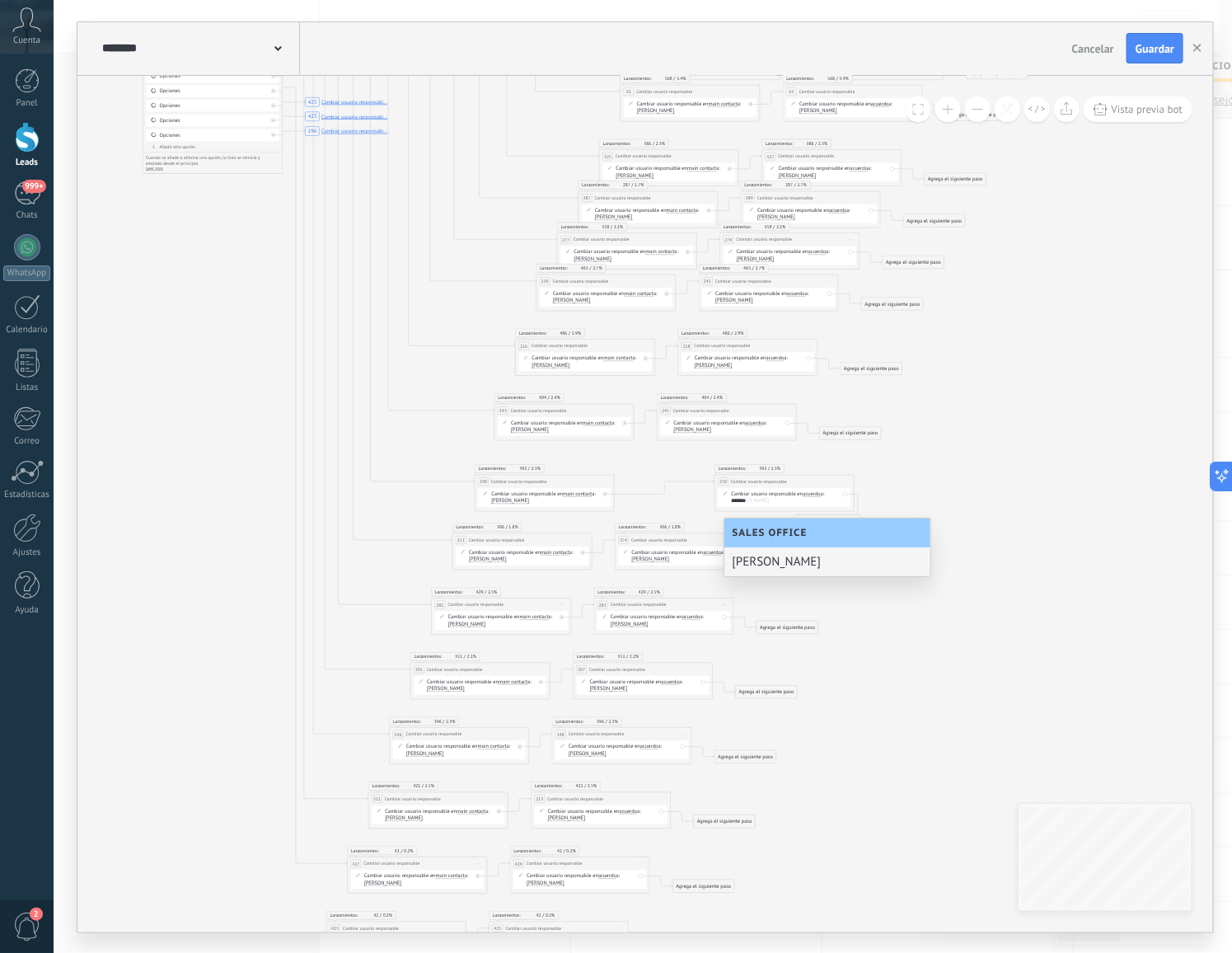 type on "*******" 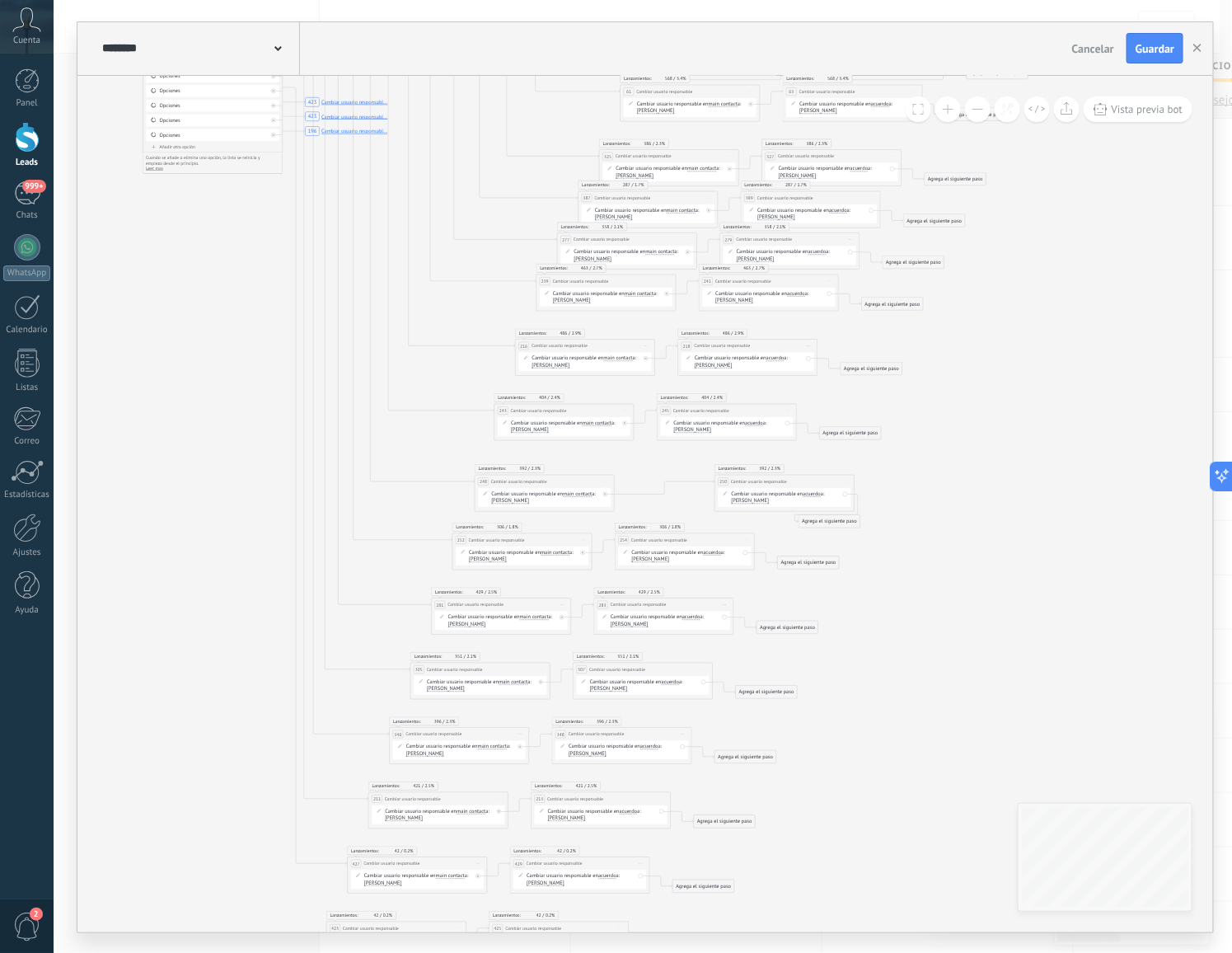 click on "[PERSON_NAME]" at bounding box center [488, 559] 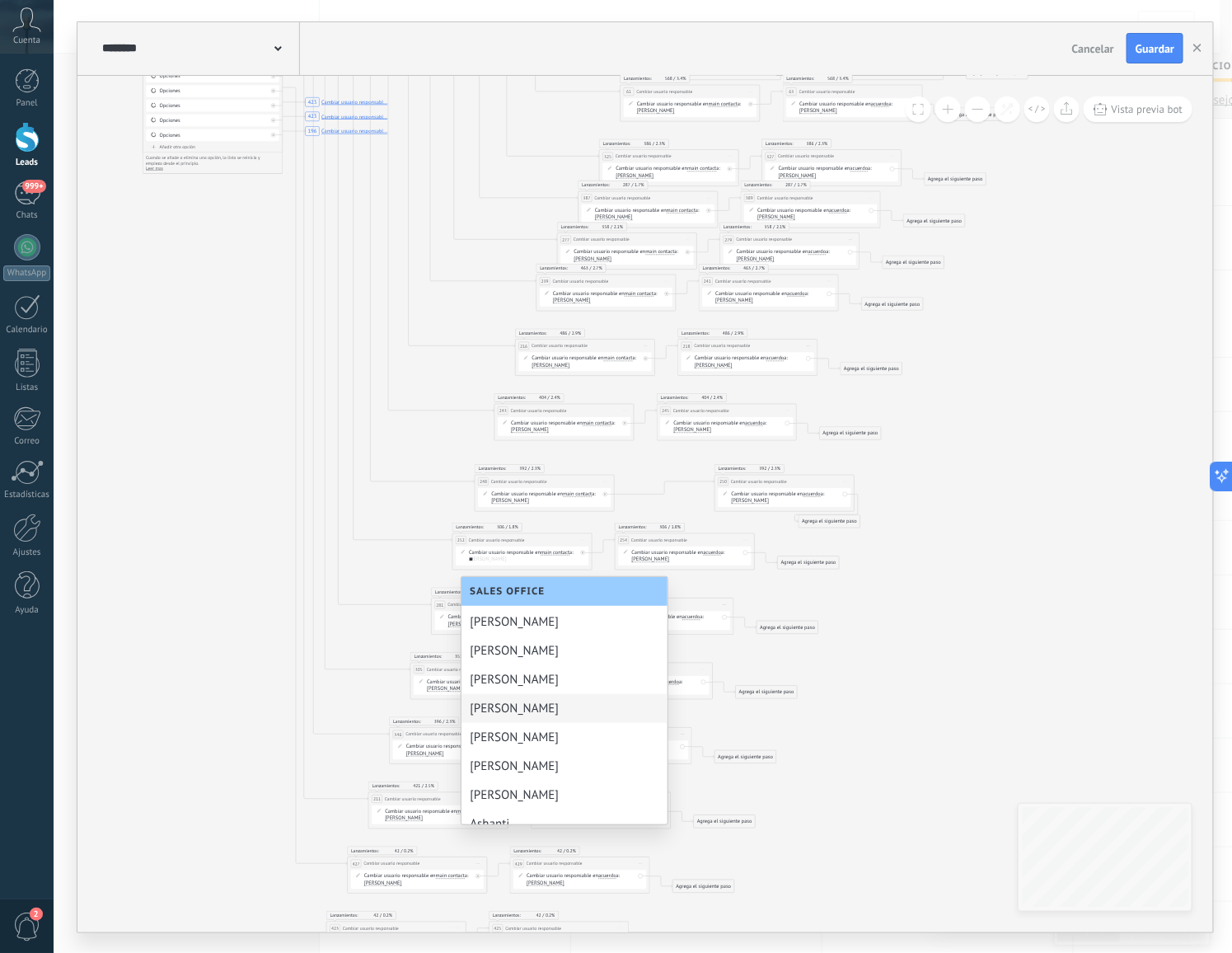 scroll, scrollTop: 0, scrollLeft: 0, axis: both 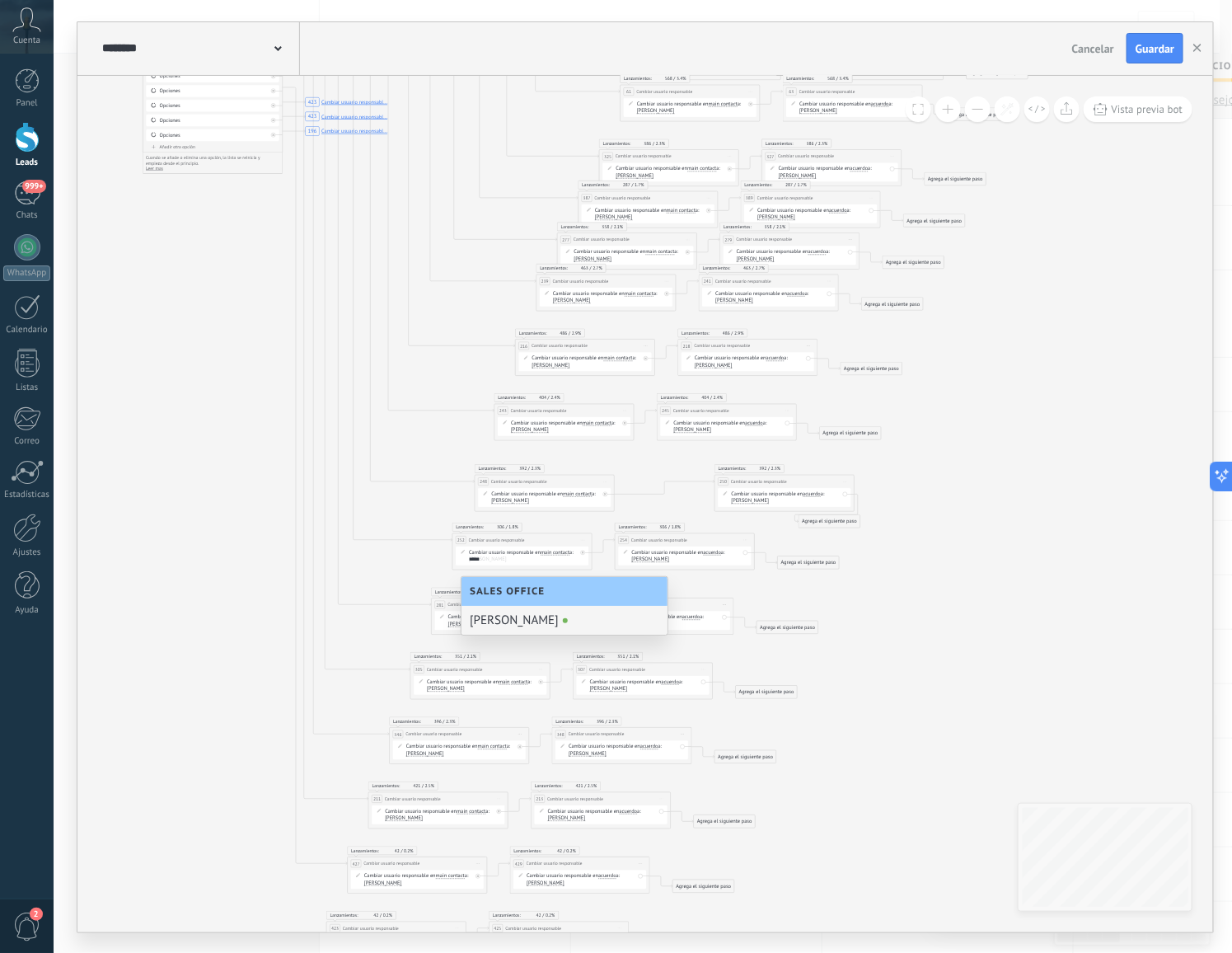type on "*****" 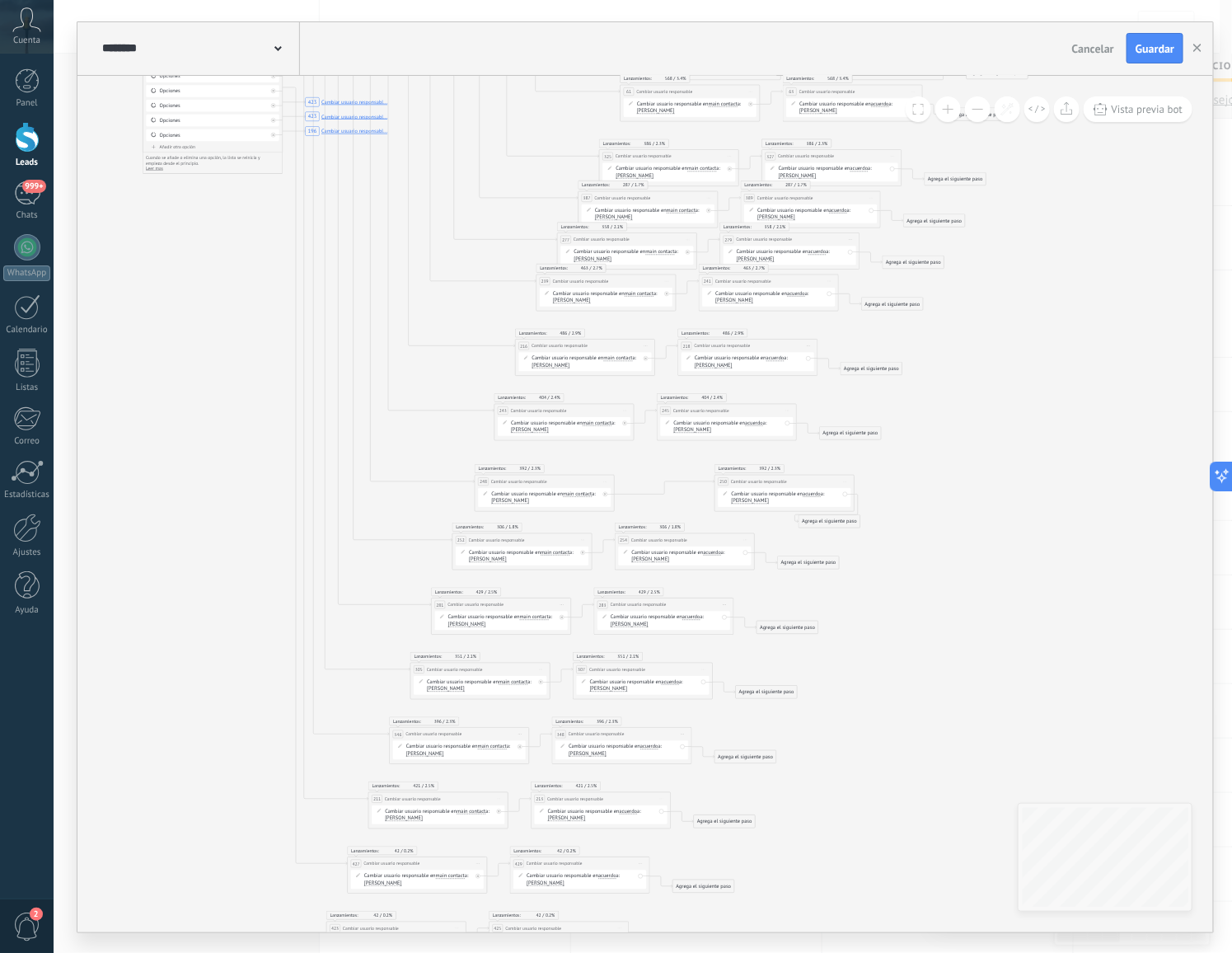 click on "[PERSON_NAME]" at bounding box center (651, 559) 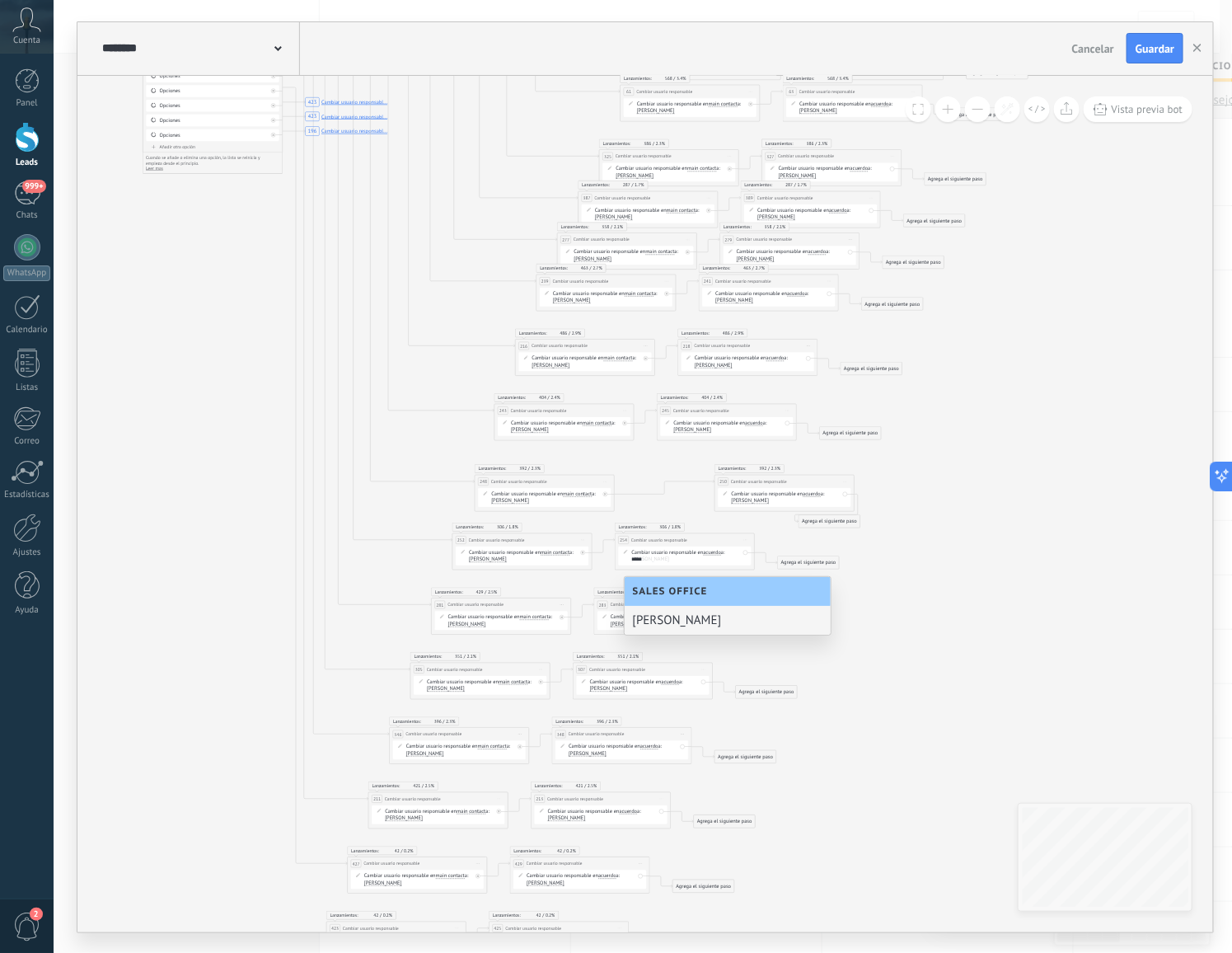 type on "*****" 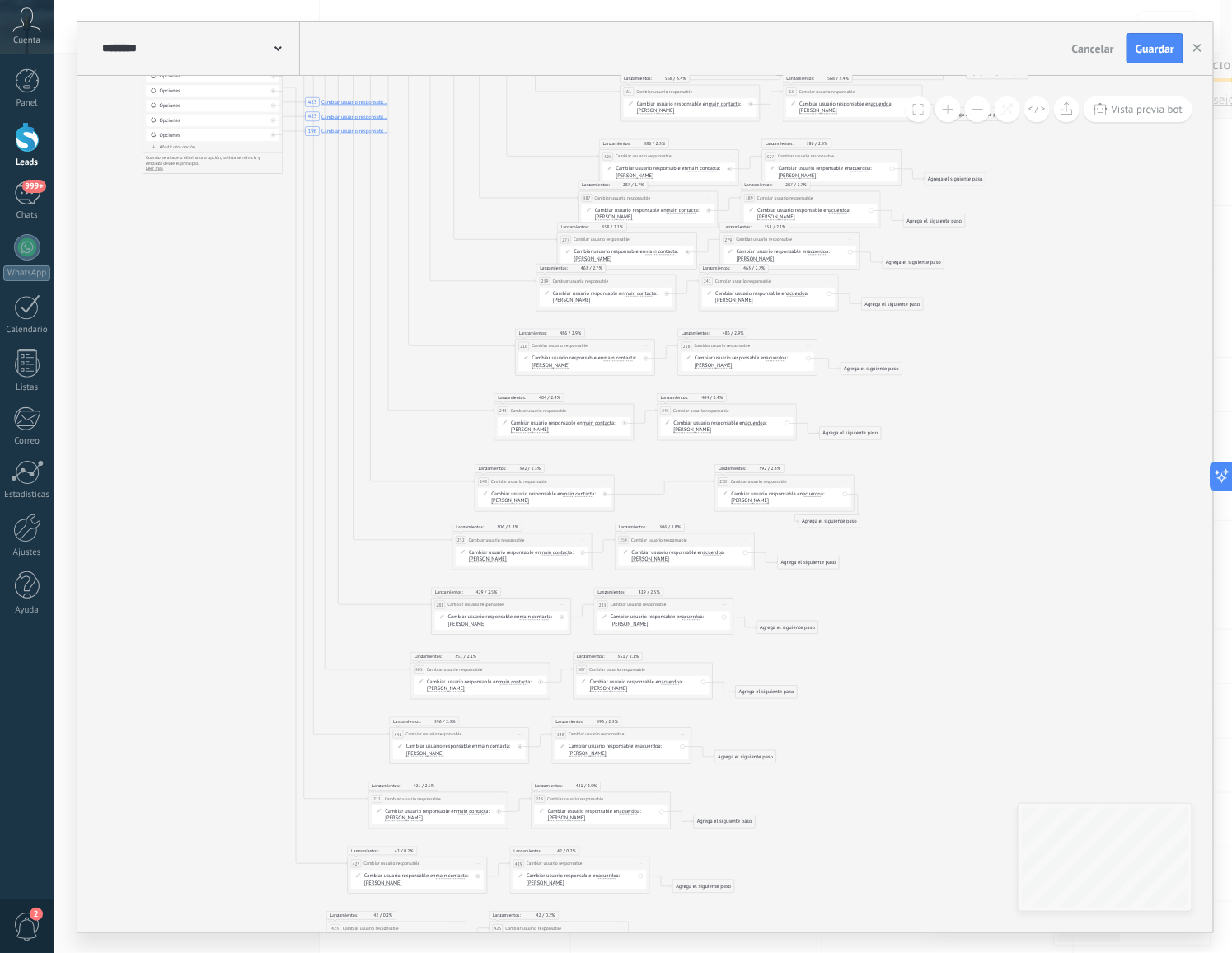 drag, startPoint x: 649, startPoint y: 622, endPoint x: 536, endPoint y: 622, distance: 113 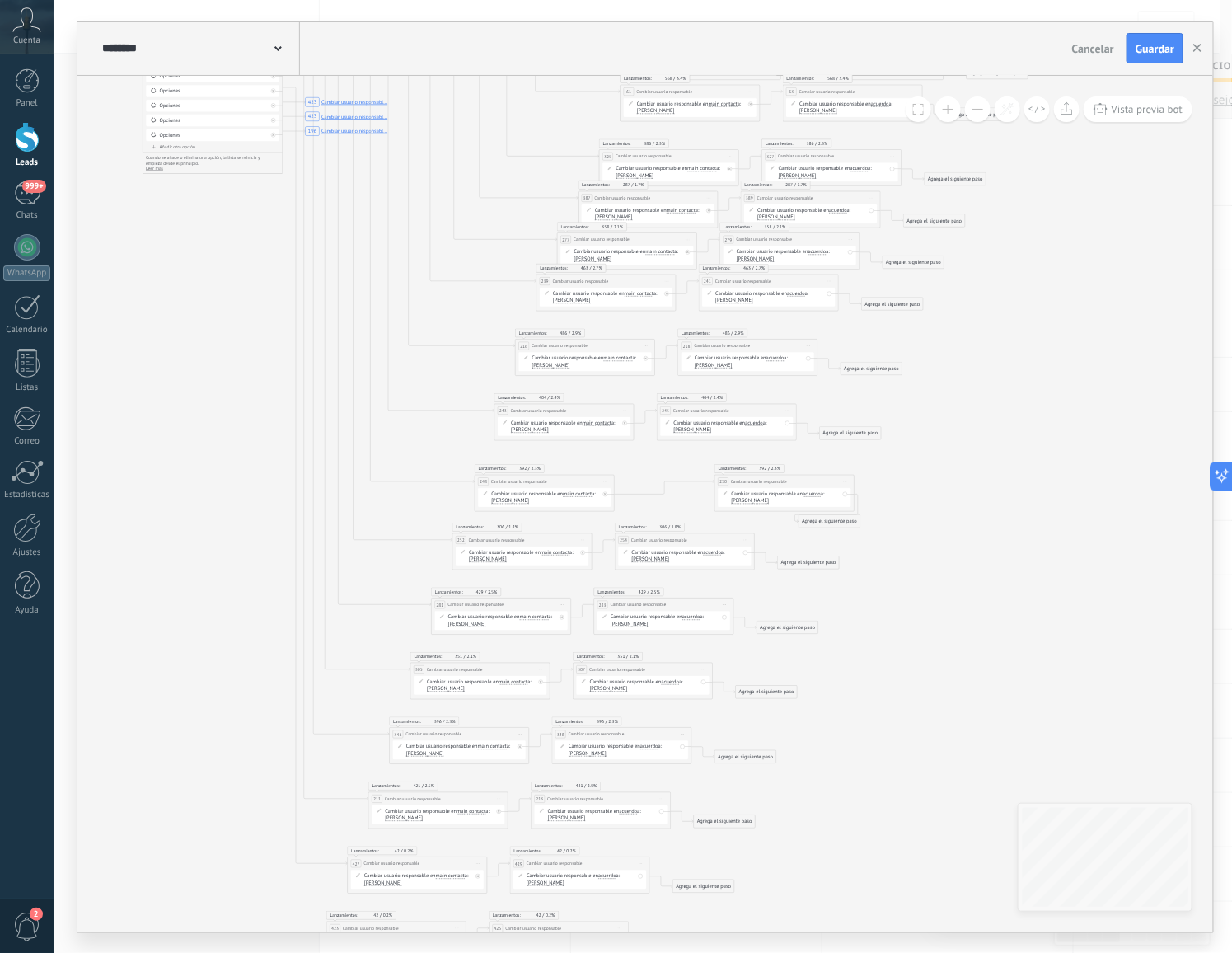 click on "[PERSON_NAME]" at bounding box center [467, 623] 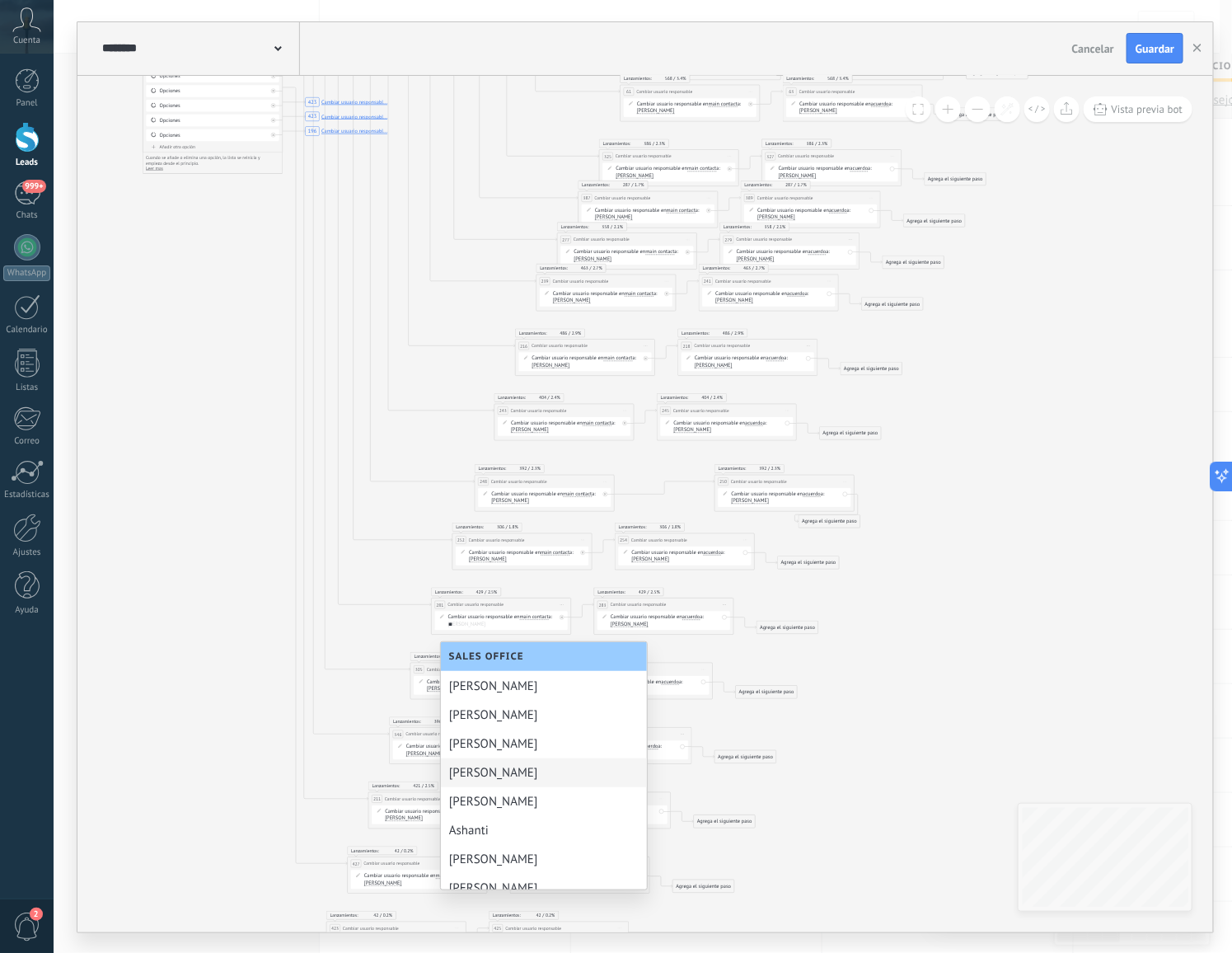 scroll, scrollTop: 0, scrollLeft: 0, axis: both 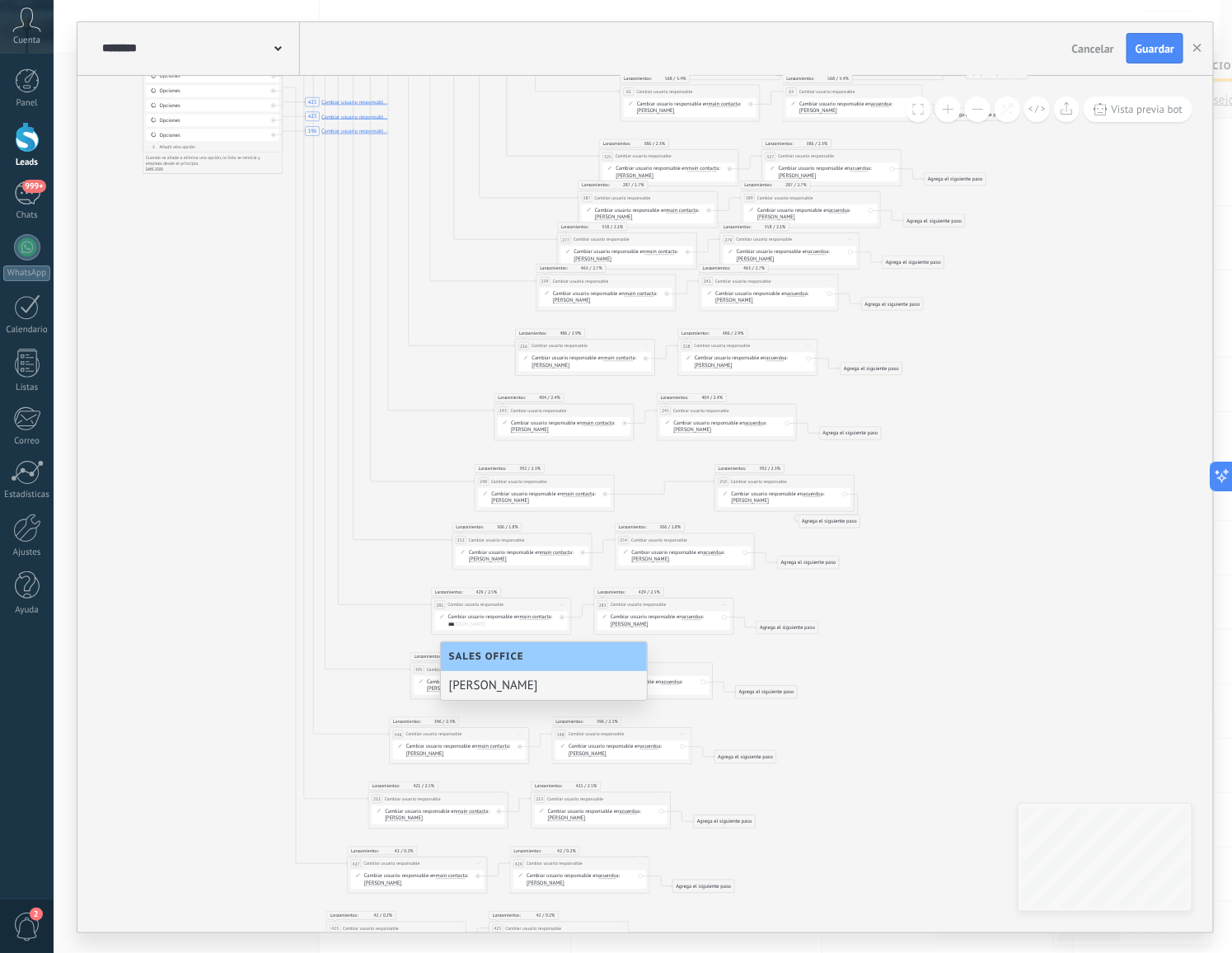 type on "***" 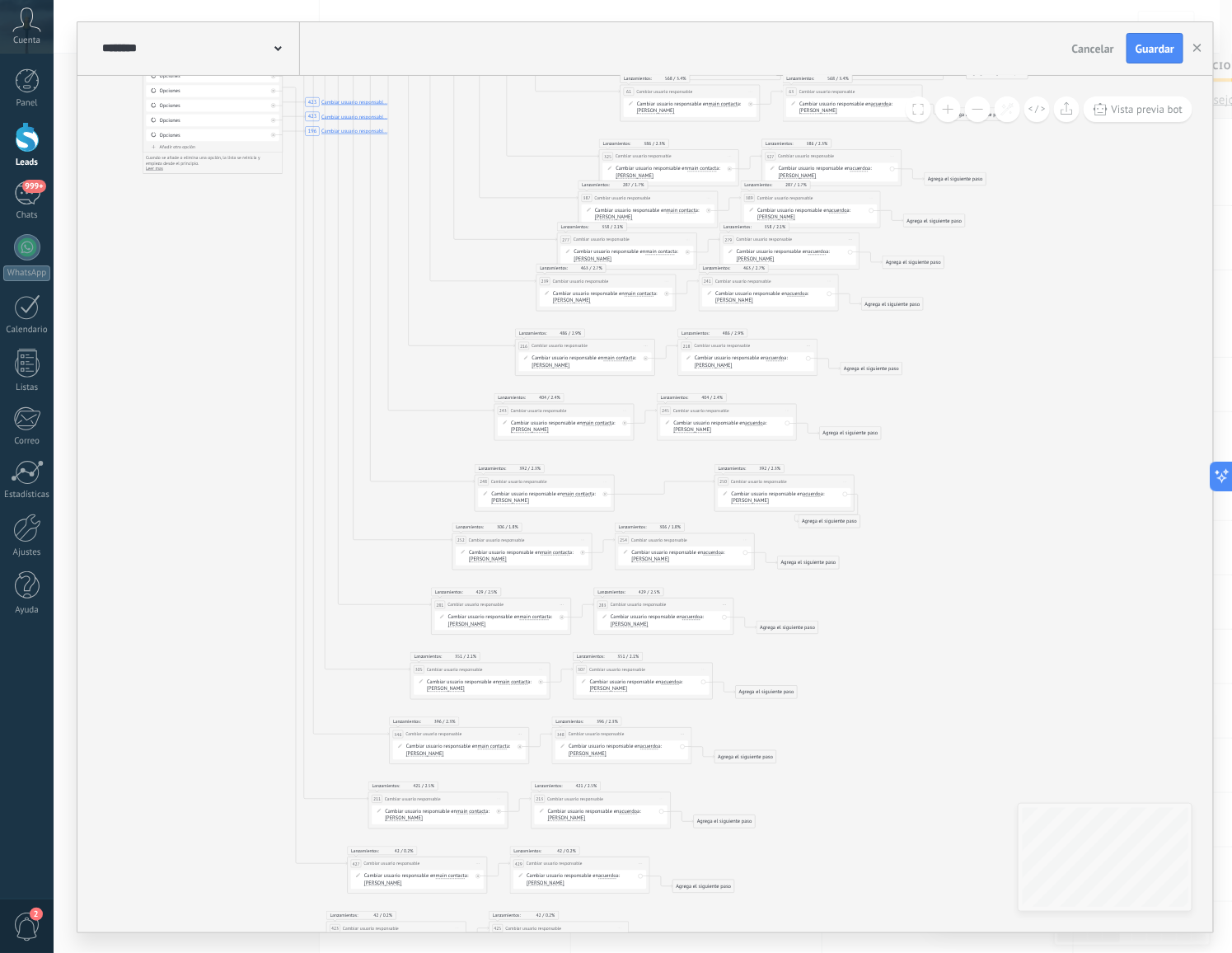 click on "[PERSON_NAME]" at bounding box center [630, 623] 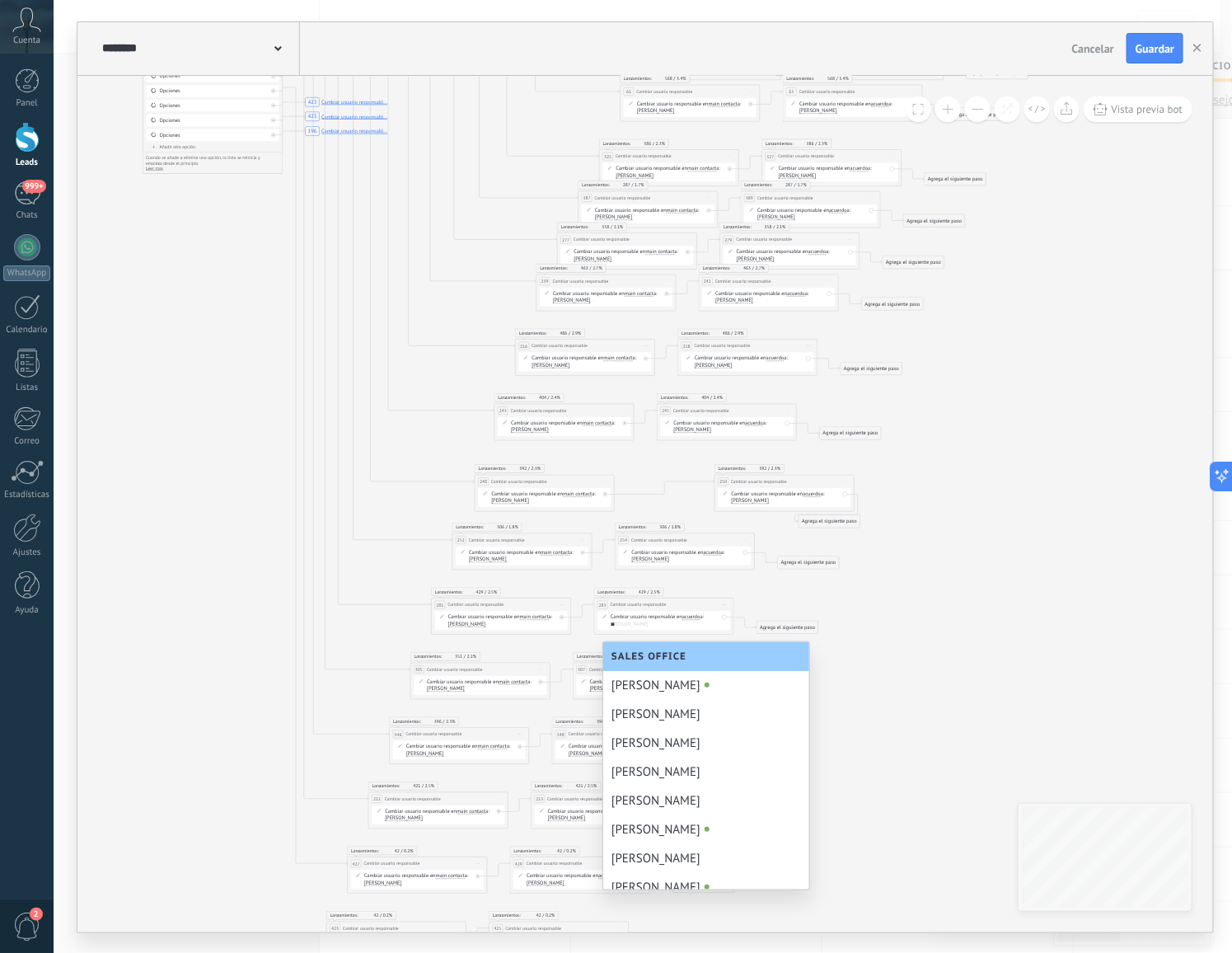 scroll, scrollTop: 0, scrollLeft: 0, axis: both 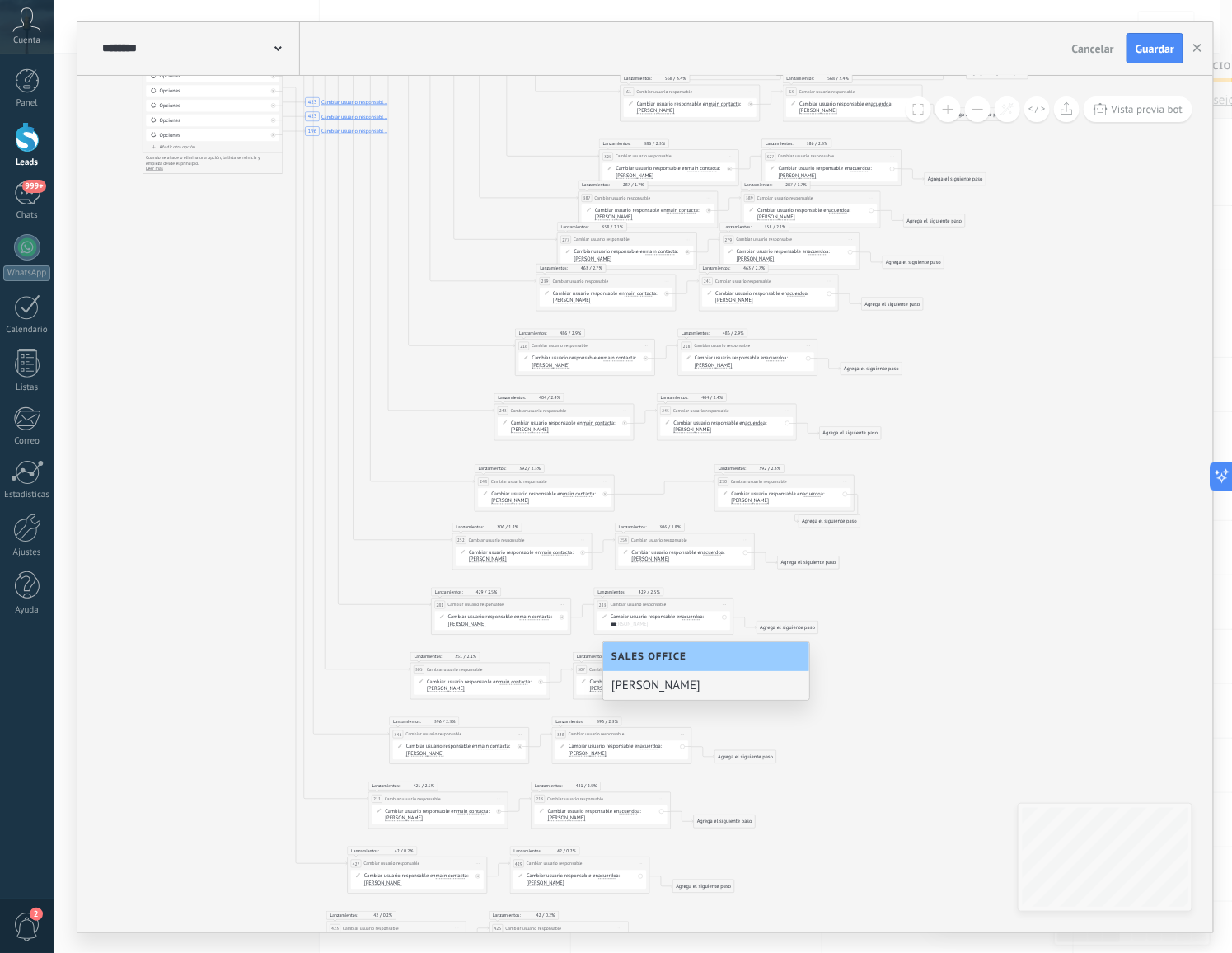 type on "***" 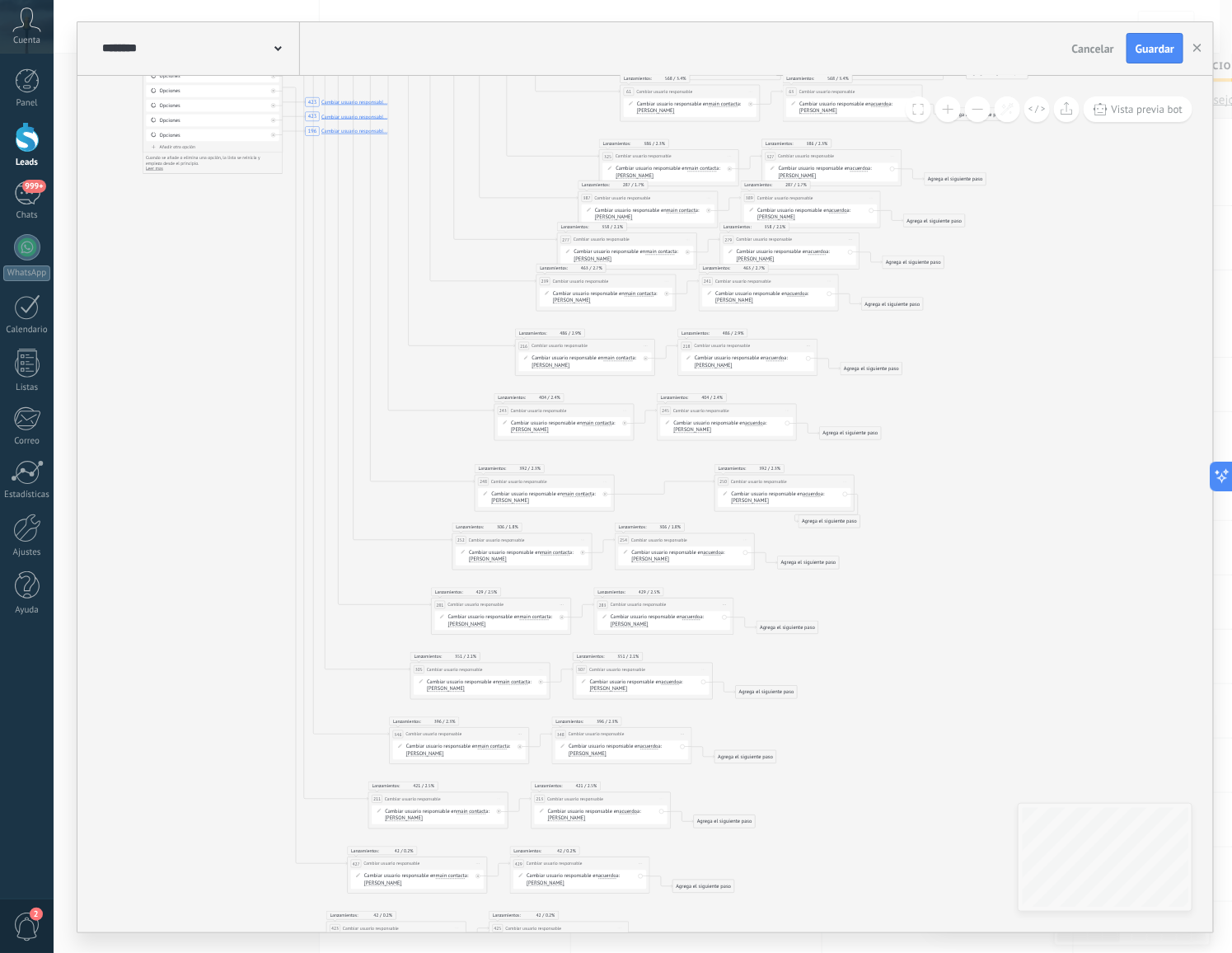 click on "Cambiar usuario responsable en
main contact
main contact
all contacts
chat contact
acuerdo
empresa
main contact
main contact
all contacts
chat contact
acuerdo" at bounding box center (482, 685) 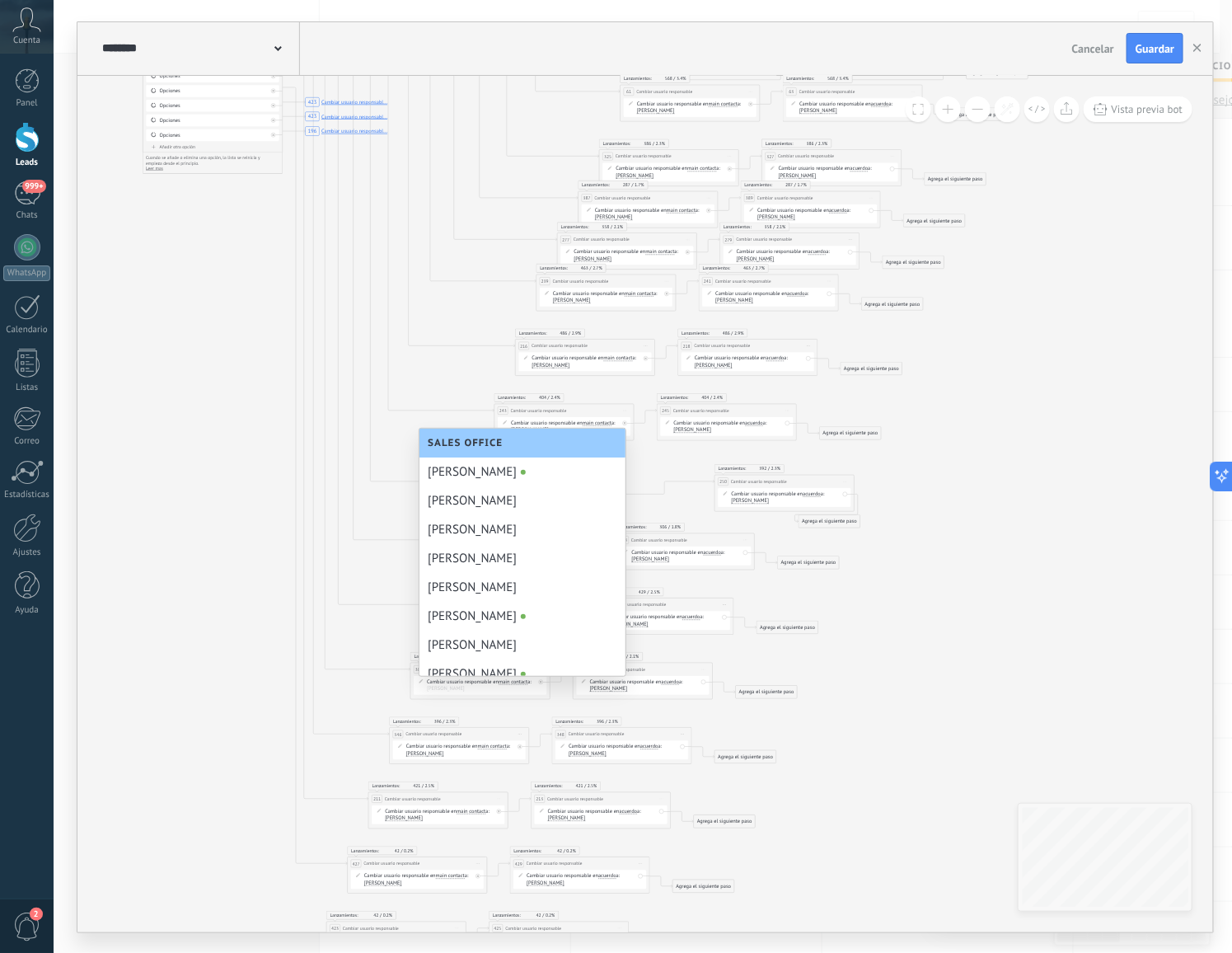 scroll, scrollTop: 490, scrollLeft: 0, axis: vertical 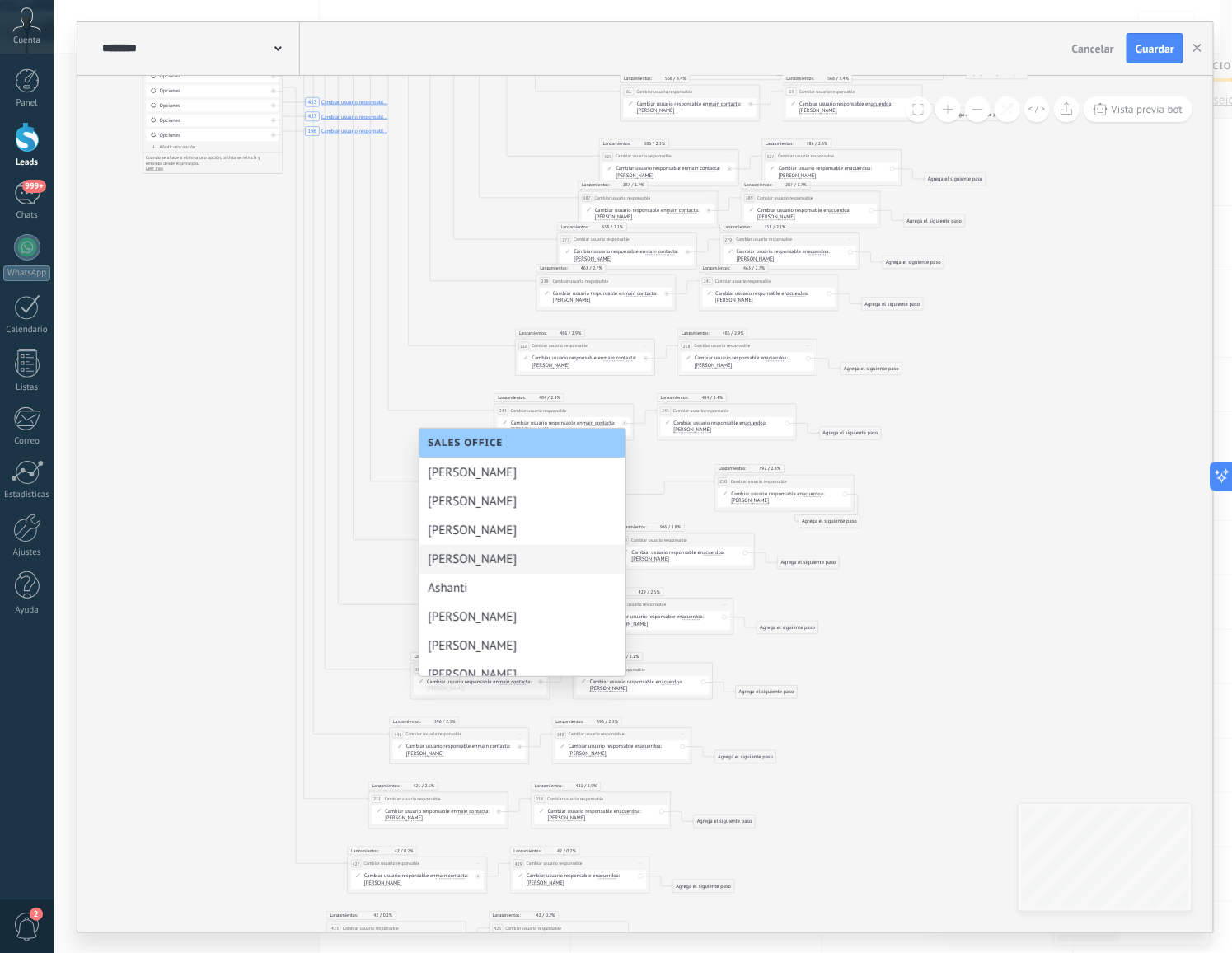type on "*" 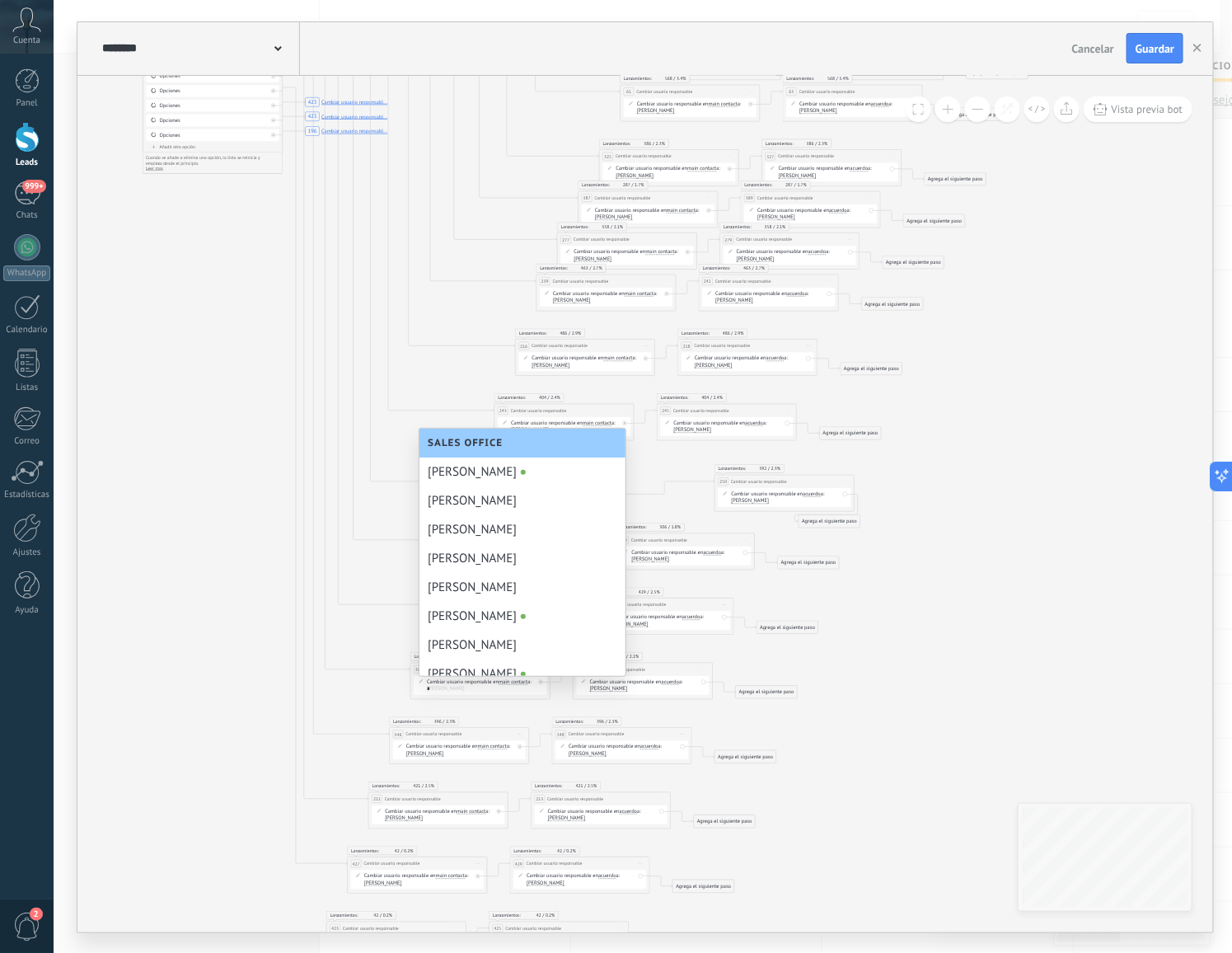 scroll, scrollTop: 0, scrollLeft: 0, axis: both 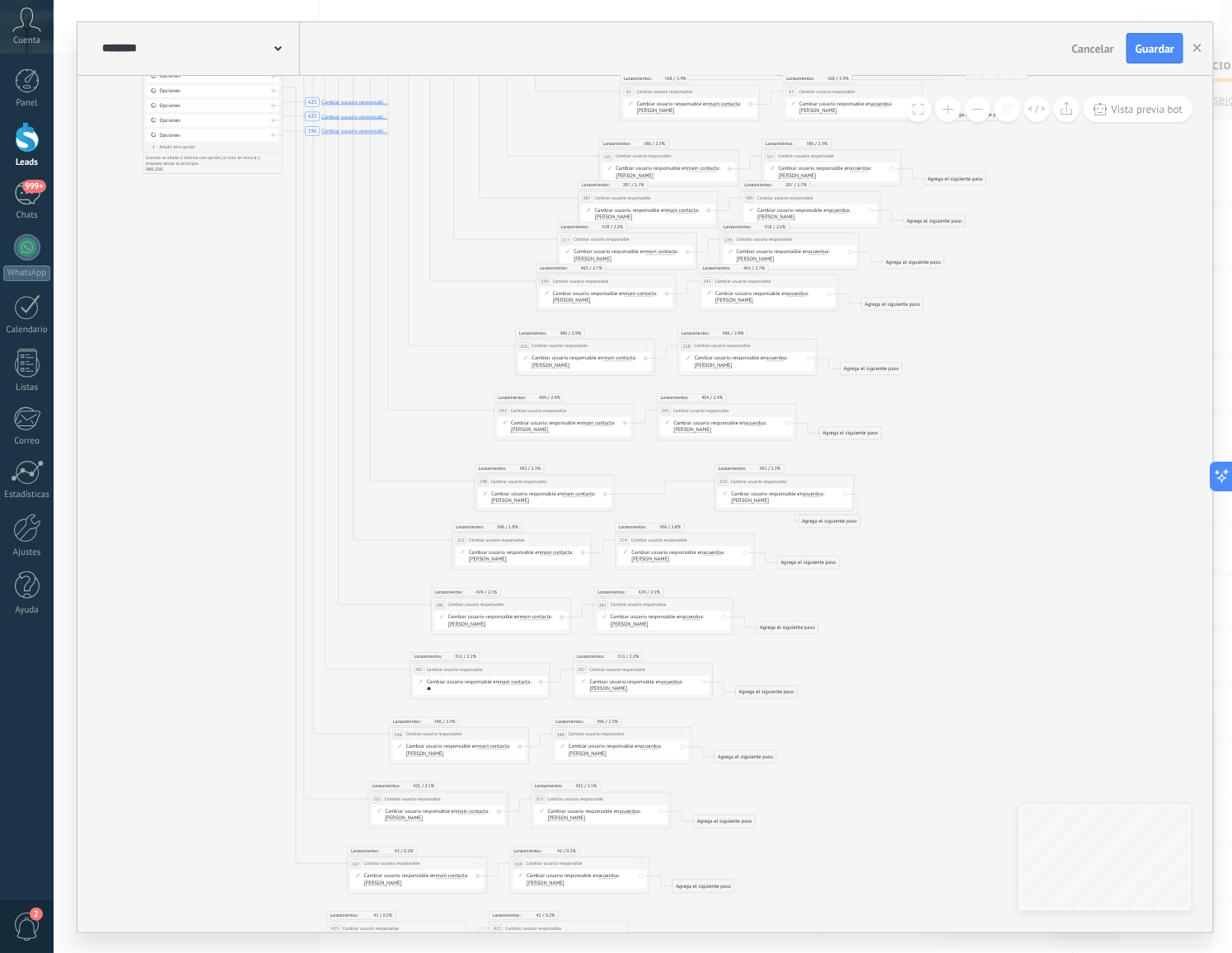 type on "*" 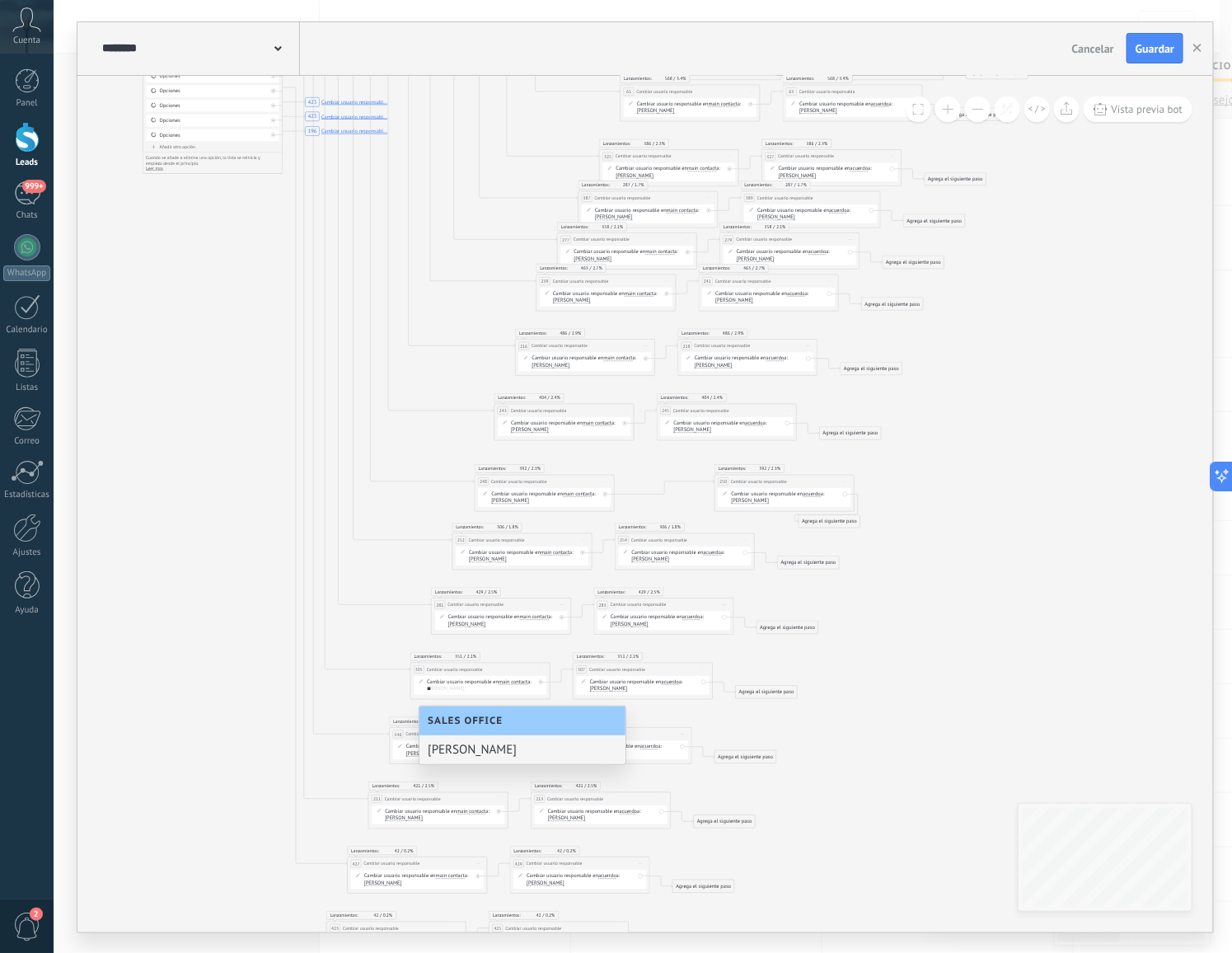scroll, scrollTop: 0, scrollLeft: 0, axis: both 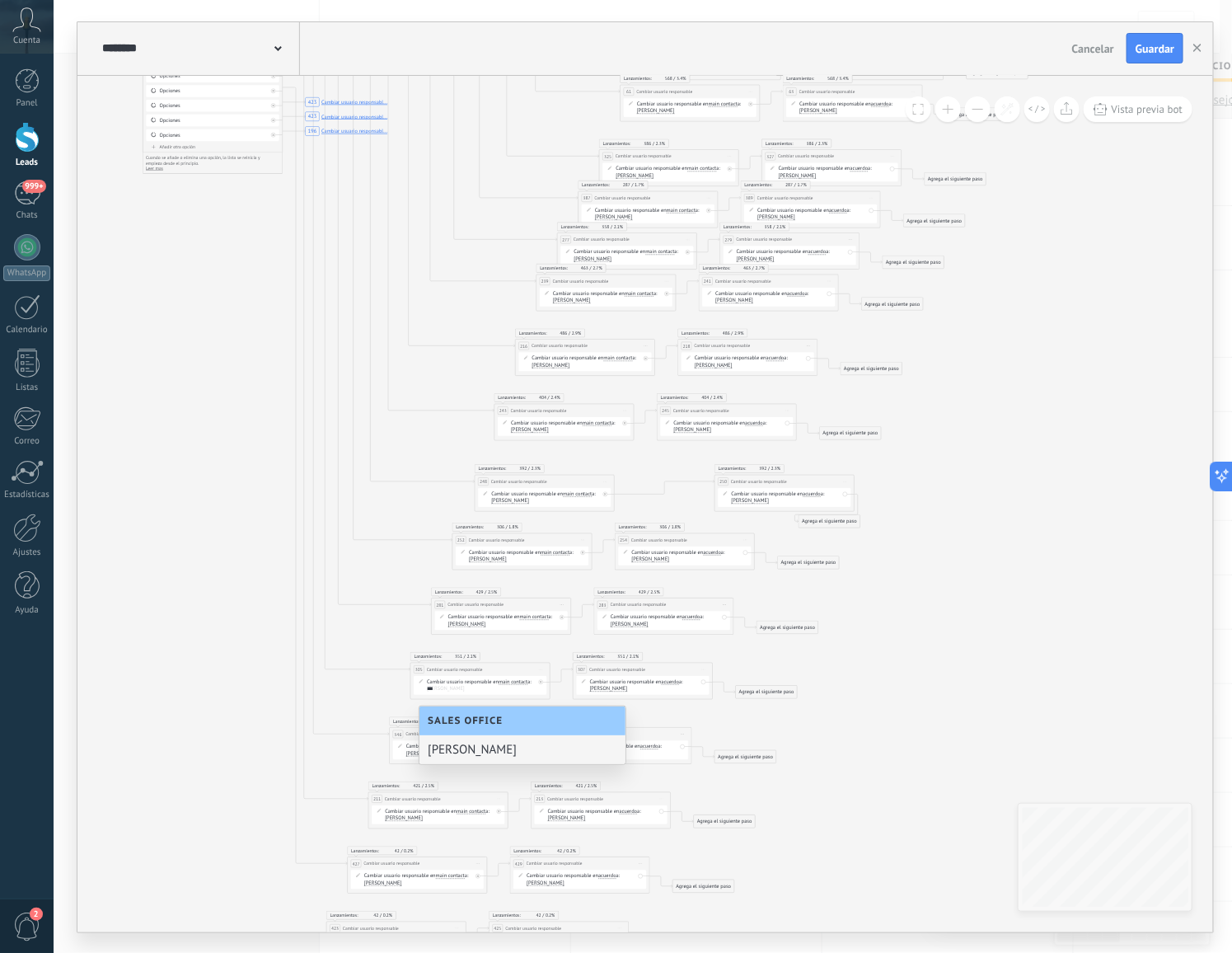 type on "***" 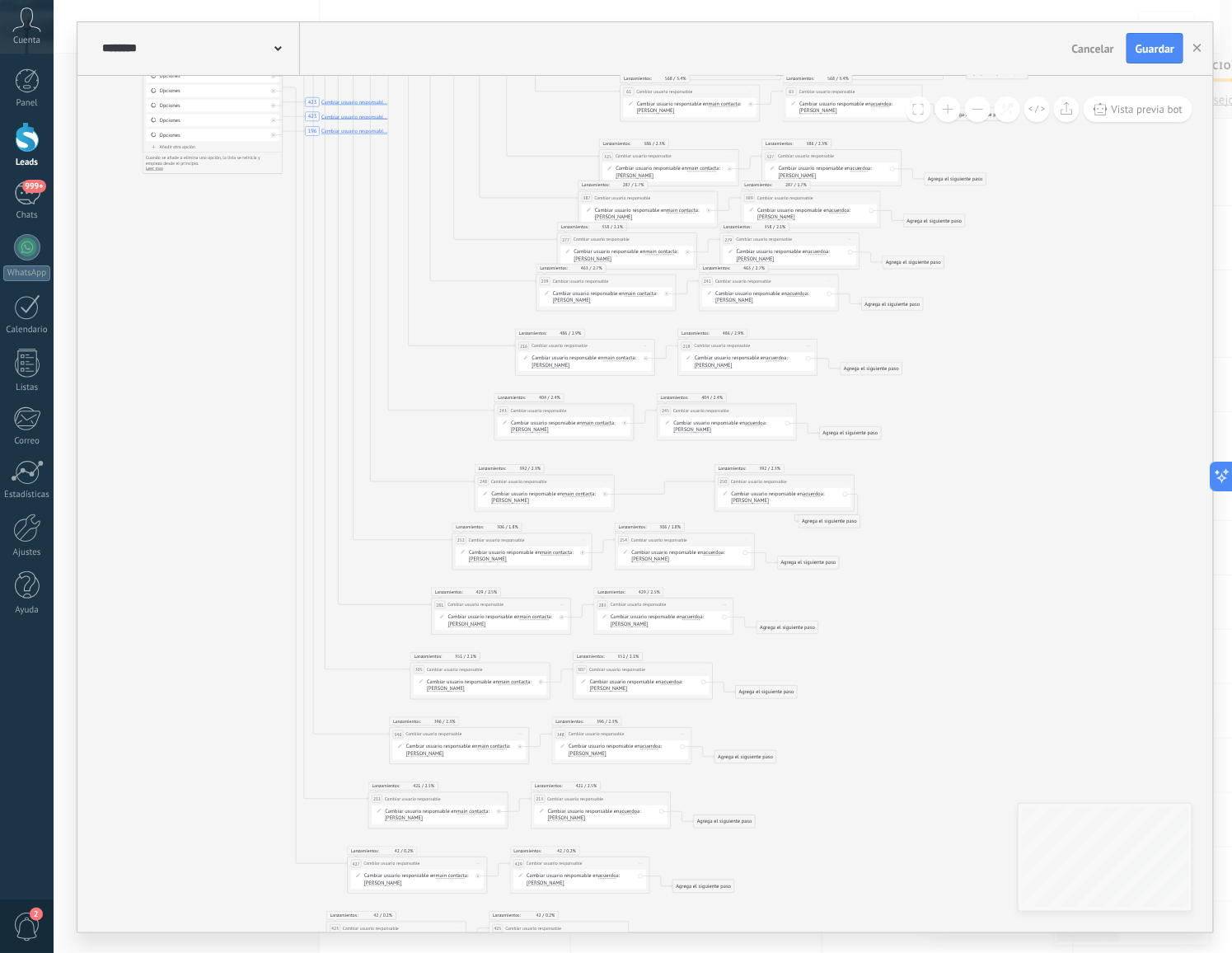 click on "[PERSON_NAME]" at bounding box center [609, 688] 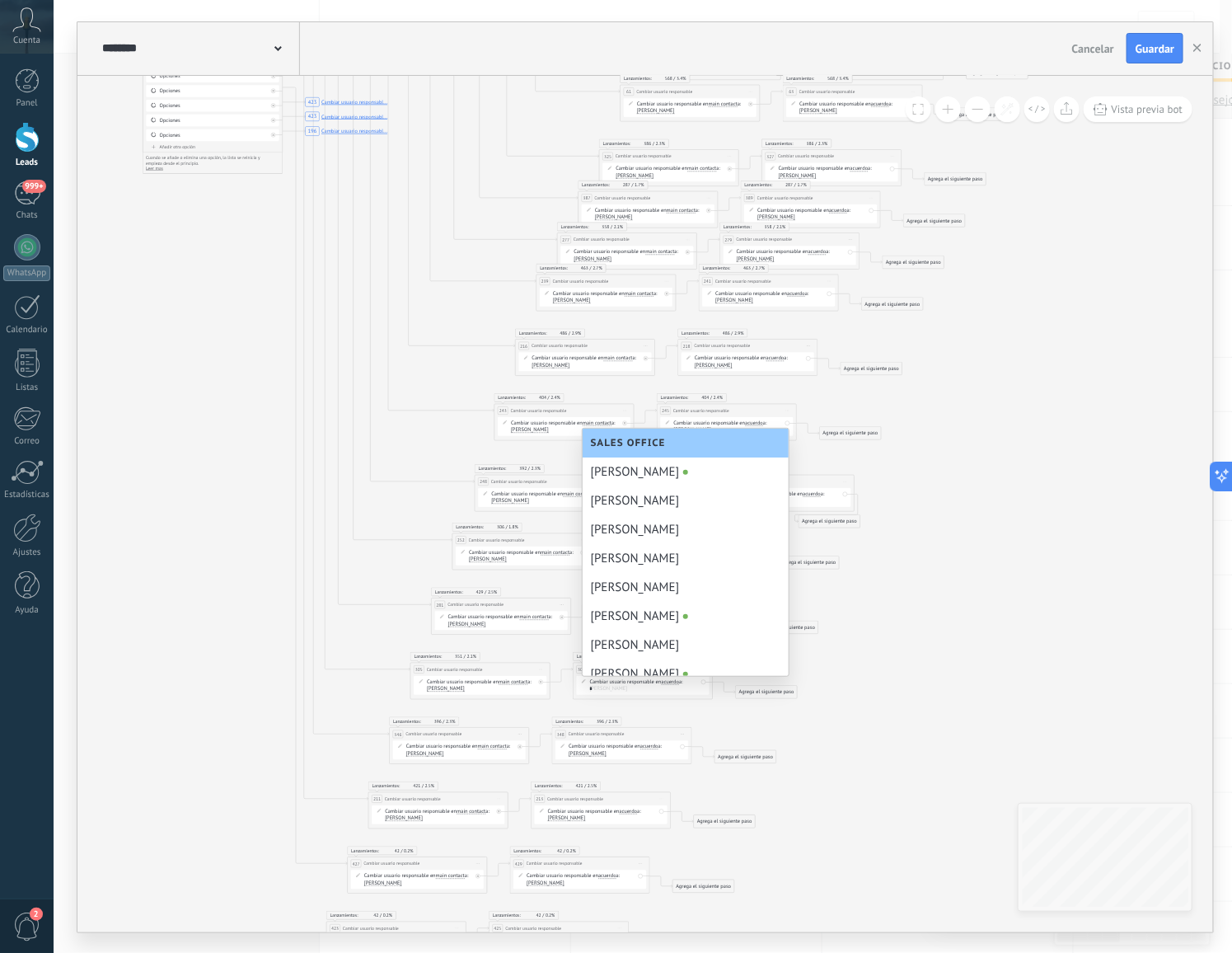 scroll, scrollTop: 0, scrollLeft: 0, axis: both 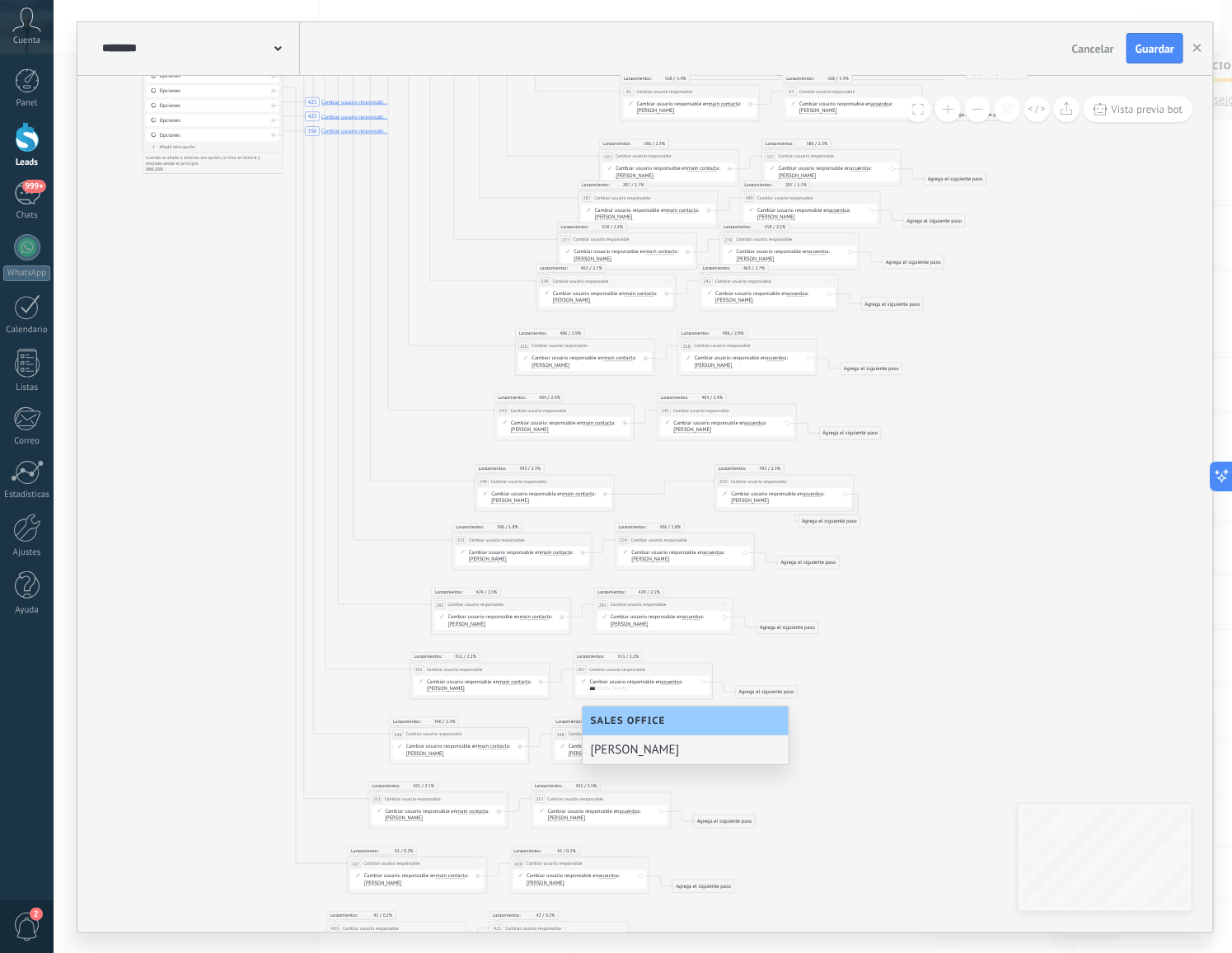 type on "***" 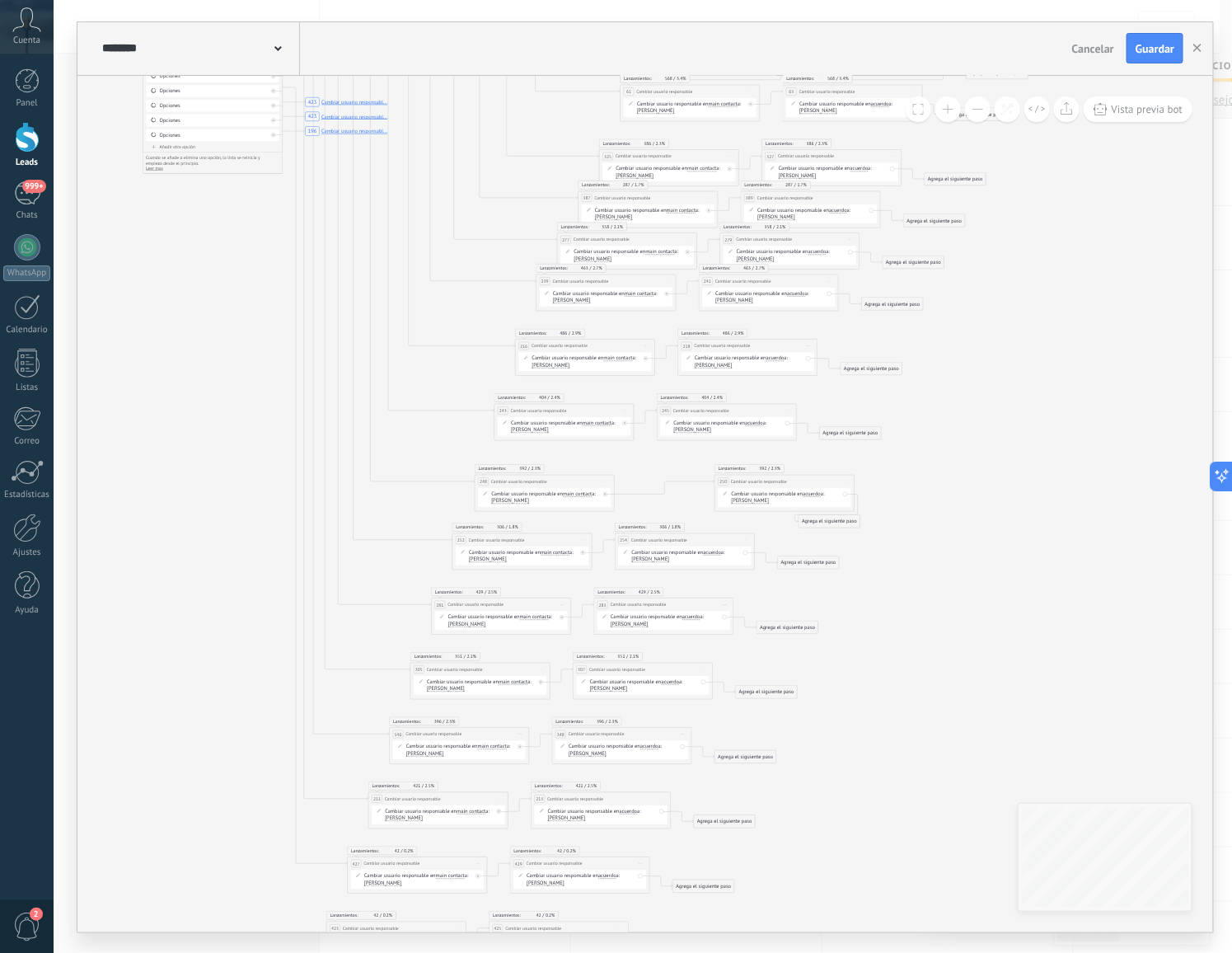 click on "[PERSON_NAME]" at bounding box center [425, 753] 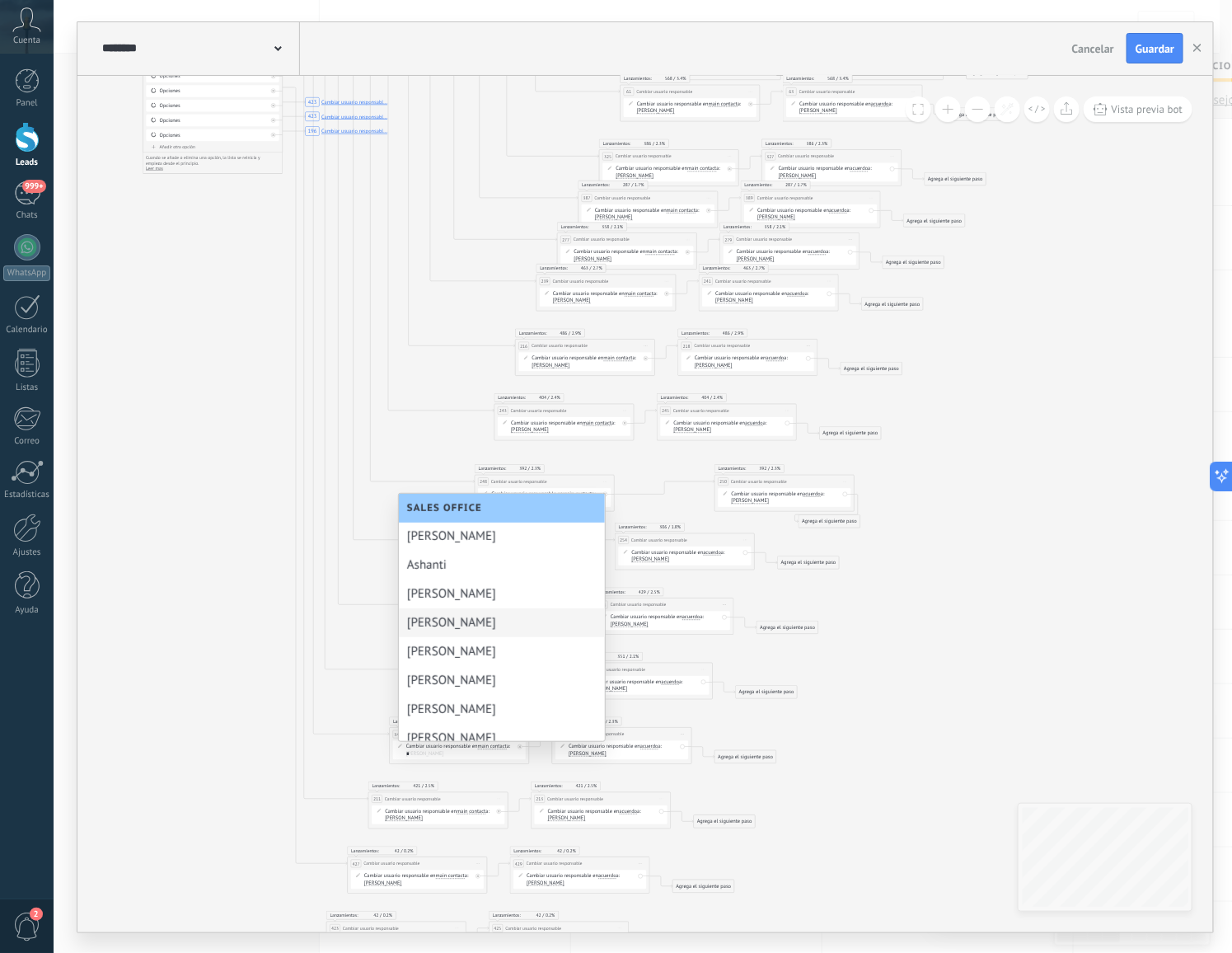 scroll, scrollTop: 0, scrollLeft: 0, axis: both 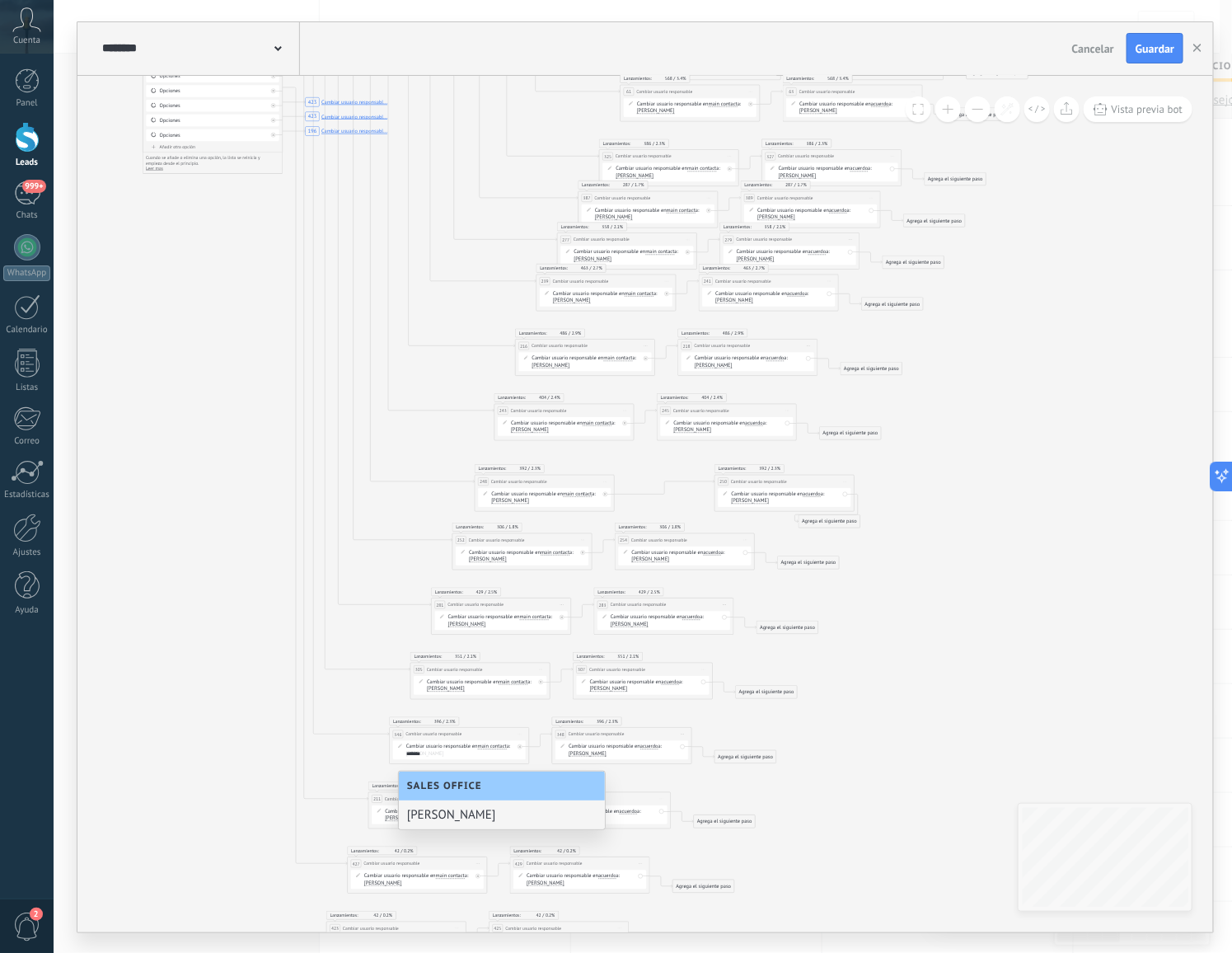 type on "*******" 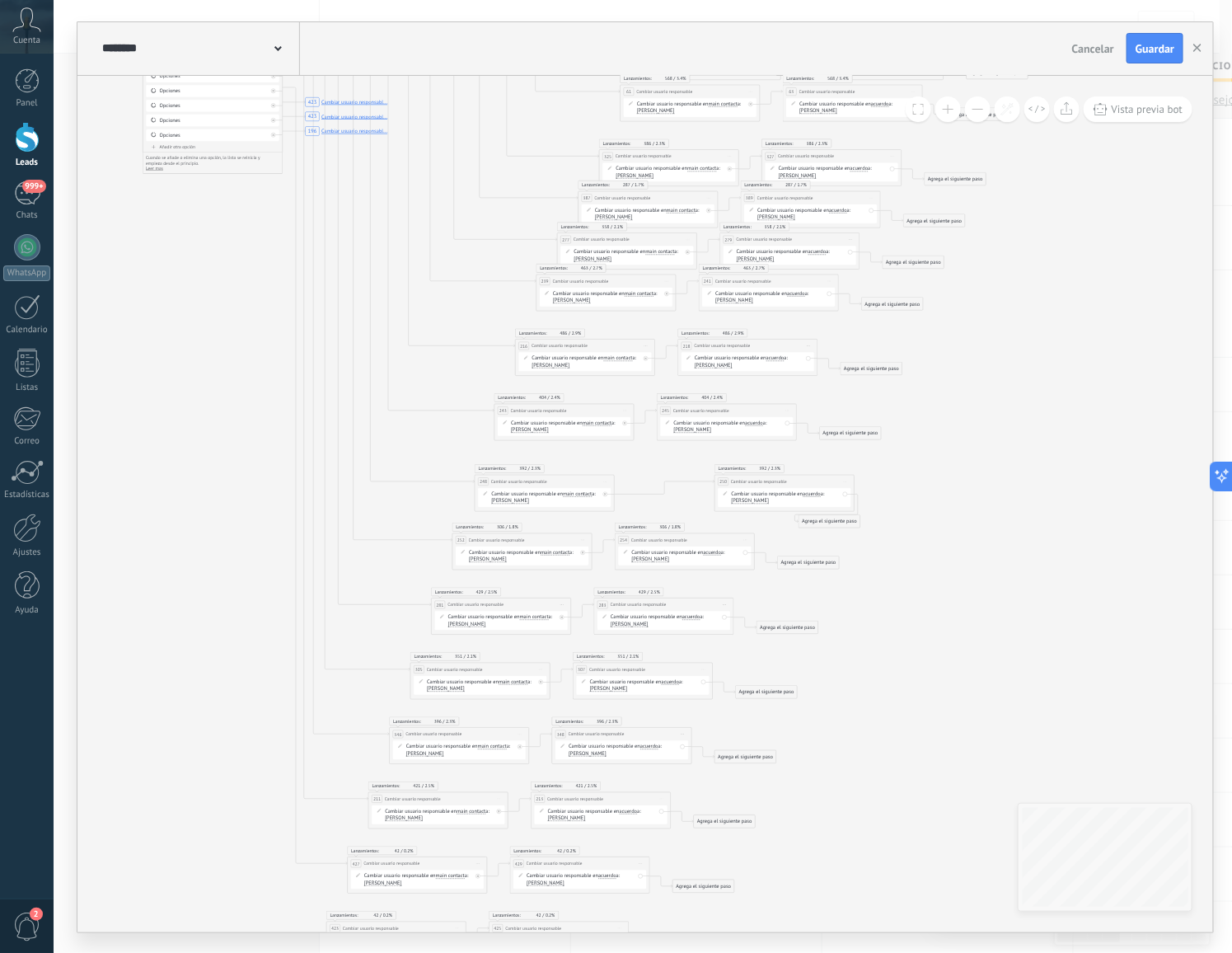 click on "[PERSON_NAME]" at bounding box center (588, 753) 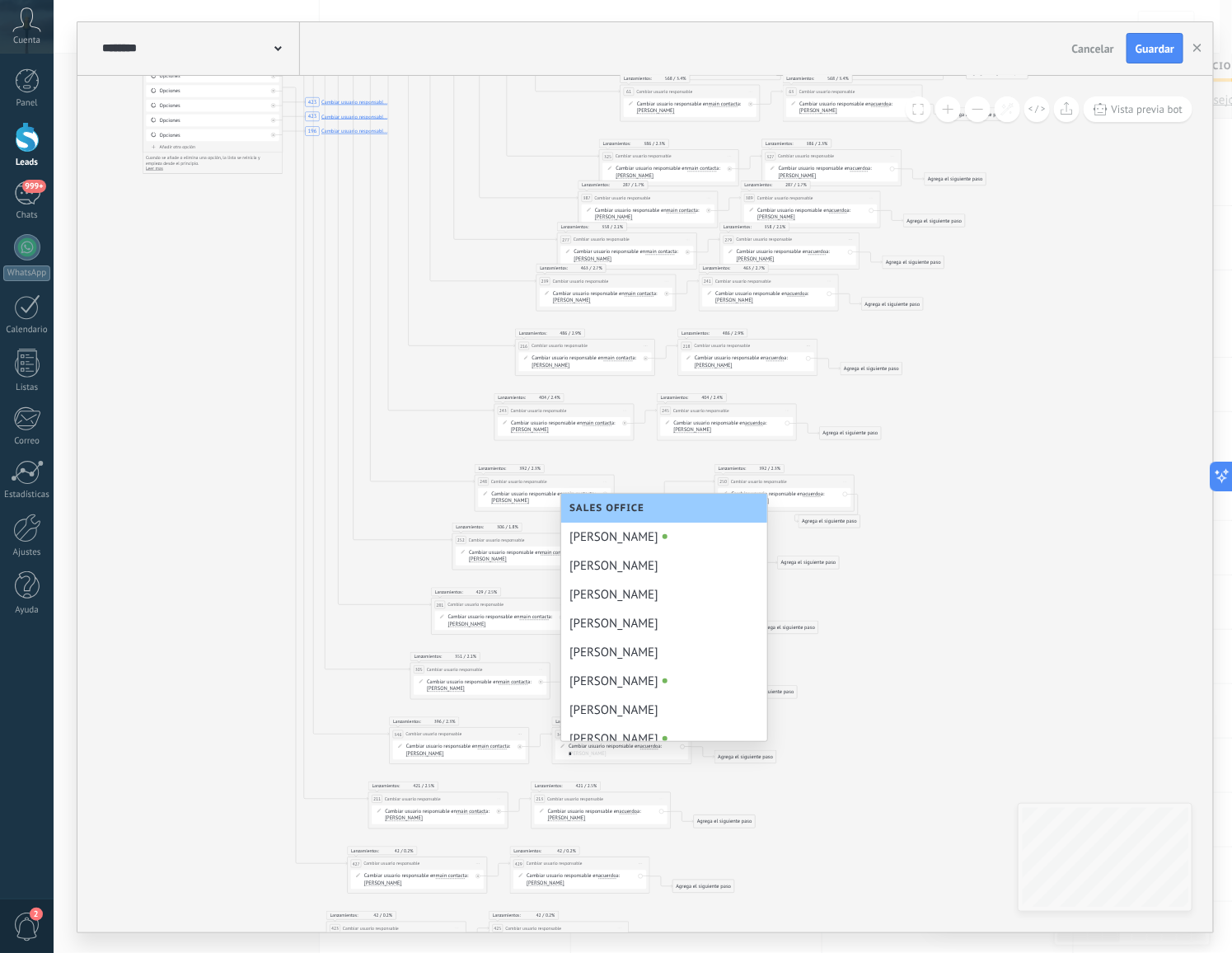 scroll, scrollTop: 0, scrollLeft: 0, axis: both 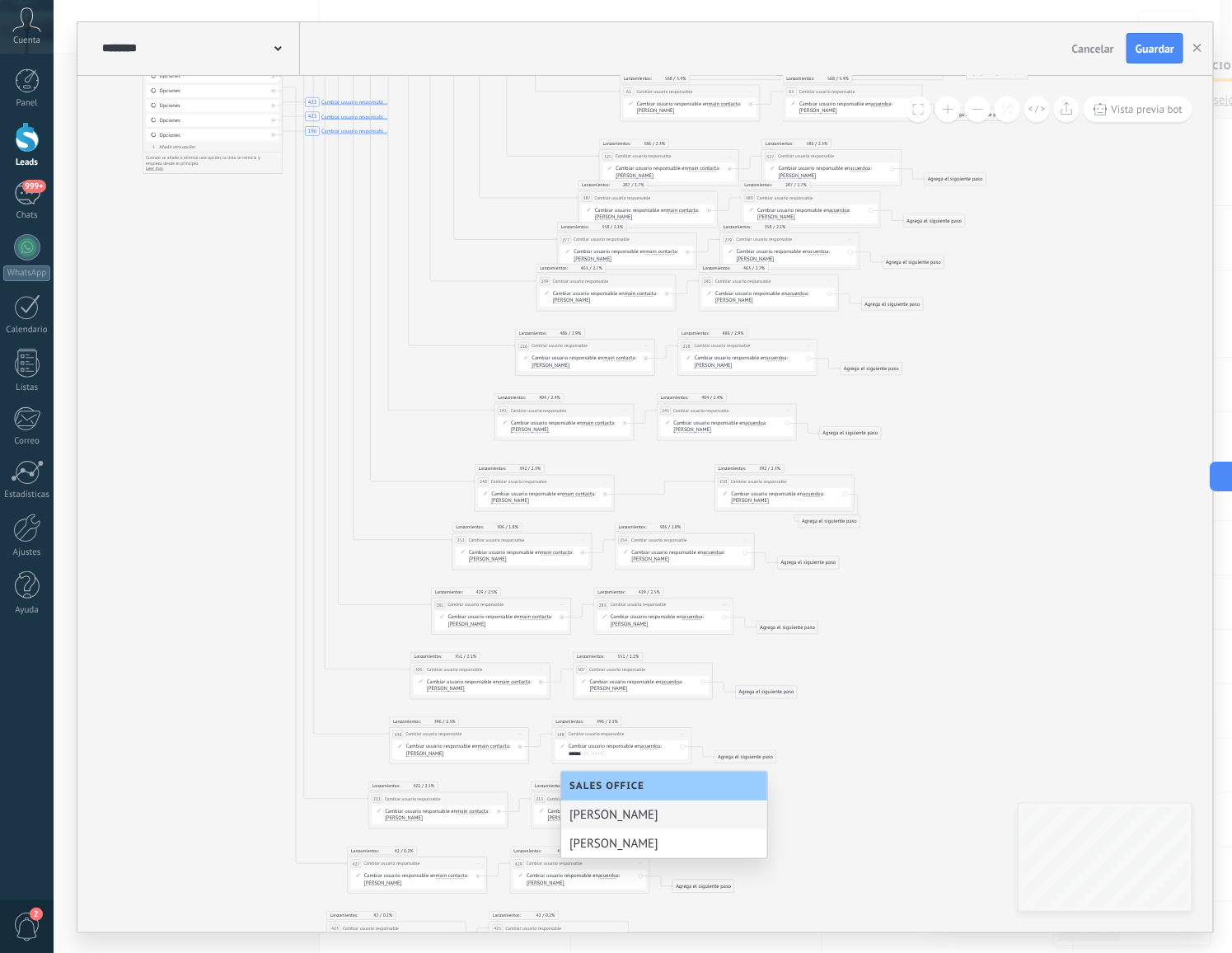 type on "******" 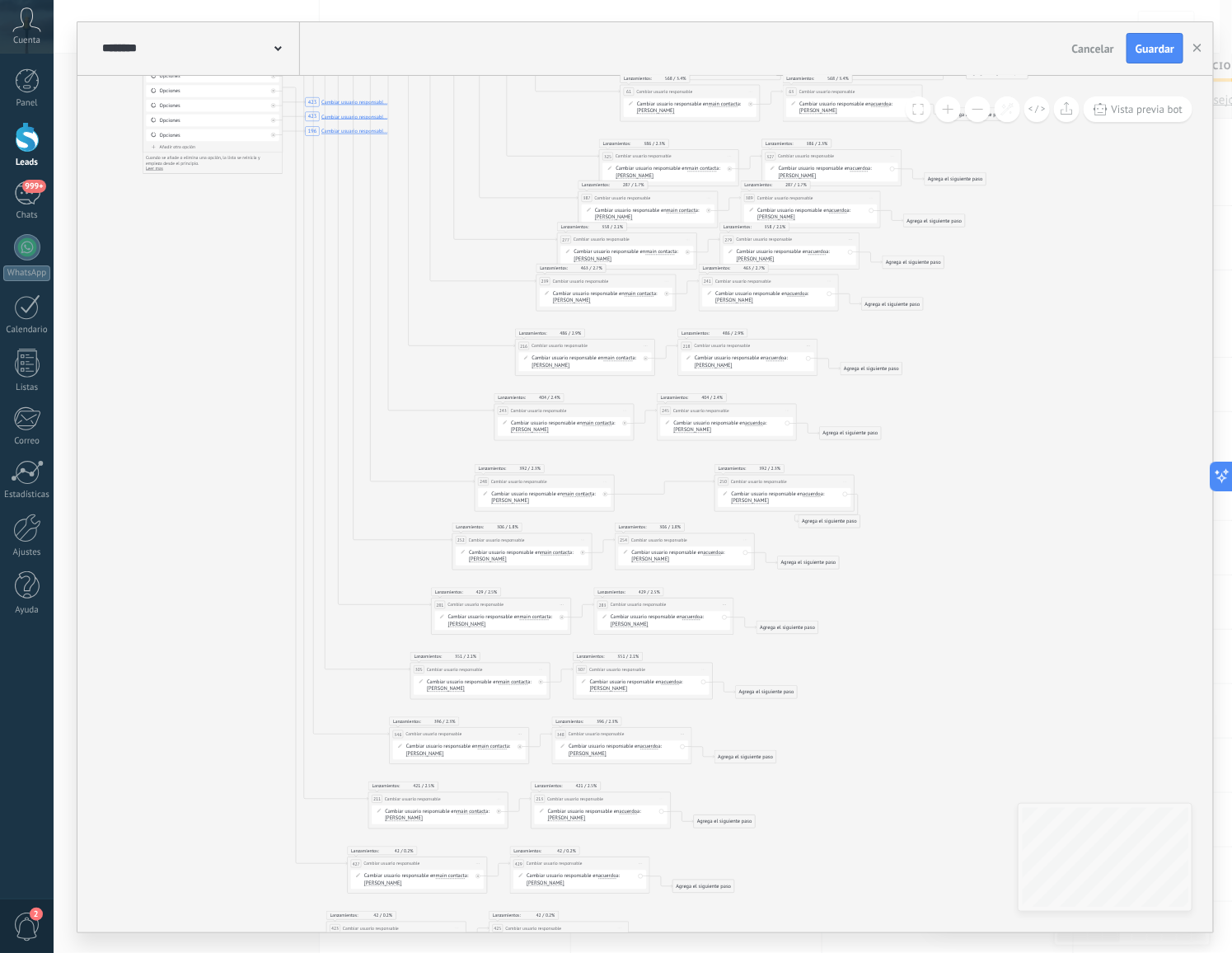 click on "Cambiar usuario responsable en
main contact
main contact
all contacts
chat contact
acuerdo
empresa
main contact
main contact
all contacts
chat contact
acuerdo" at bounding box center [440, 815] 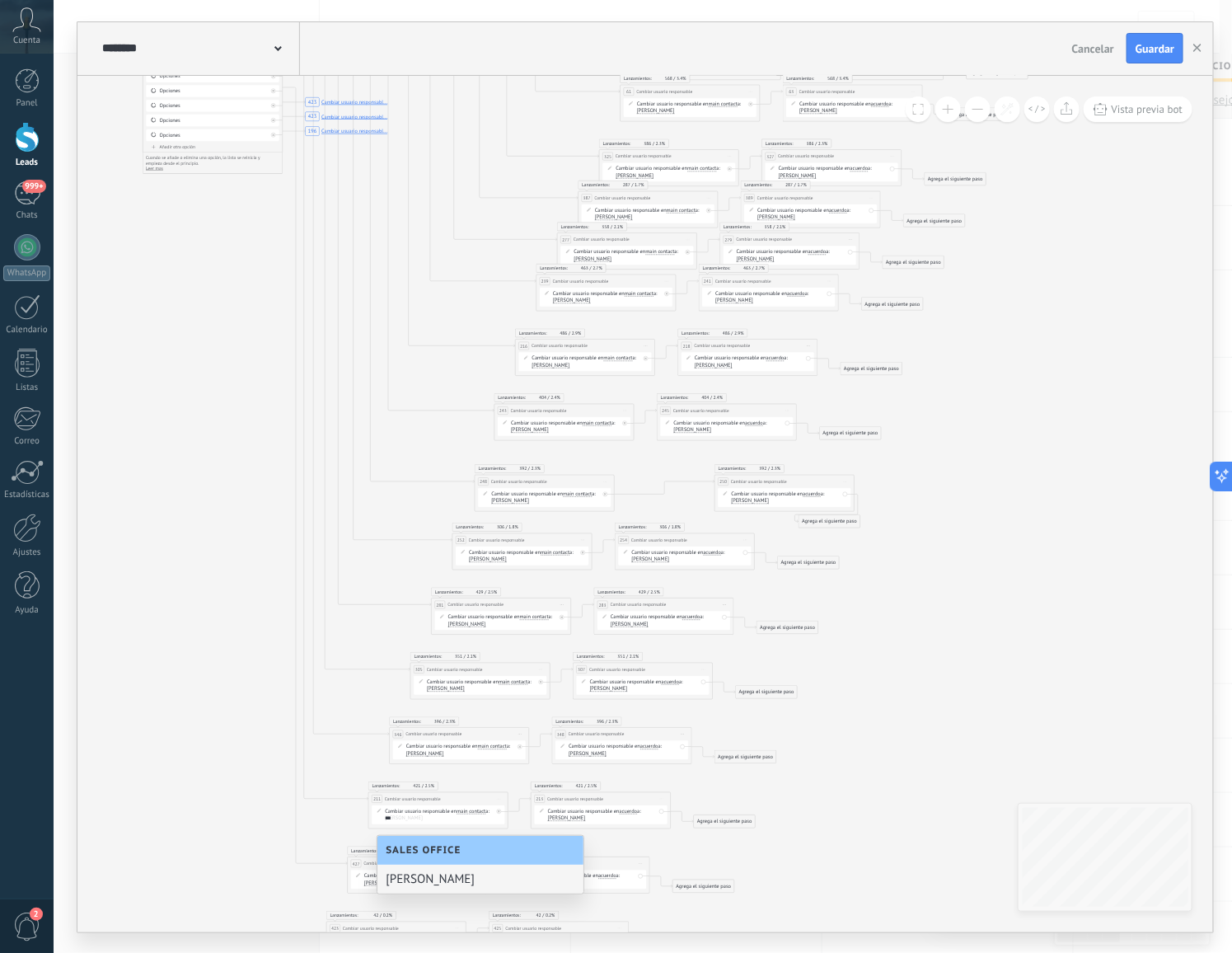type on "***" 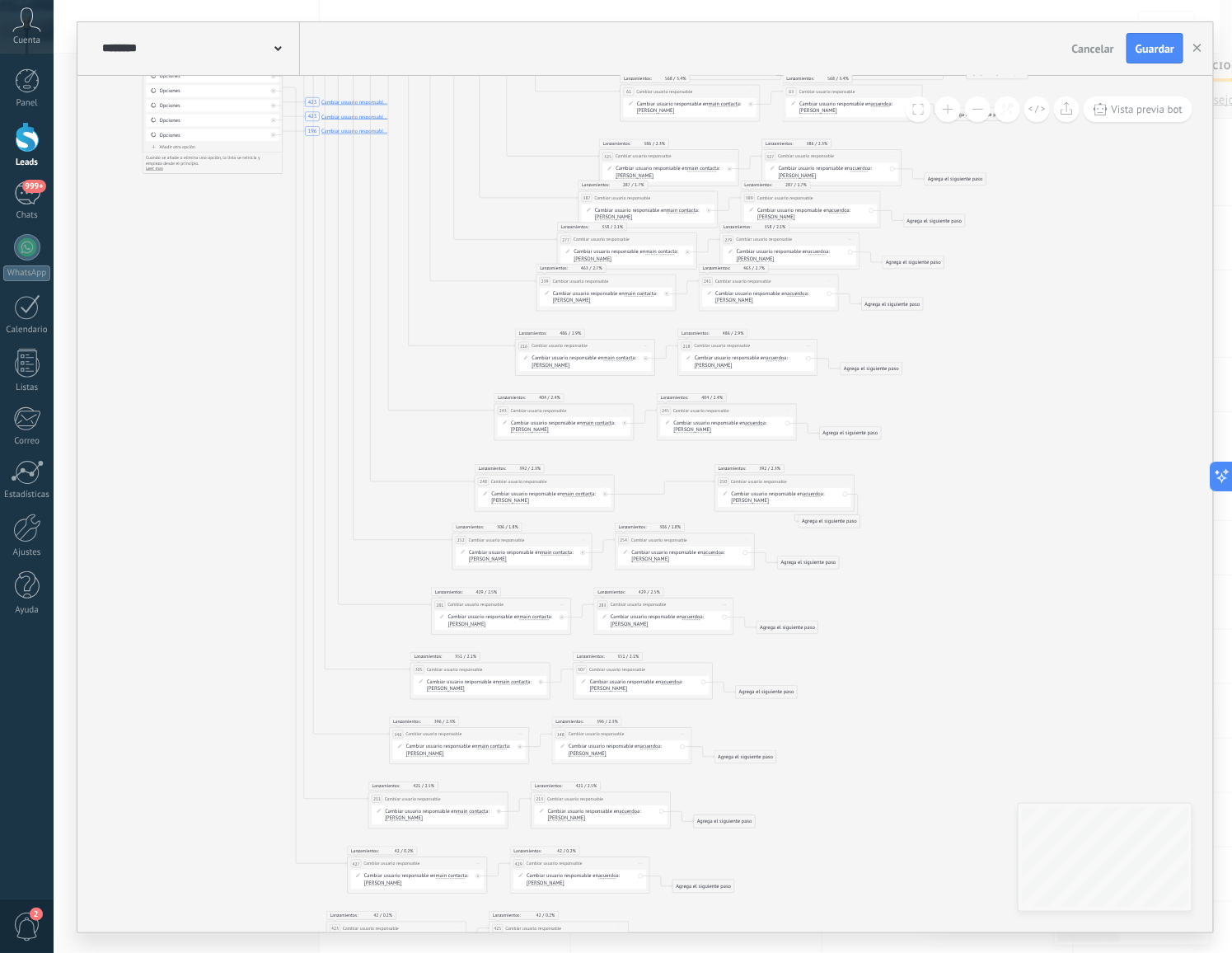 click on "[PERSON_NAME]" at bounding box center (567, 818) 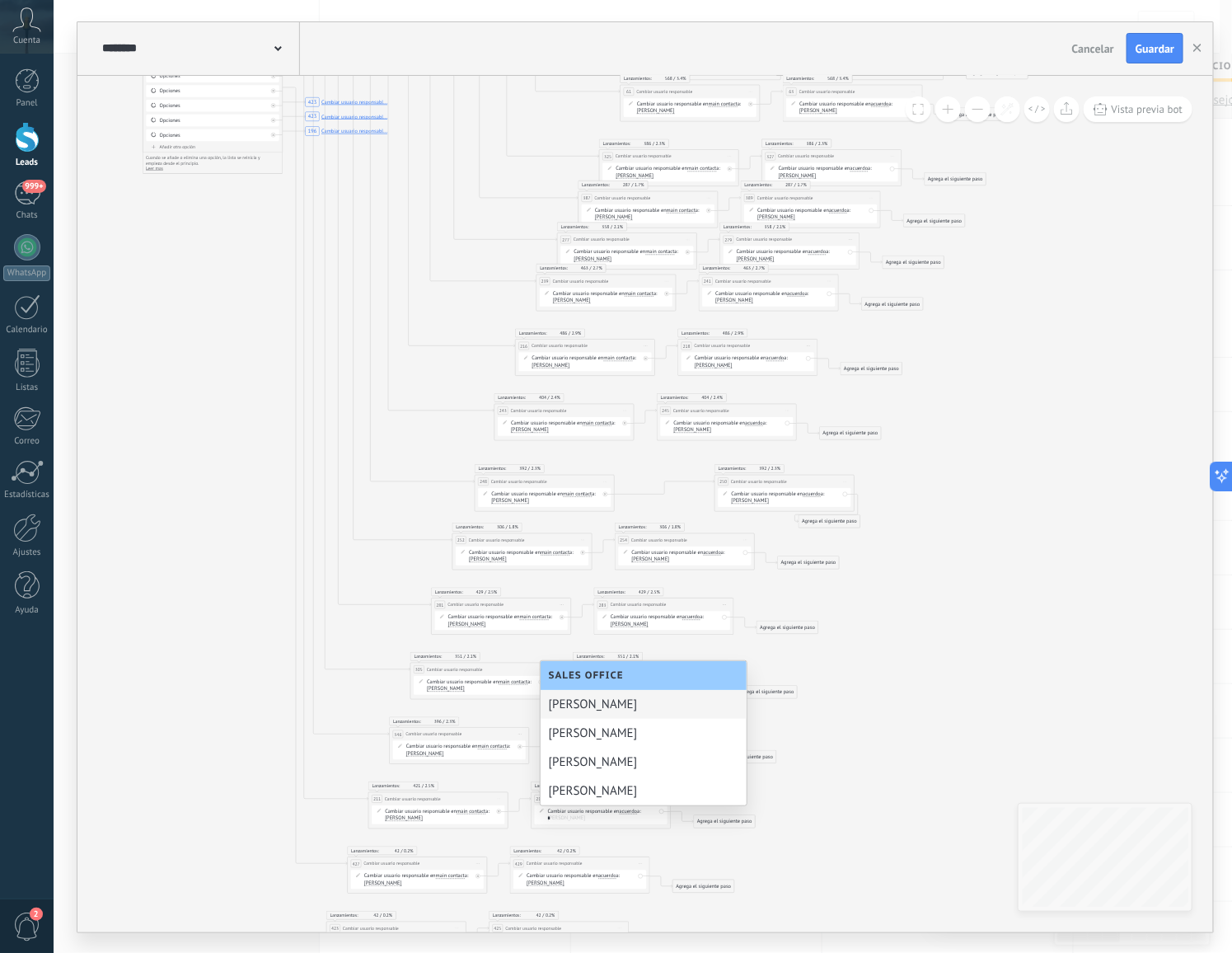 scroll, scrollTop: 0, scrollLeft: 0, axis: both 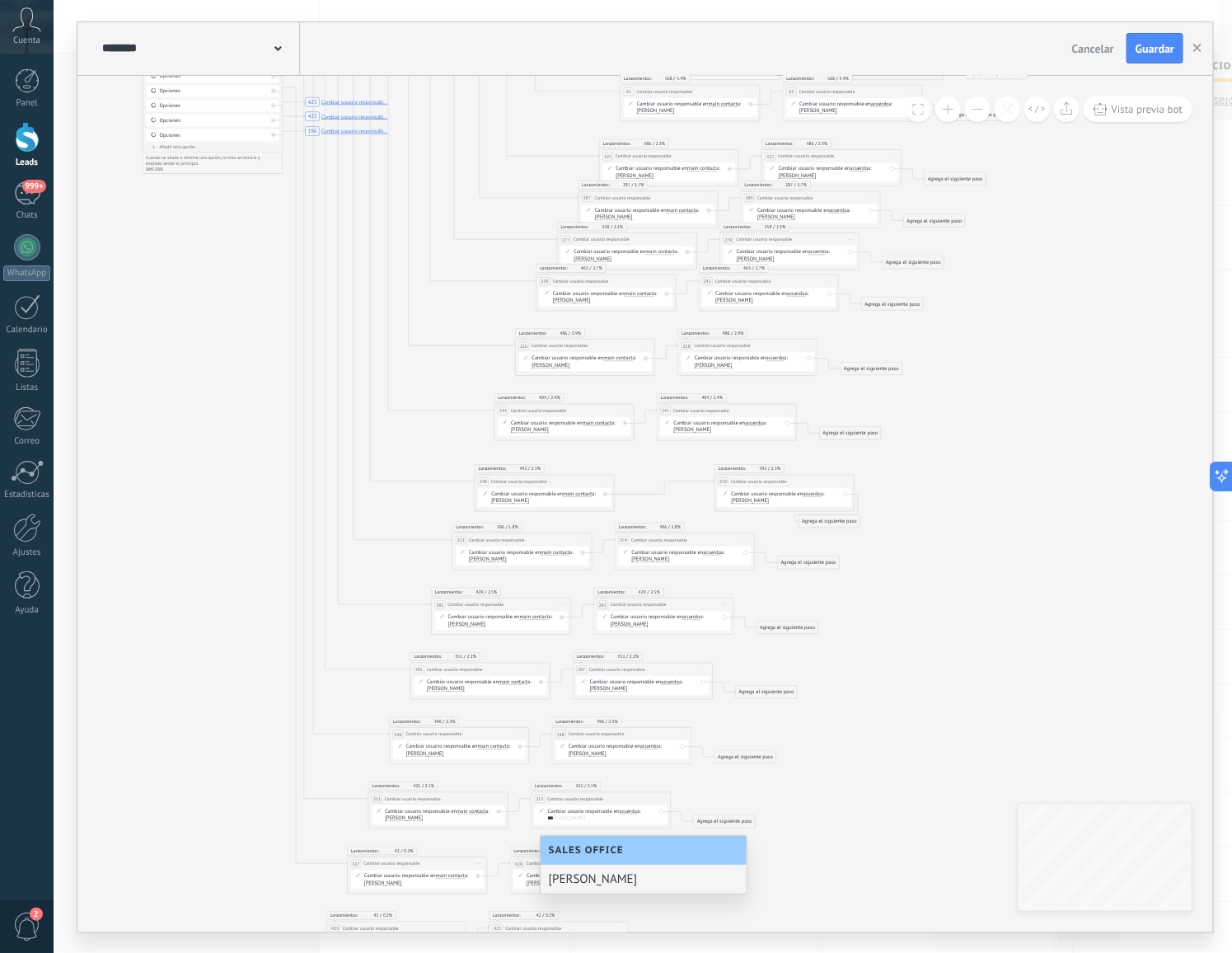 type on "***" 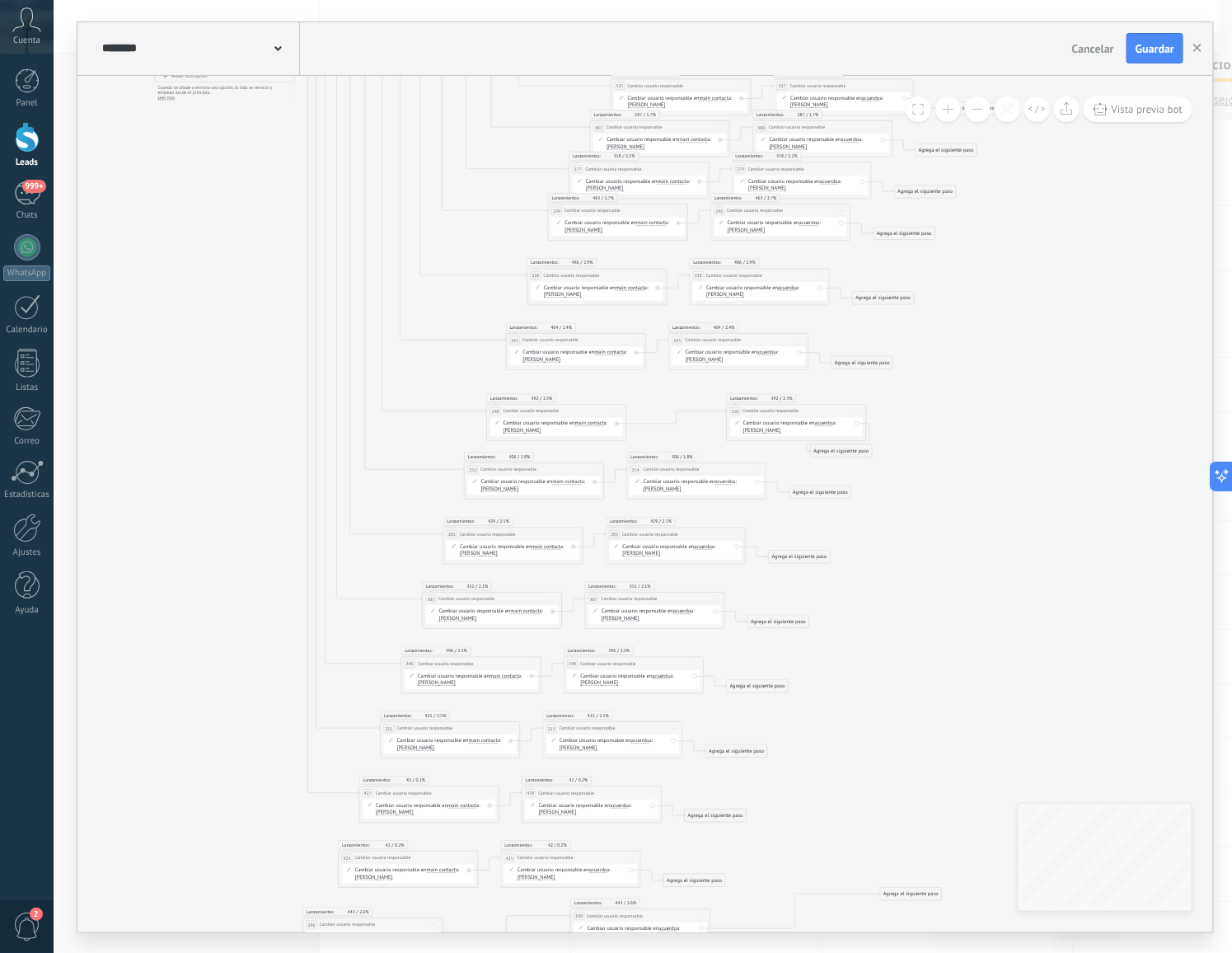 click on "[PERSON_NAME]" at bounding box center (396, 812) 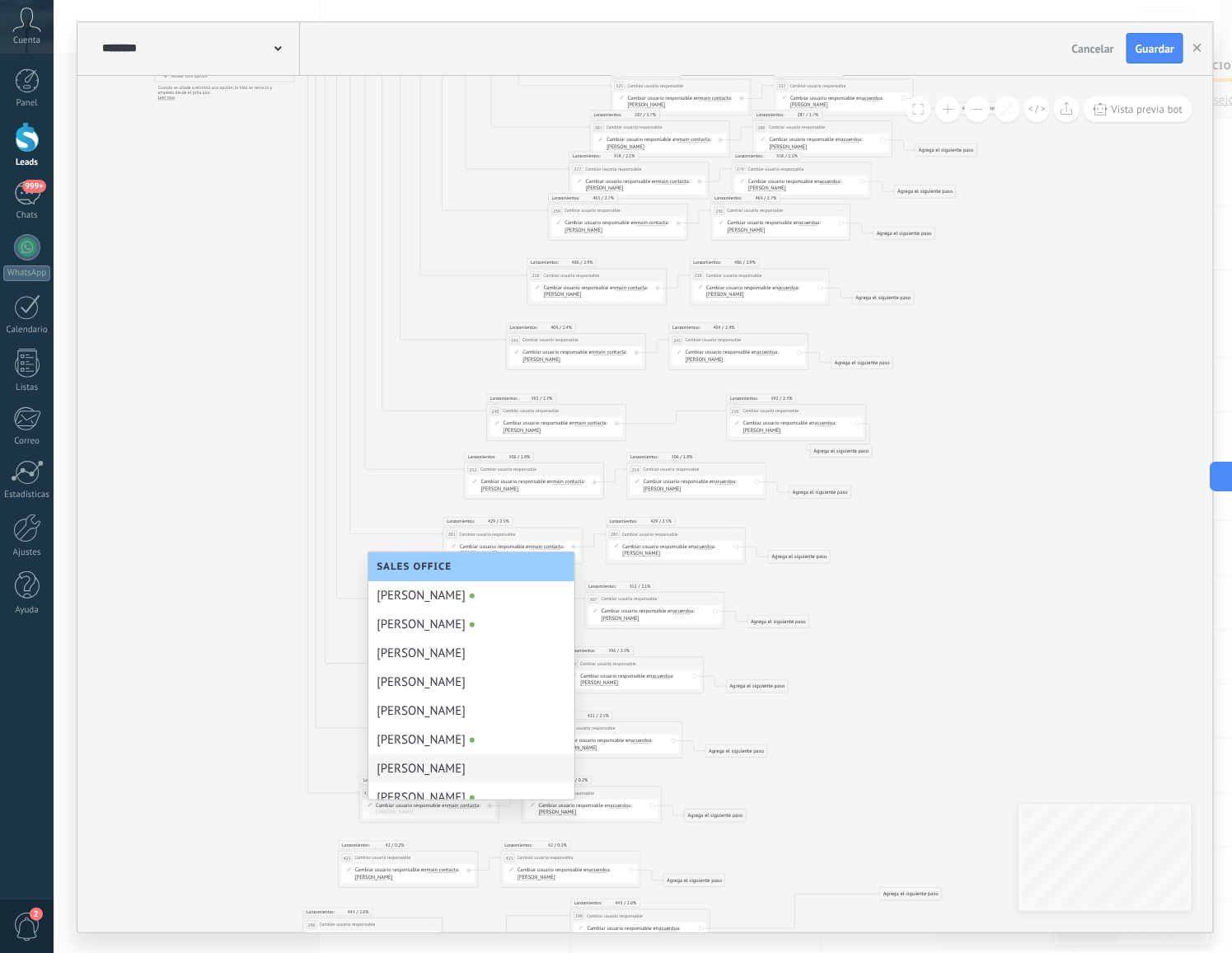 scroll, scrollTop: 81, scrollLeft: 0, axis: vertical 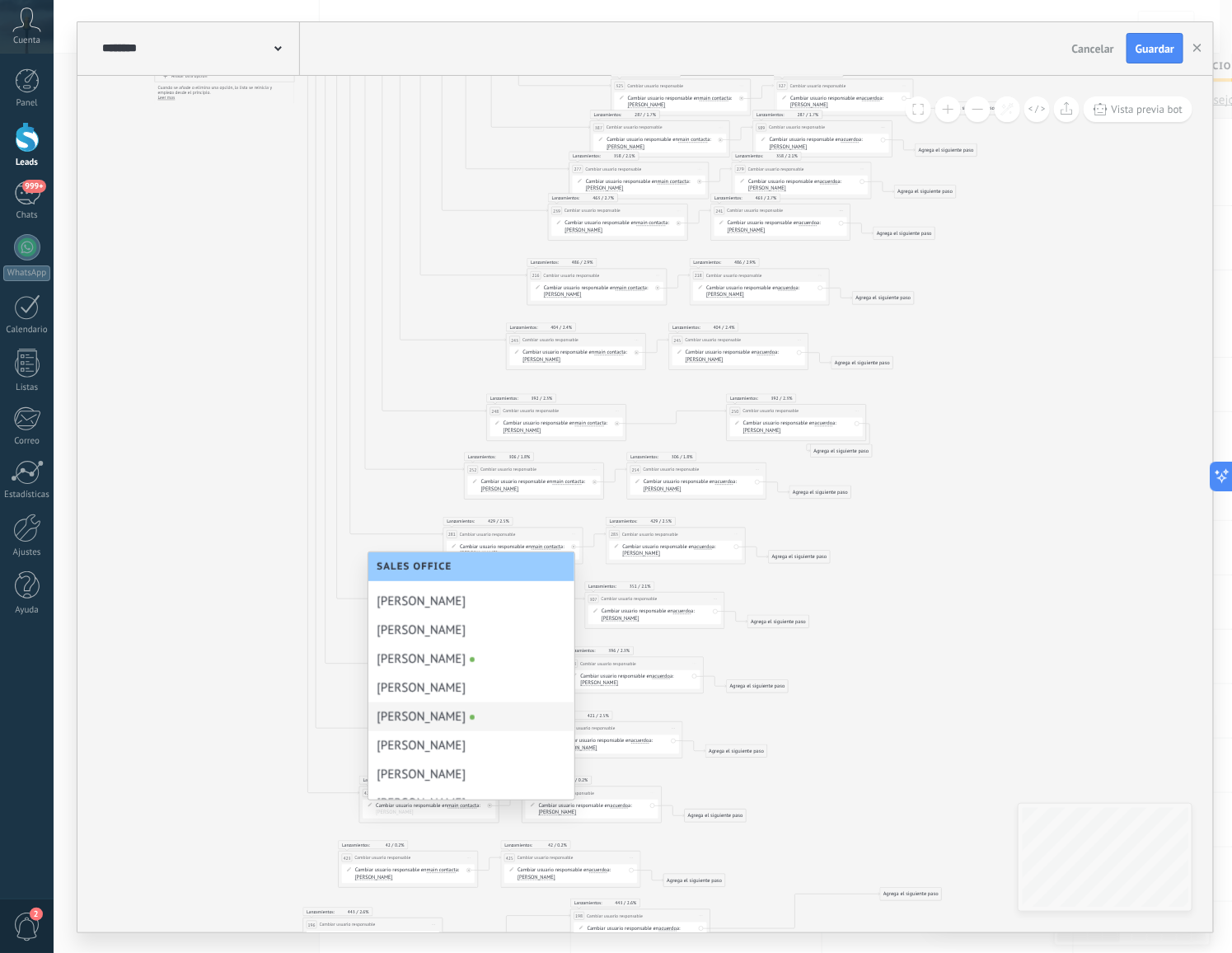 click on "423 Cambiar usuario responsabl... 423 Cambiar usuario responsabl... 196 Cambiar usuario responsabl..." 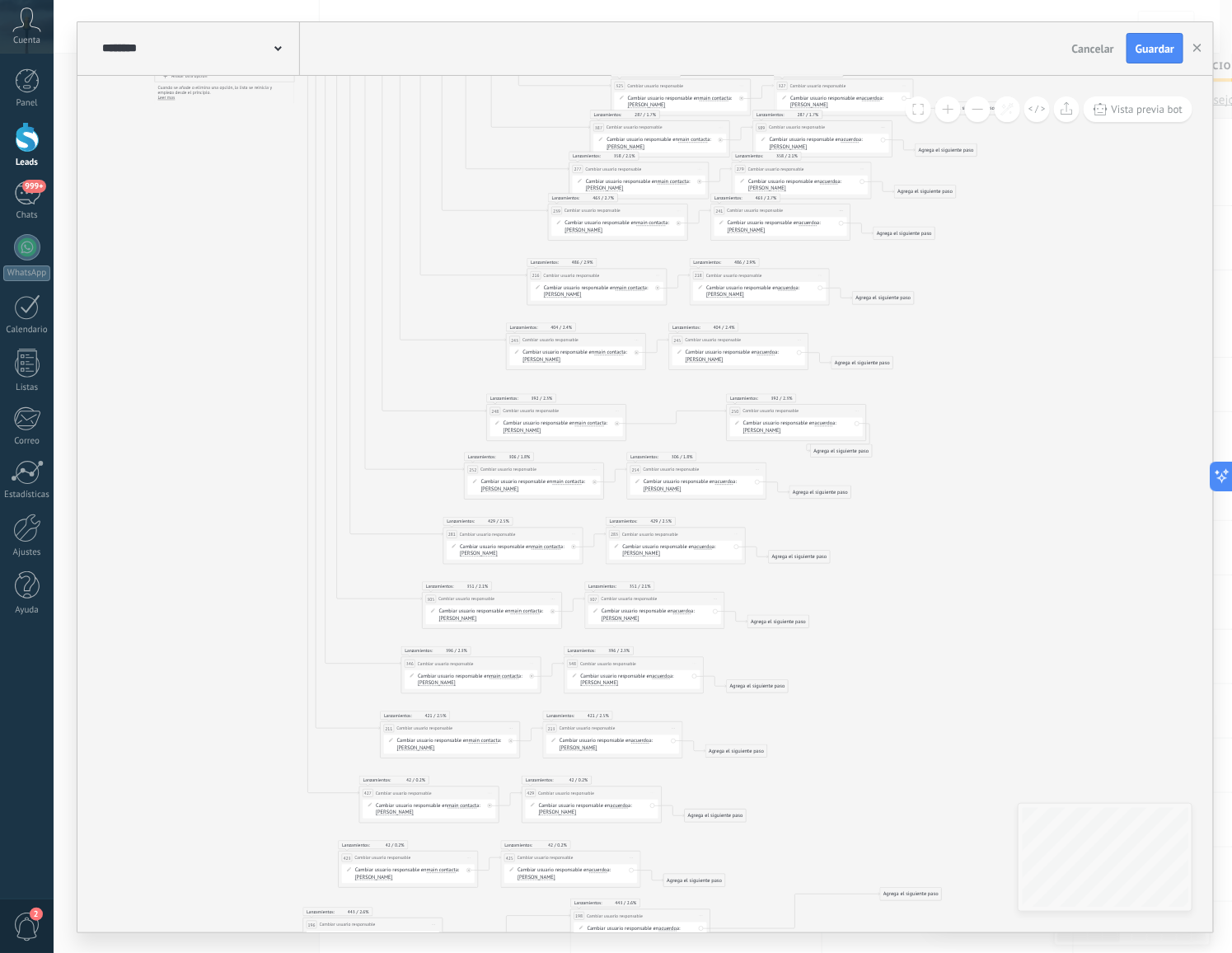 click on "[PERSON_NAME]" at bounding box center [416, 747] 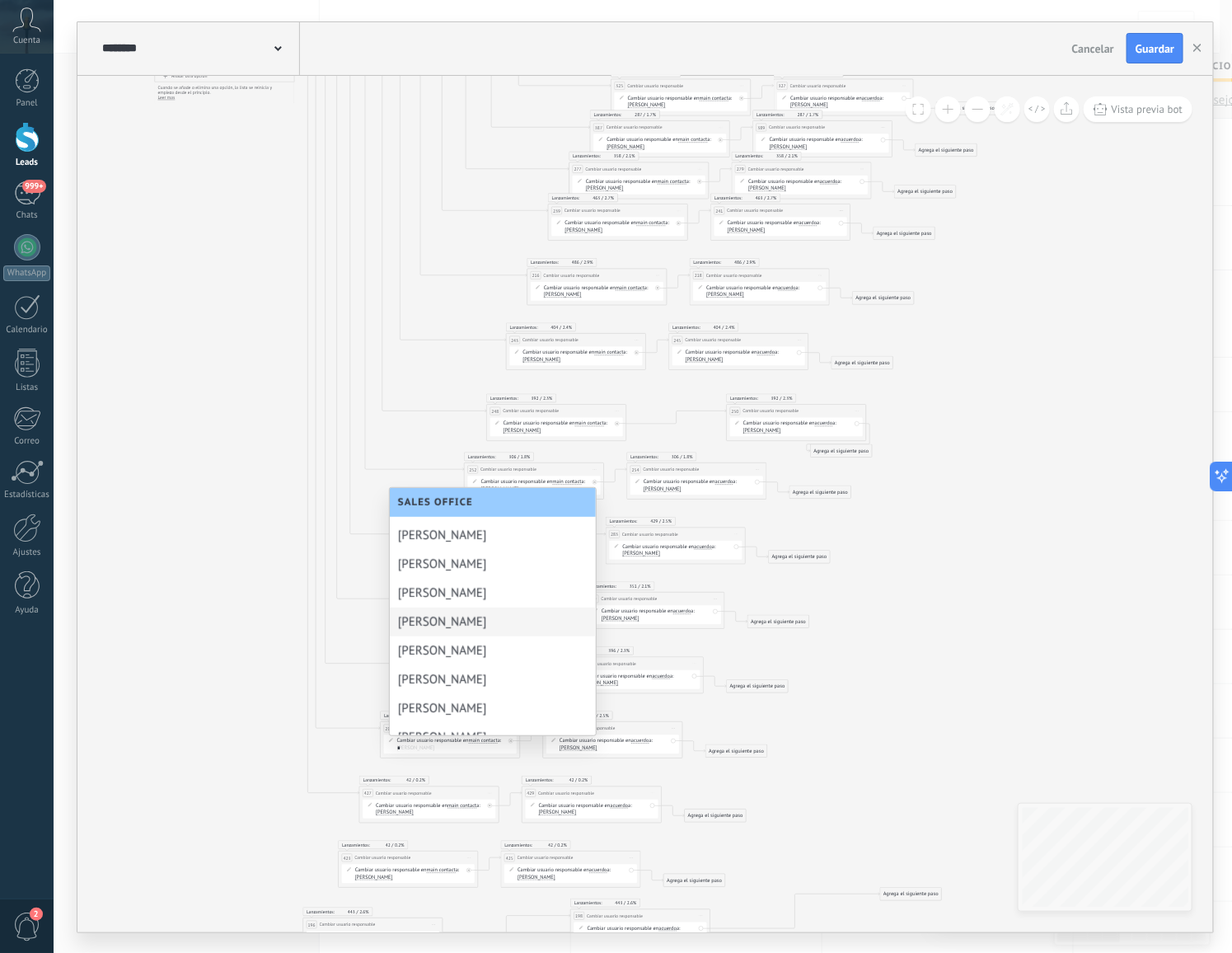 scroll, scrollTop: 0, scrollLeft: 0, axis: both 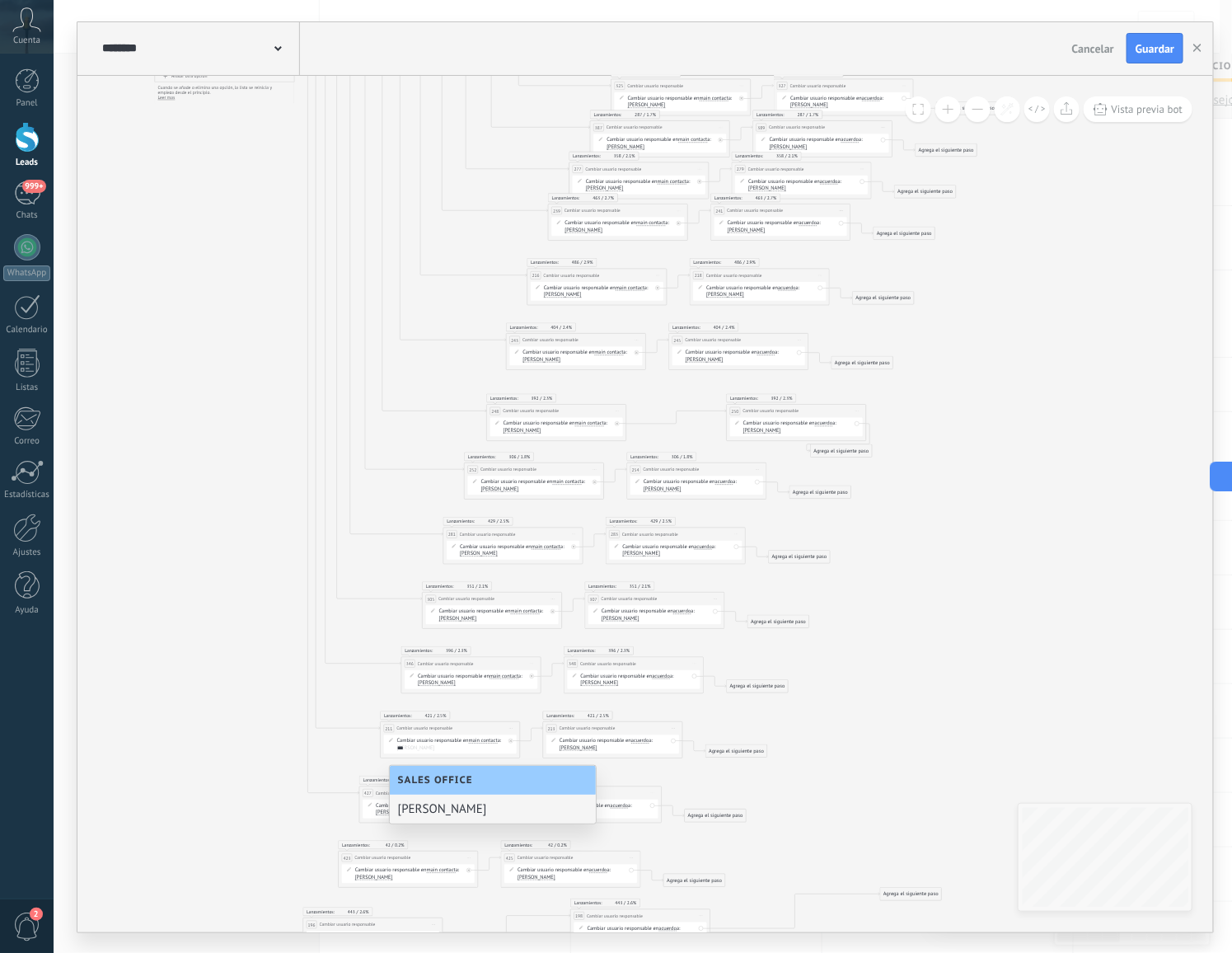 type on "***" 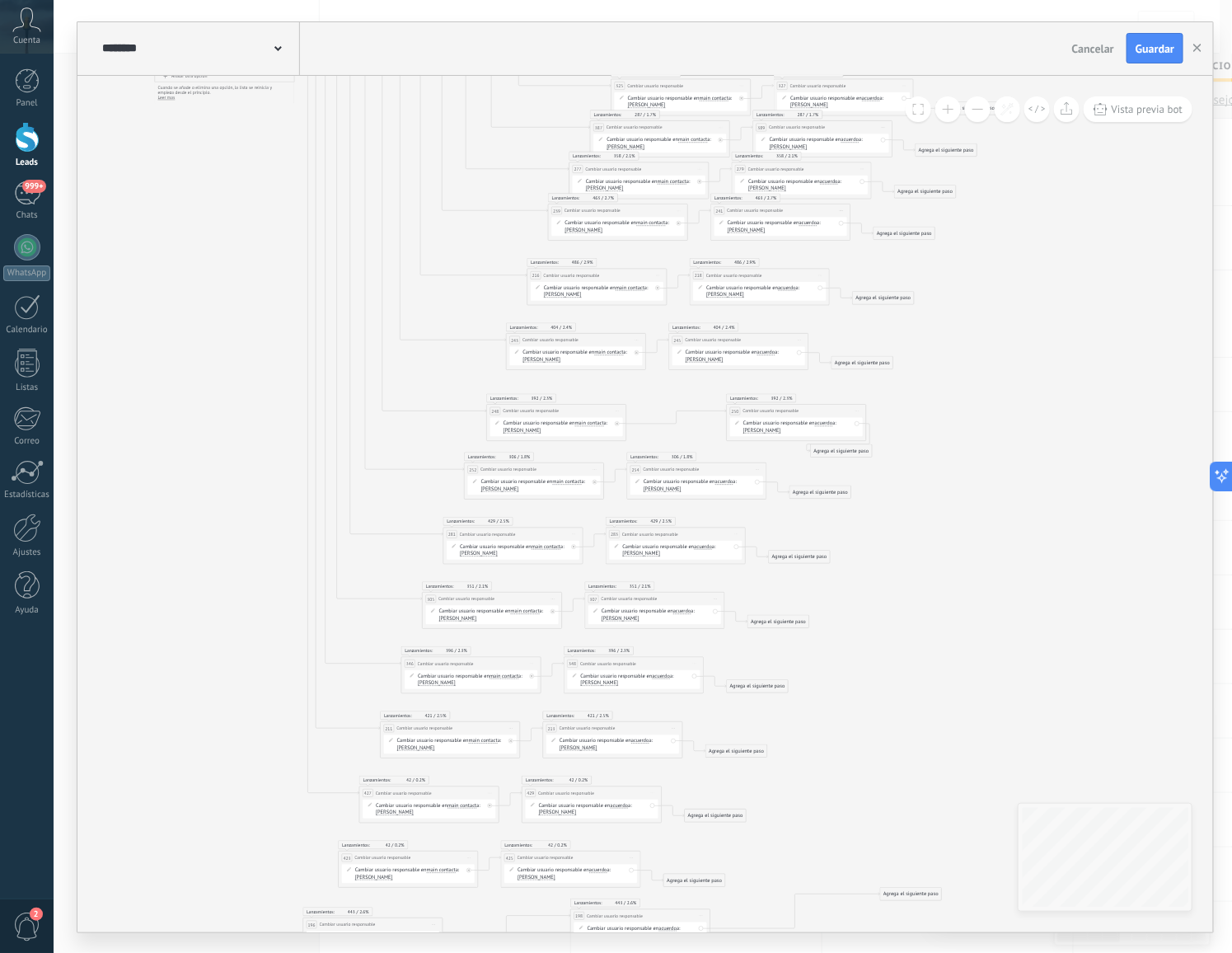 click on "[PERSON_NAME]" at bounding box center [579, 747] 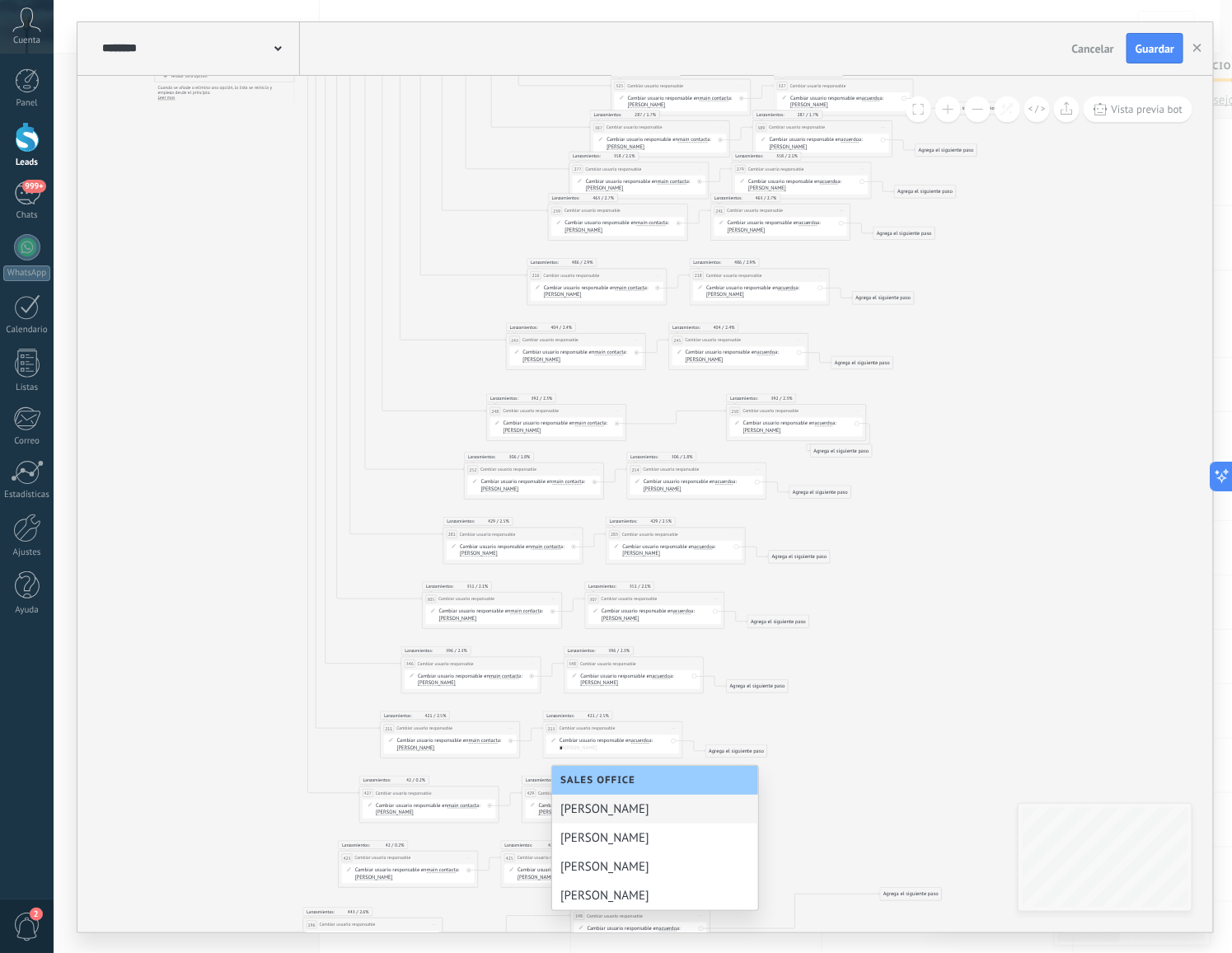 scroll, scrollTop: 0, scrollLeft: 0, axis: both 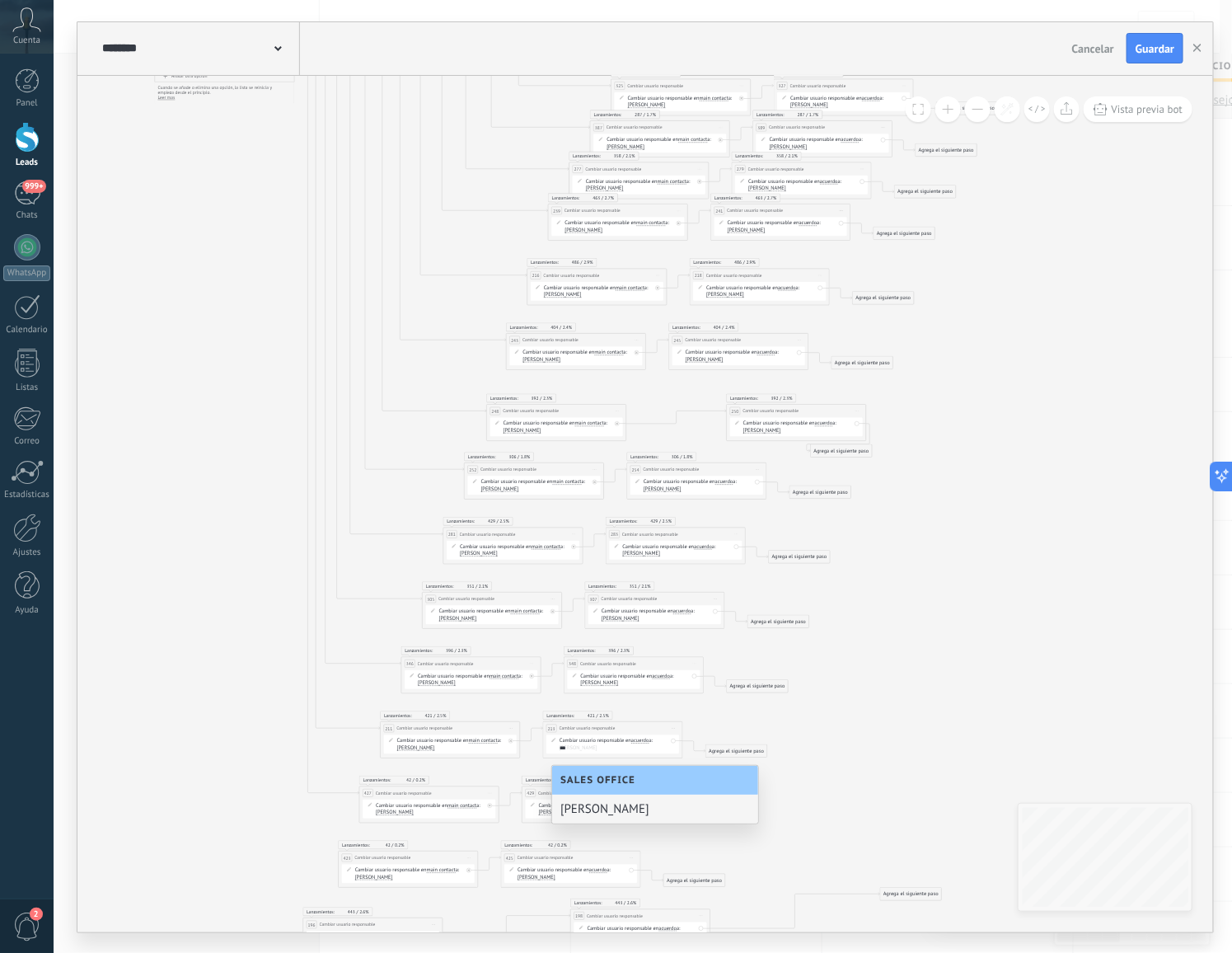 type on "***" 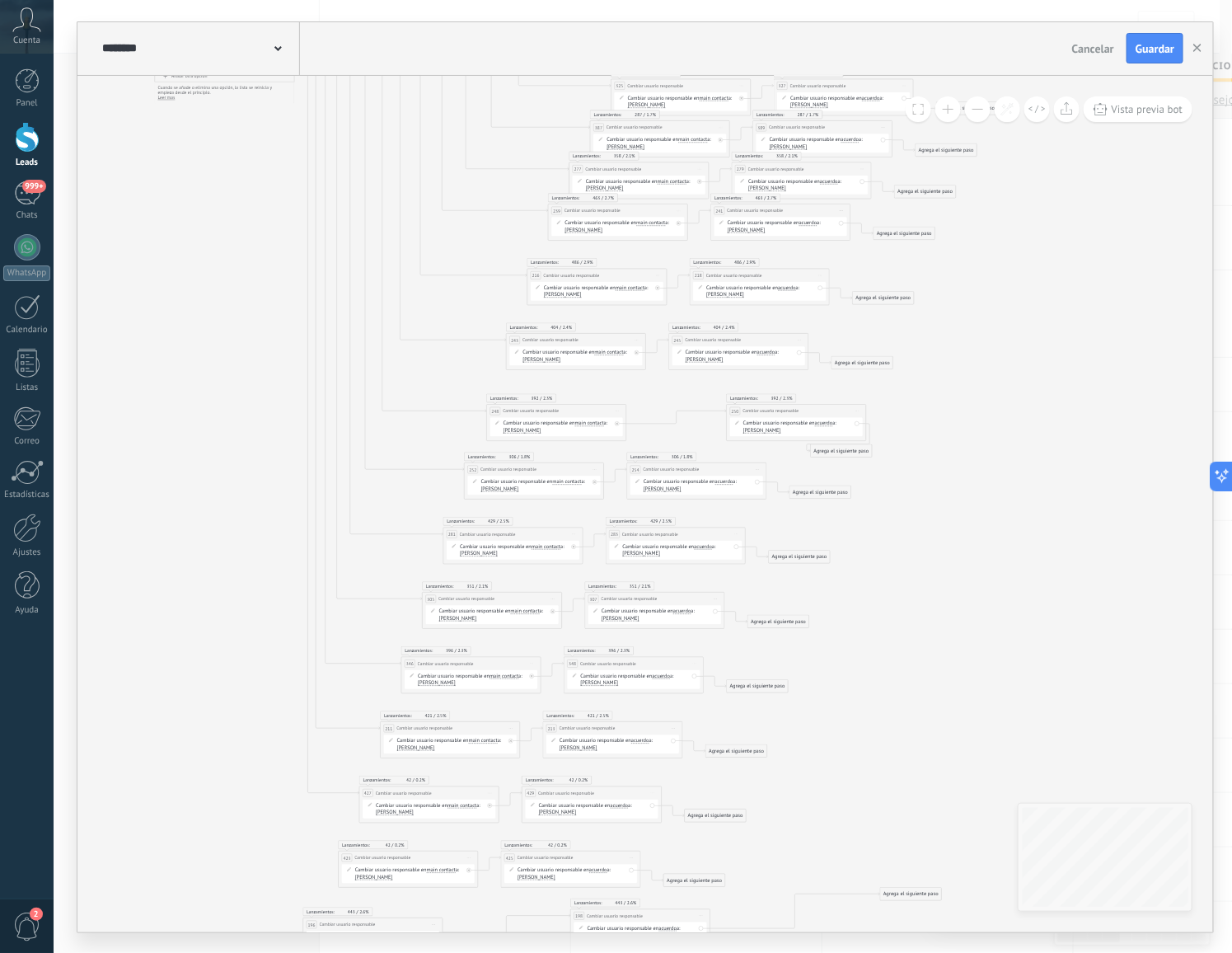 click on "[PERSON_NAME]" at bounding box center [396, 812] 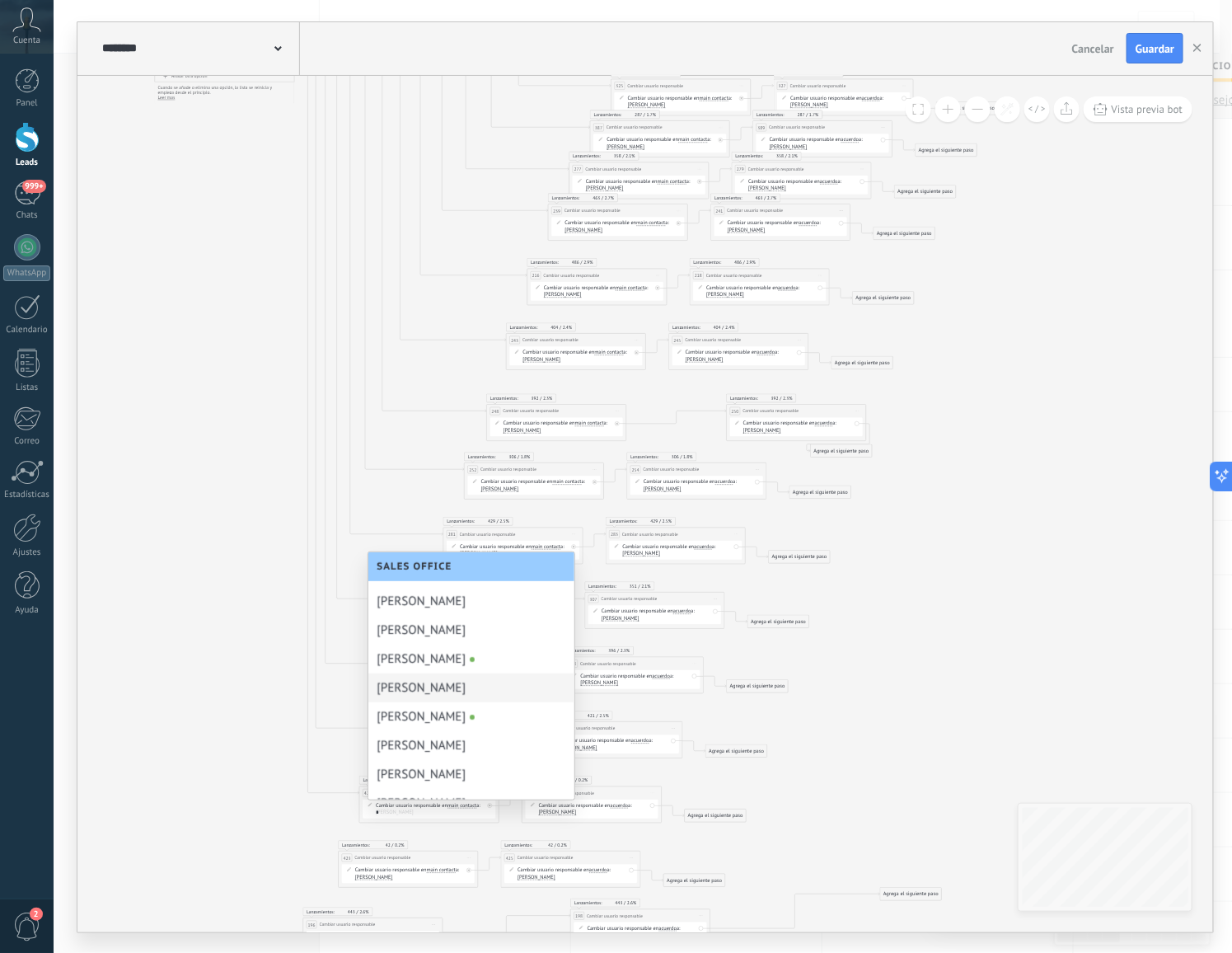 scroll, scrollTop: 0, scrollLeft: 0, axis: both 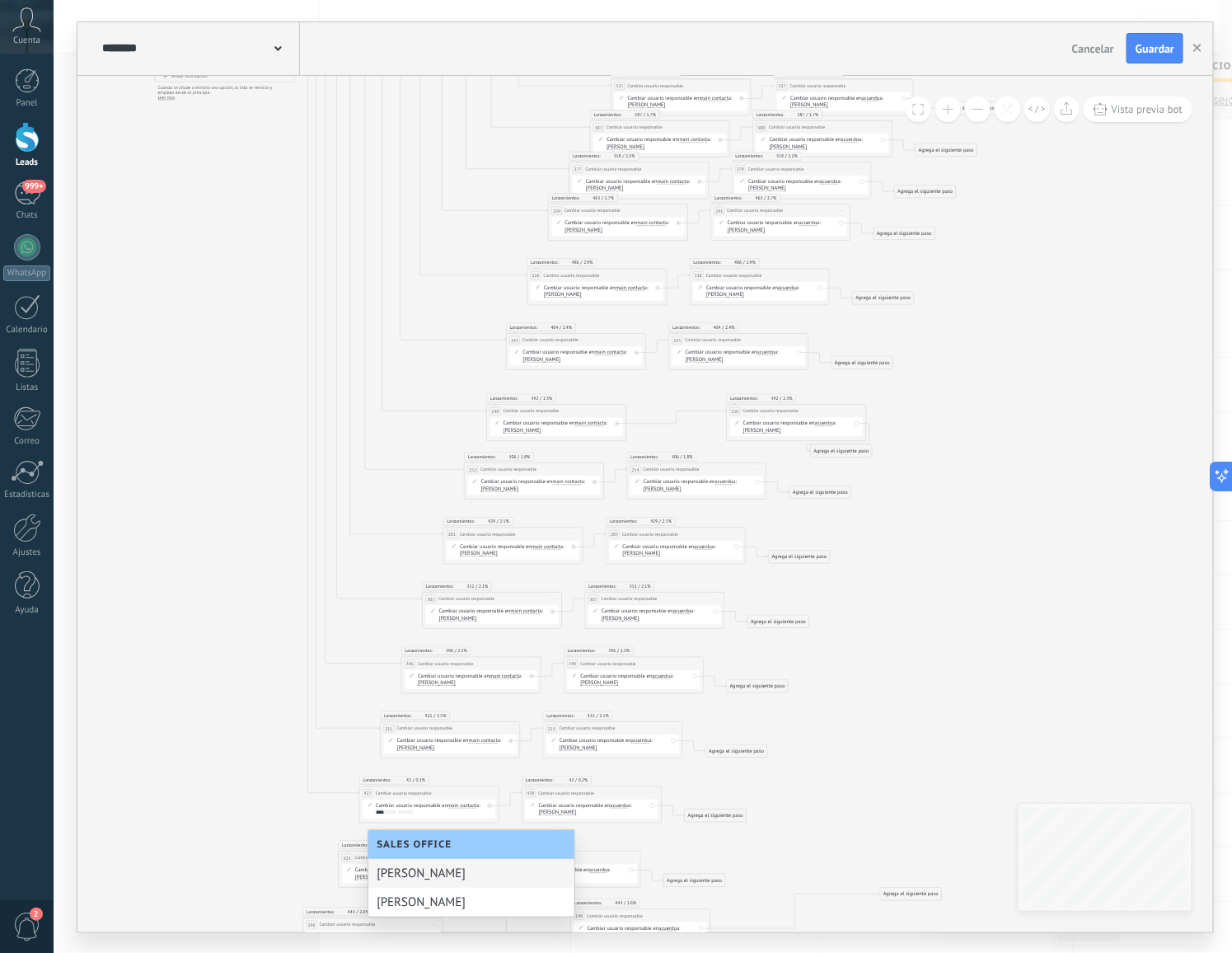 type on "****" 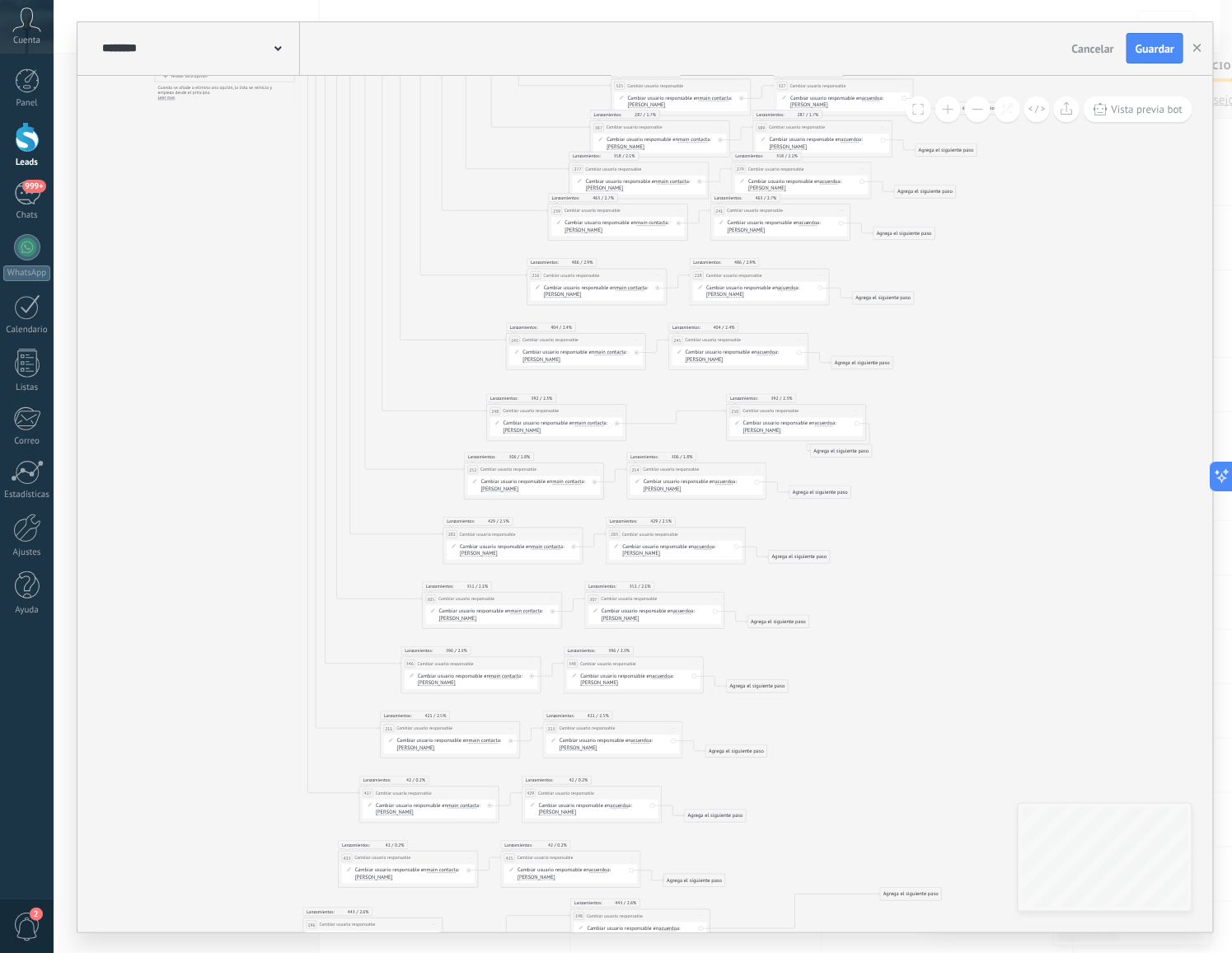 click on "[PERSON_NAME]" at bounding box center [558, 812] 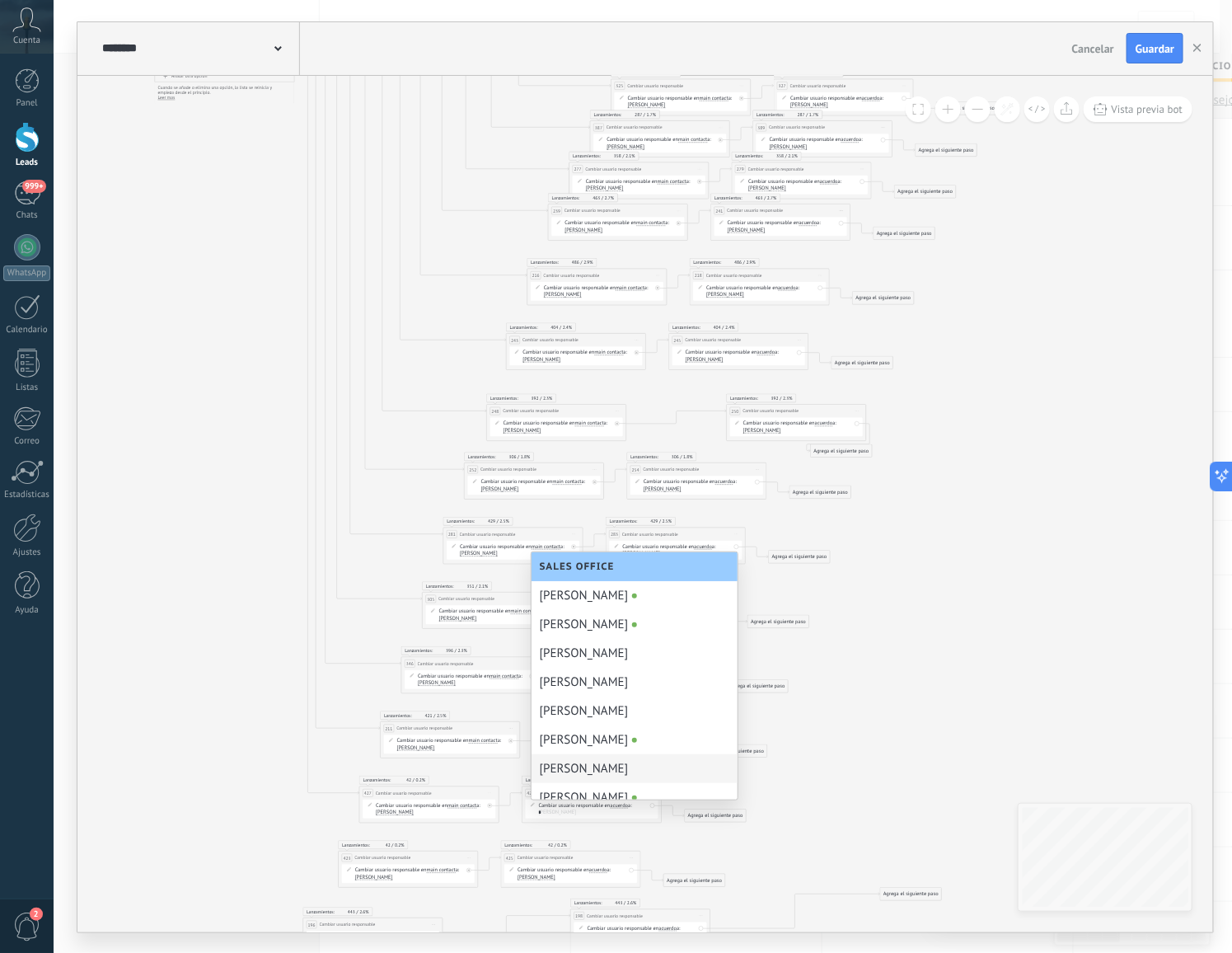scroll, scrollTop: 0, scrollLeft: 0, axis: both 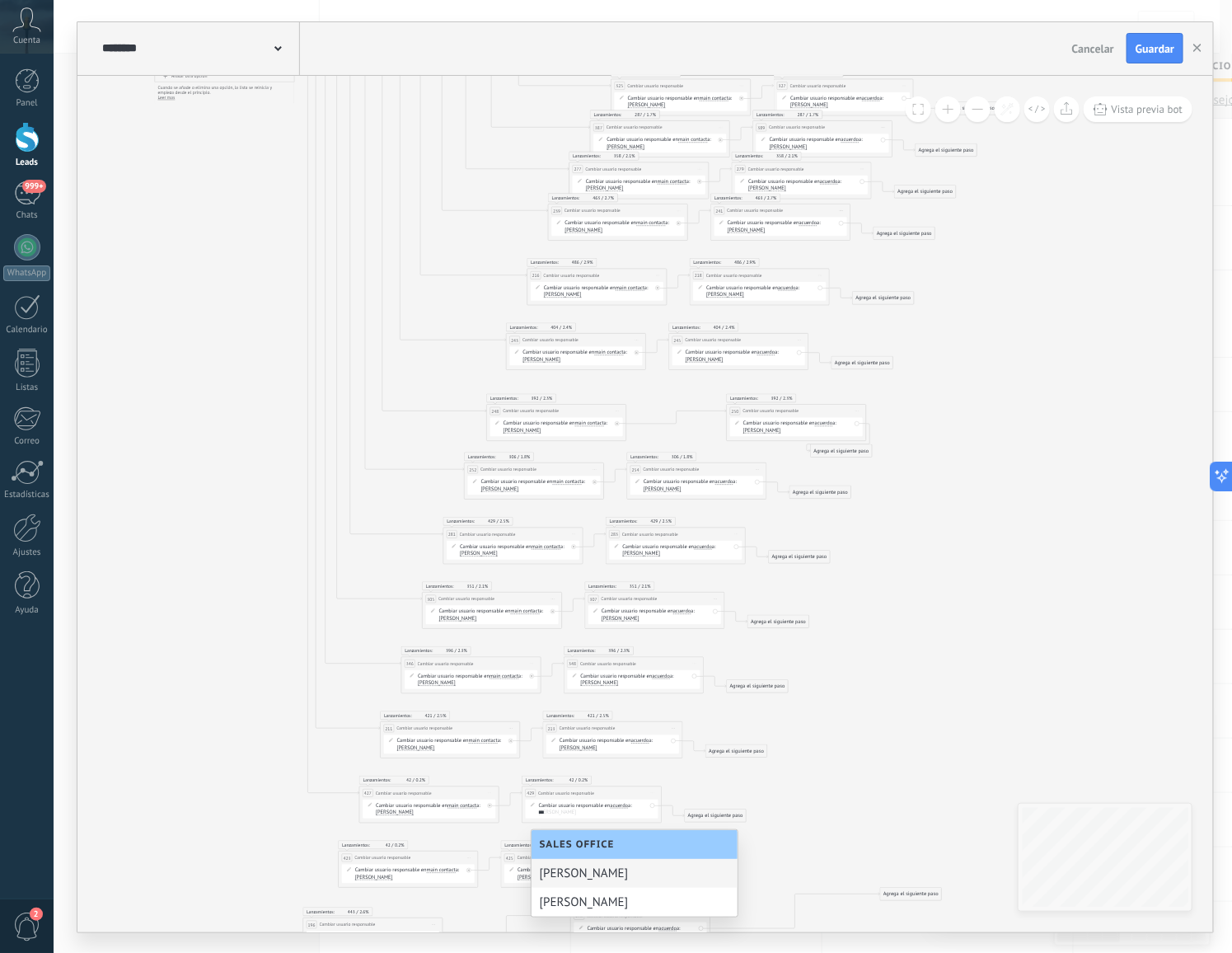 type on "***" 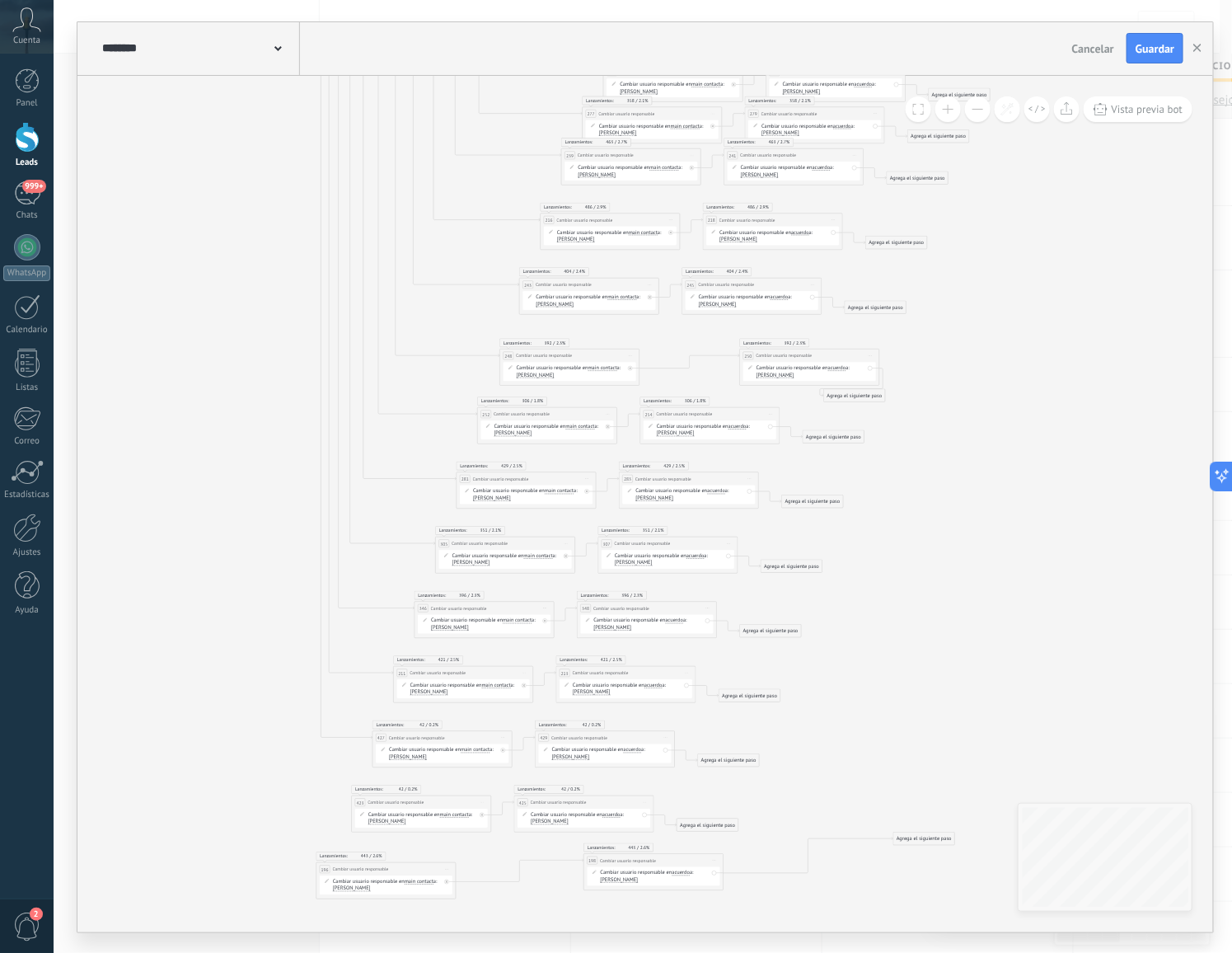click on "[PERSON_NAME]" at bounding box center (387, 821) 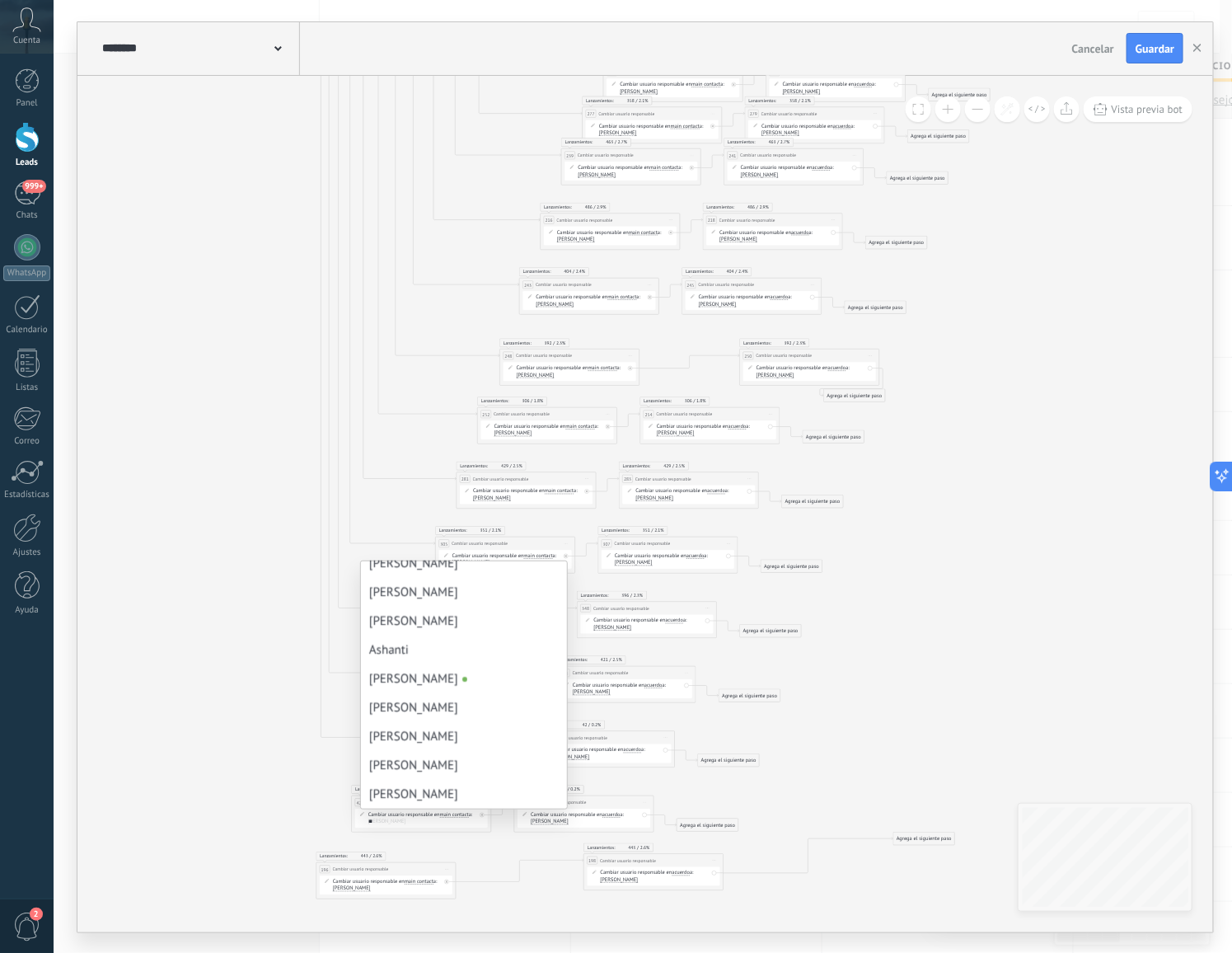 scroll, scrollTop: 0, scrollLeft: 0, axis: both 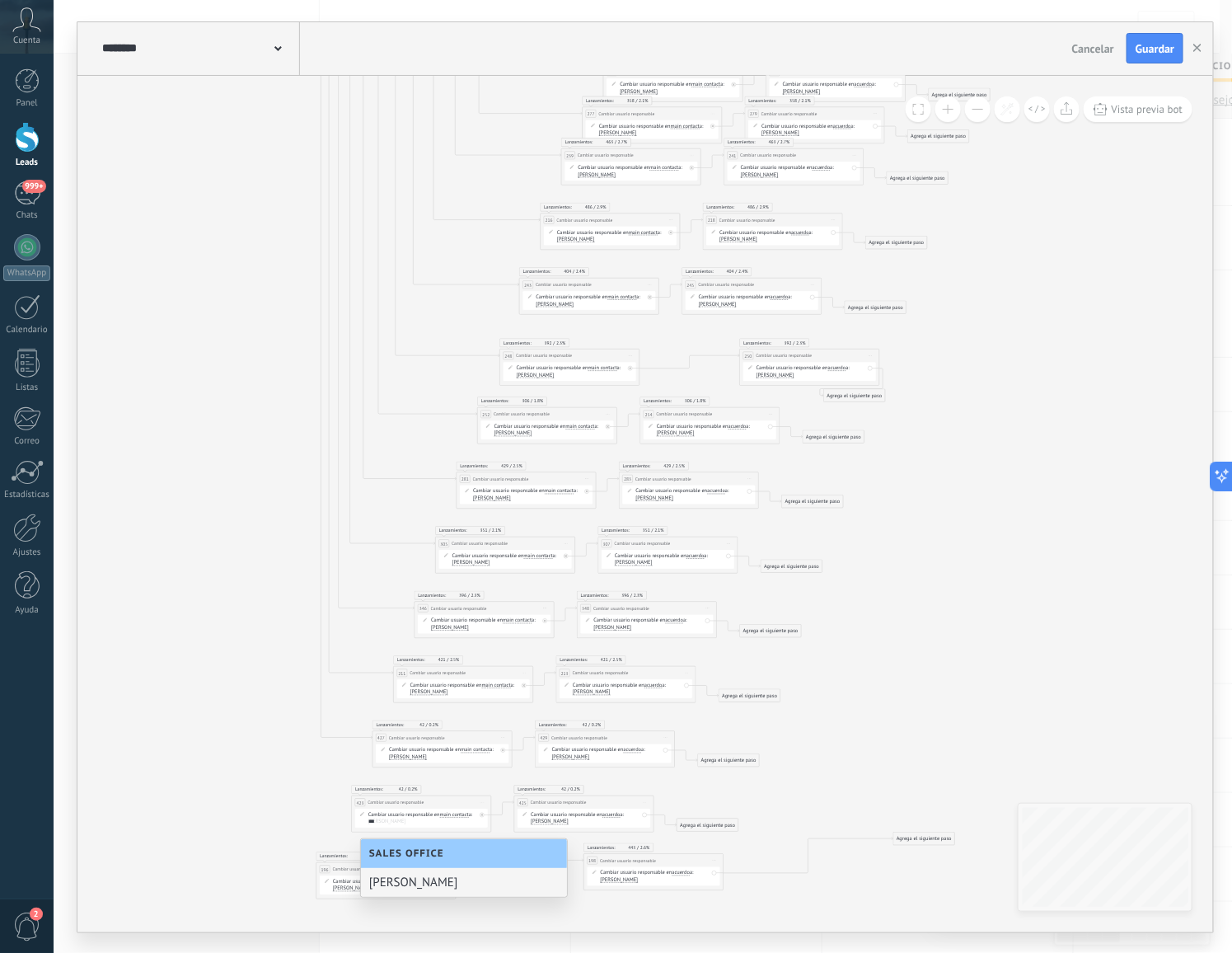 type on "***" 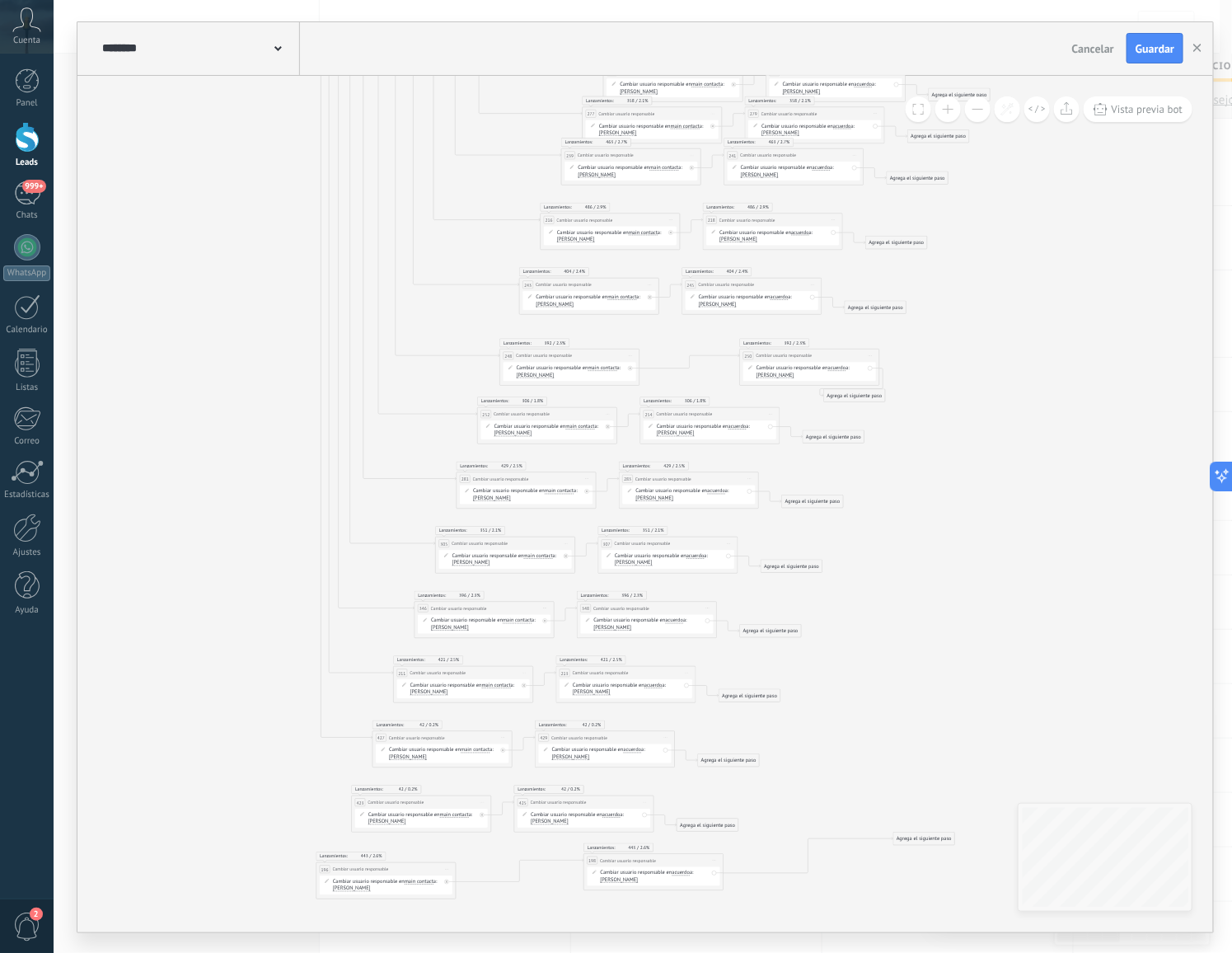 click on "[PERSON_NAME]" at bounding box center (550, 821) 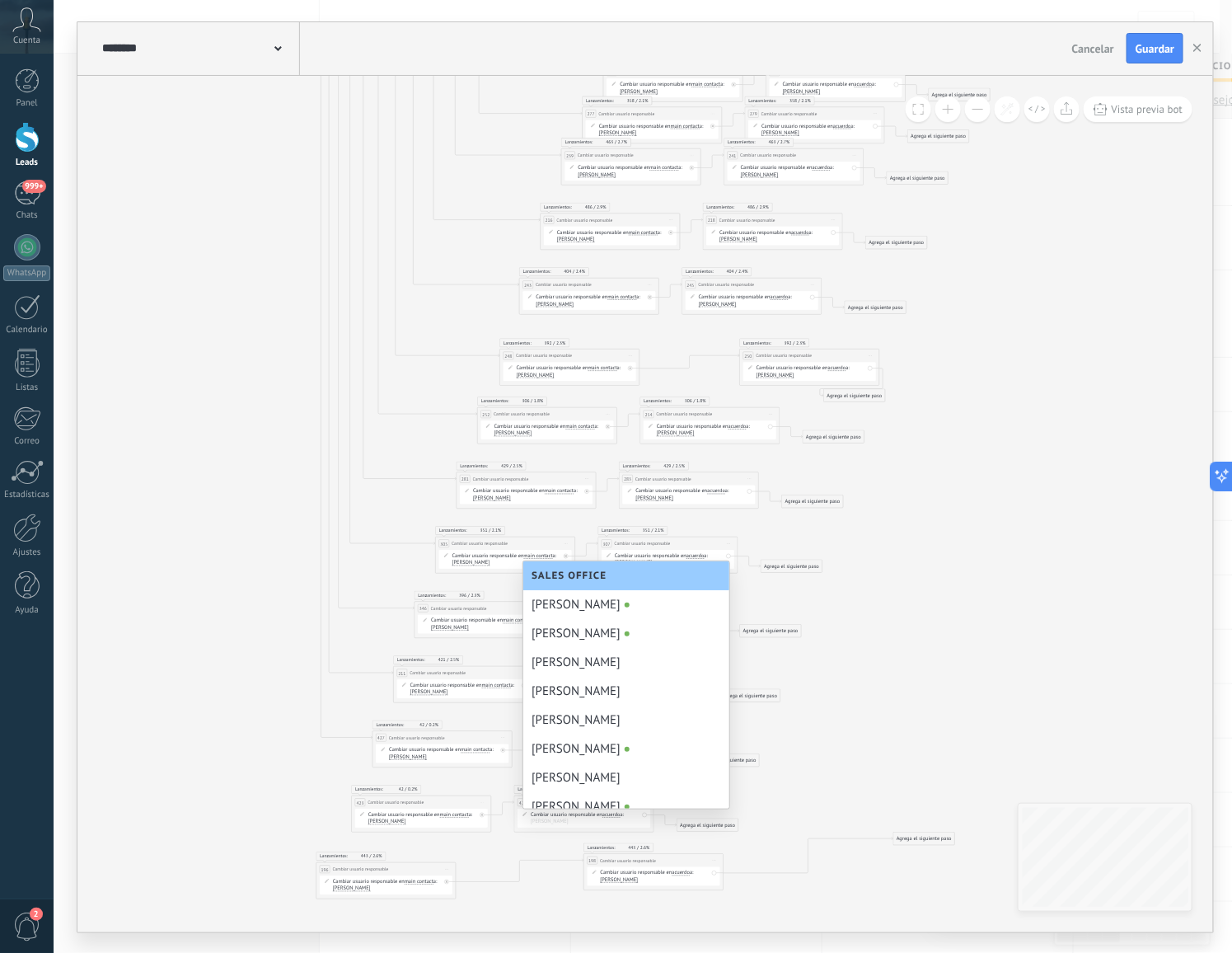 scroll, scrollTop: 198, scrollLeft: 0, axis: vertical 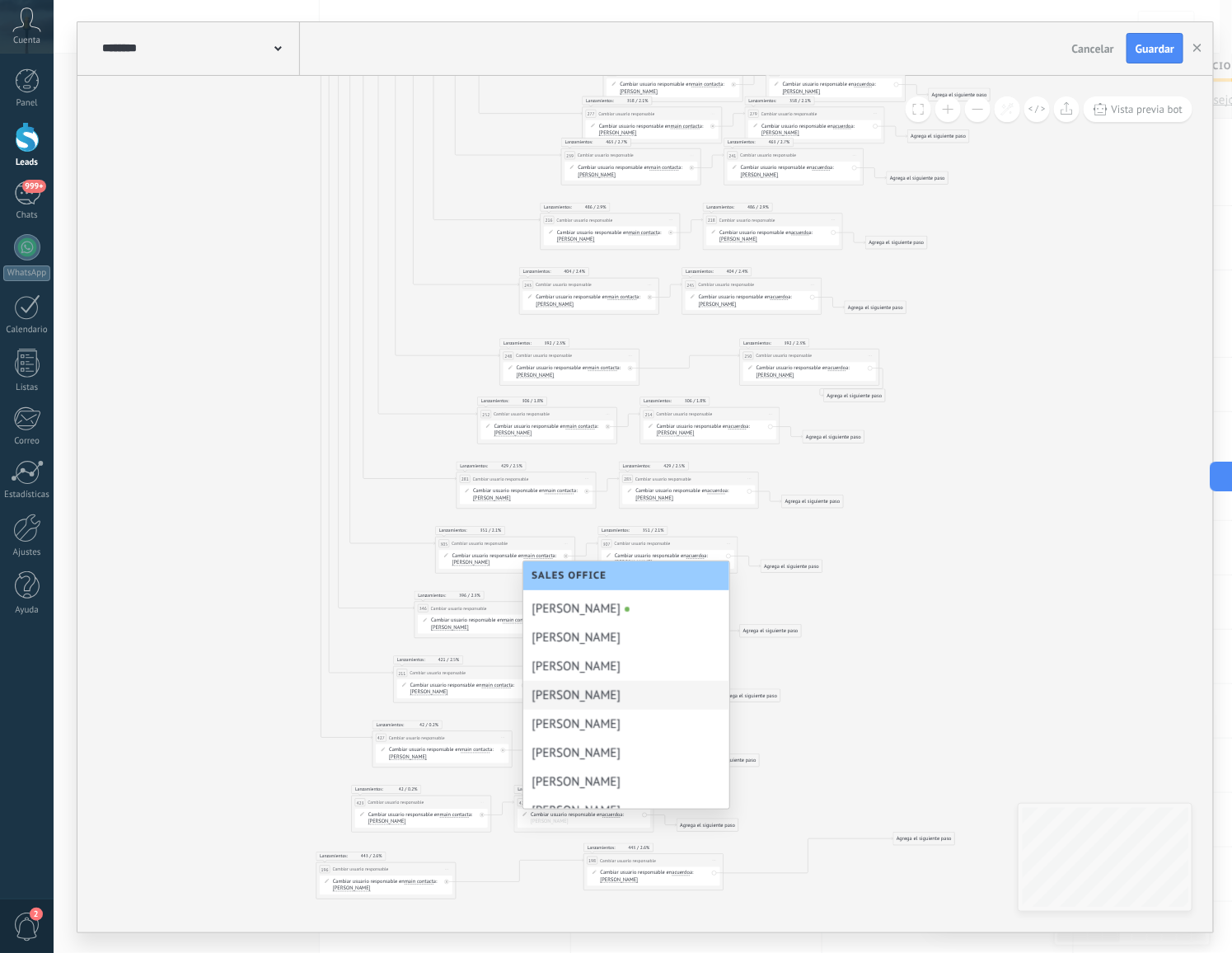 type on "*" 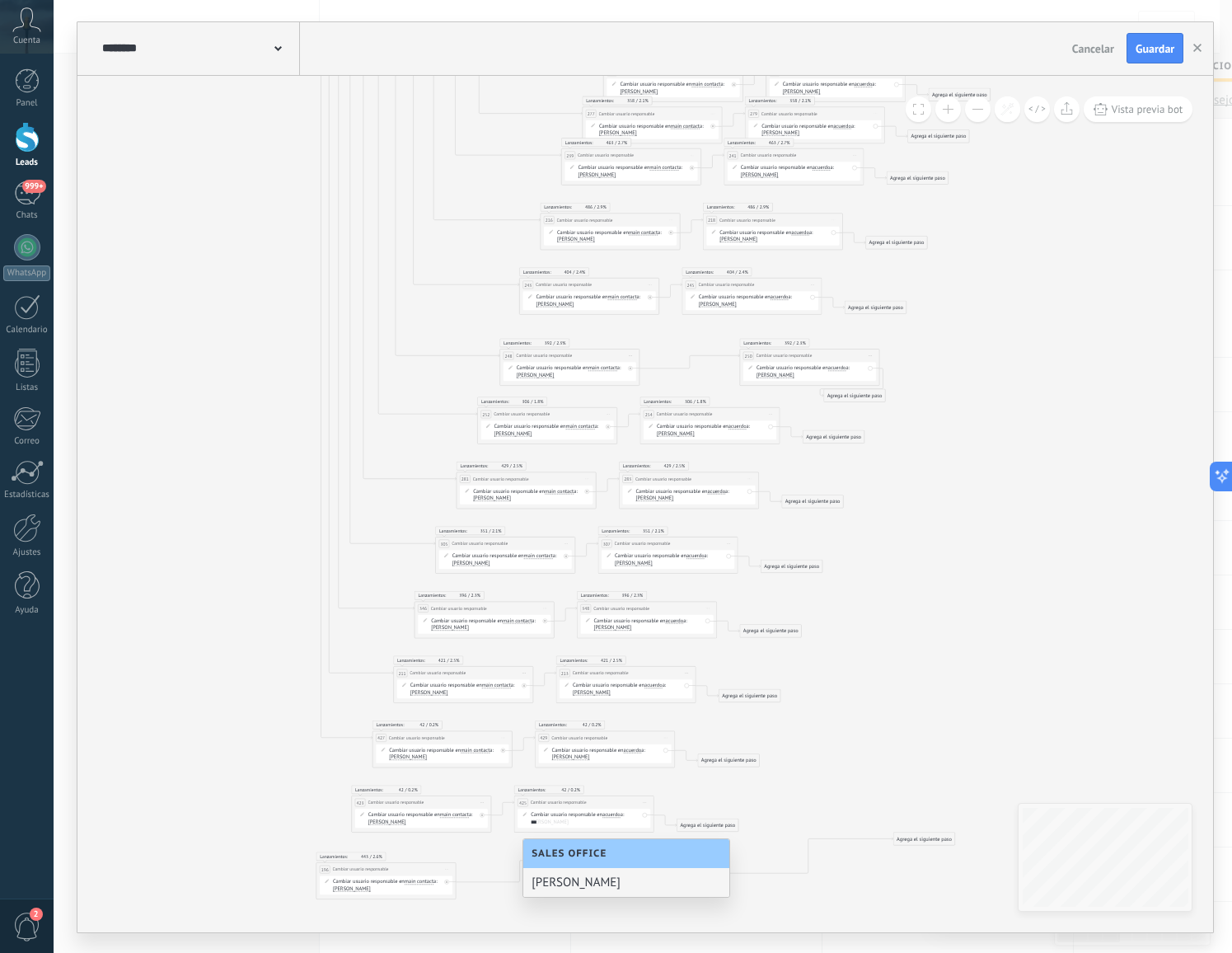scroll, scrollTop: 0, scrollLeft: 0, axis: both 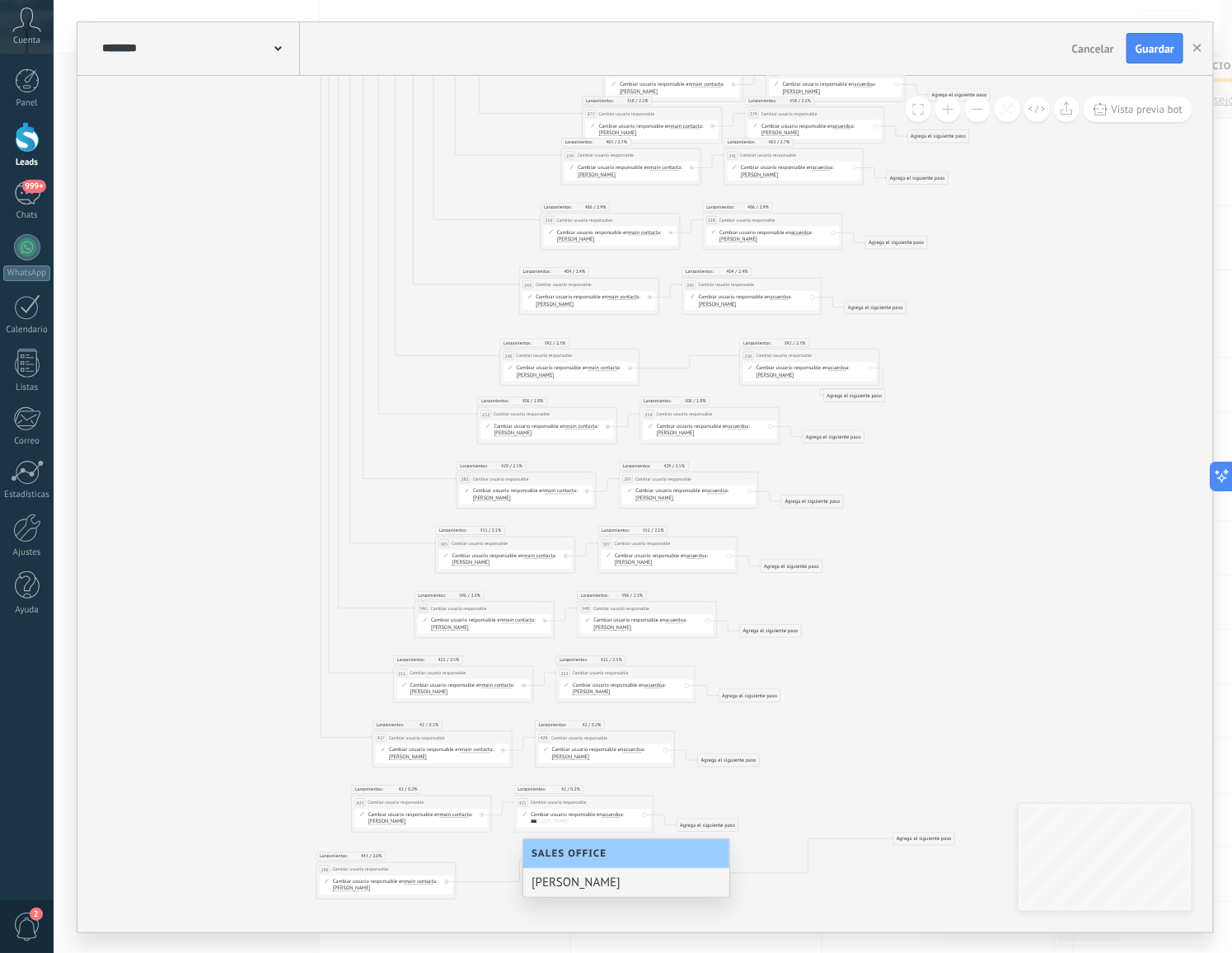 type on "***" 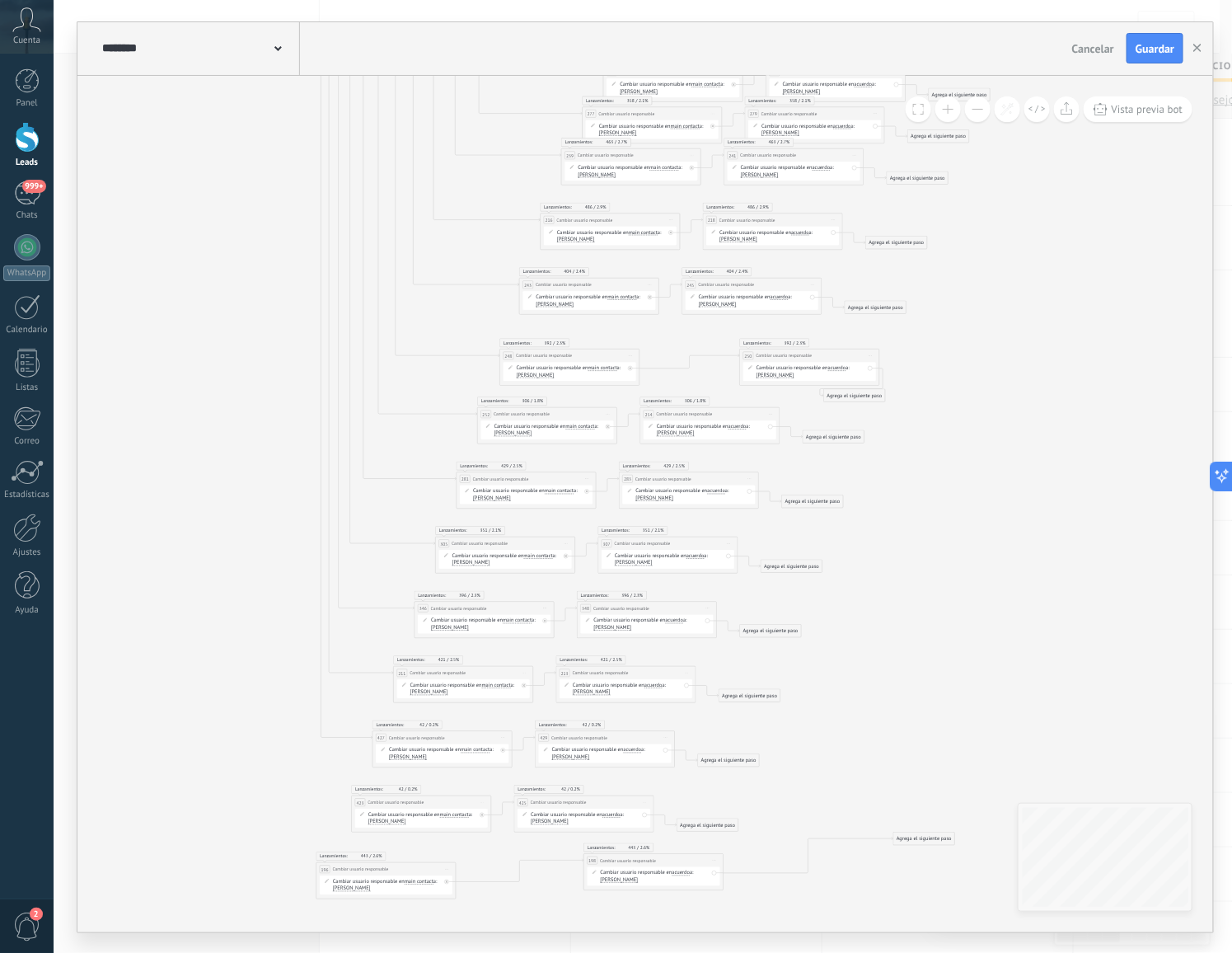 click on "[PERSON_NAME]" at bounding box center [352, 888] 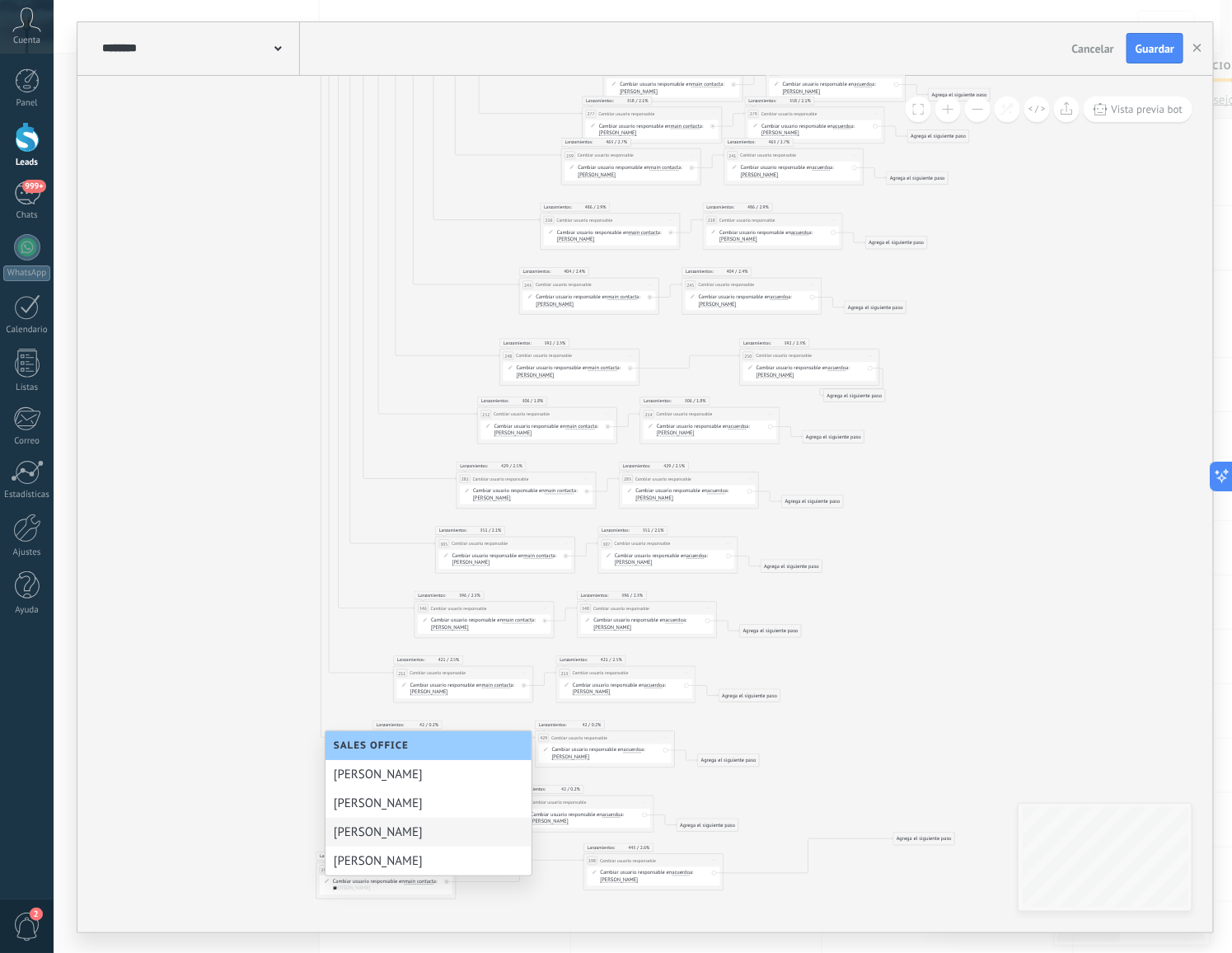 scroll, scrollTop: 0, scrollLeft: 0, axis: both 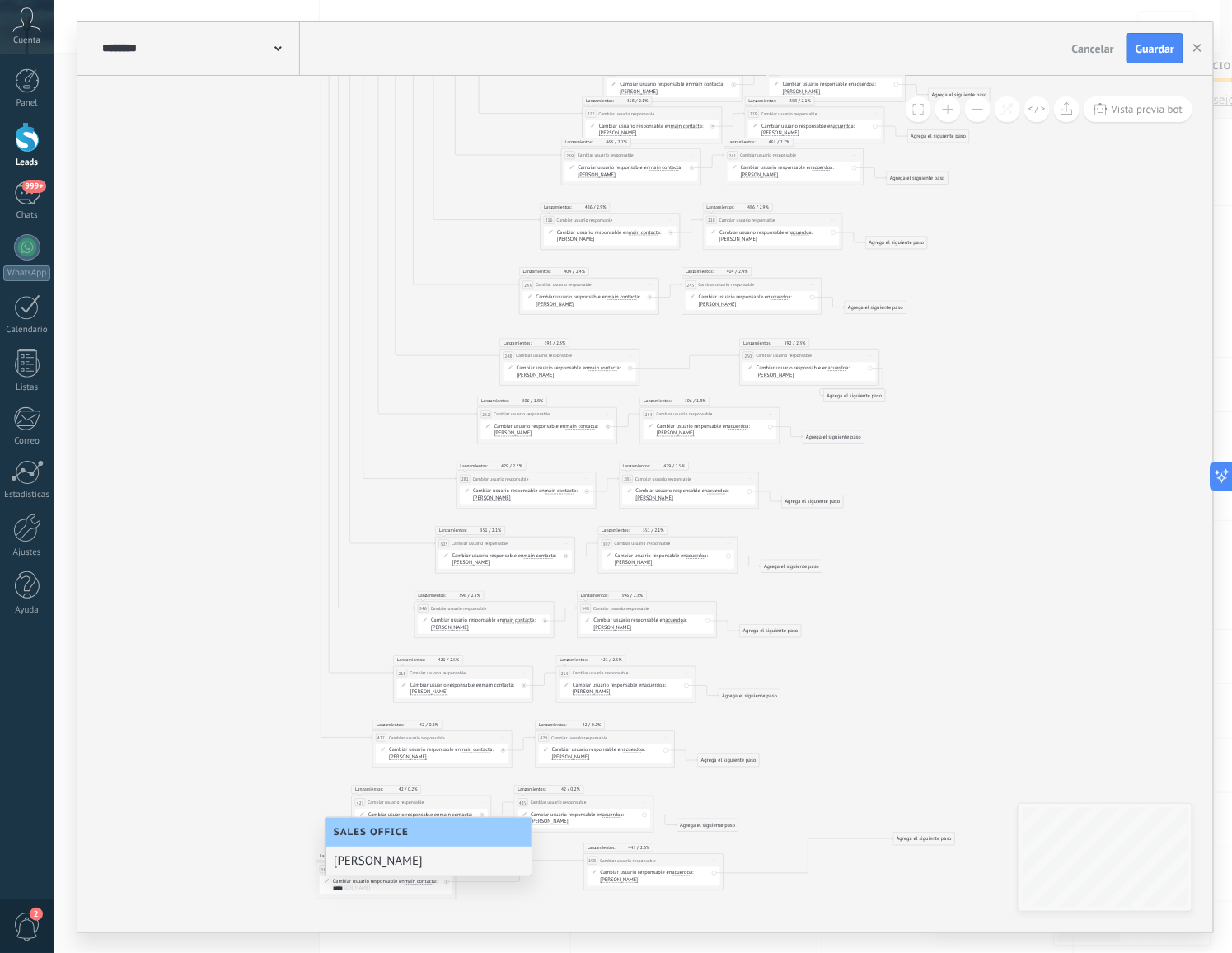 type on "*****" 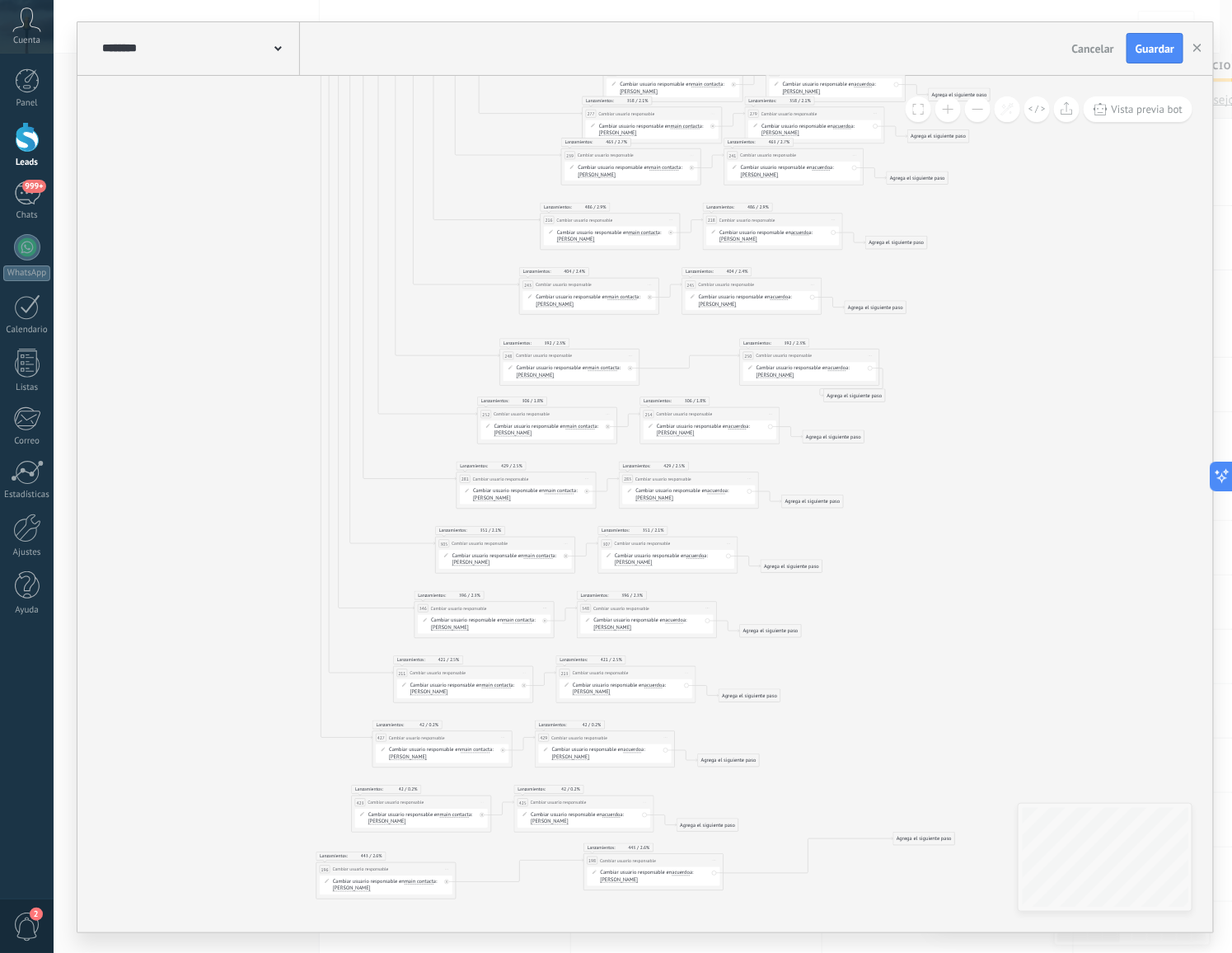 click on "[PERSON_NAME]" at bounding box center [620, 880] 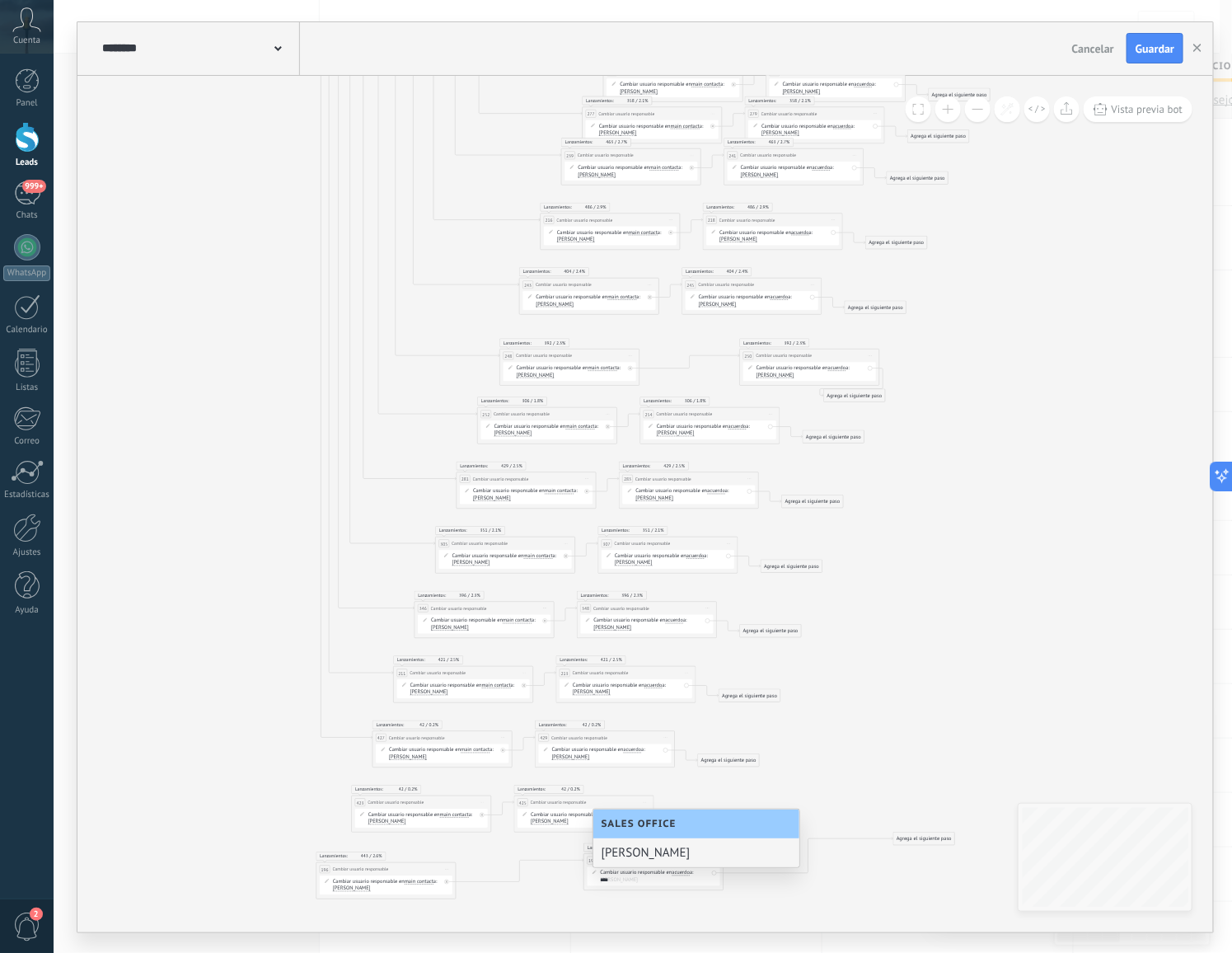 type on "****" 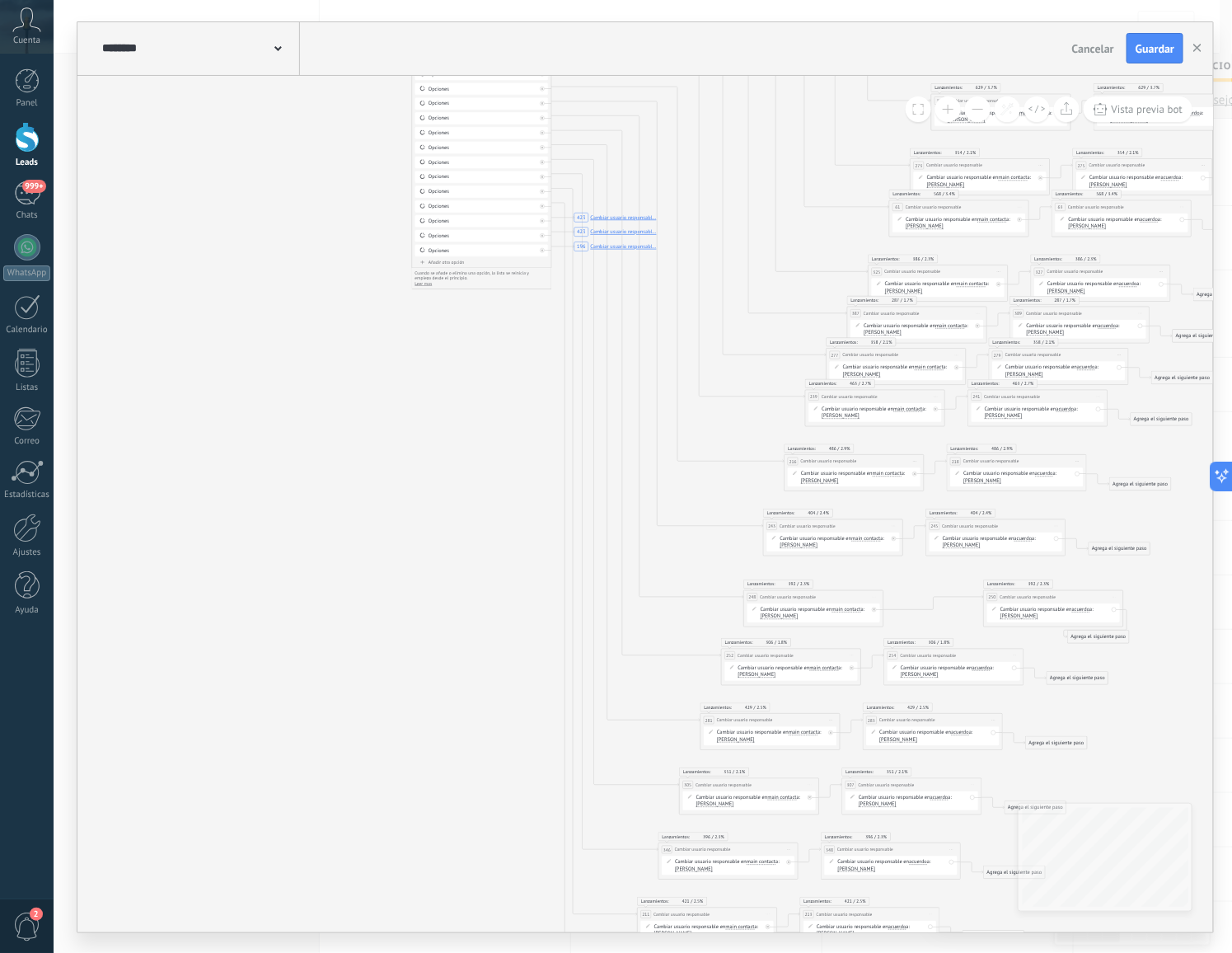 click on "Añadir otra opción" at bounding box center [481, 261] 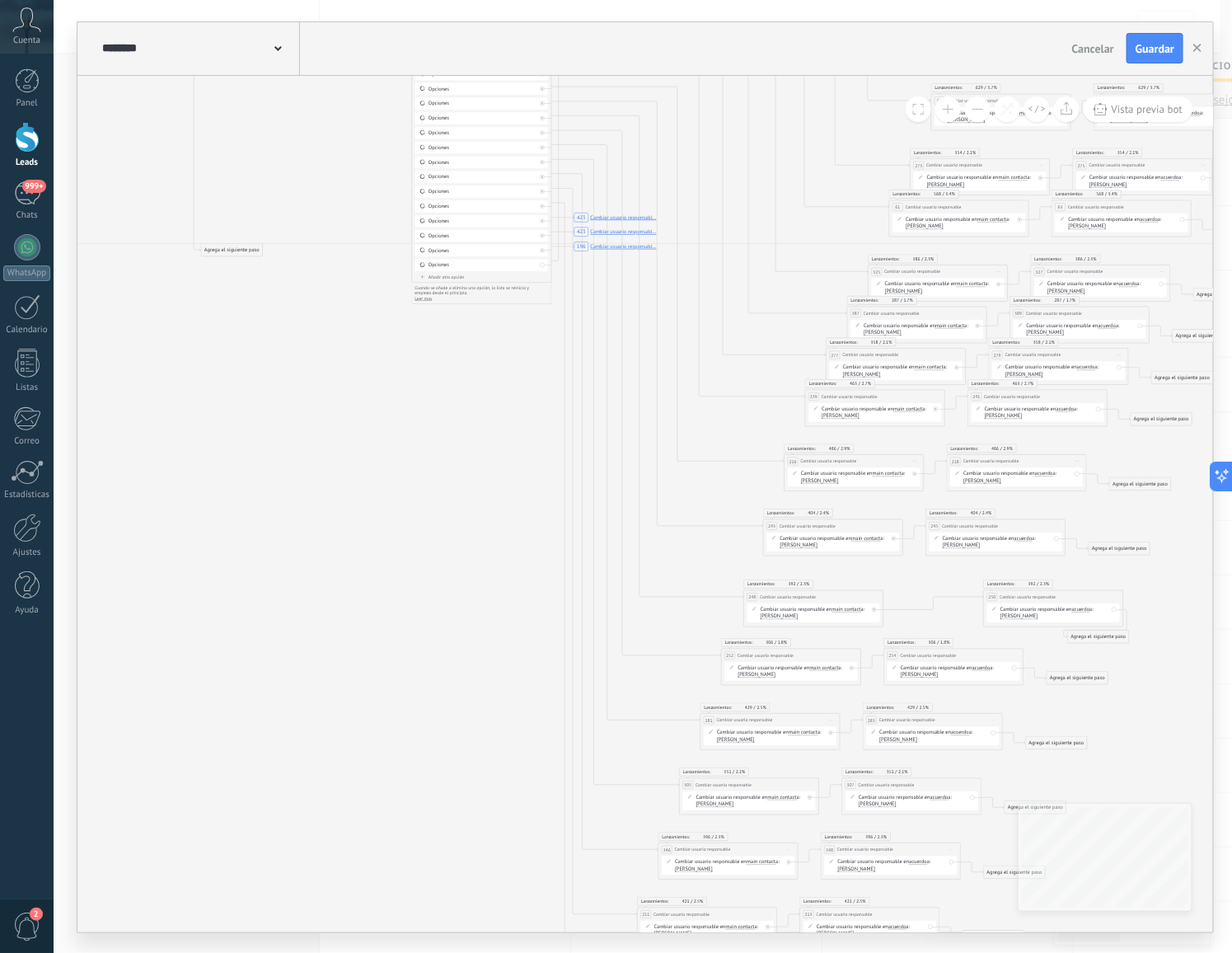 drag, startPoint x: 589, startPoint y: 268, endPoint x: 216, endPoint y: 251, distance: 373.3872 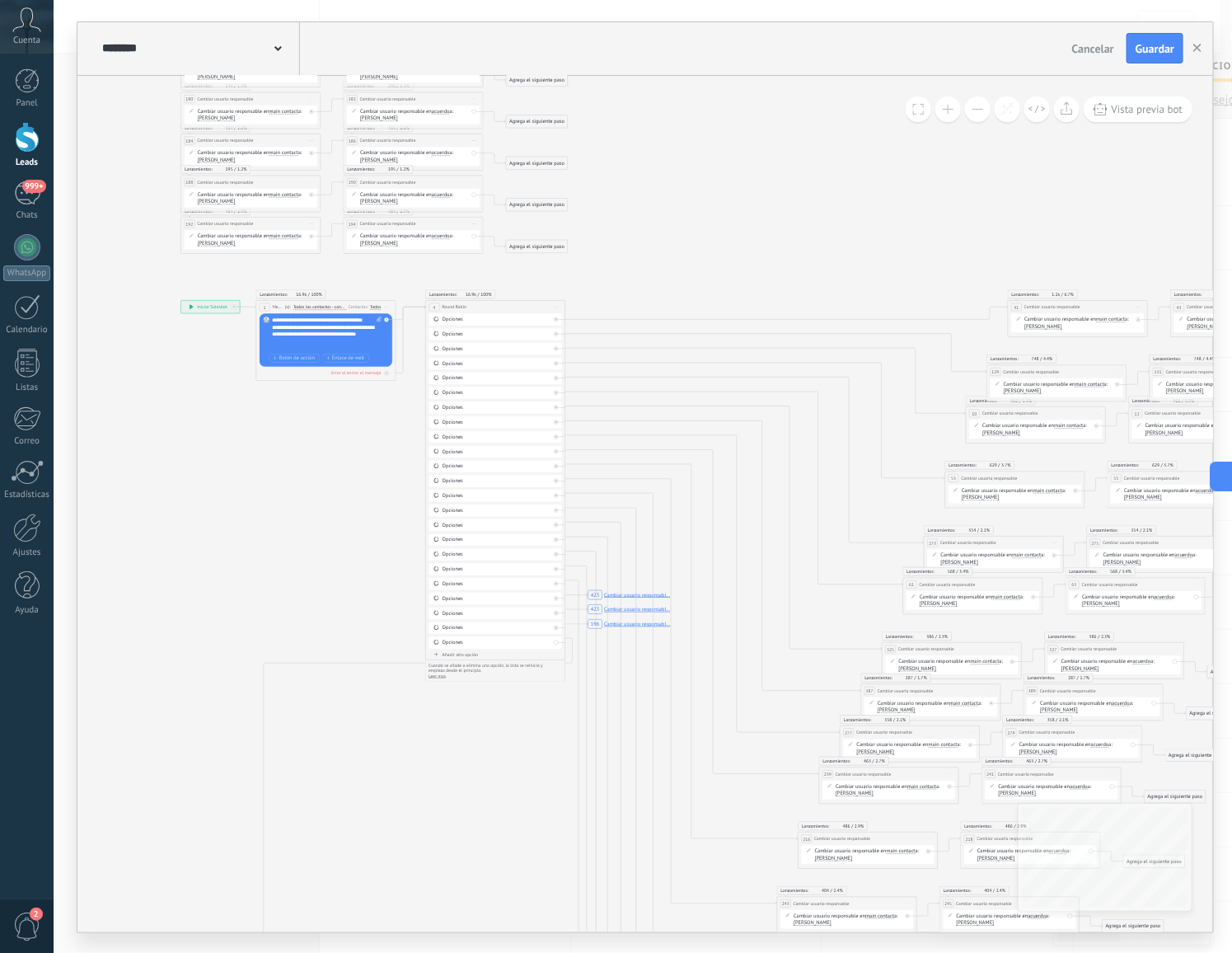 drag, startPoint x: 250, startPoint y: 629, endPoint x: 307, endPoint y: 954, distance: 329.9606 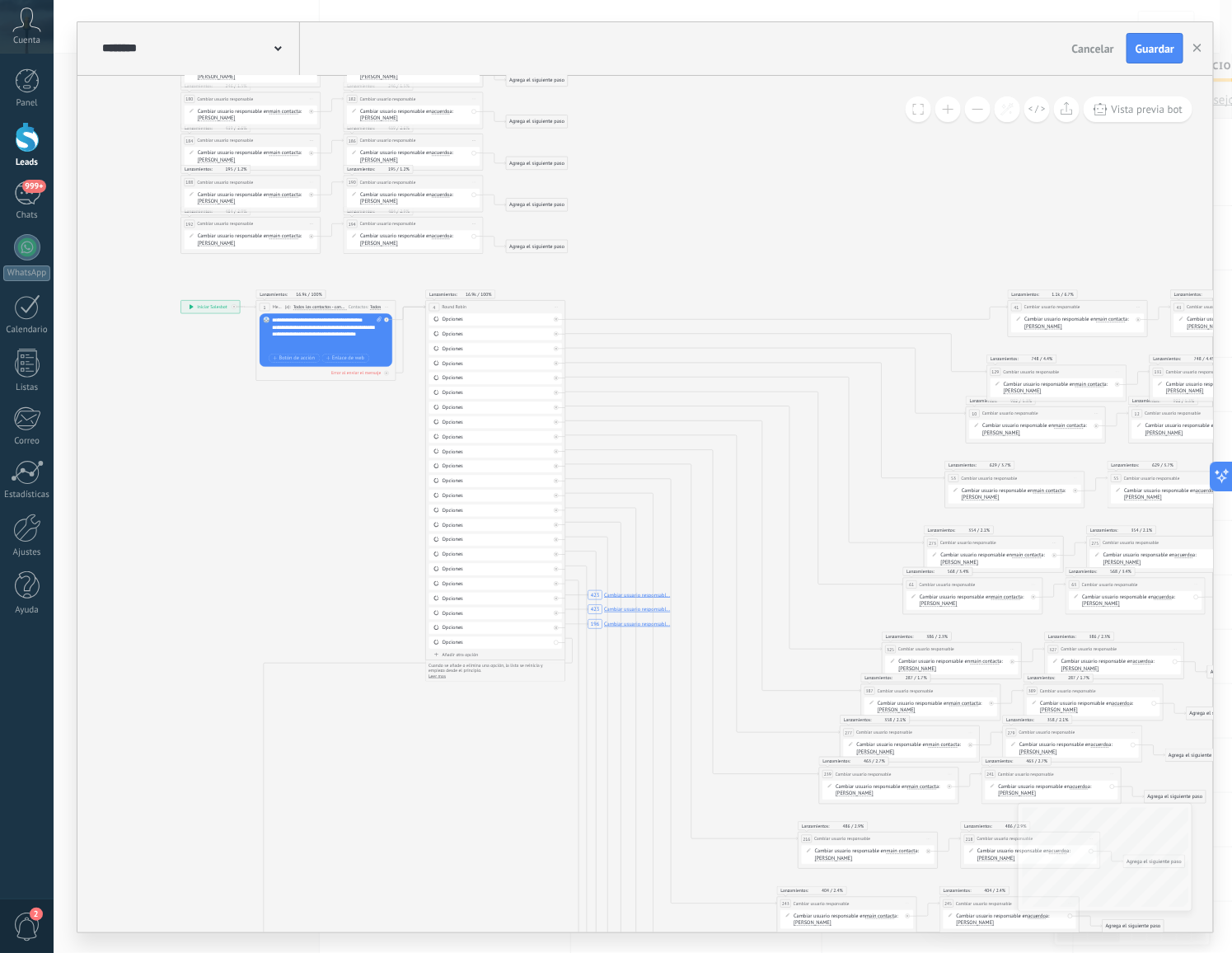 click on "423 Cambiar usuario responsabl... 423 Cambiar usuario responsabl... 196 Cambiar usuario responsabl..." 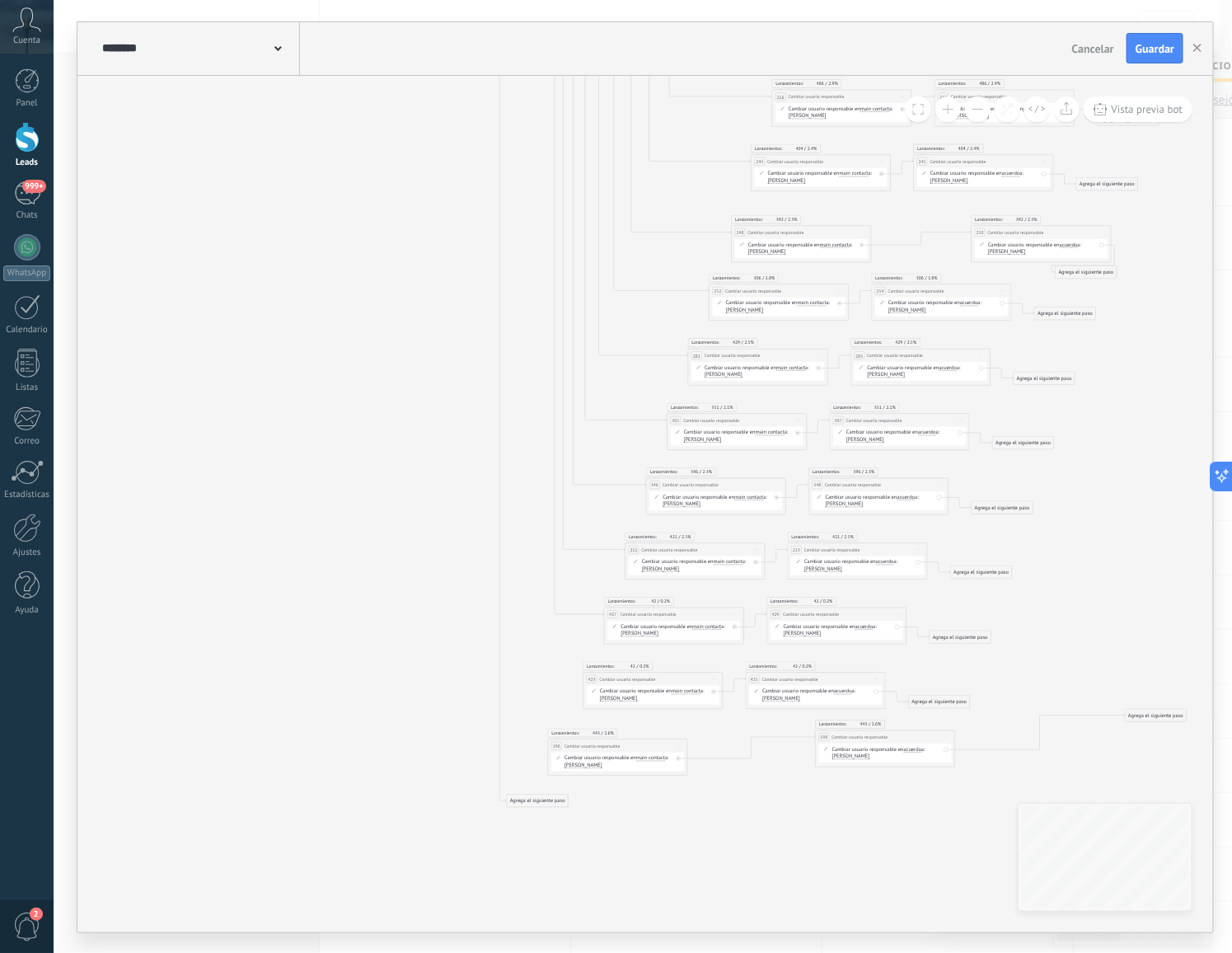 drag, startPoint x: 271, startPoint y: 205, endPoint x: 533, endPoint y: 797, distance: 647.3855 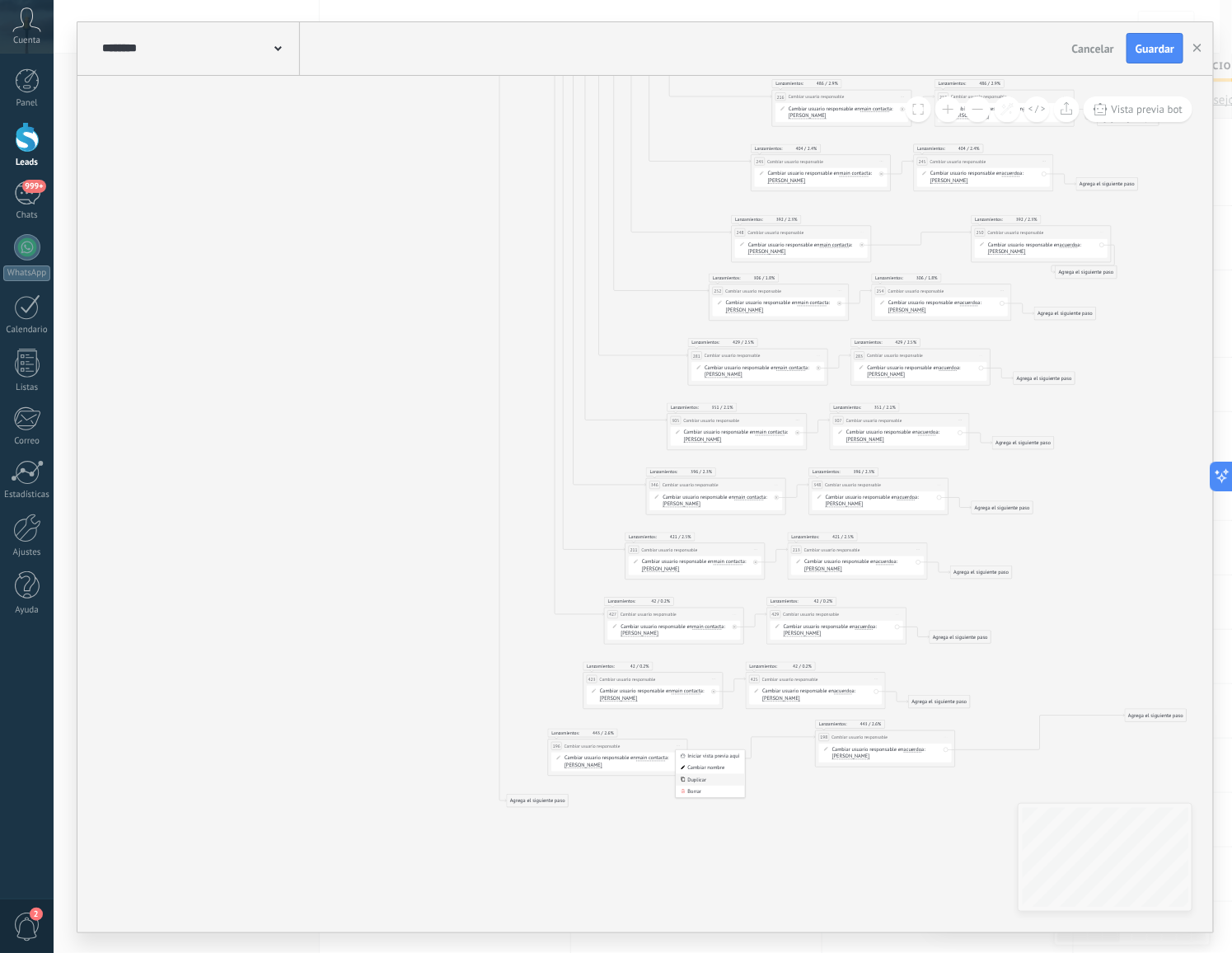 click on "Duplicar" at bounding box center [710, 779] 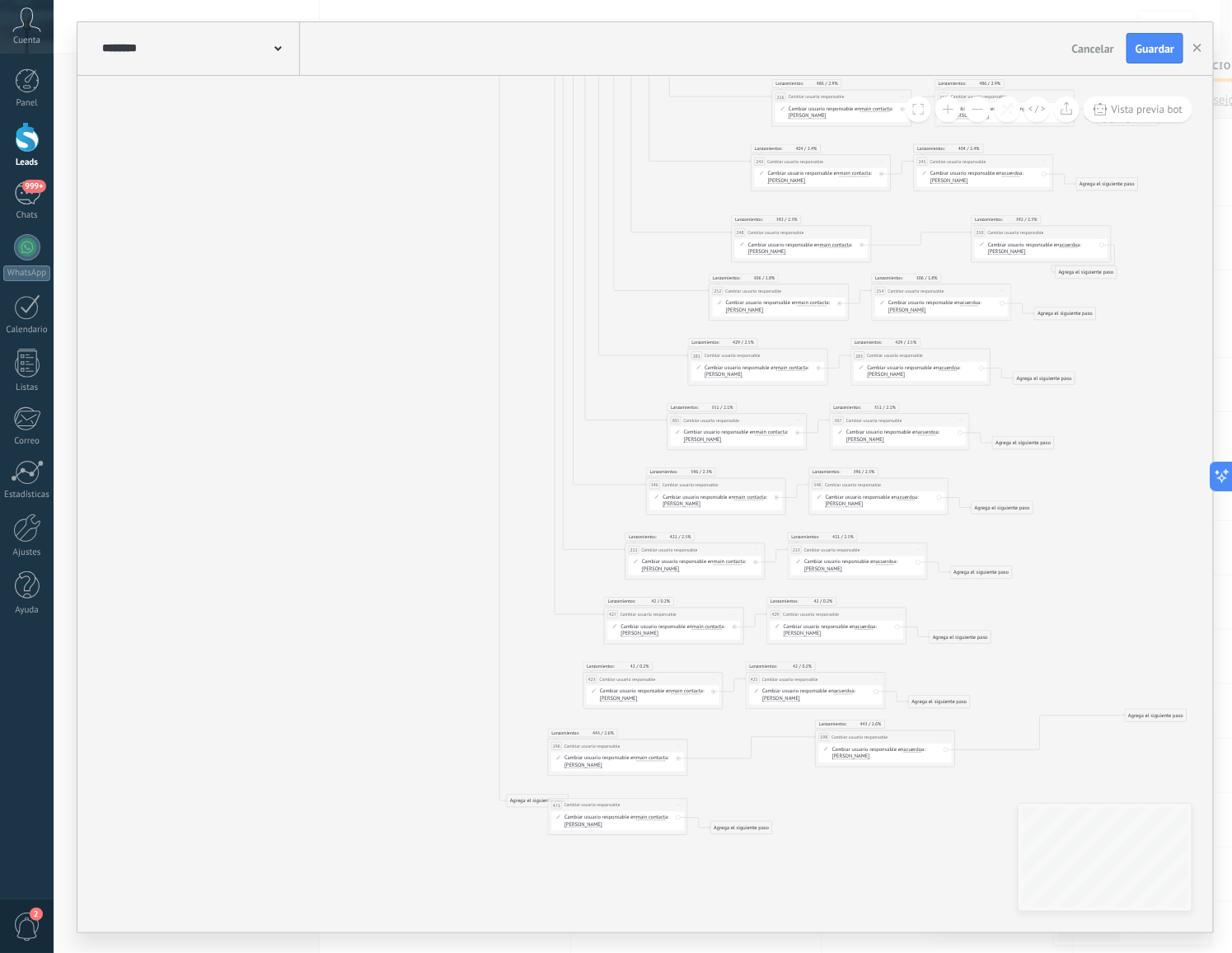 click on "Iniciar vista previa aquí
Cambiar nombre
Duplicar
Borrar" at bounding box center [947, 737] 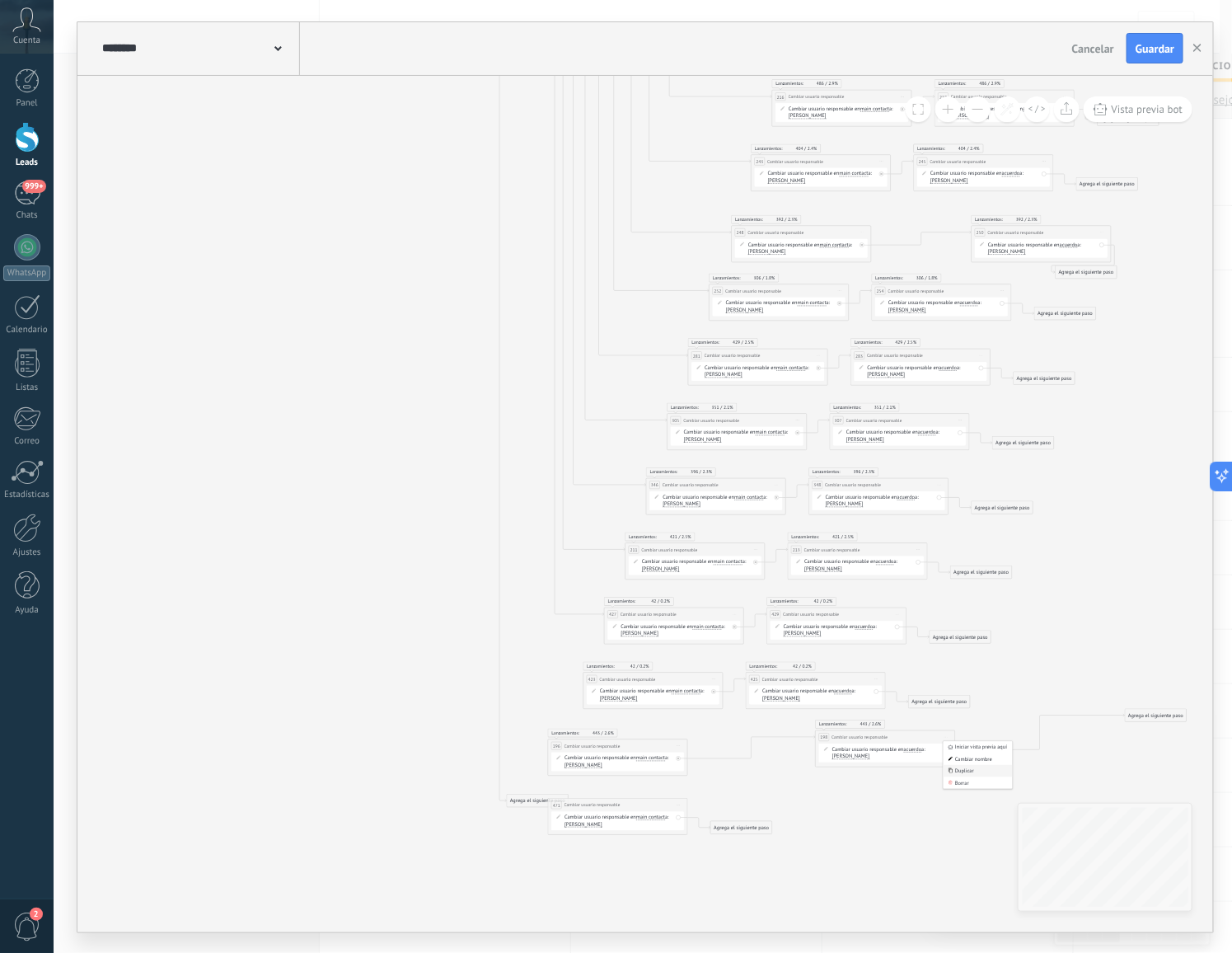 click on "Duplicar" at bounding box center (978, 771) 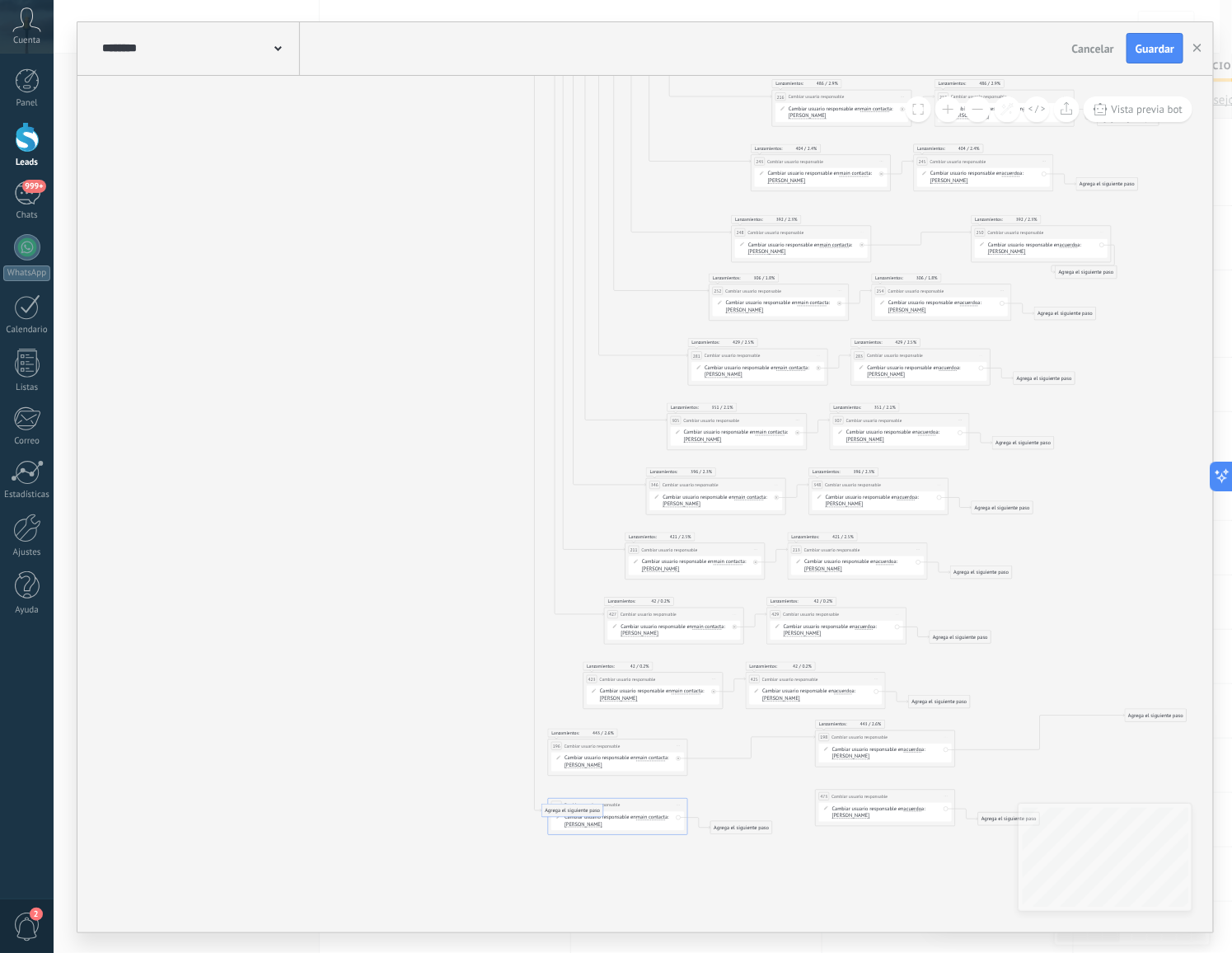 drag, startPoint x: 526, startPoint y: 799, endPoint x: 560, endPoint y: 809, distance: 35.44009 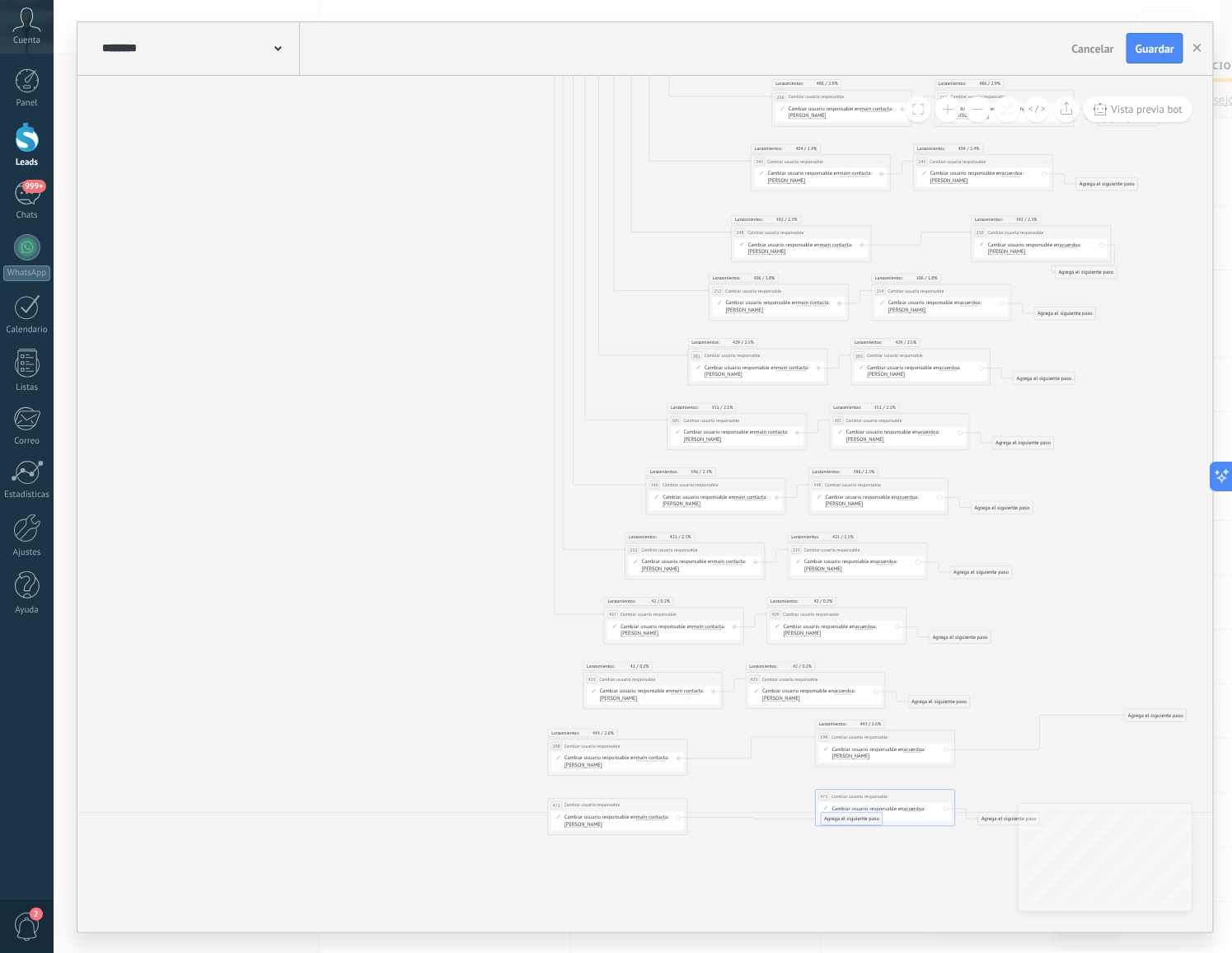 drag, startPoint x: 742, startPoint y: 822, endPoint x: 854, endPoint y: 816, distance: 112.1606 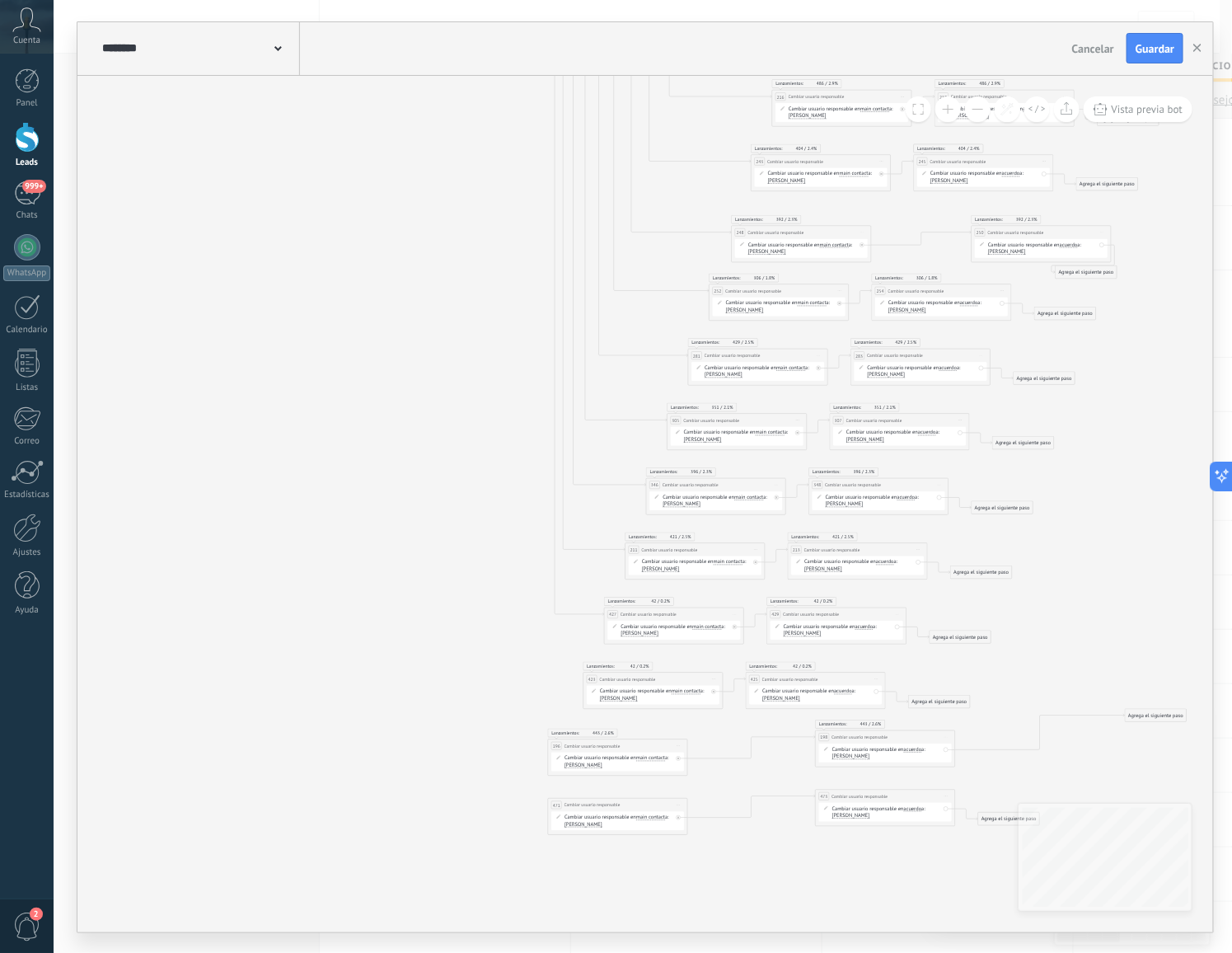 click on "[PERSON_NAME]" at bounding box center (583, 824) 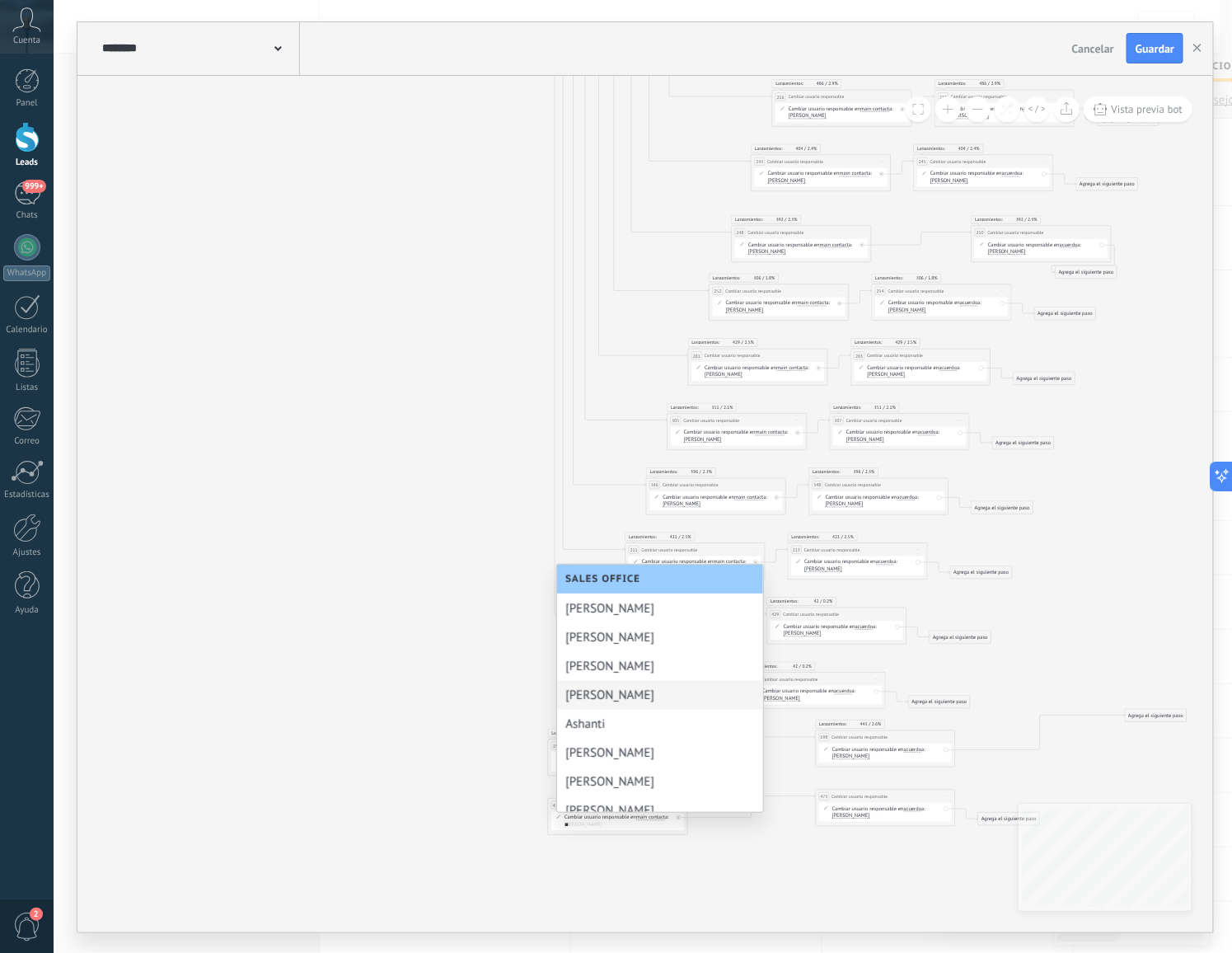 scroll, scrollTop: 0, scrollLeft: 0, axis: both 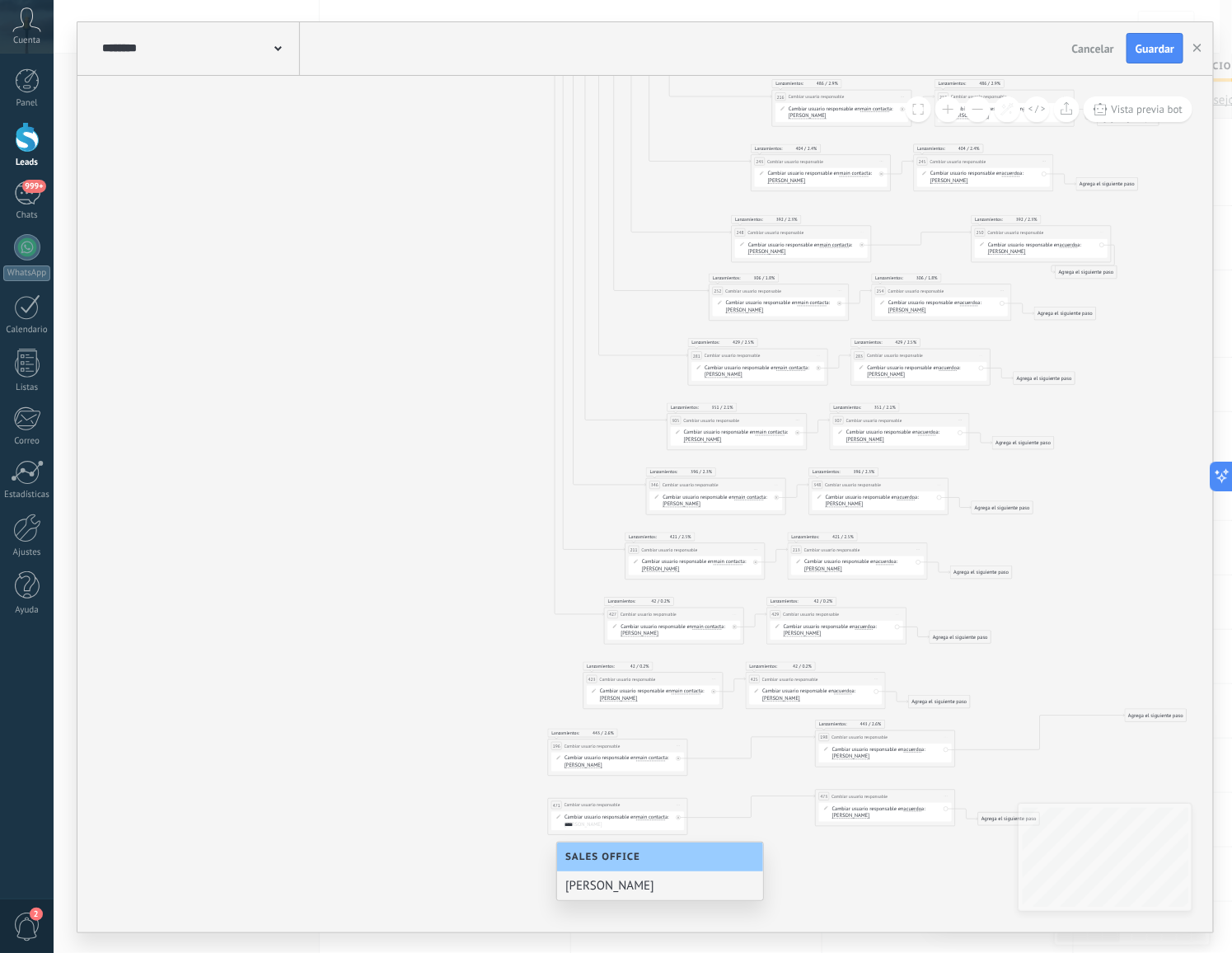 type on "****" 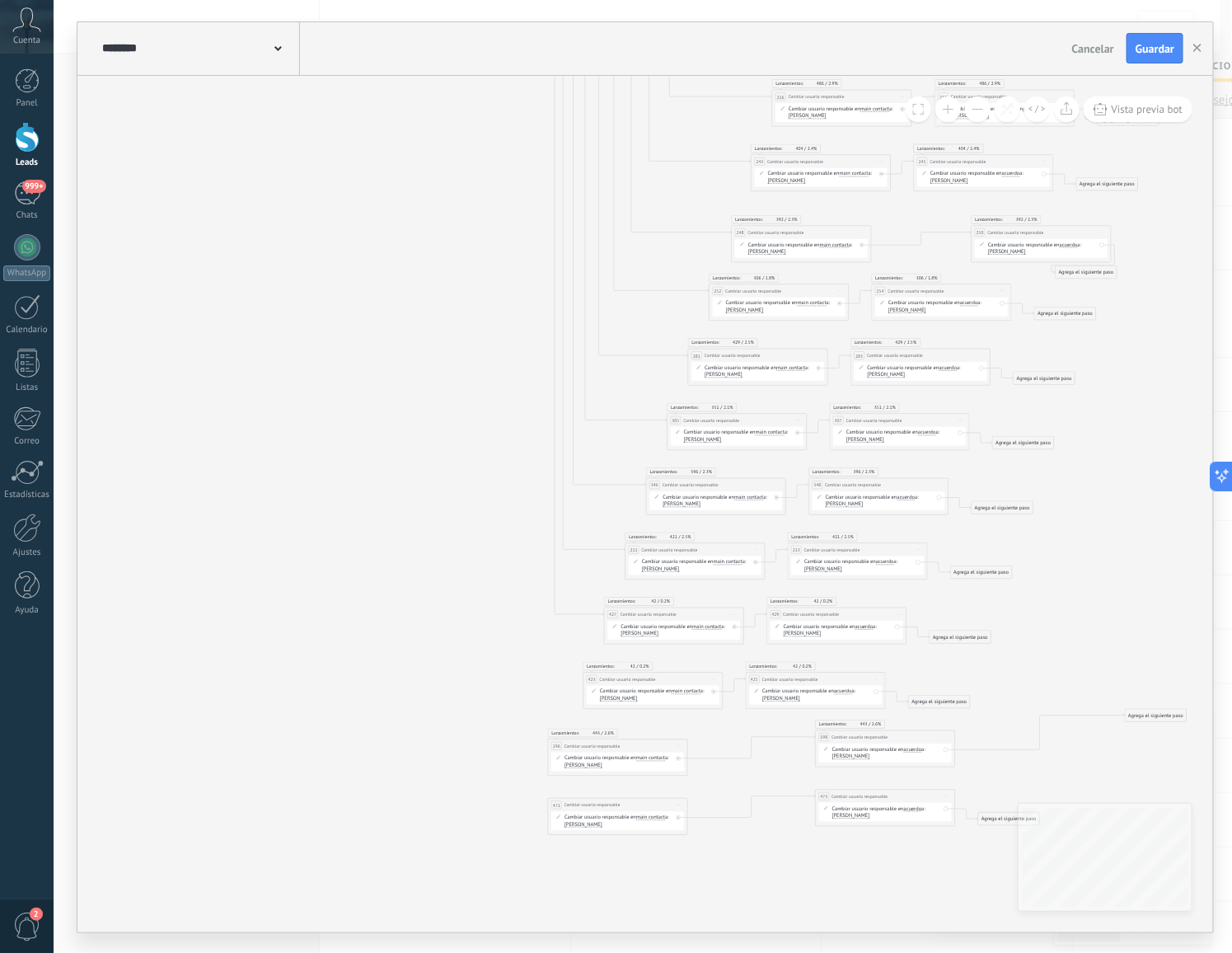 click on "[PERSON_NAME]" at bounding box center [851, 815] 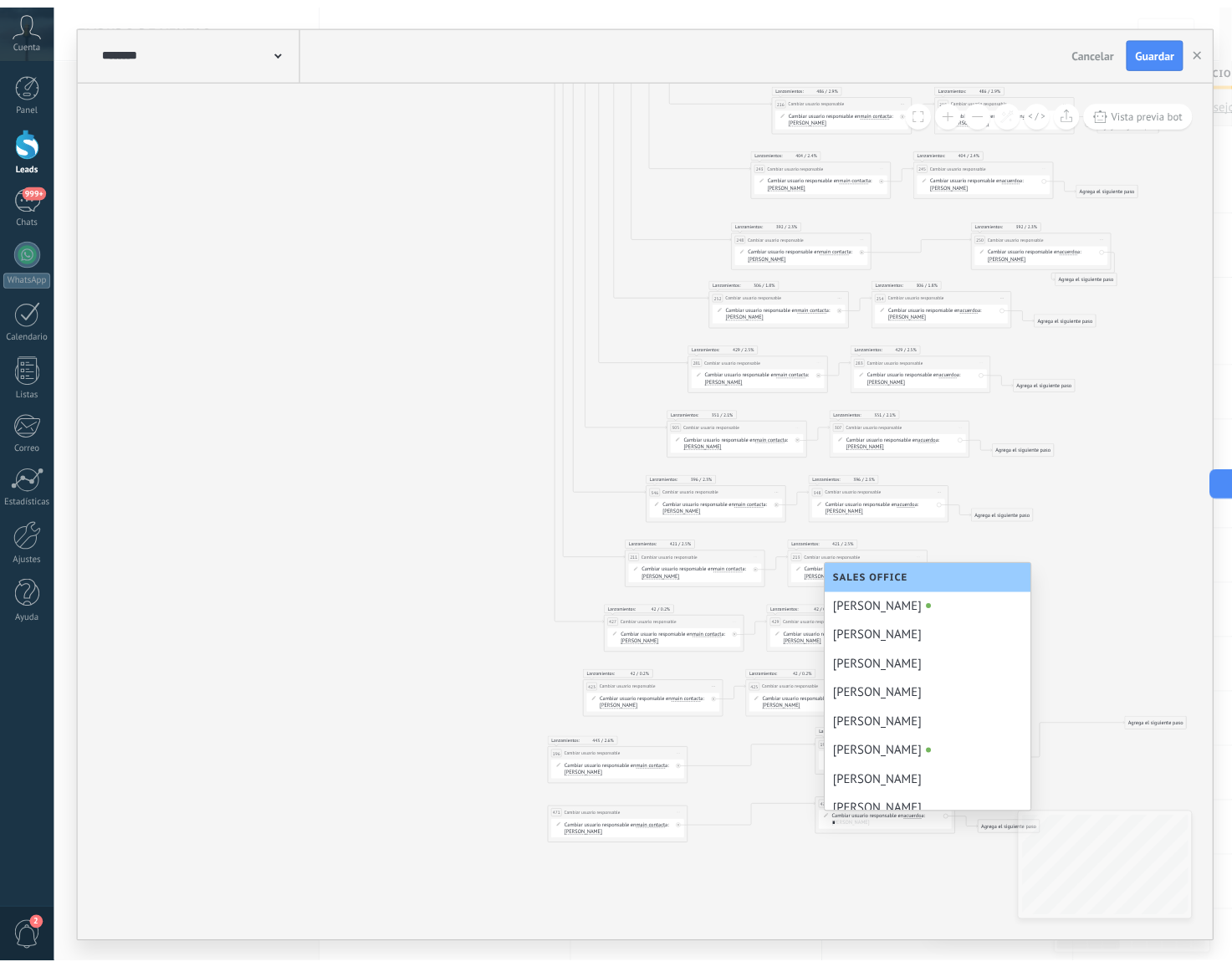 scroll, scrollTop: 0, scrollLeft: 0, axis: both 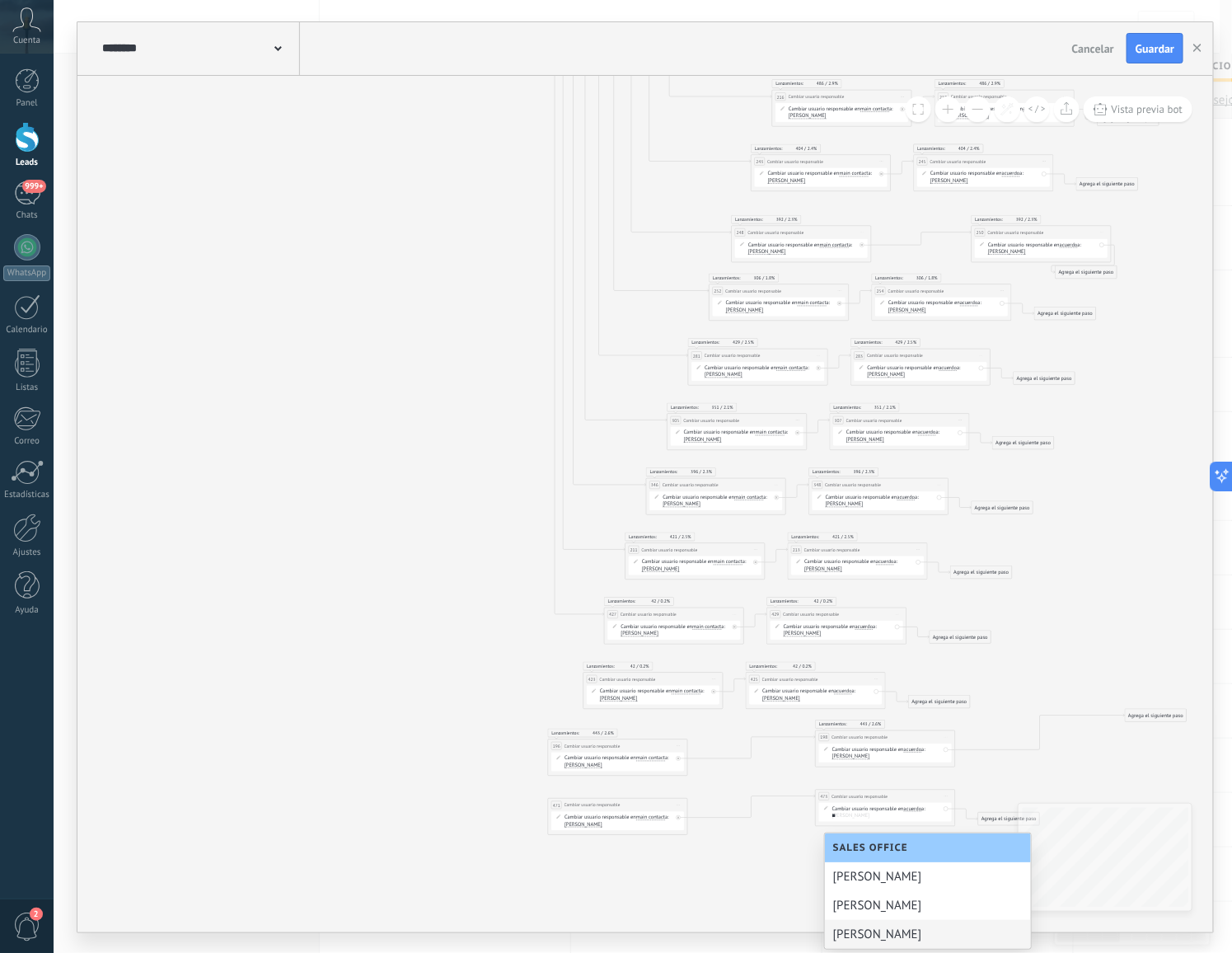 type on "**" 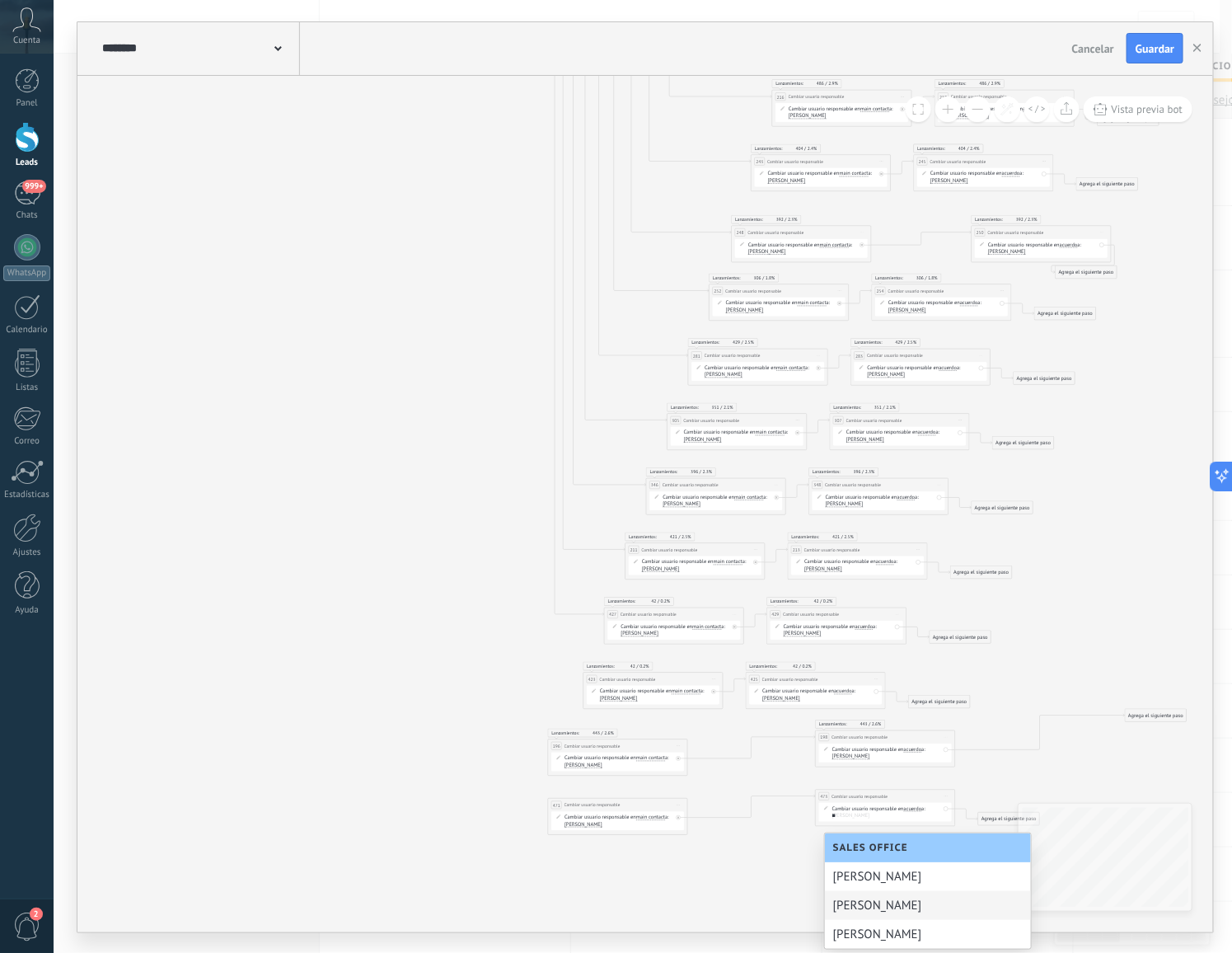 click on "[PERSON_NAME]" at bounding box center (928, 905) 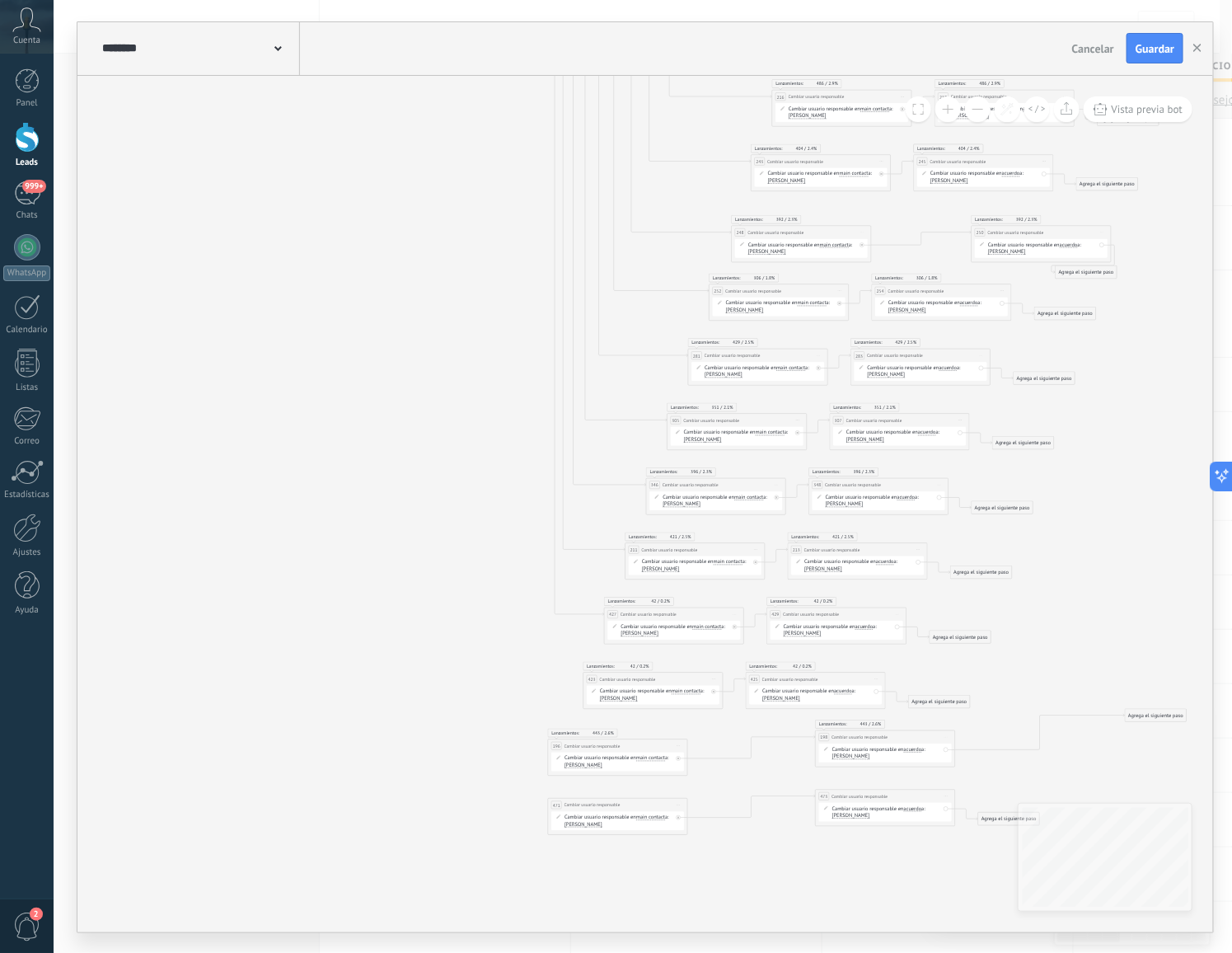 click on "423 Cambiar usuario responsabl... 423 Cambiar usuario responsabl... 196 Cambiar usuario responsabl... 471 Cambiar usuario responsabl..." 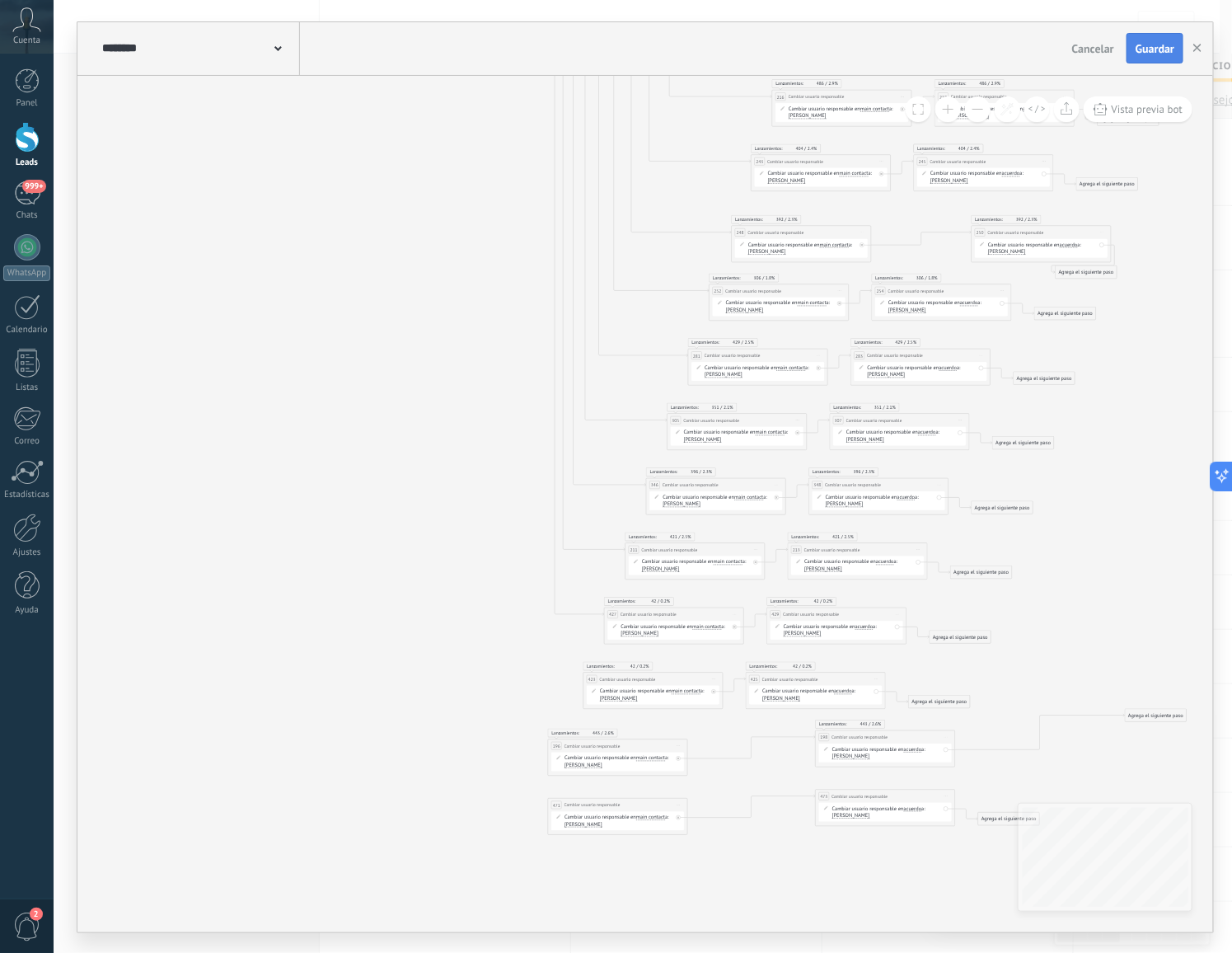 click on "Guardar" at bounding box center [1155, 49] 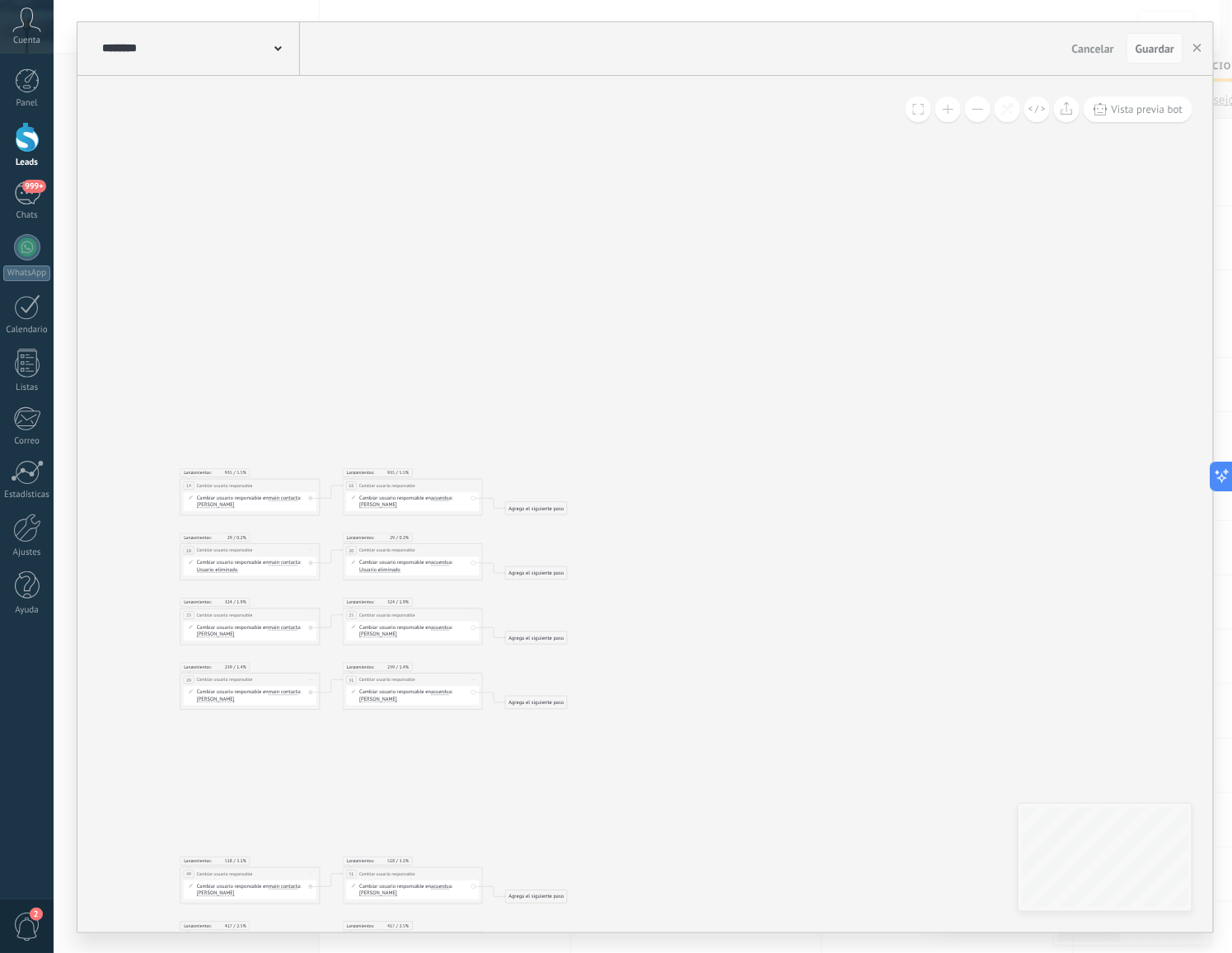 click on "Iniciar vista previa aquí
Cambiar nombre
Duplicar
Borrar" at bounding box center (312, 486) 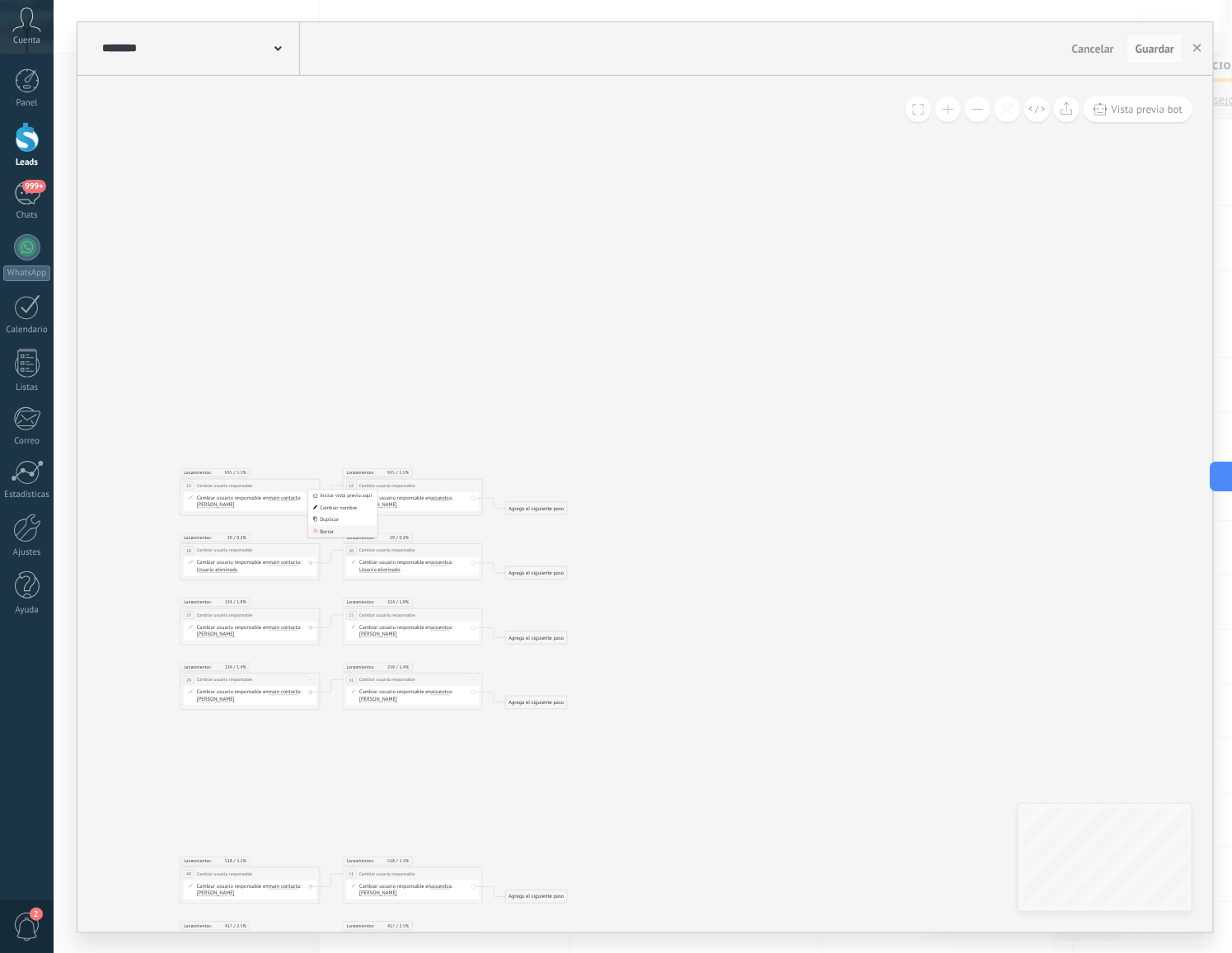click on "Borrar" at bounding box center [343, 531] 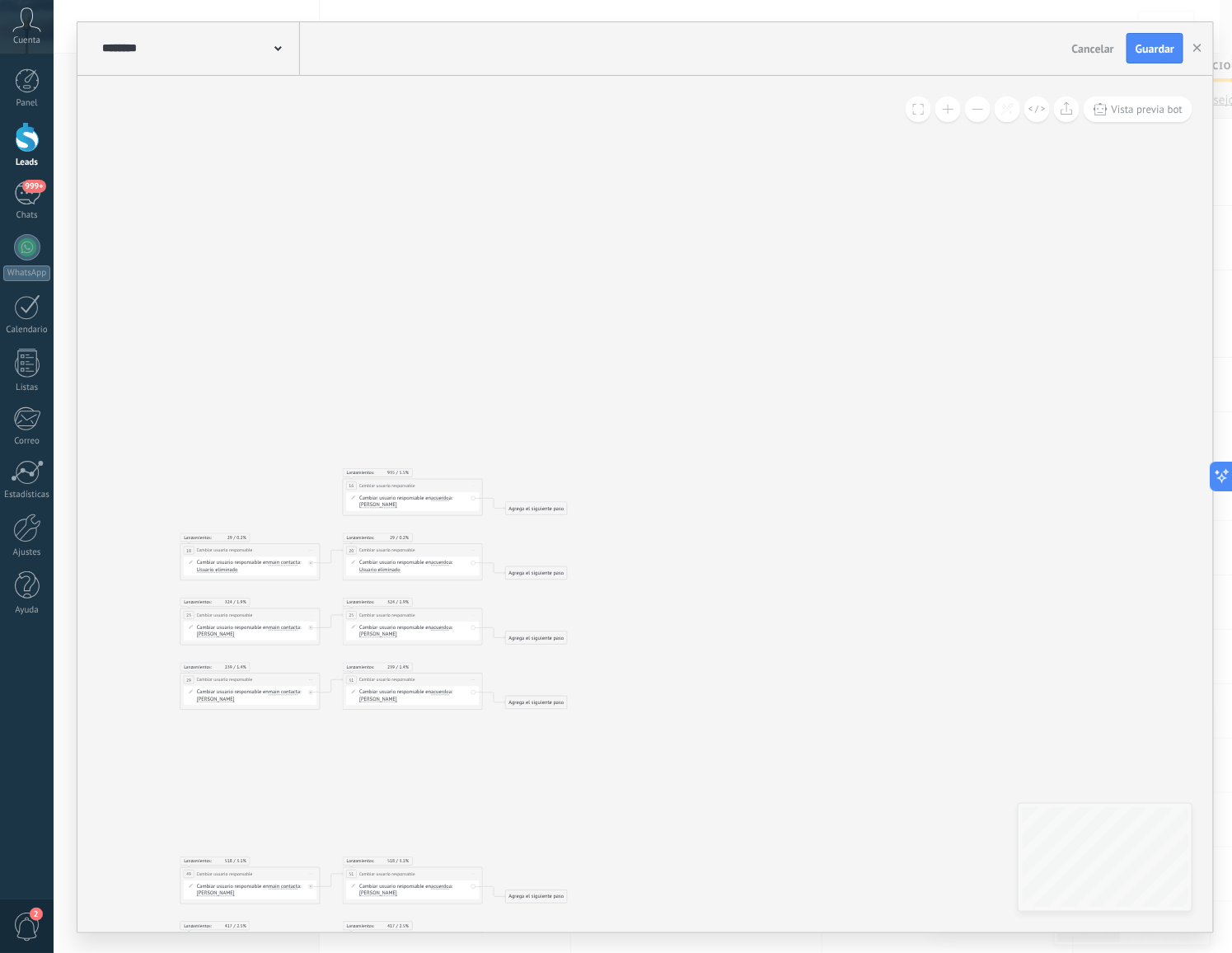 click on "Iniciar vista previa aquí
Cambiar nombre
Duplicar
Borrar" at bounding box center (474, 486) 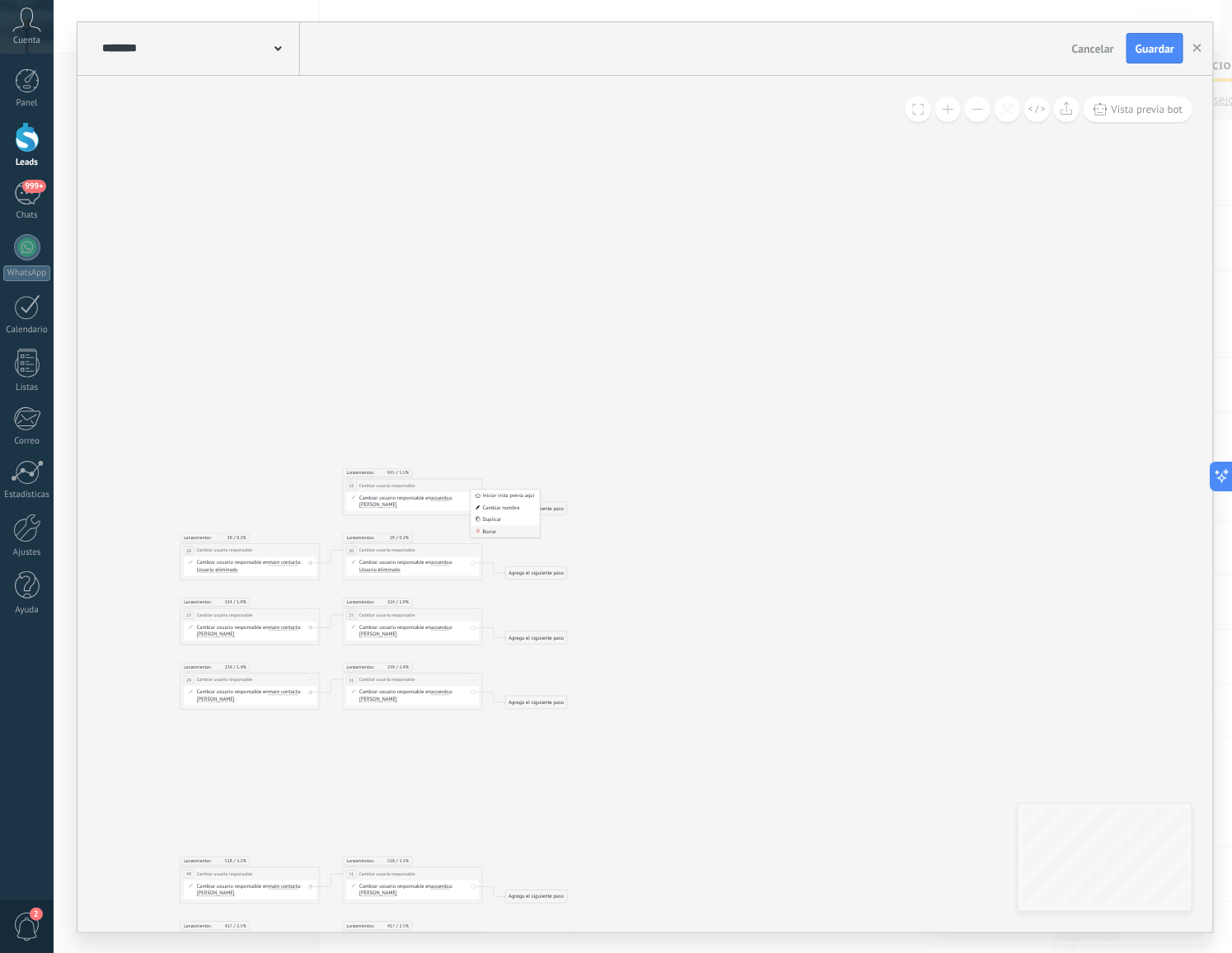 click on "Borrar" at bounding box center [505, 531] 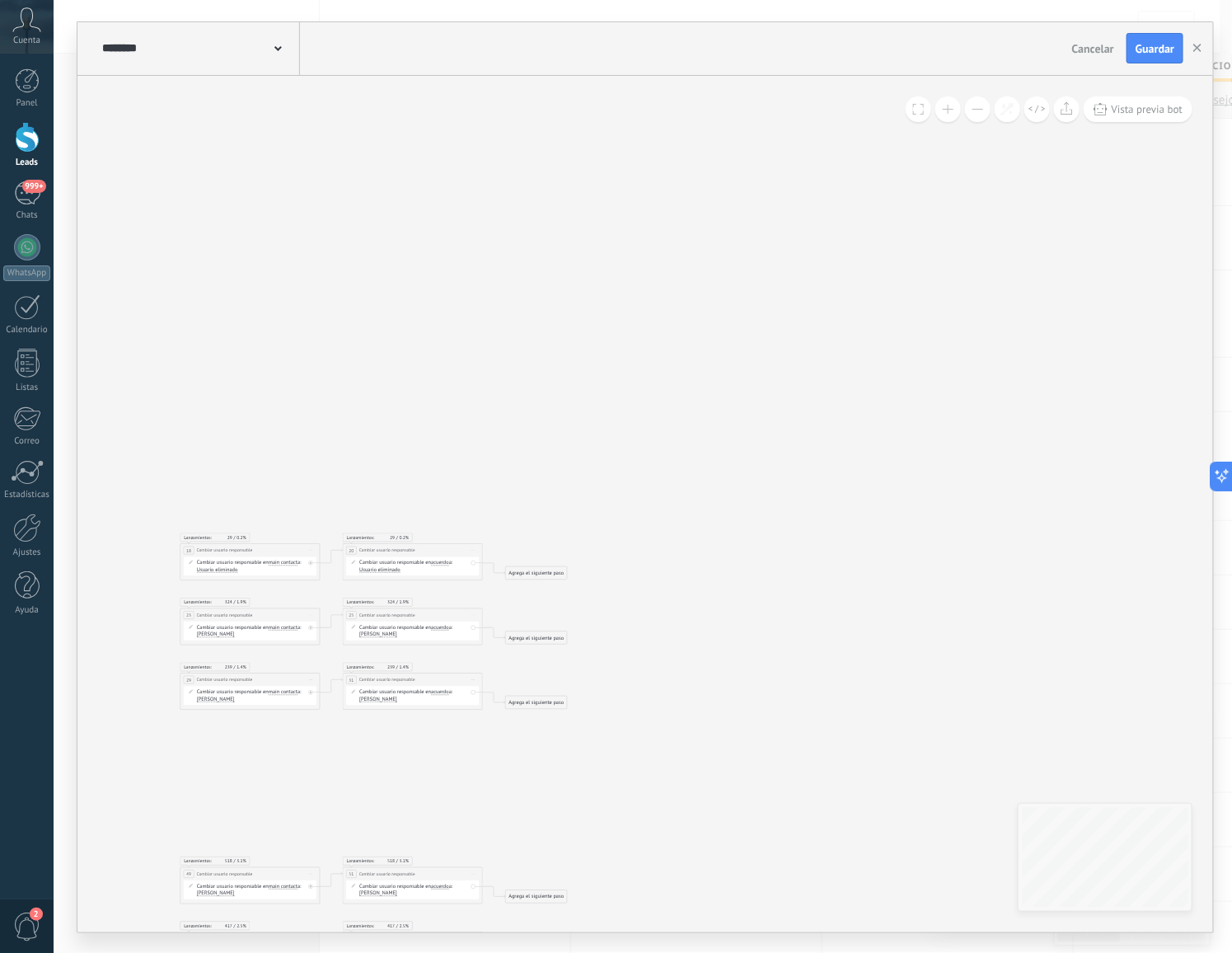 click on "Iniciar vista previa aquí
Cambiar nombre
Duplicar
Borrar" at bounding box center [312, 550] 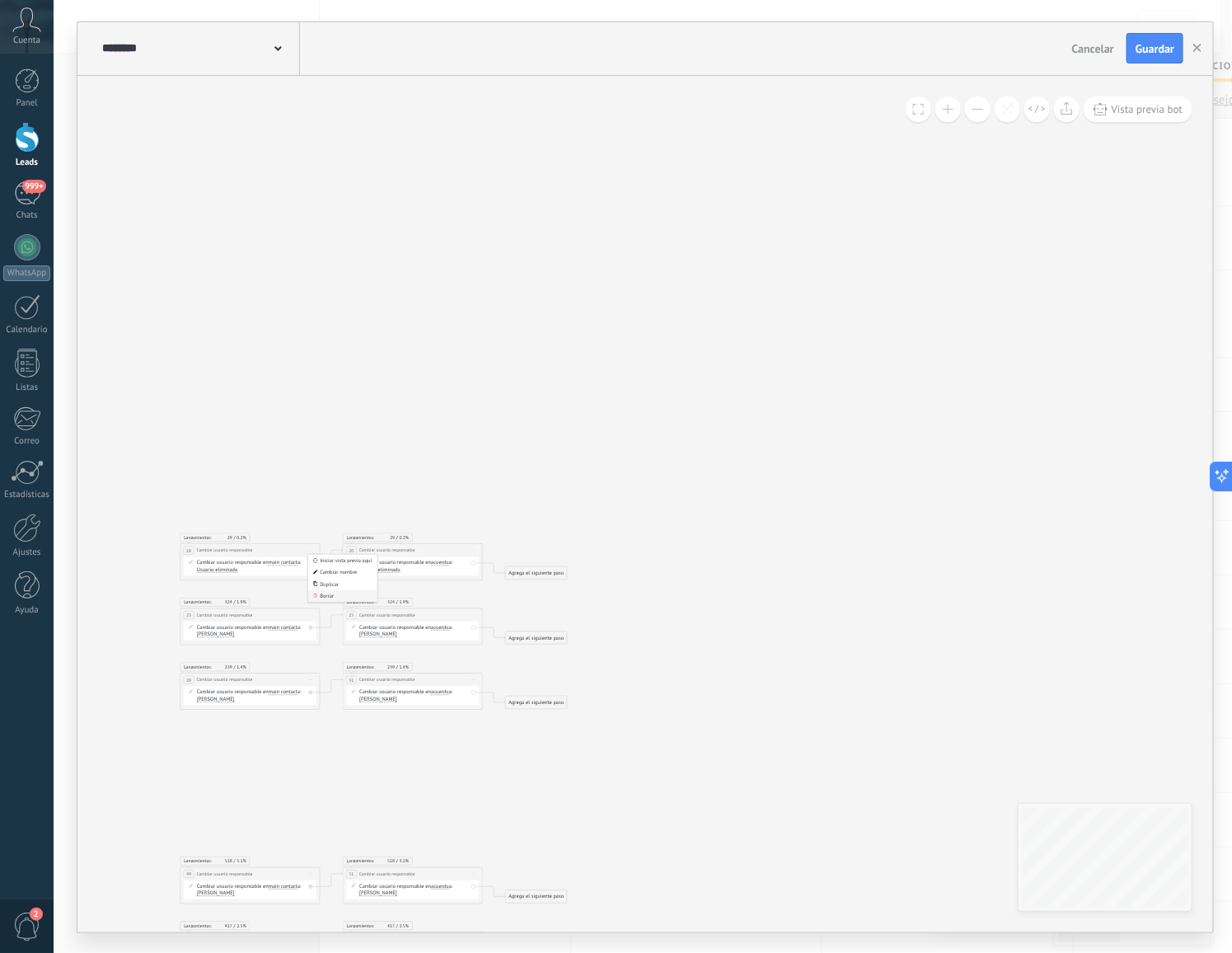 click on "Borrar" at bounding box center [343, 595] 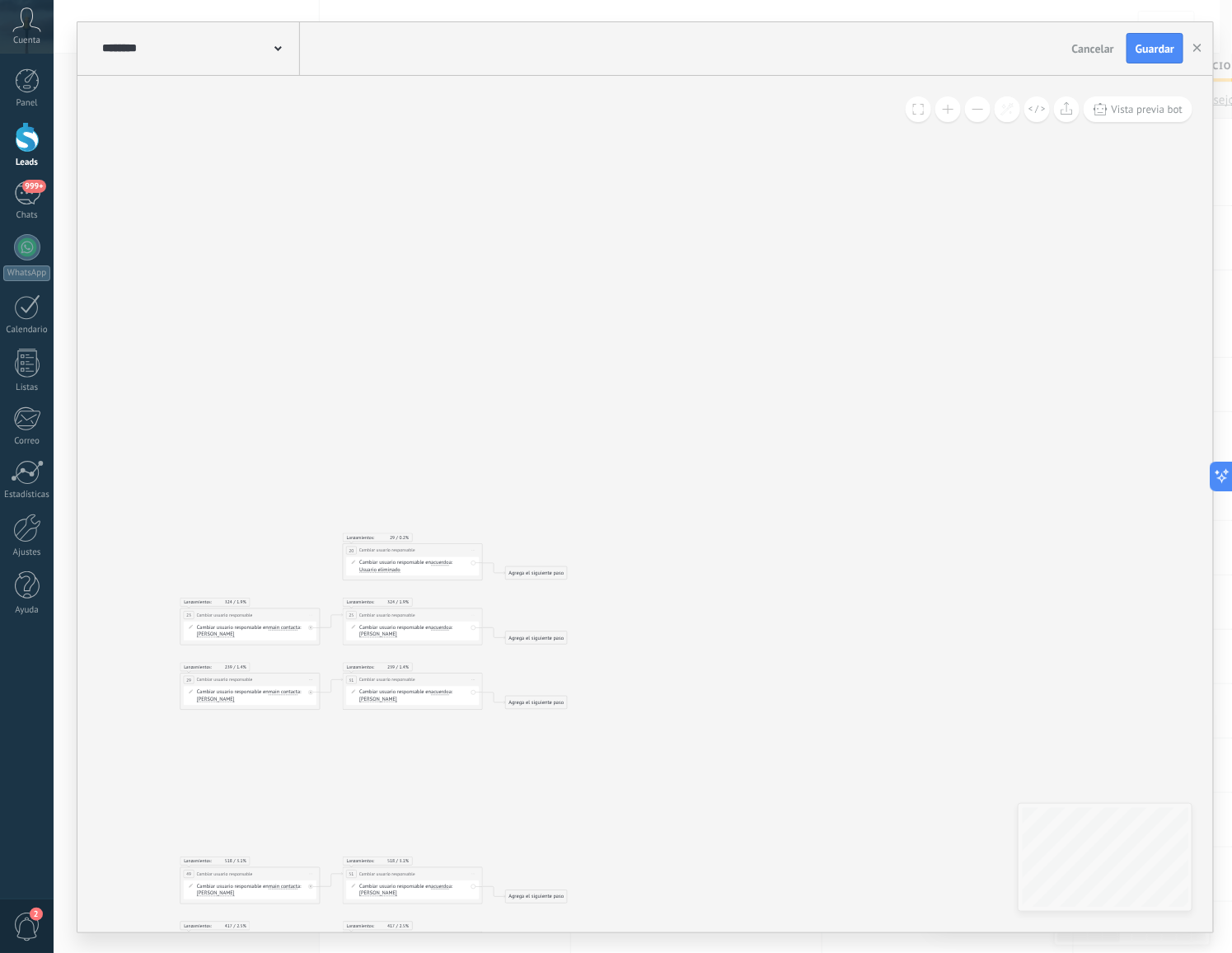 click on "Iniciar vista previa aquí
Cambiar nombre
Duplicar
Borrar" at bounding box center [474, 550] 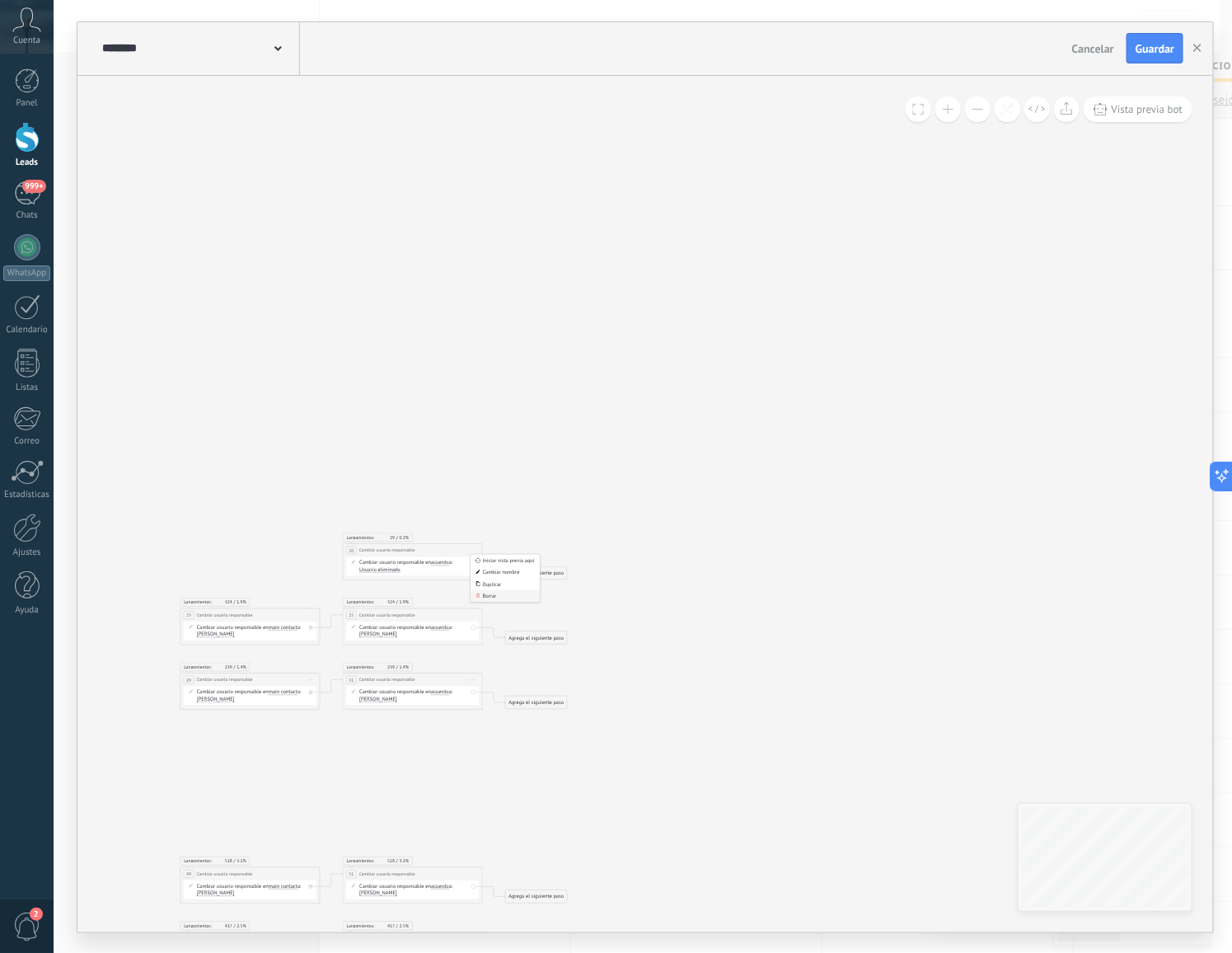 click on "Borrar" at bounding box center [505, 595] 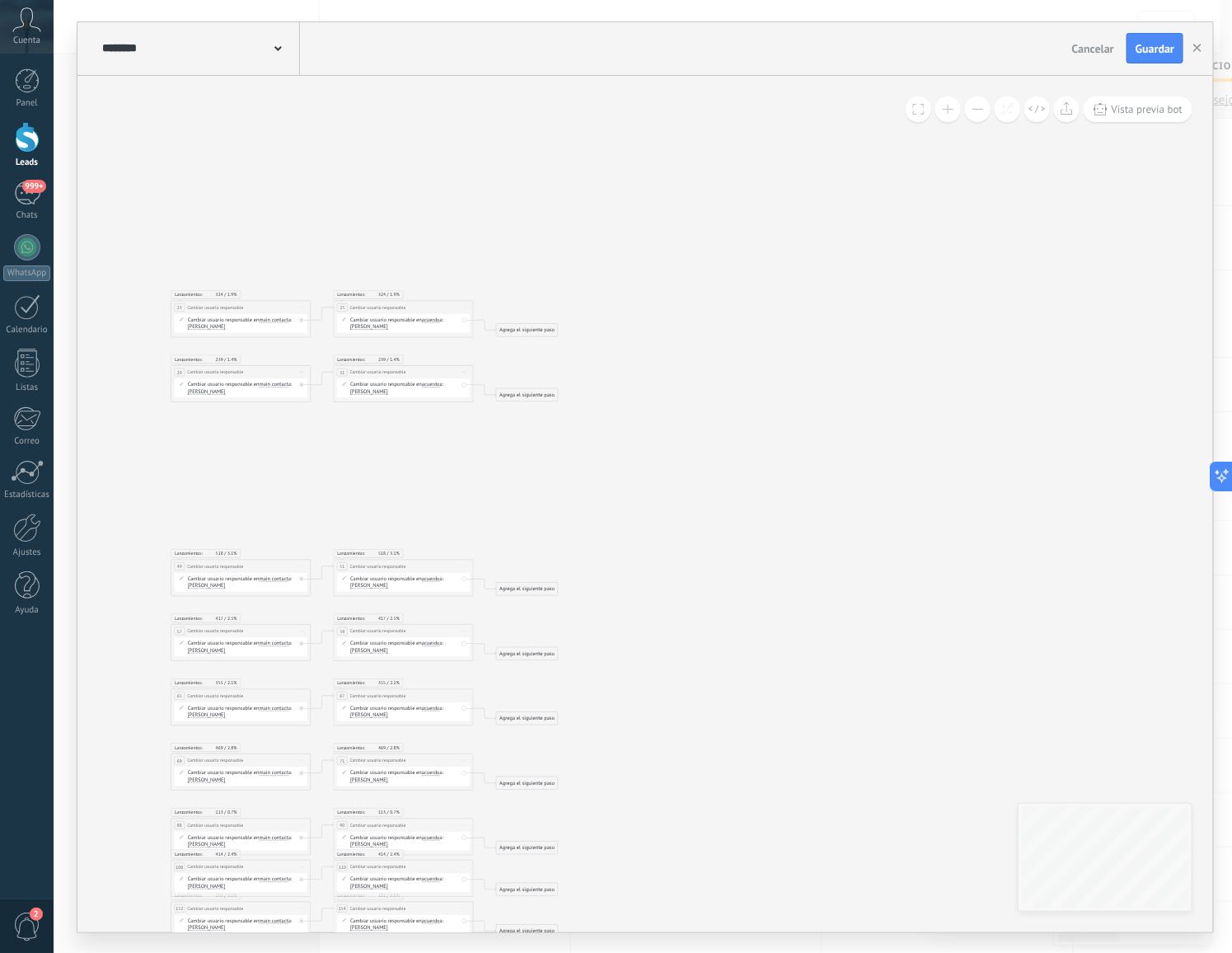 click on "Iniciar vista previa aquí
Cambiar nombre
Duplicar
Borrar" at bounding box center [302, 307] 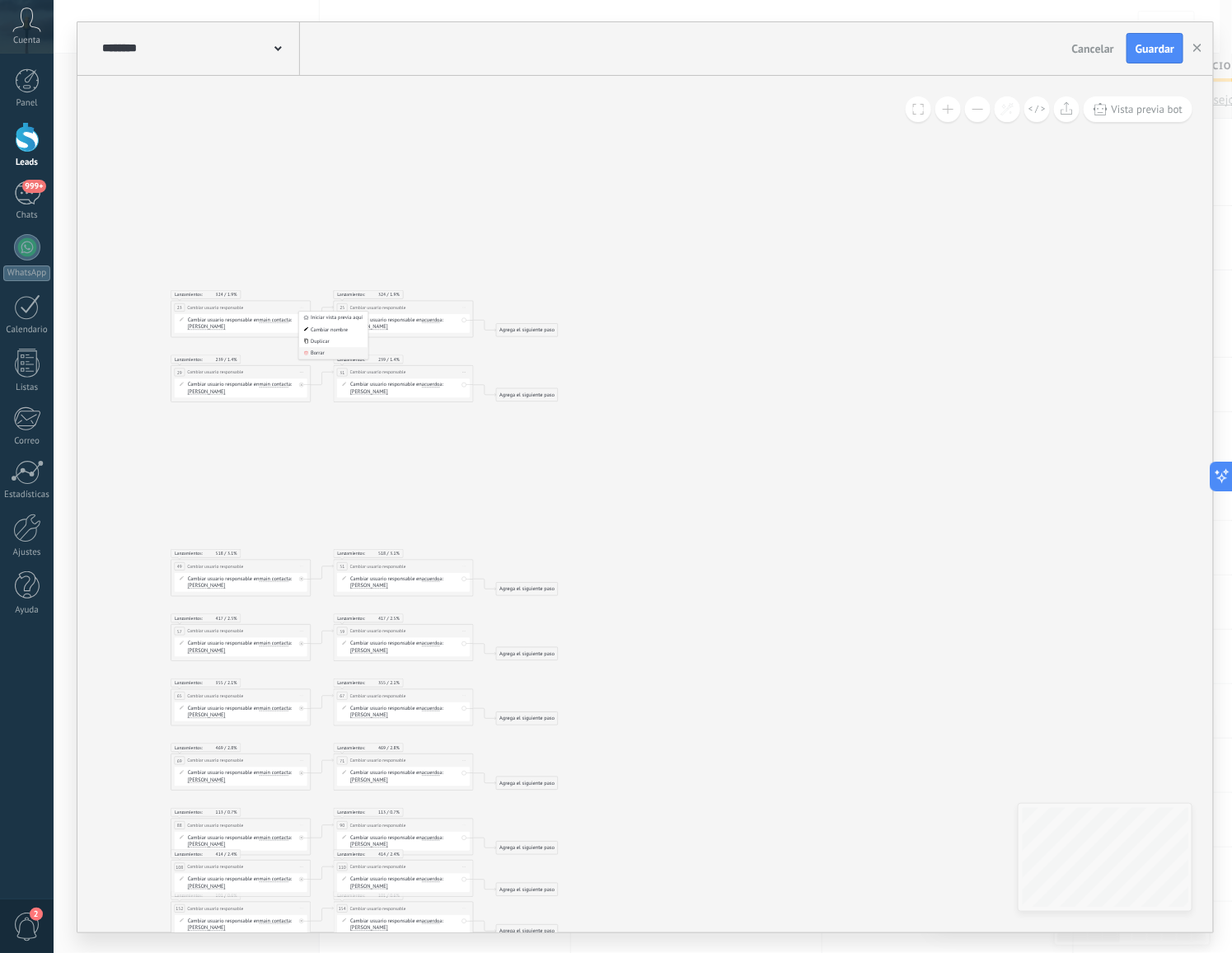 click on "Borrar" at bounding box center (334, 353) 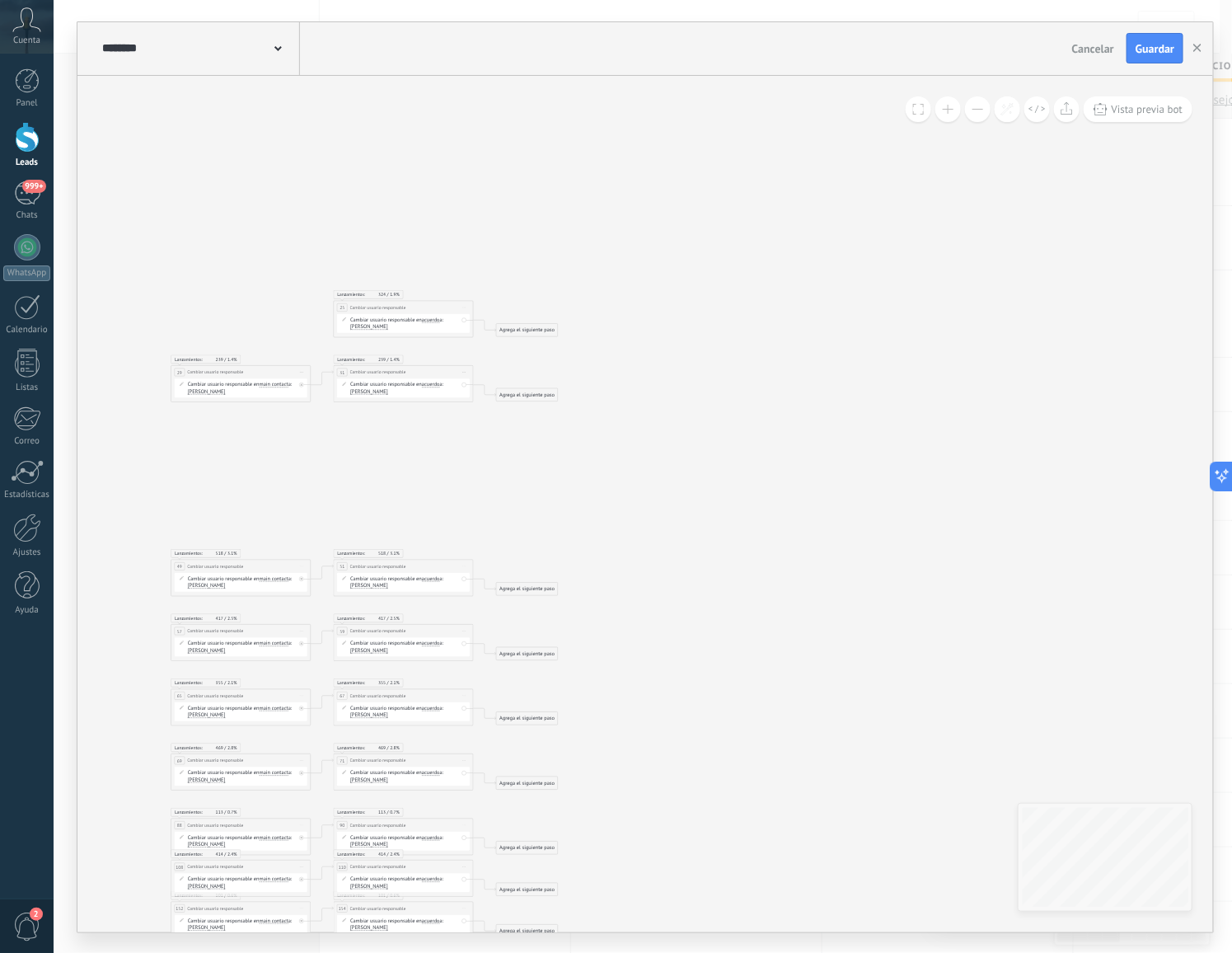 click on "**********" at bounding box center [403, 307] 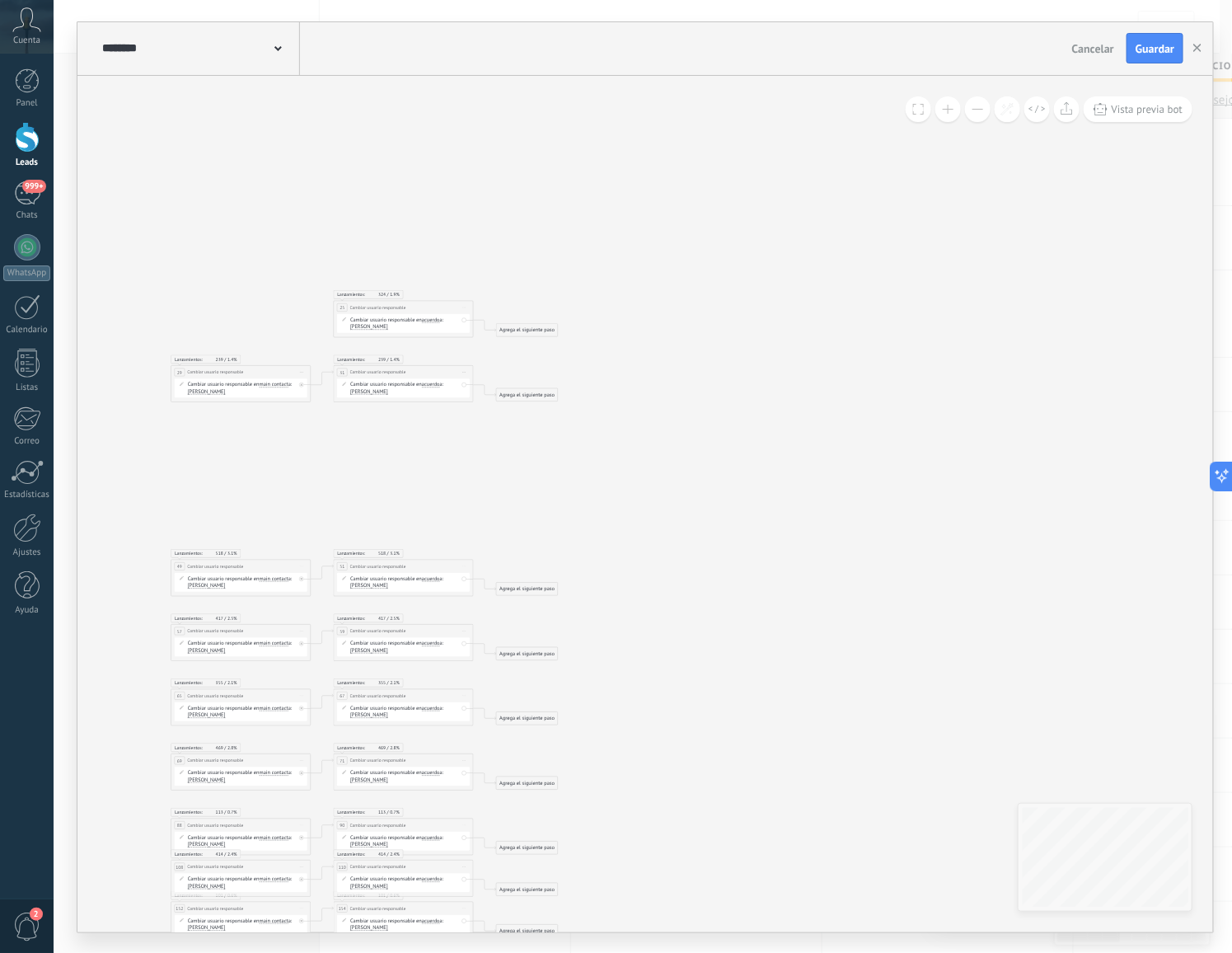 click on "**********" at bounding box center (404, 318) 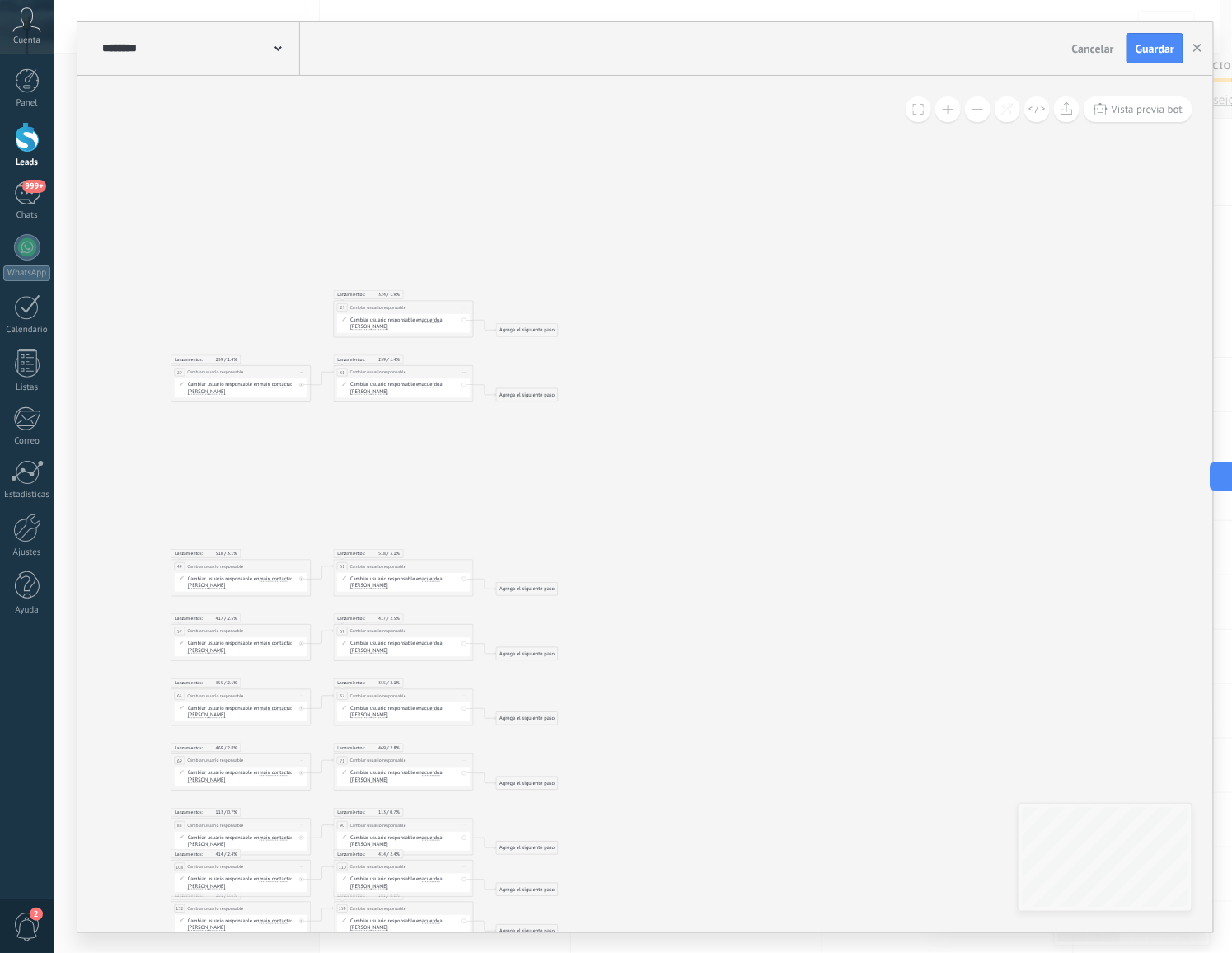 click on "Iniciar vista previa aquí
Cambiar nombre
Duplicar
Borrar" at bounding box center [465, 307] 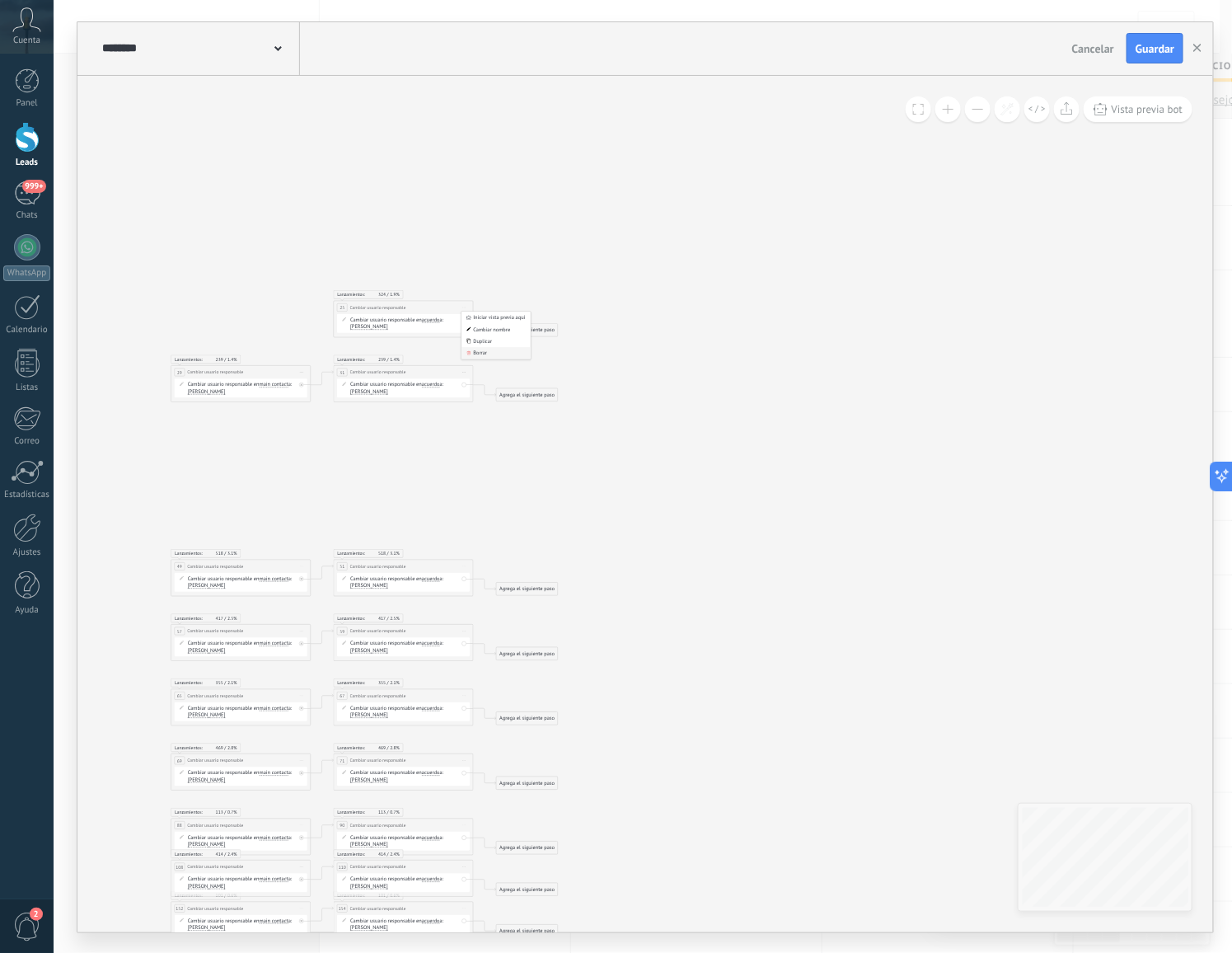 click on "Borrar" at bounding box center [496, 353] 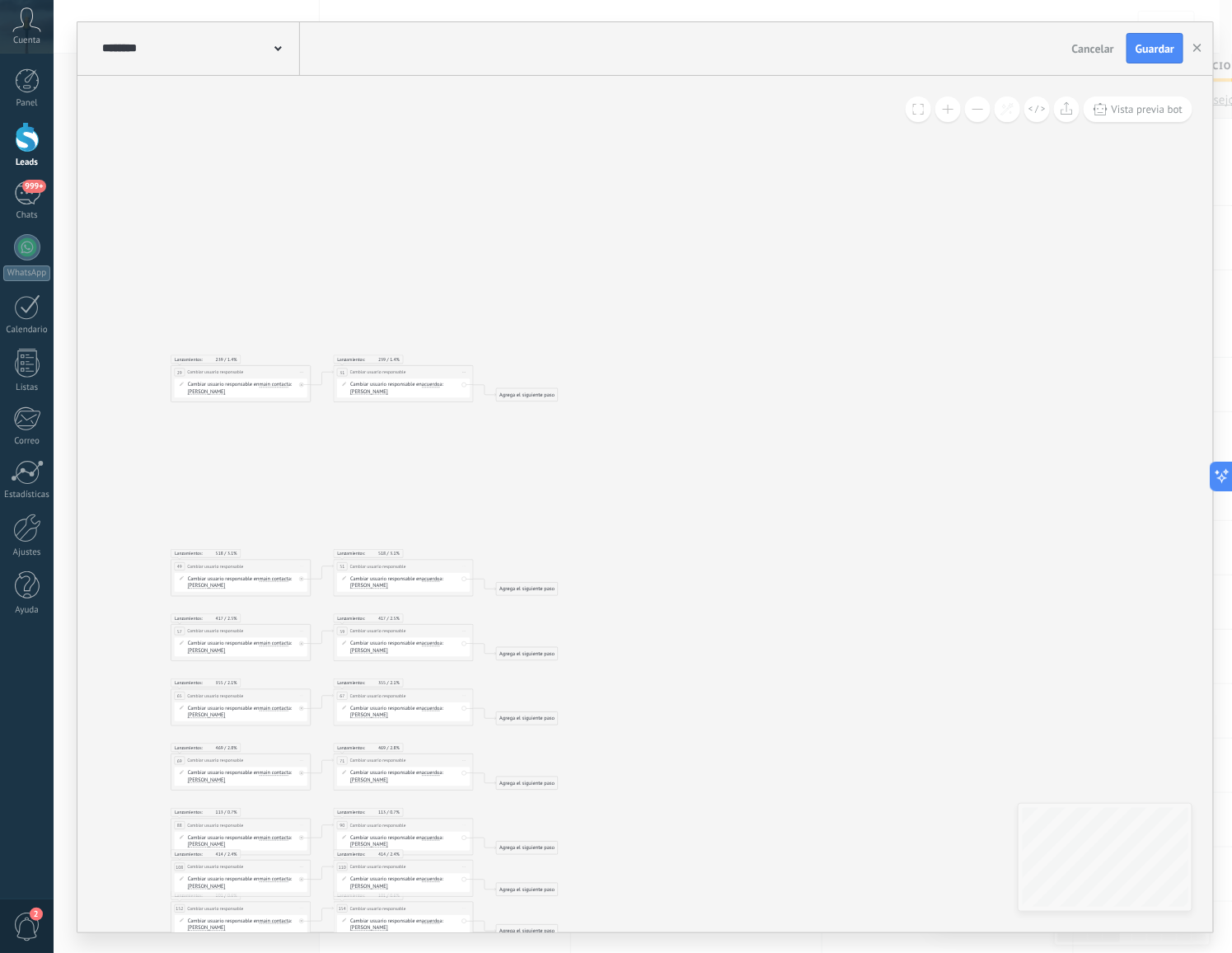 click on "Iniciar vista previa aquí
Cambiar nombre
Duplicar
Borrar" at bounding box center (302, 372) 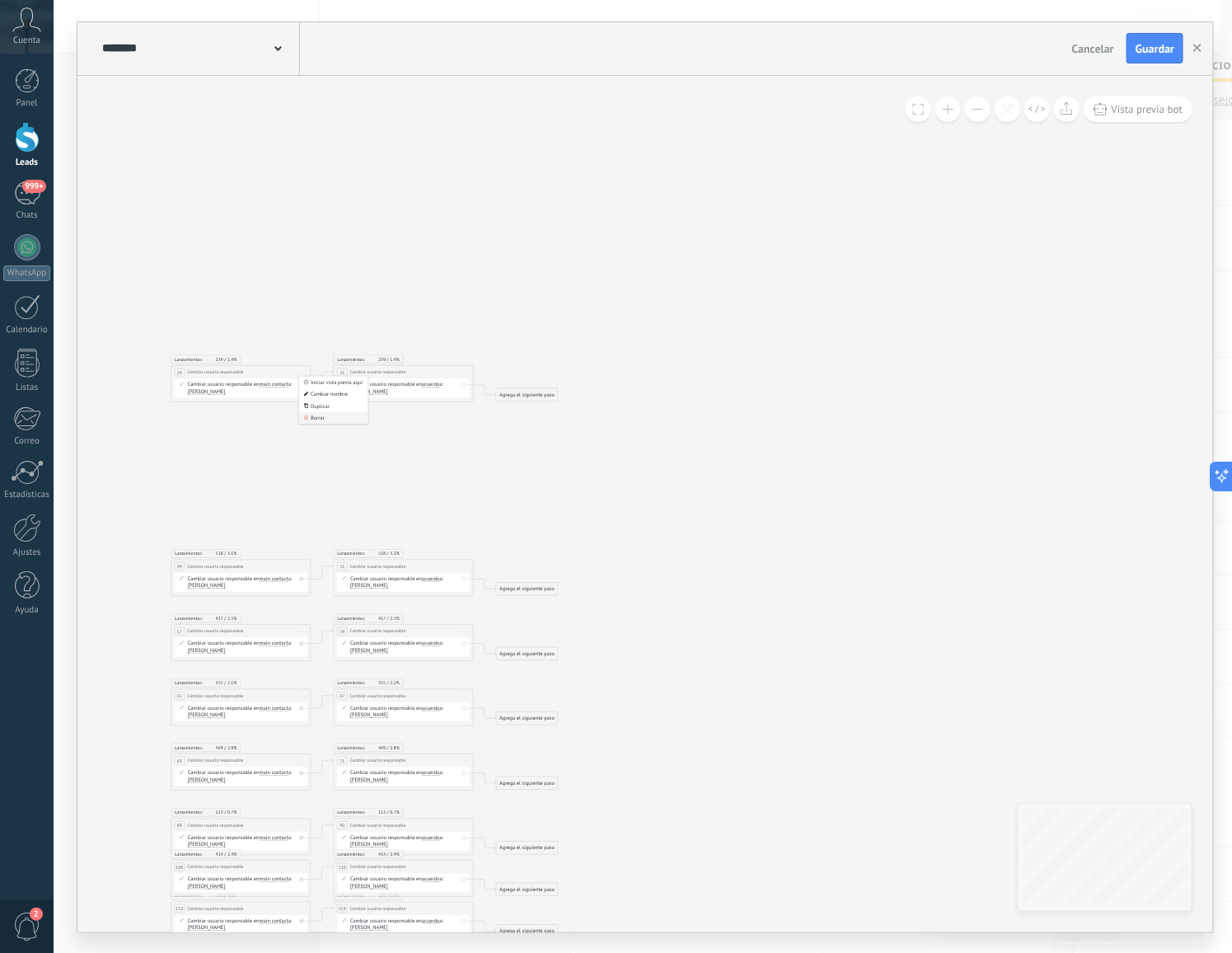 click on "Borrar" at bounding box center (334, 417) 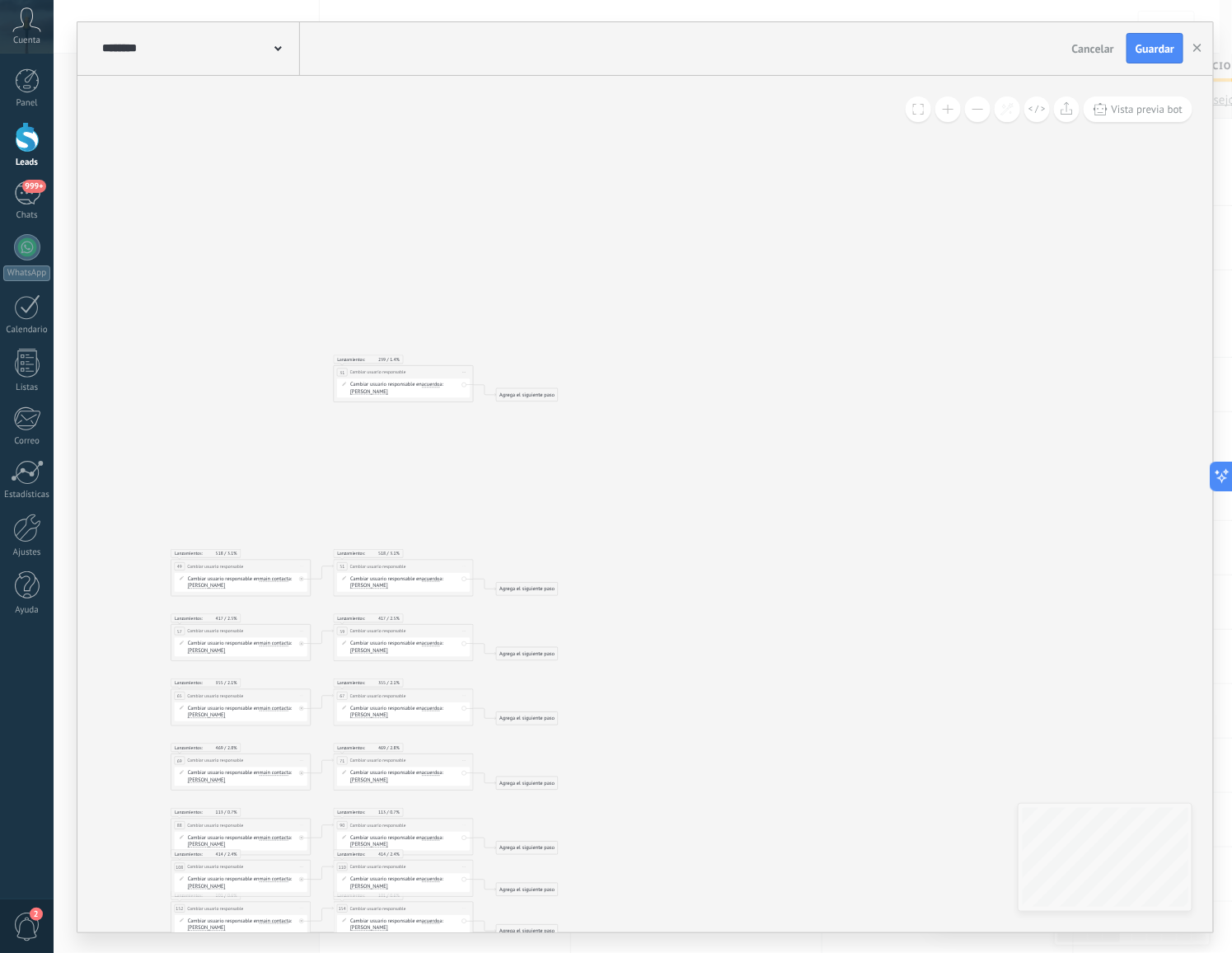 click on "Iniciar vista previa aquí
Cambiar nombre
Duplicar
Borrar" at bounding box center (465, 372) 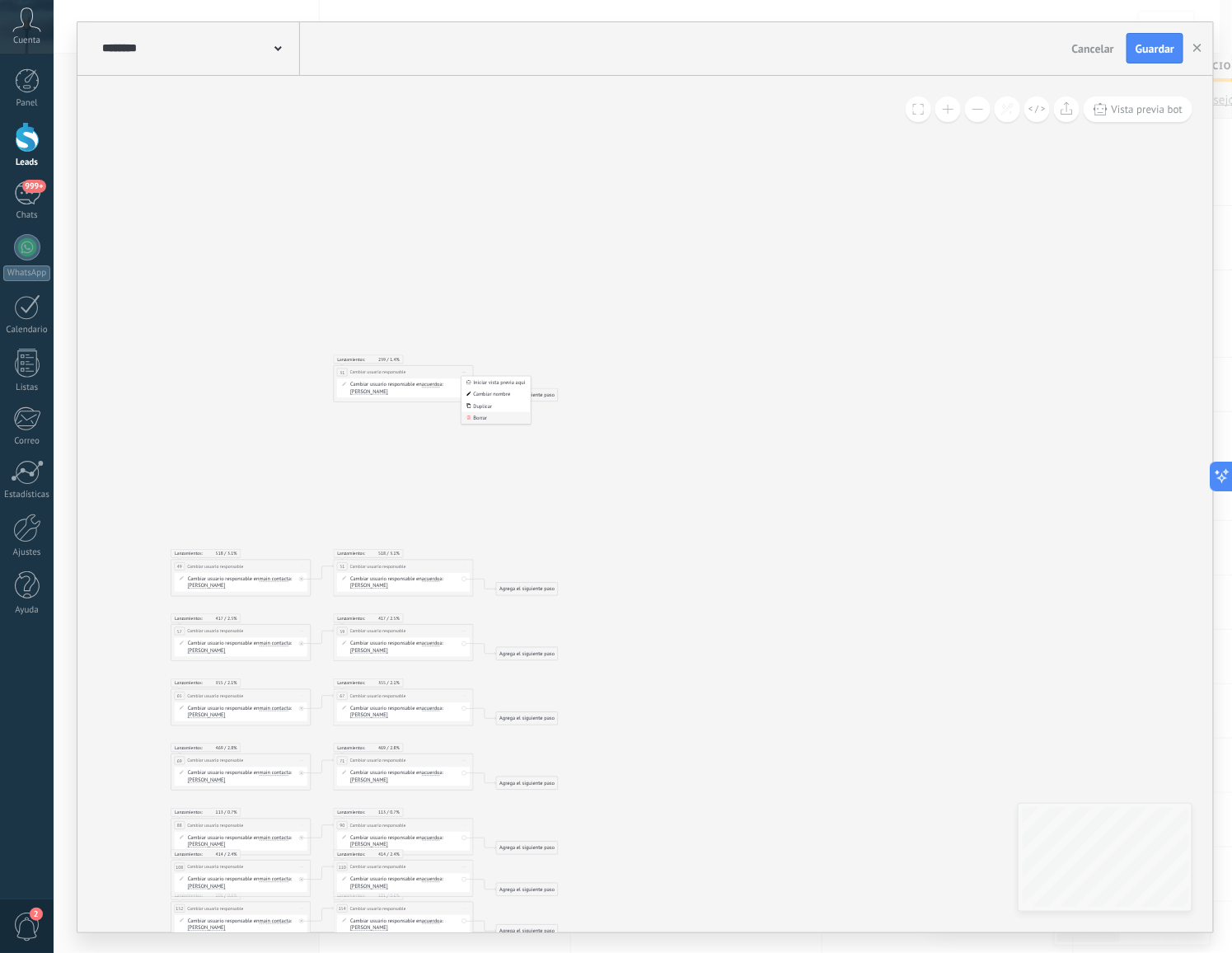 click on "Borrar" at bounding box center (496, 417) 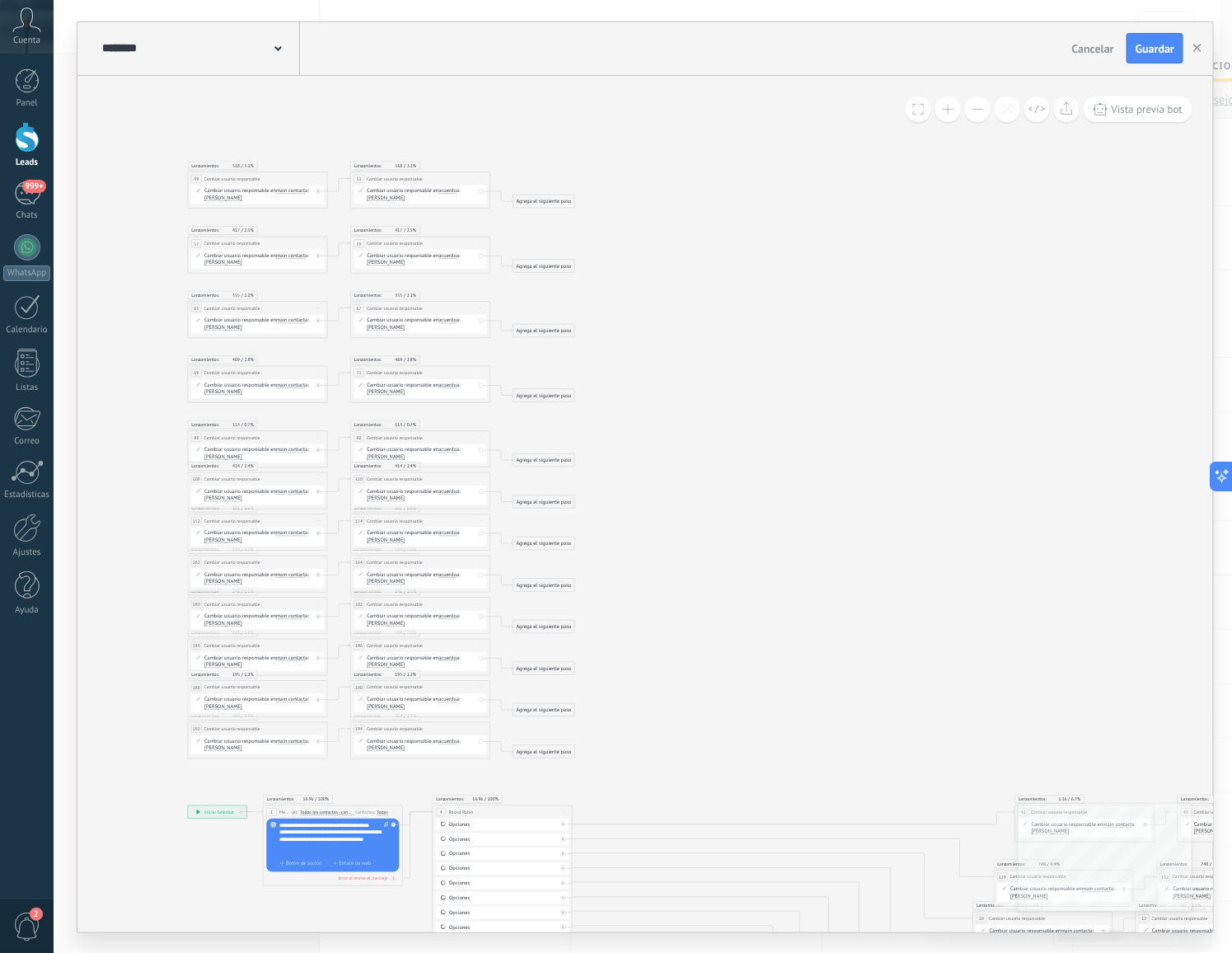 click on "Iniciar vista previa aquí
Cambiar nombre
Duplicar
Borrar" at bounding box center (319, 178) 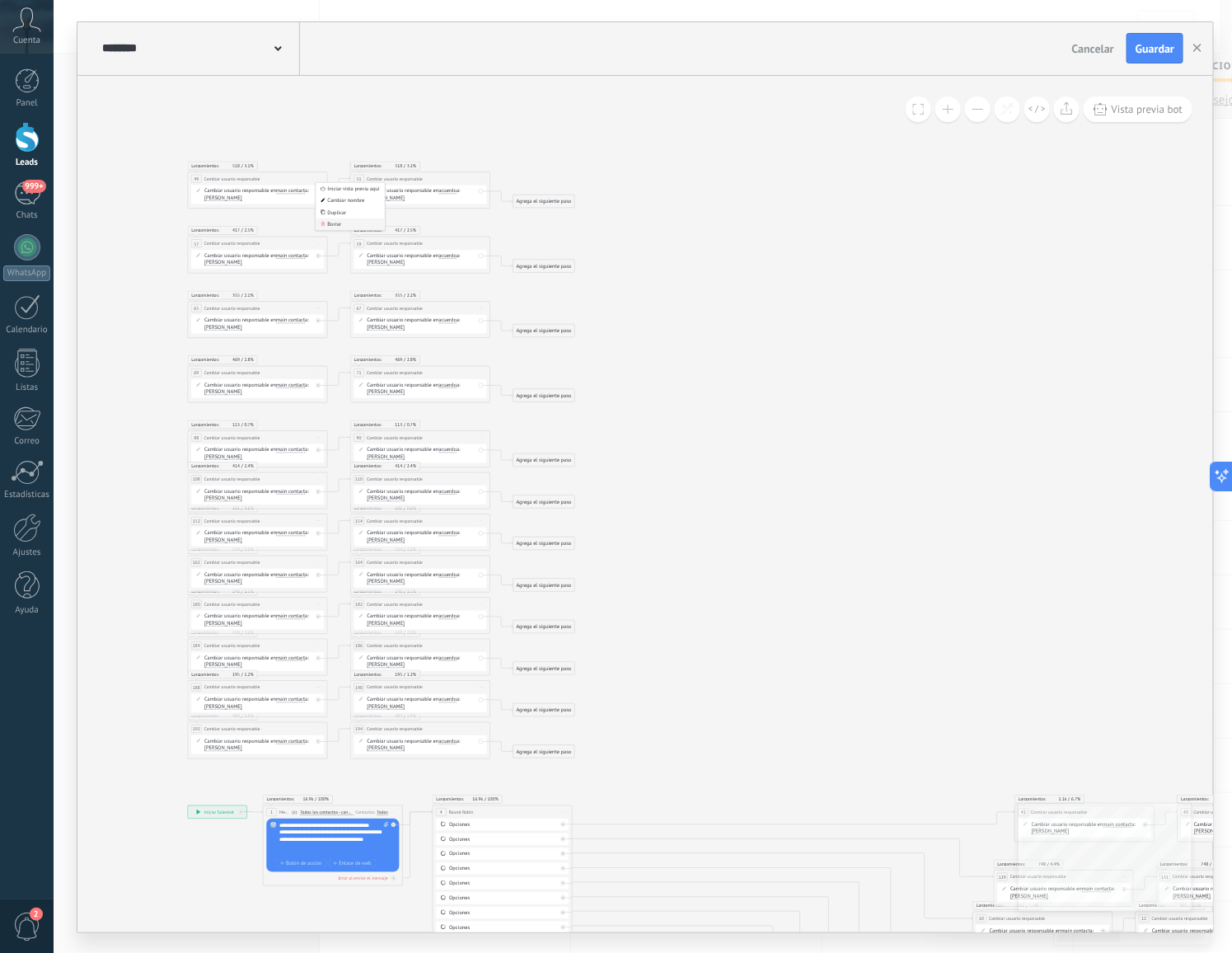 click on "Borrar" at bounding box center [350, 223] 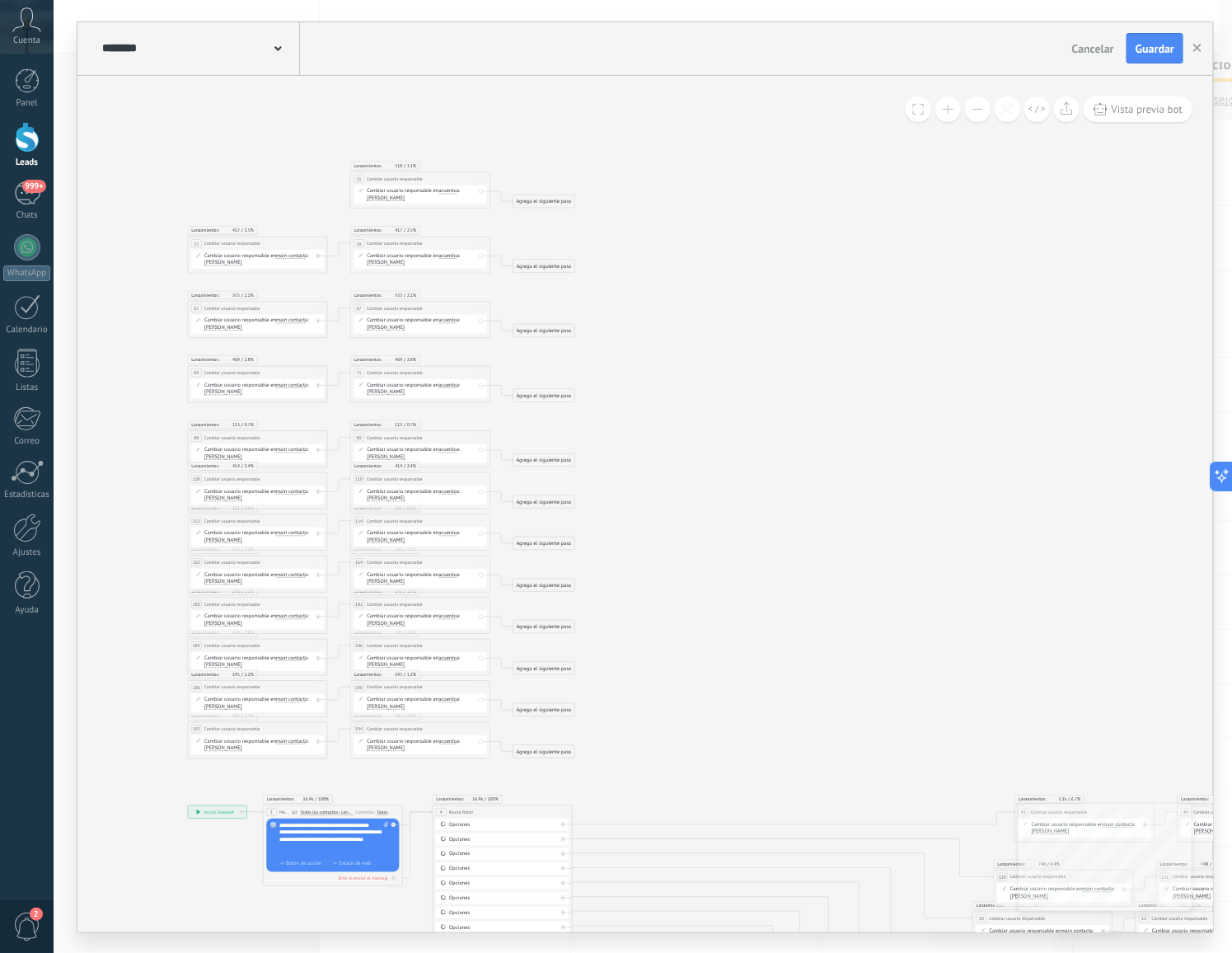 click on "Iniciar vista previa aquí
Cambiar nombre
Duplicar
Borrar" at bounding box center (481, 178) 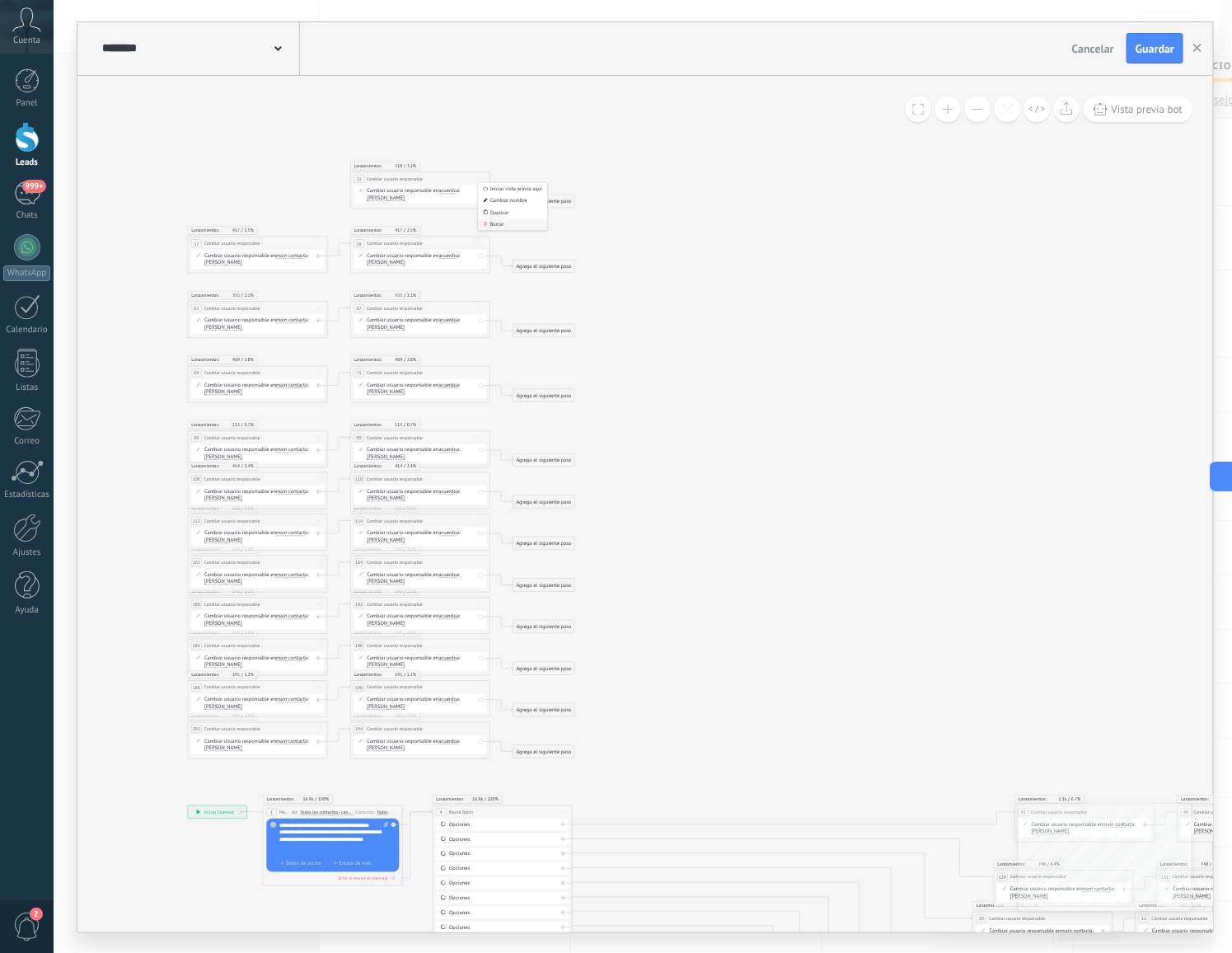 click on "Borrar" at bounding box center [513, 223] 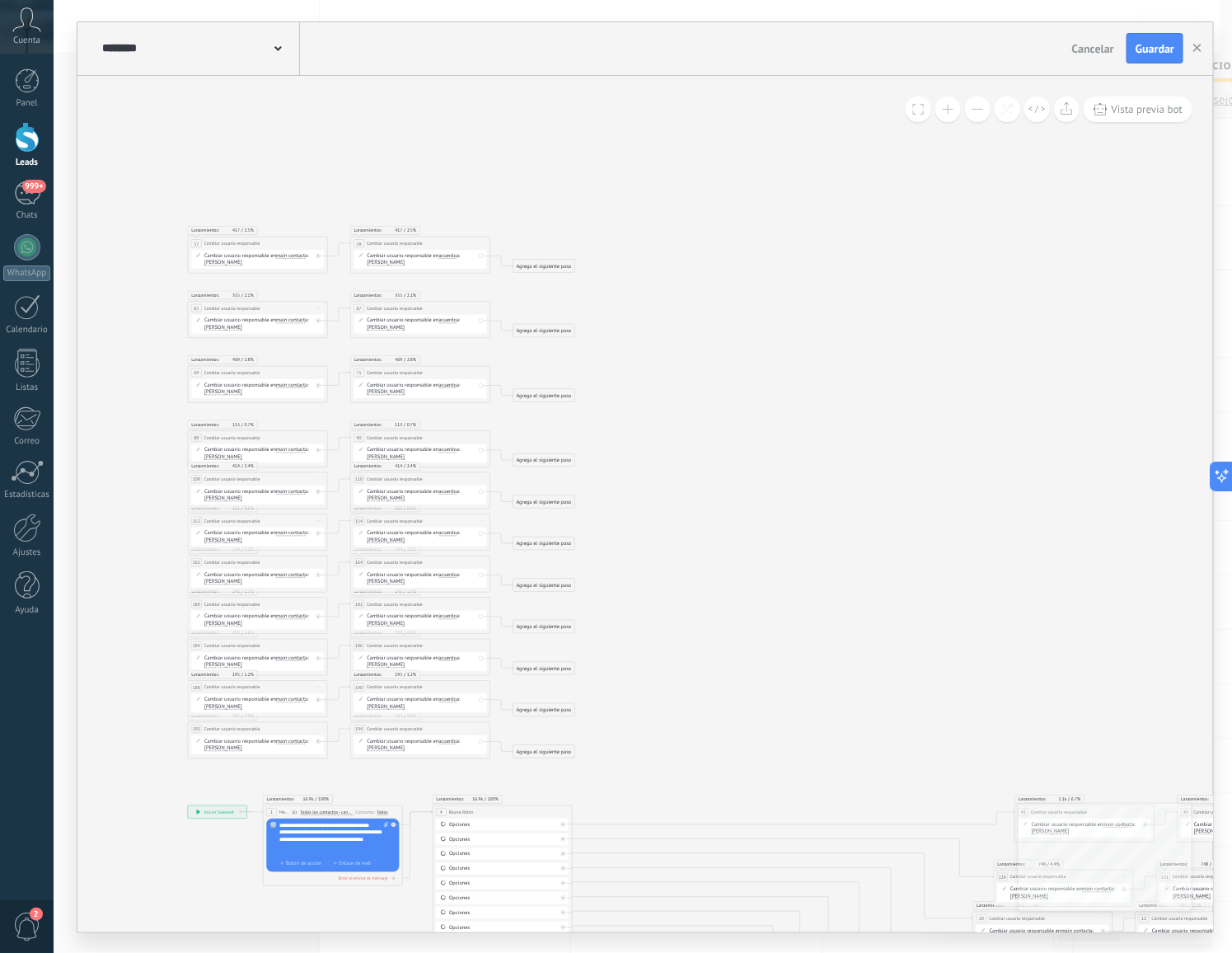 click on "Iniciar vista previa aquí
Cambiar nombre
Duplicar
Borrar" at bounding box center [319, 243] 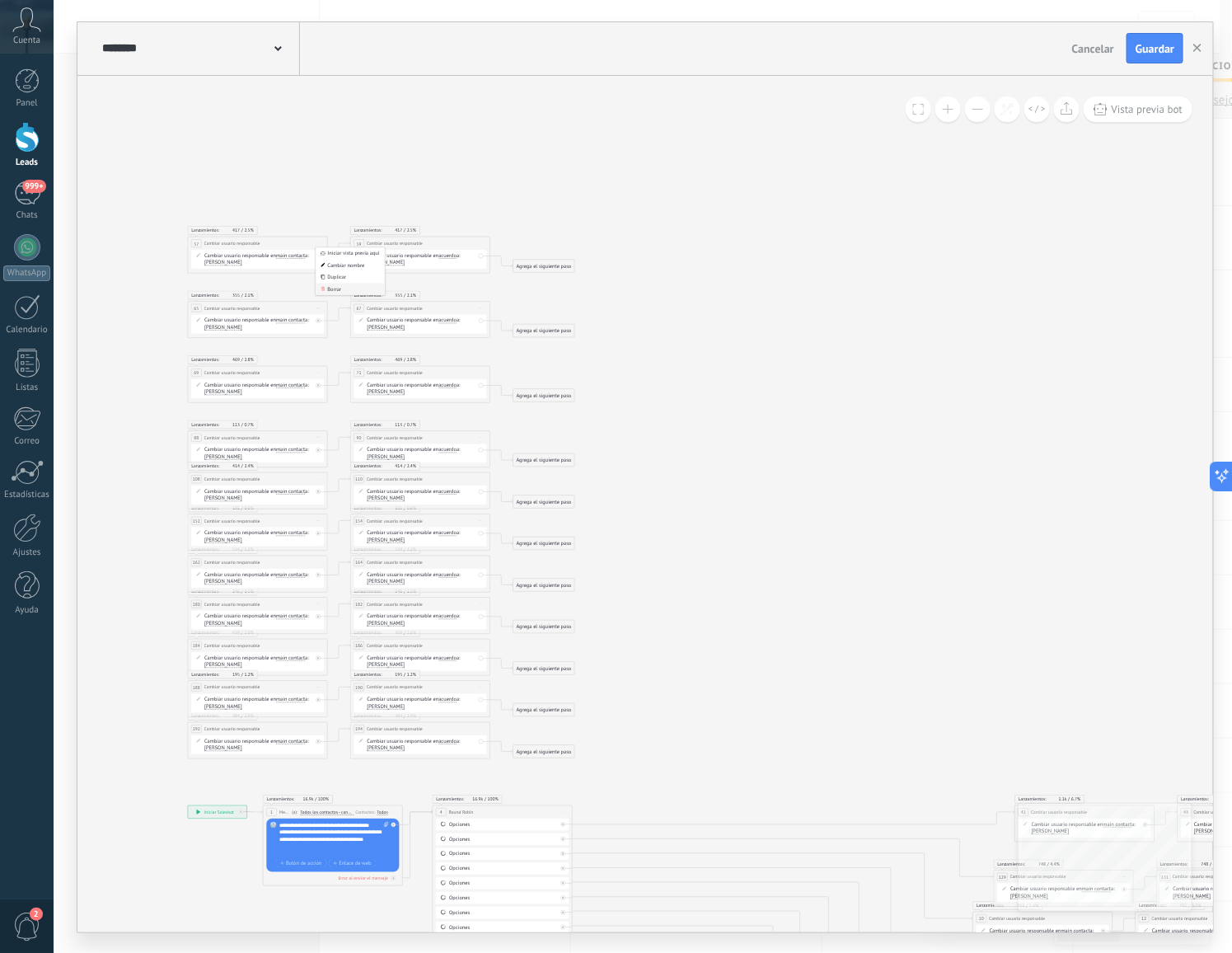 click on "Borrar" at bounding box center (350, 289) 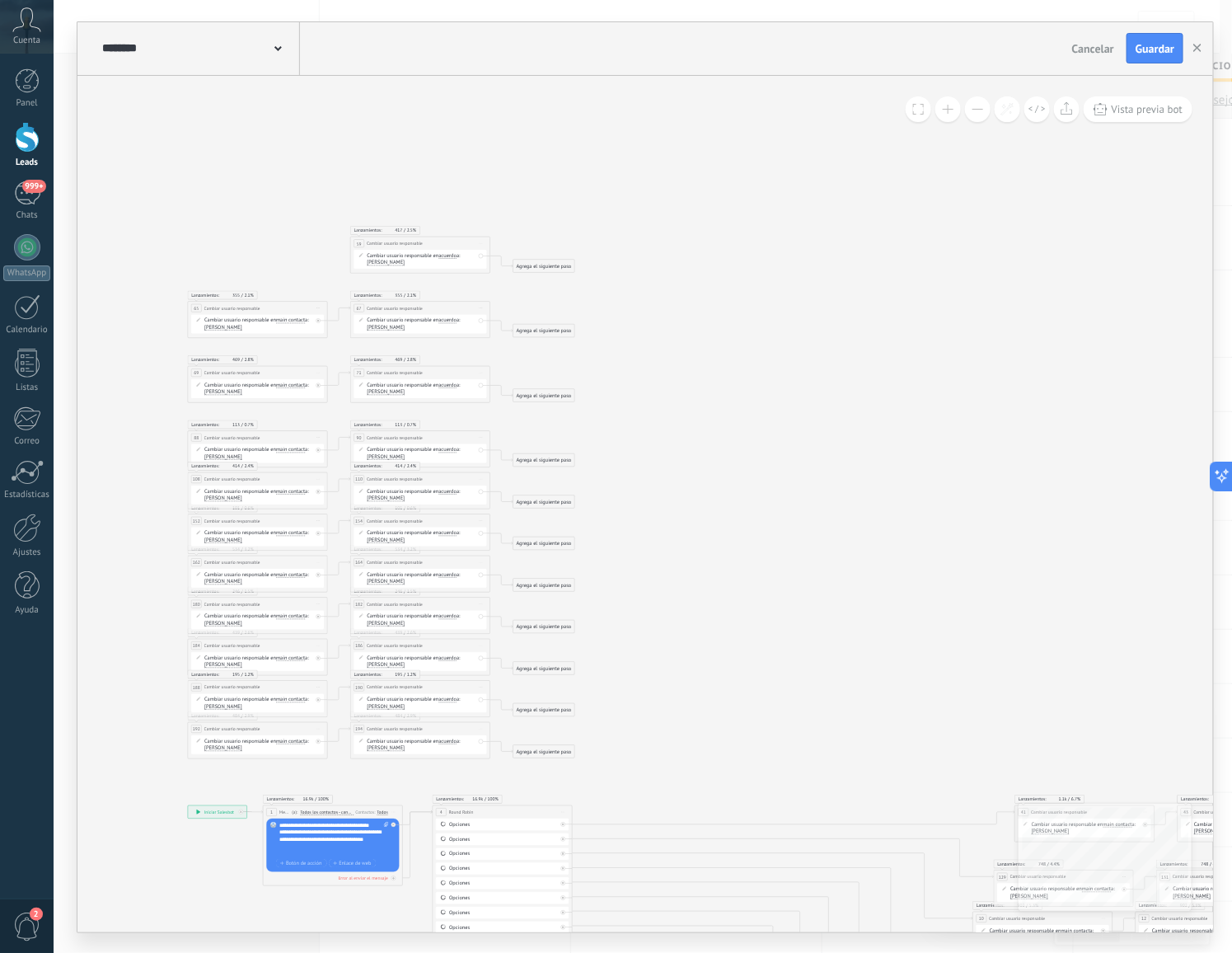 click 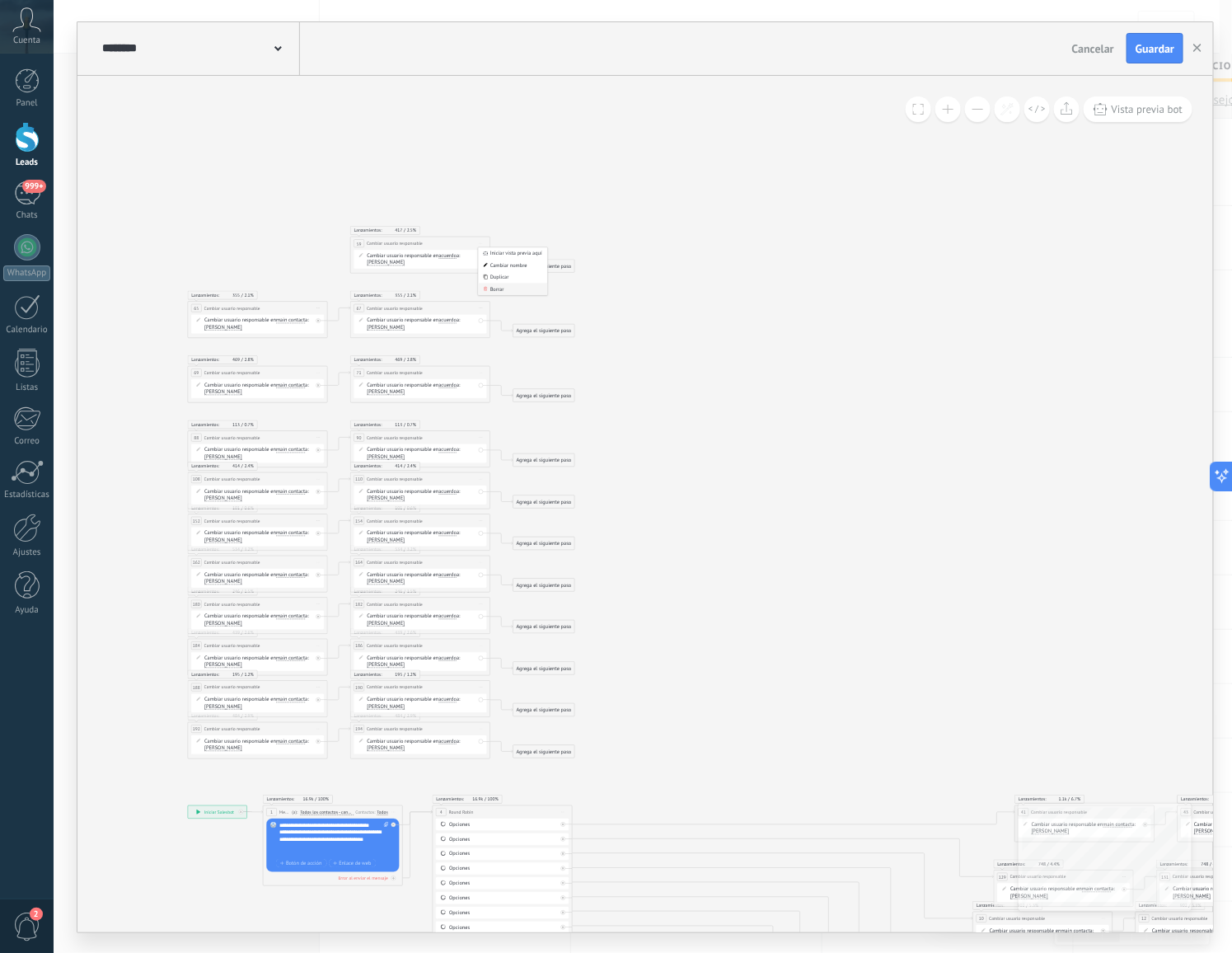 click on "Borrar" at bounding box center [513, 289] 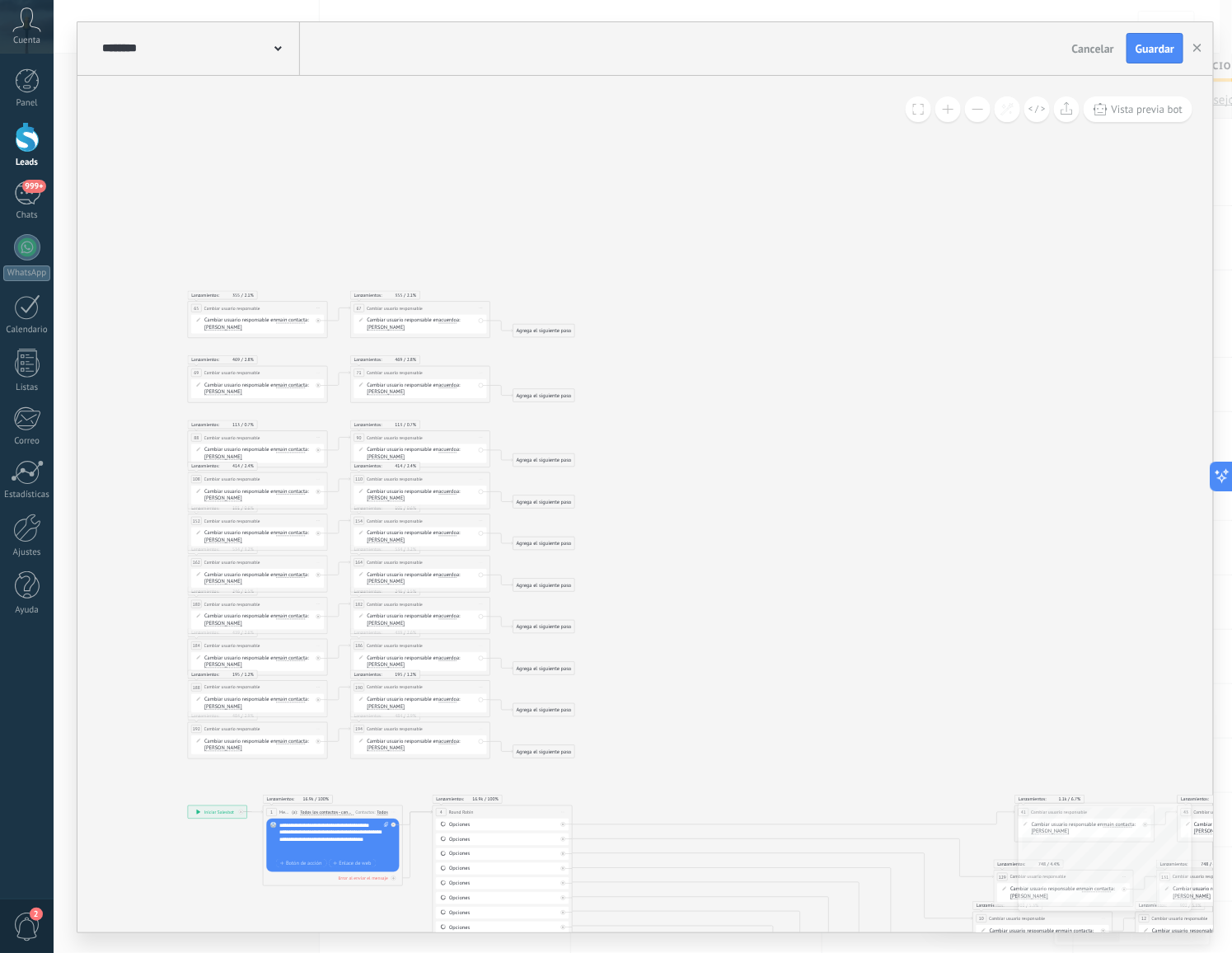 click on "Iniciar vista previa aquí
Cambiar nombre
Duplicar
Borrar" at bounding box center (319, 307) 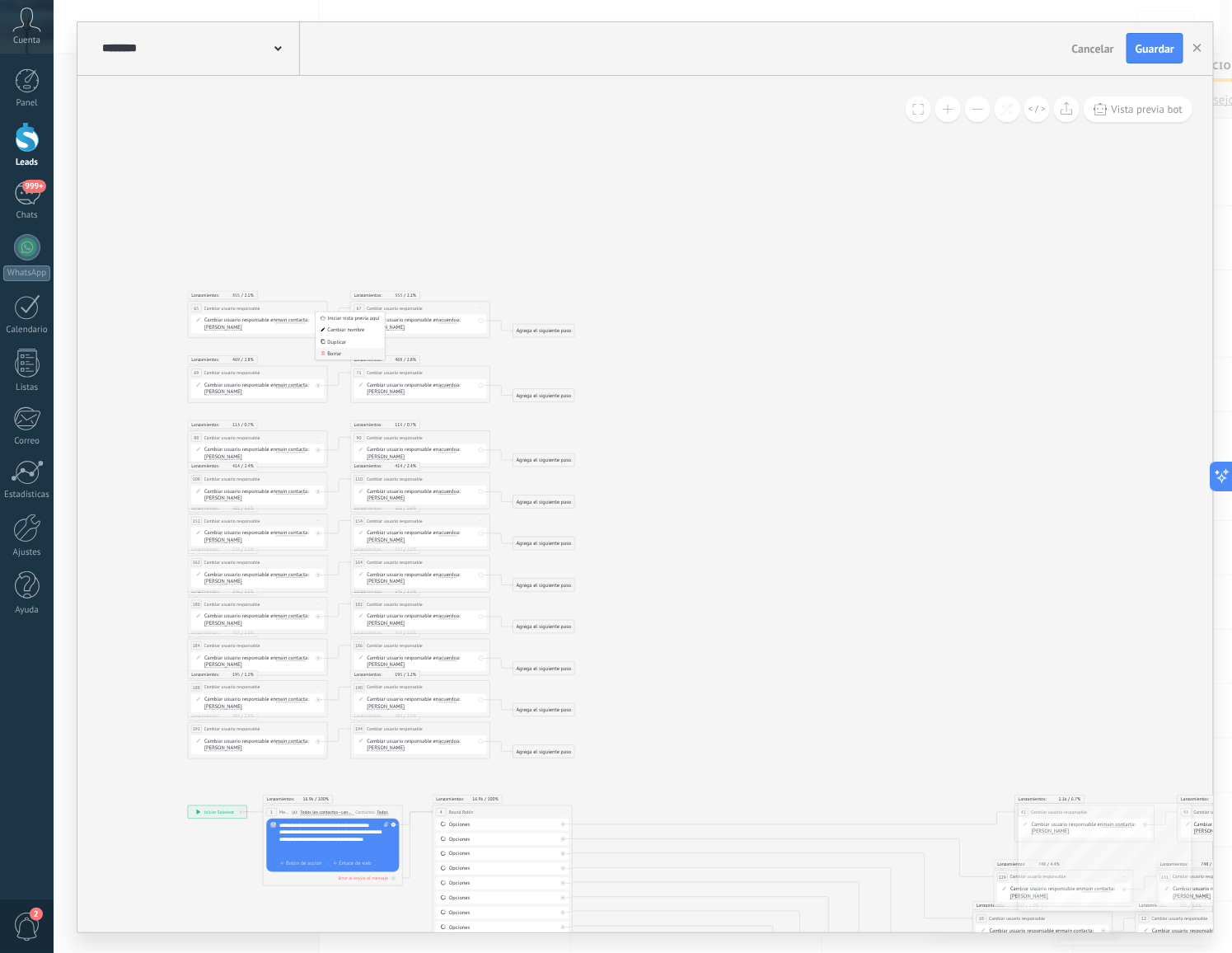 click on "Borrar" at bounding box center [350, 353] 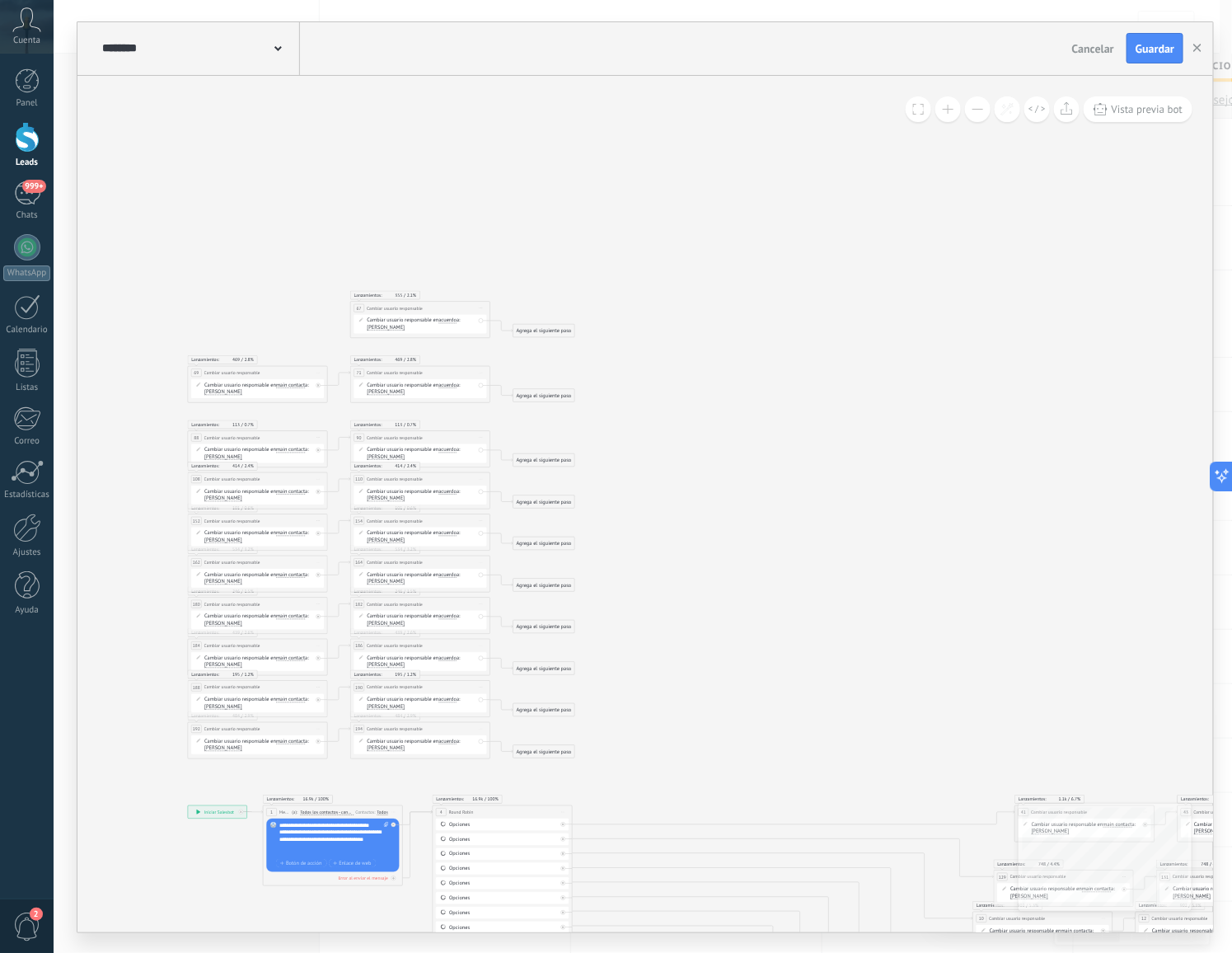 click on "Iniciar vista previa aquí
Cambiar nombre
Duplicar
Borrar" at bounding box center [481, 307] 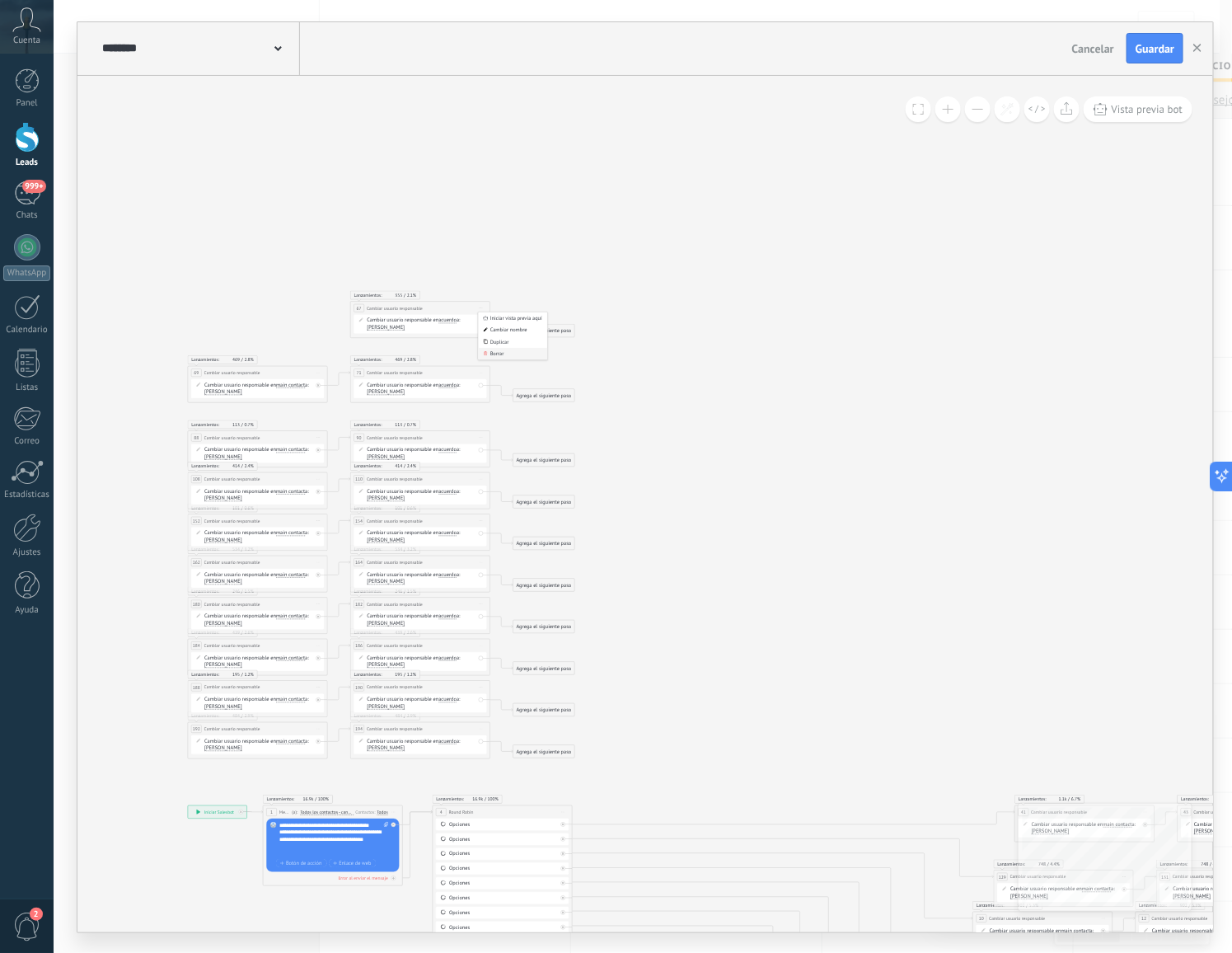 click on "Borrar" at bounding box center (513, 353) 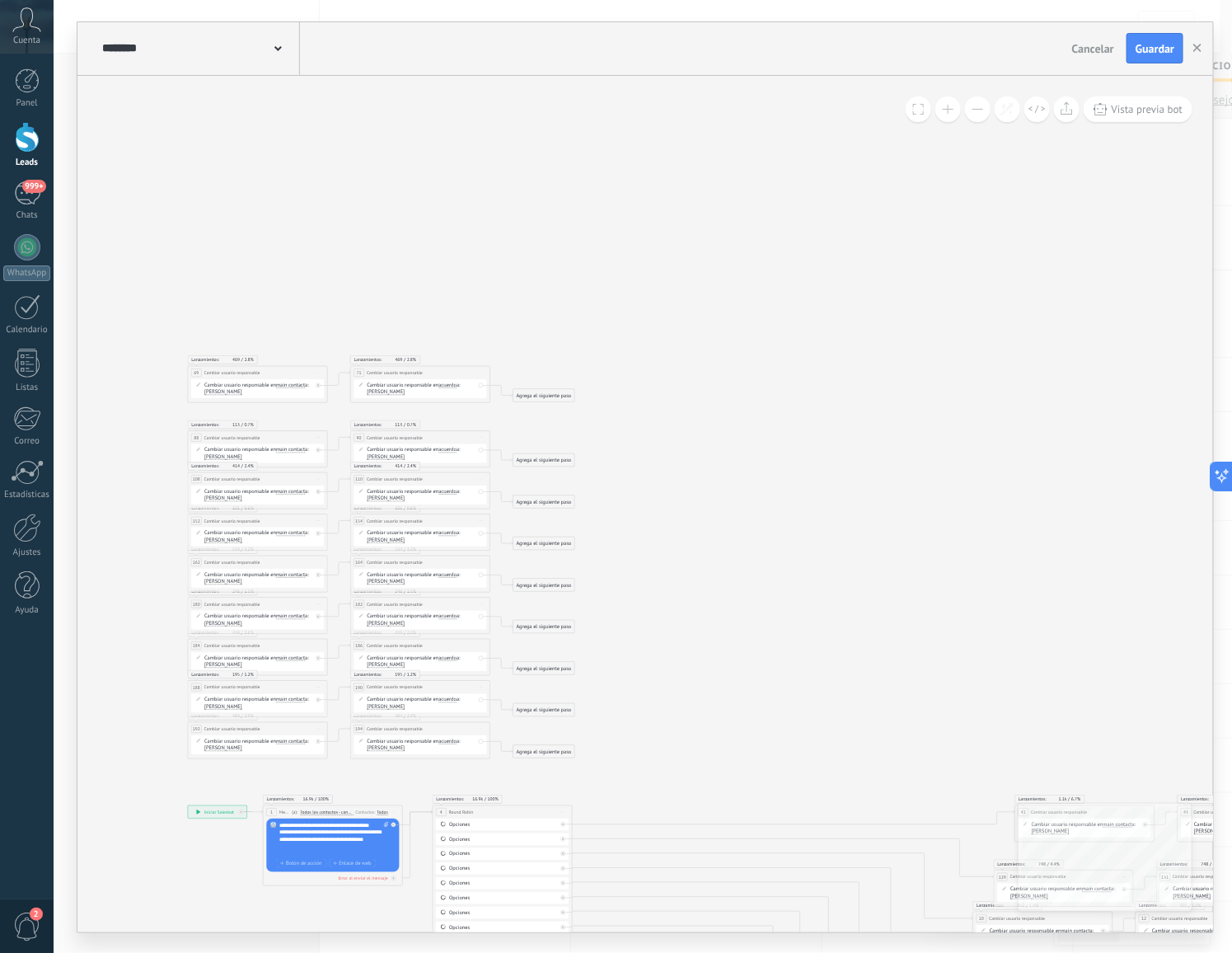 click on "Iniciar vista previa aquí
Cambiar nombre
Duplicar
Borrar" at bounding box center (319, 373) 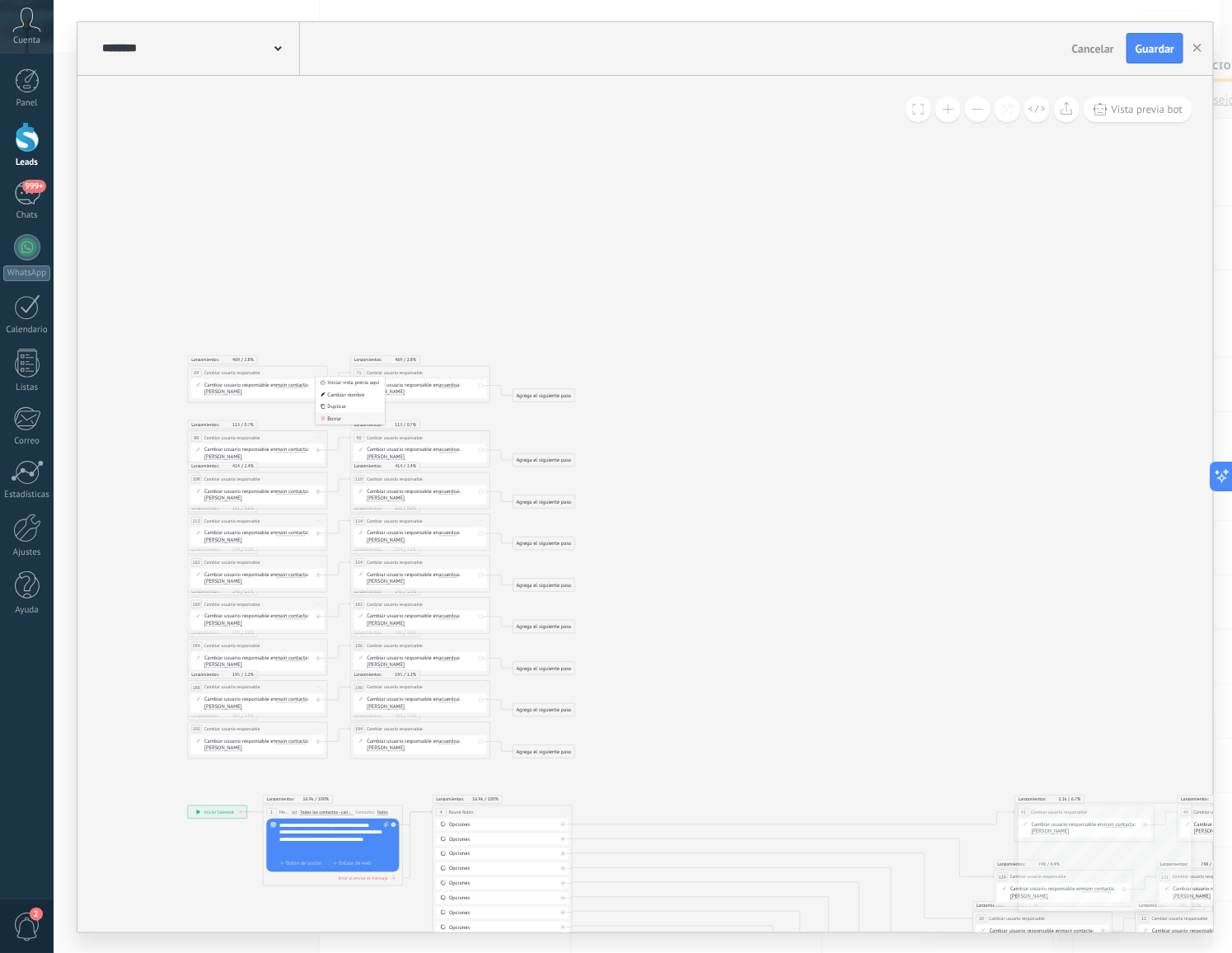 click on "Borrar" at bounding box center (350, 418) 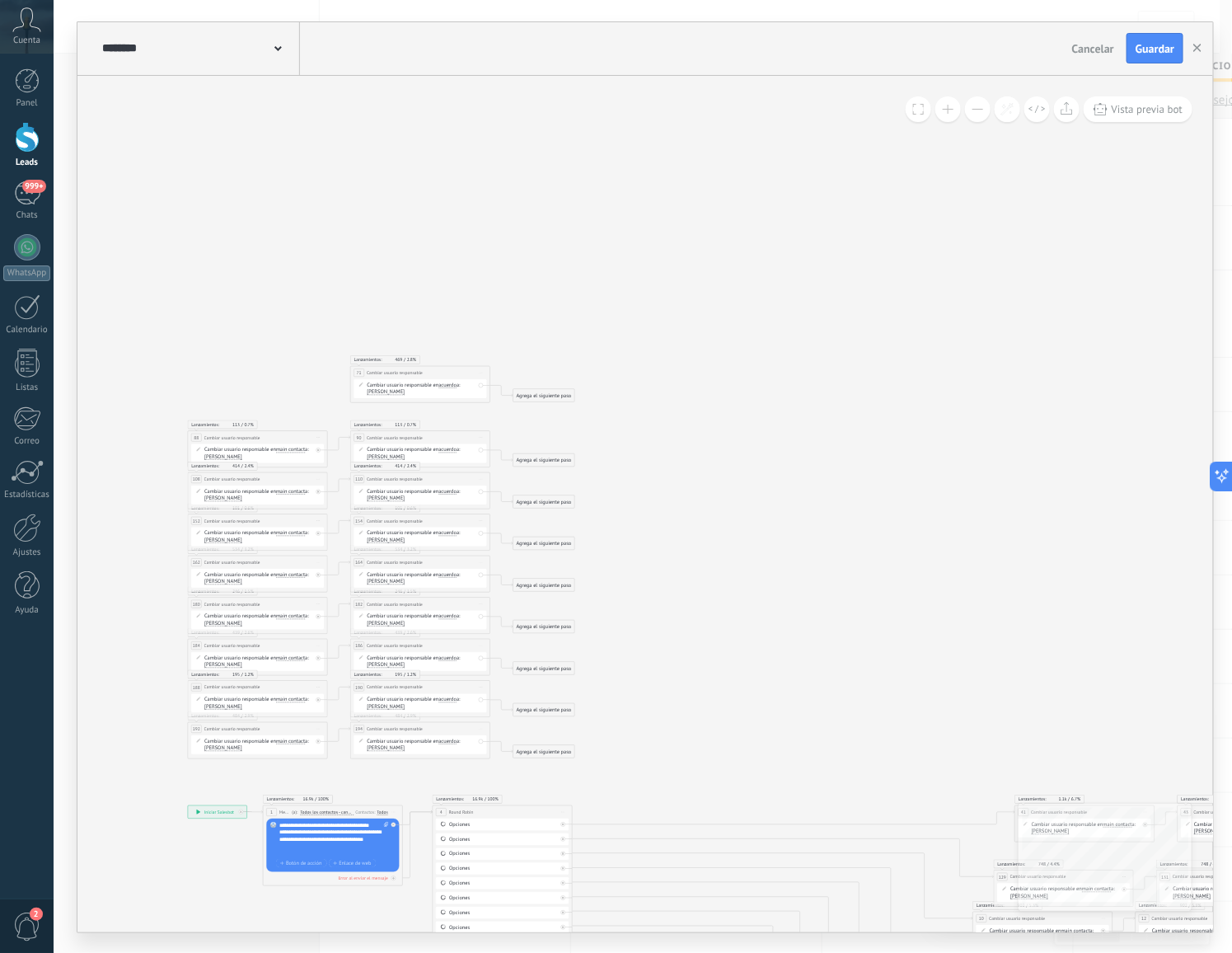 click on "Iniciar vista previa aquí
Cambiar nombre
Duplicar
Borrar" at bounding box center (481, 373) 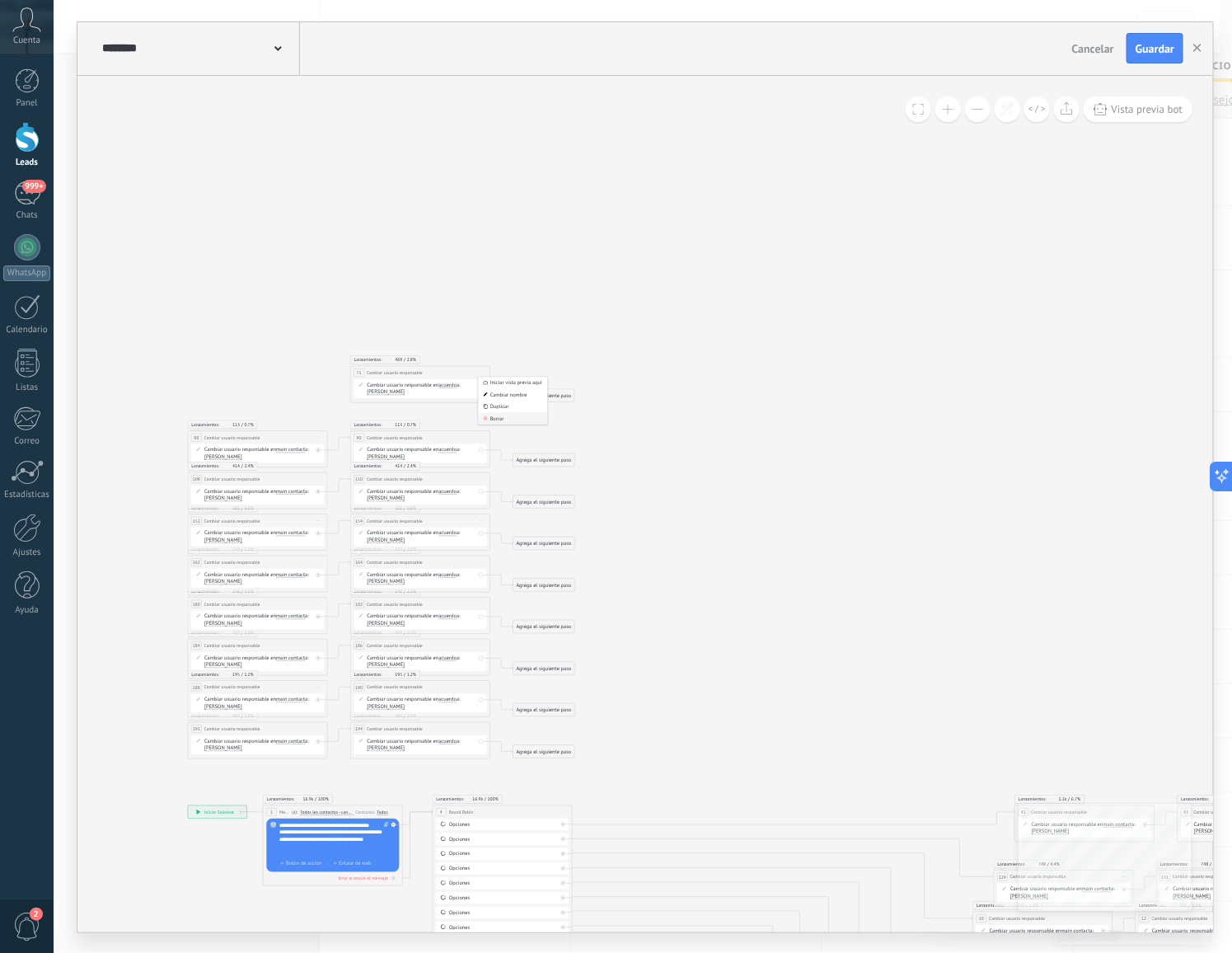 click on "Borrar" at bounding box center [513, 418] 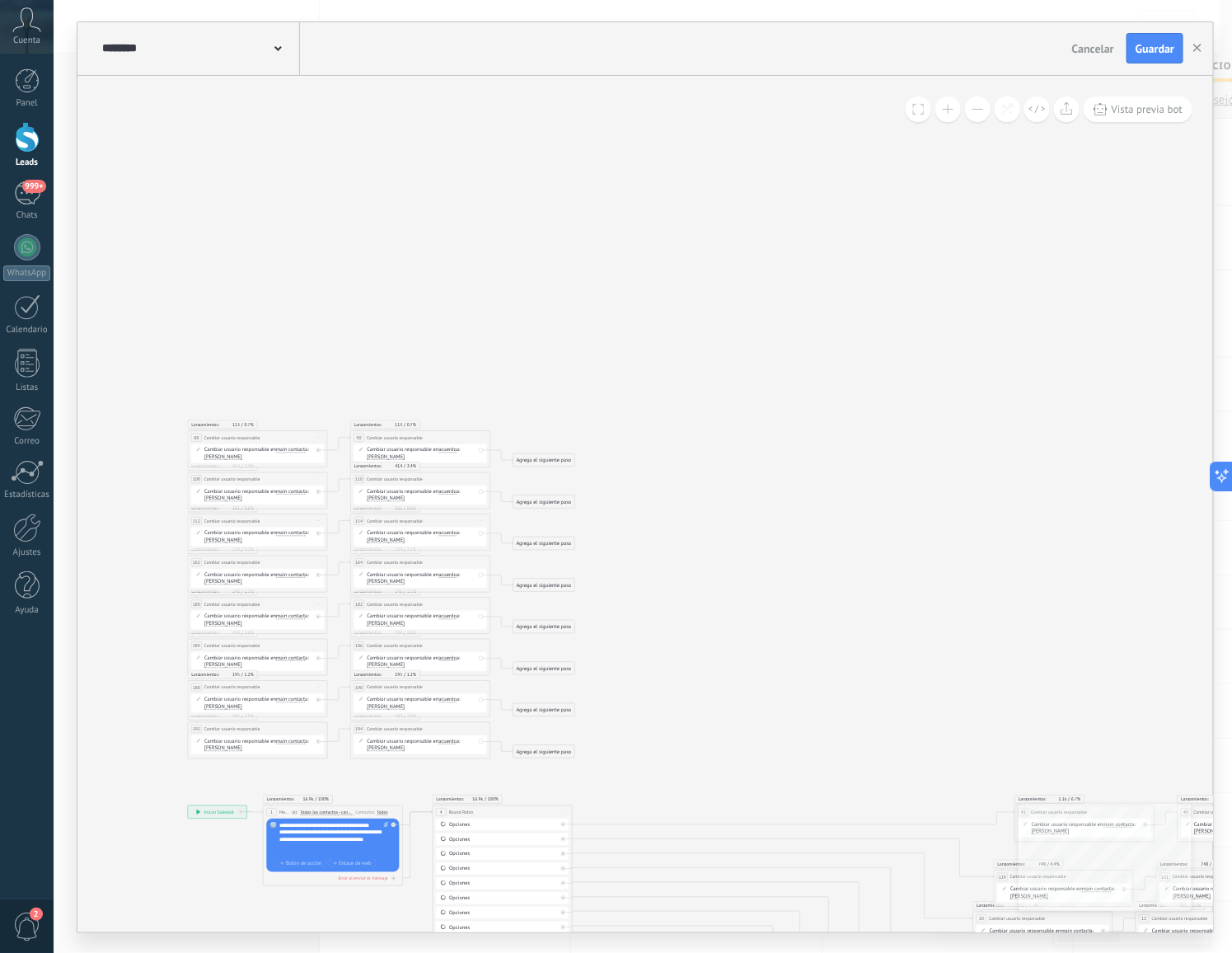 click on "Iniciar vista previa aquí
Cambiar nombre
Duplicar
Borrar" at bounding box center (319, 437) 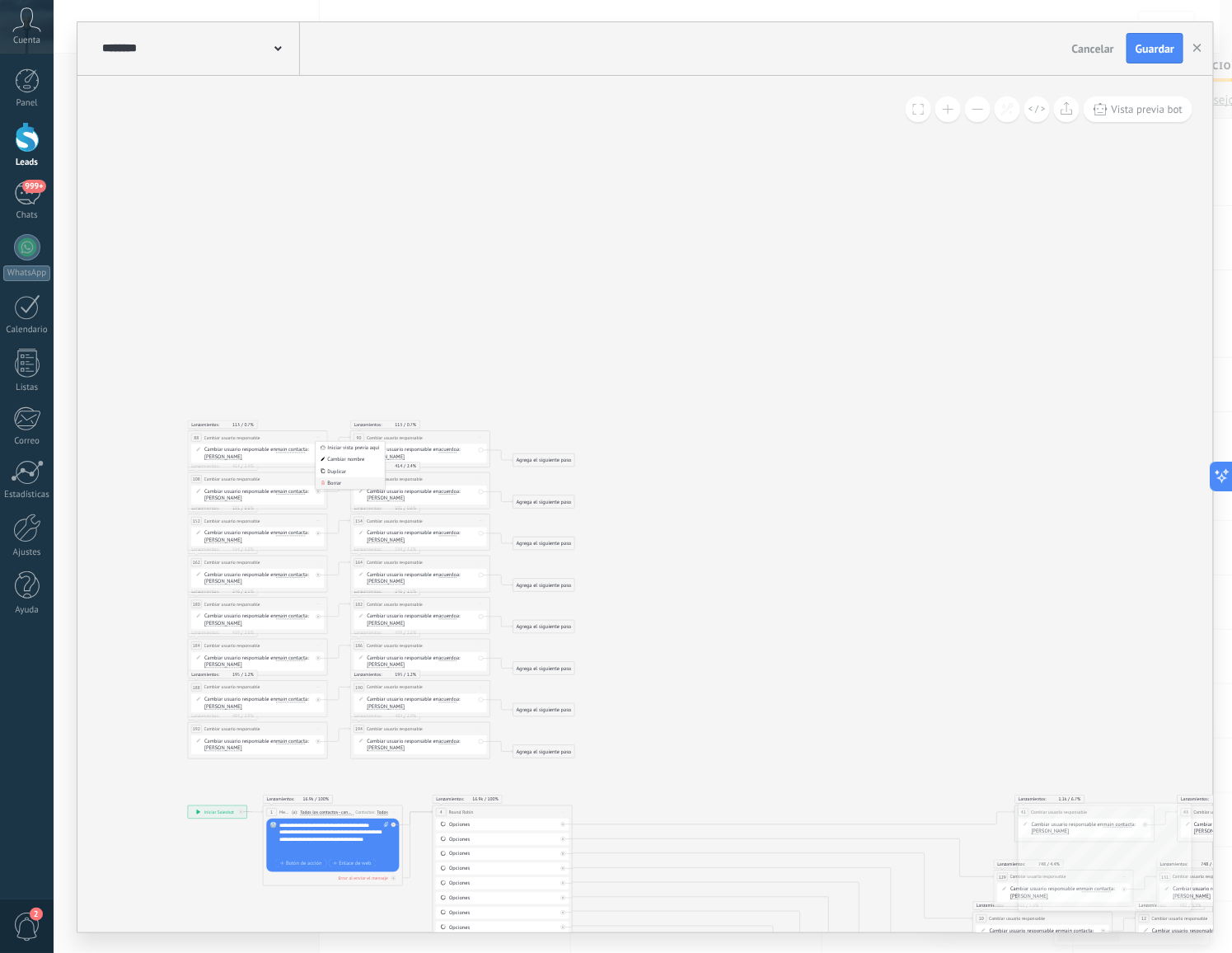click on "Borrar" at bounding box center [350, 482] 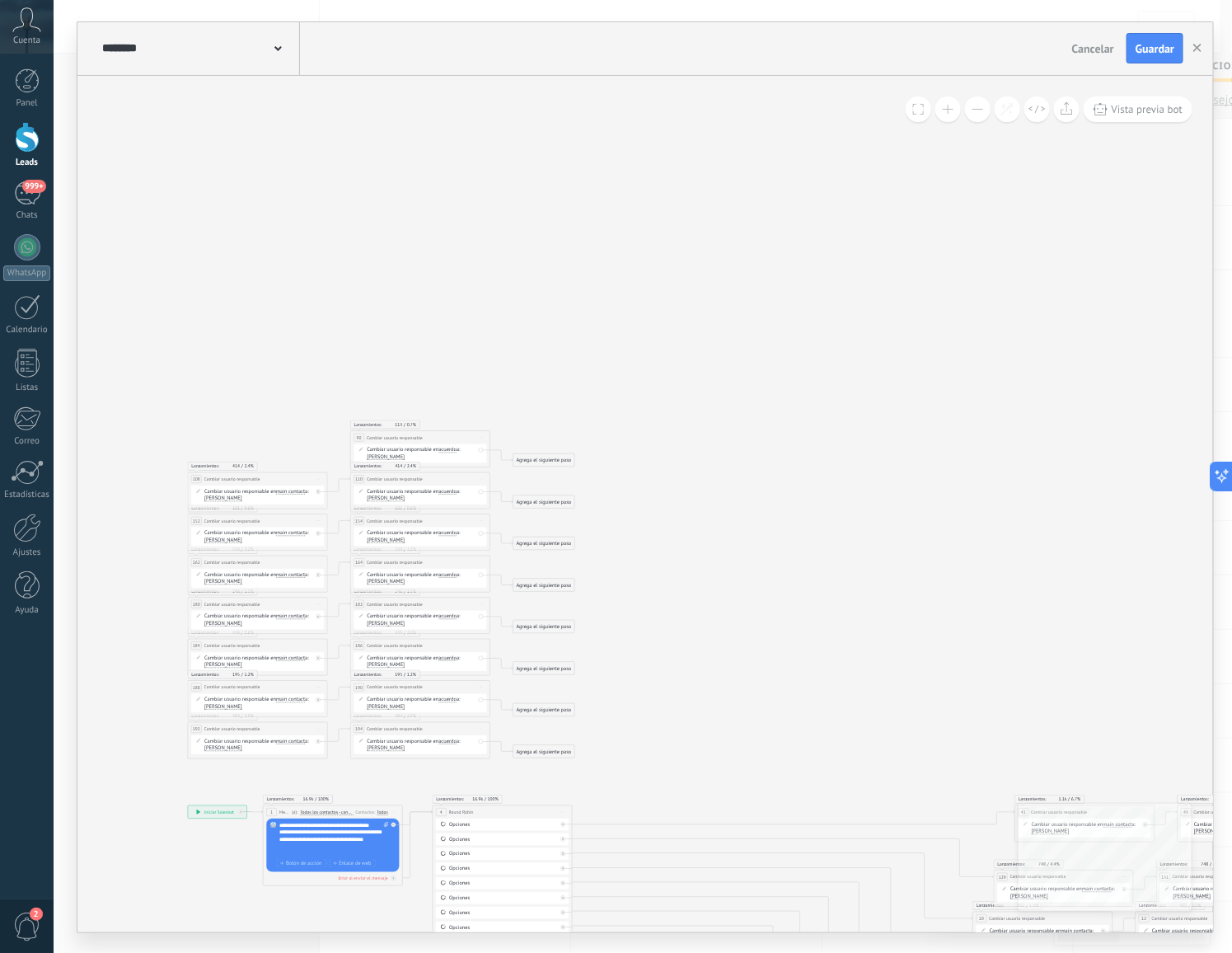 click on "Iniciar vista previa aquí
Cambiar nombre
Duplicar
Borrar" at bounding box center [481, 437] 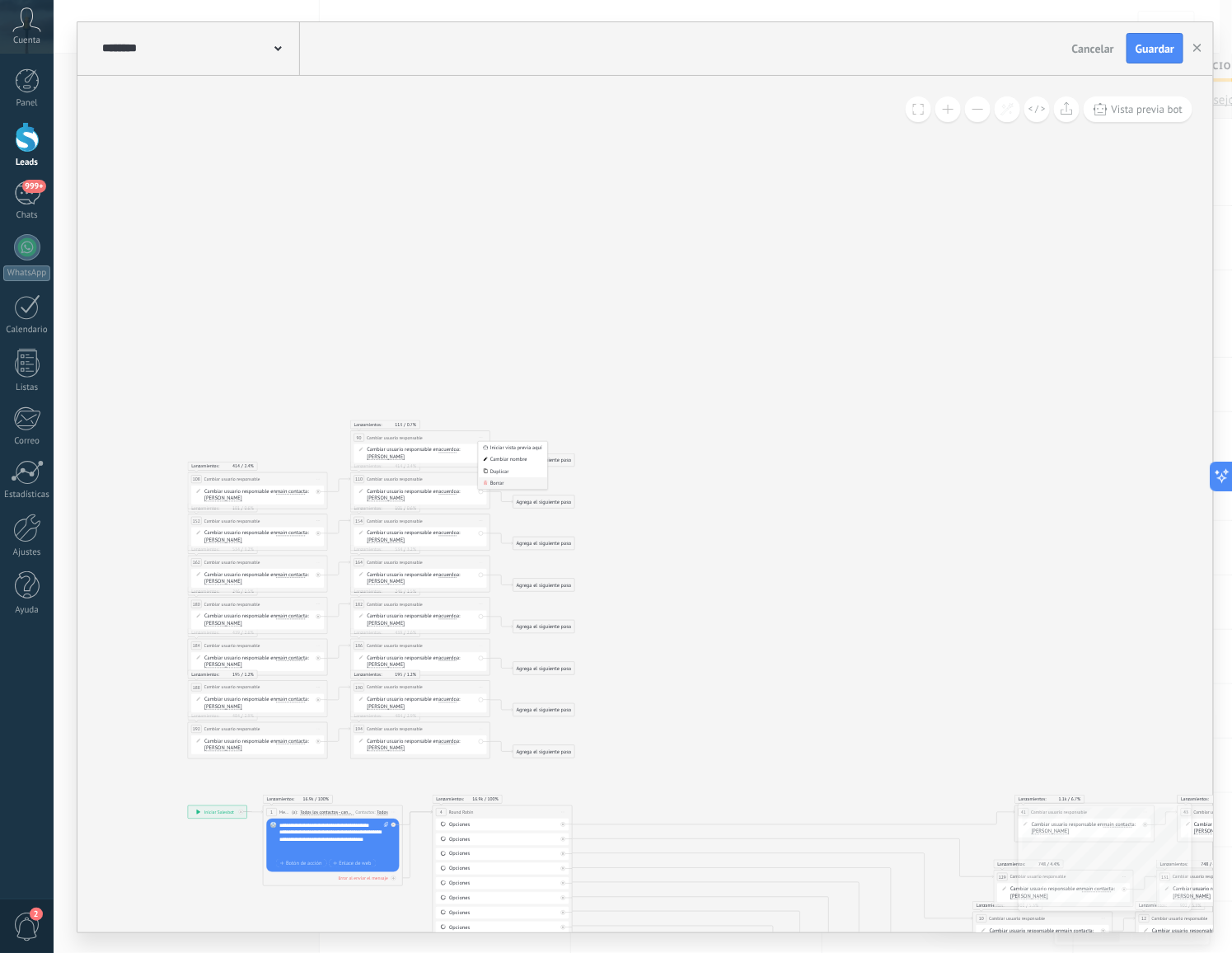 click on "Borrar" at bounding box center [513, 482] 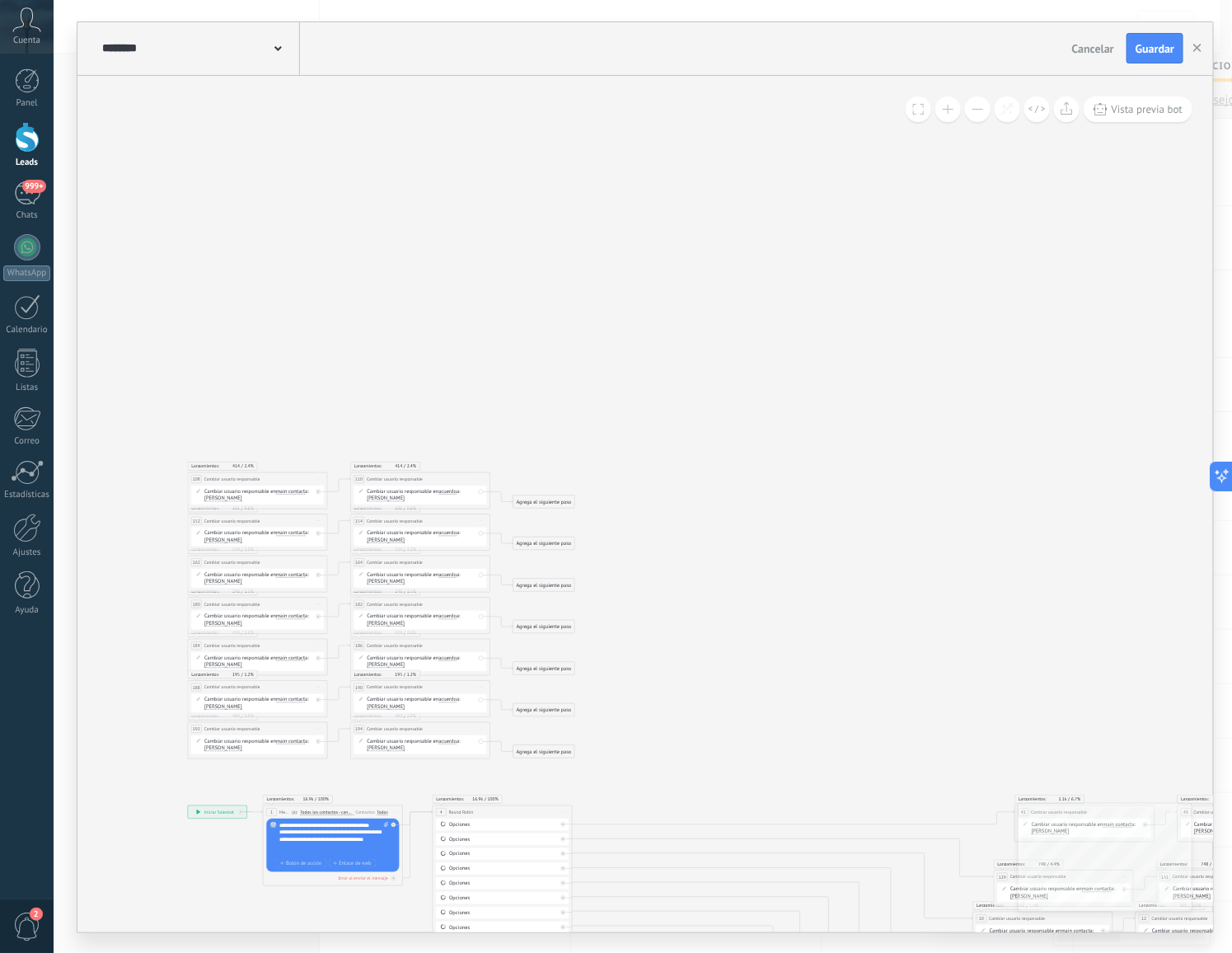 click on "Iniciar vista previa aquí
Cambiar nombre
Duplicar
Borrar" at bounding box center (319, 479) 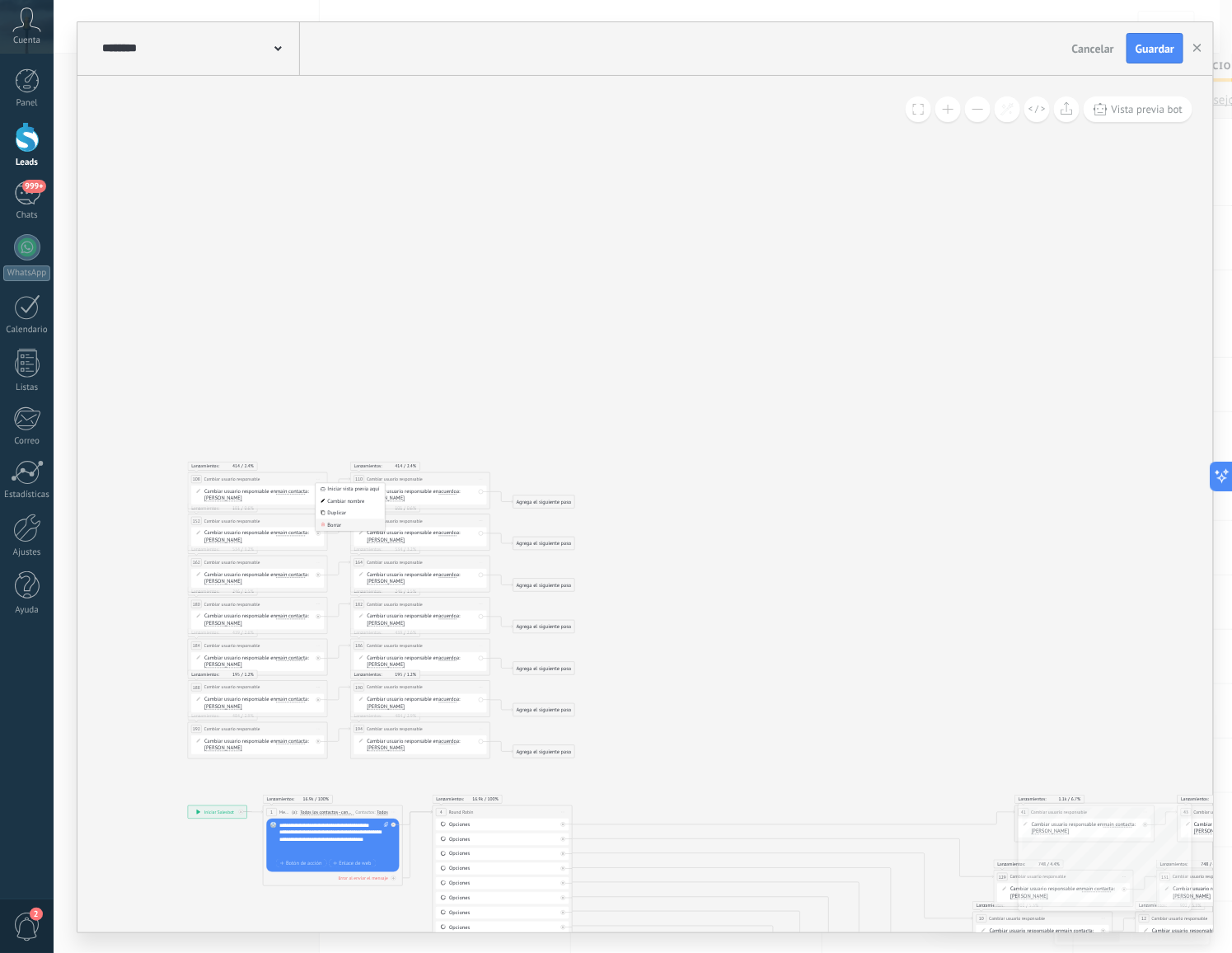 click on "Borrar" at bounding box center (350, 524) 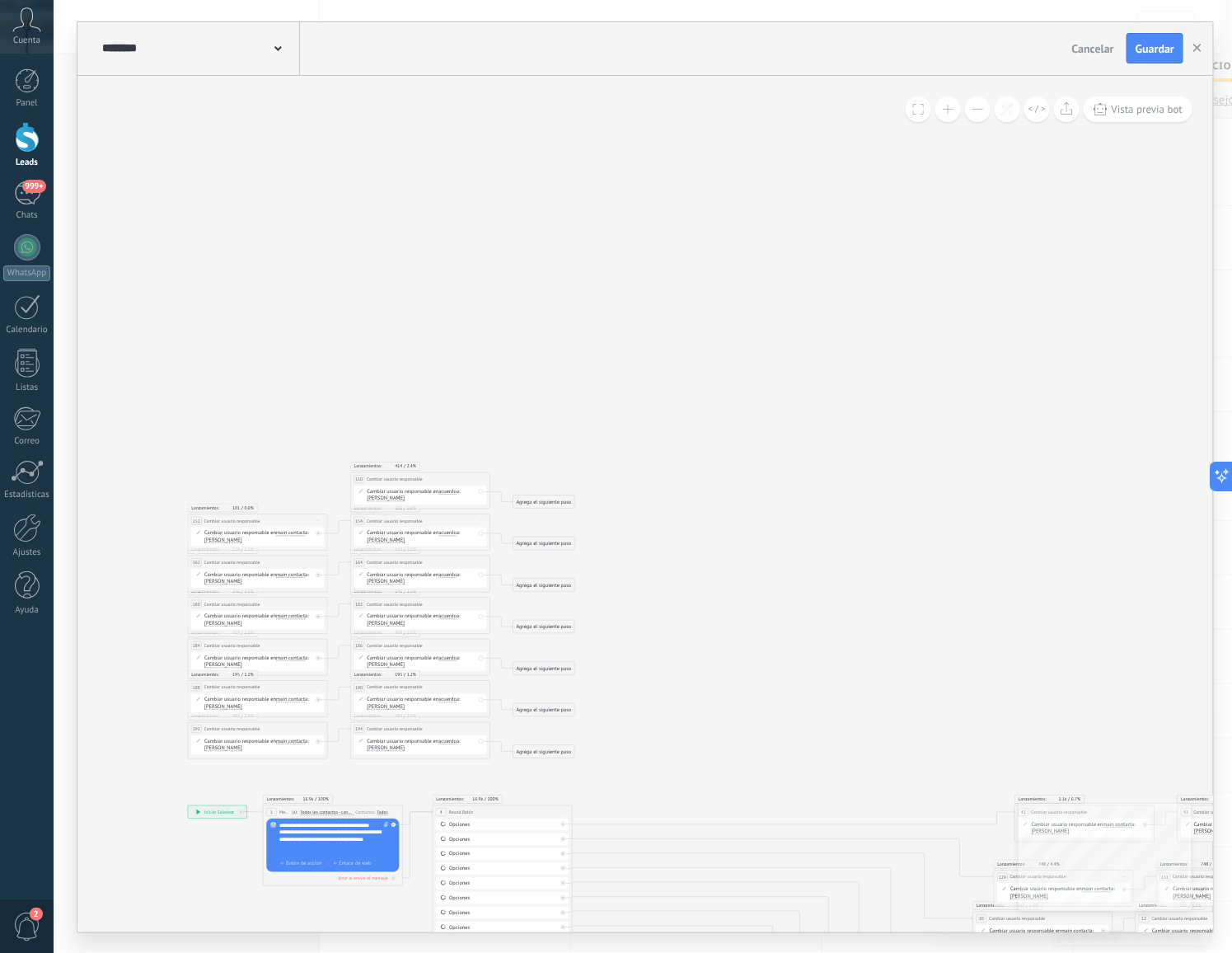 click on "Iniciar vista previa aquí
Cambiar nombre
Duplicar
Borrar" at bounding box center (481, 479) 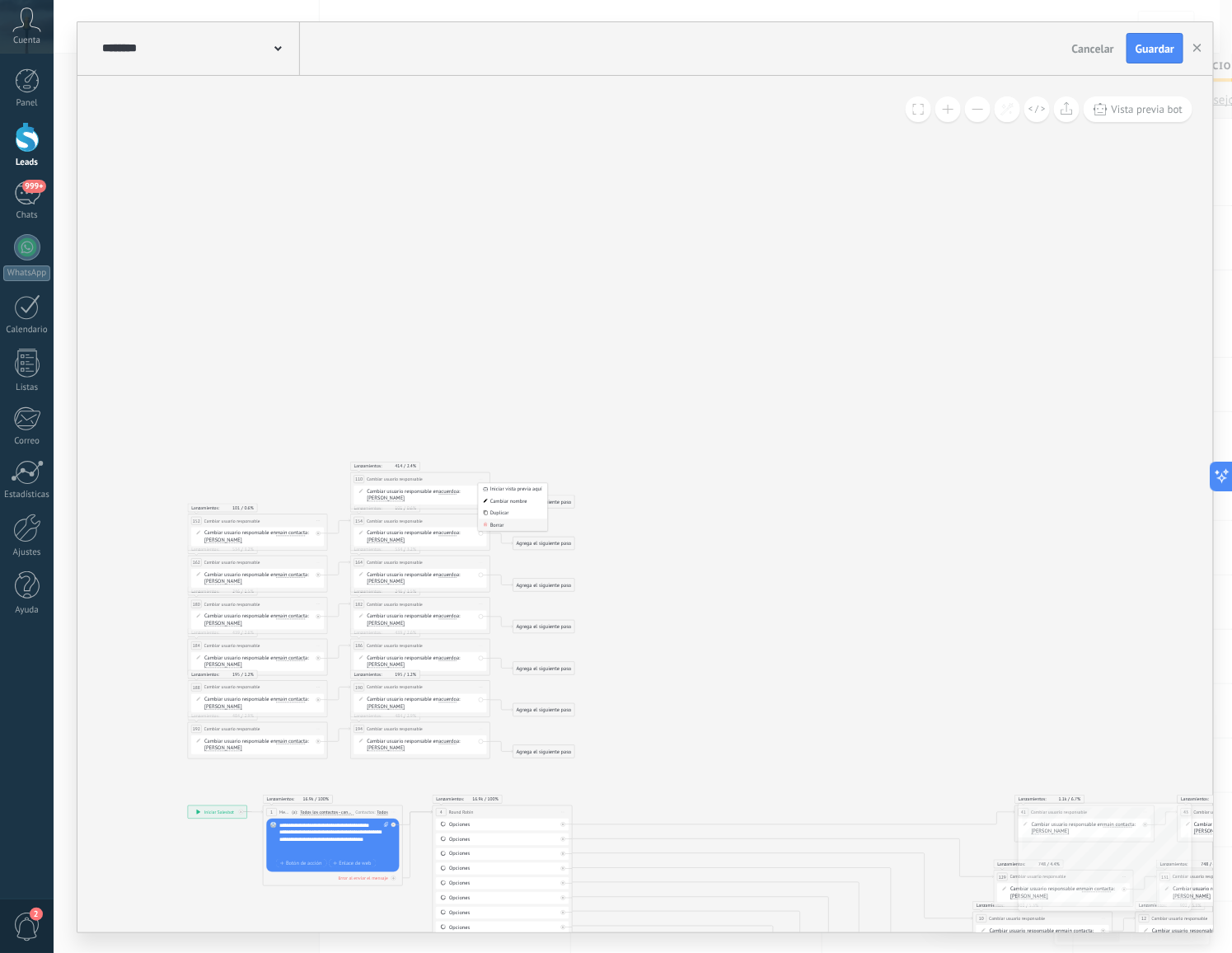 click on "Borrar" at bounding box center (513, 524) 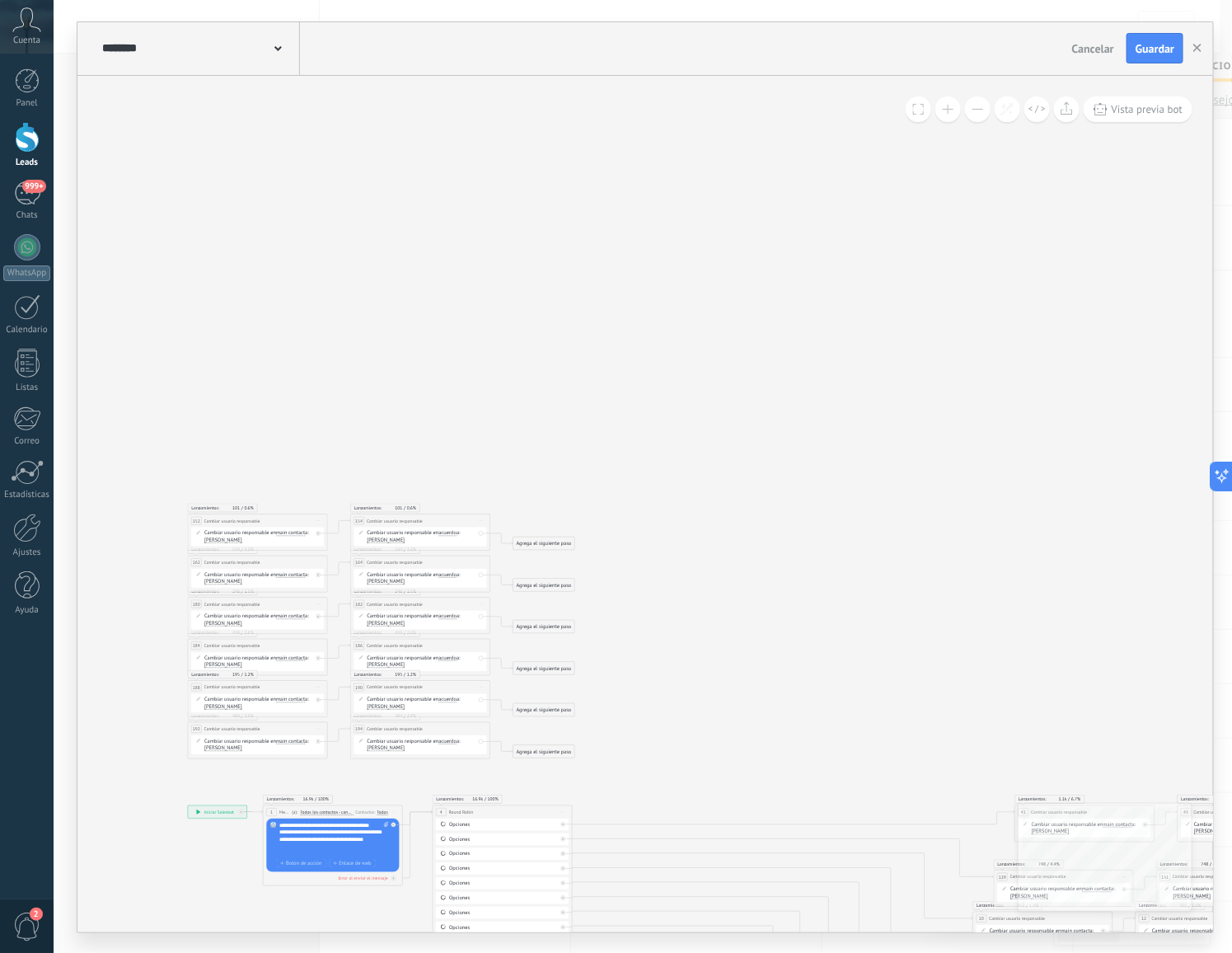click on "Iniciar vista previa aquí
Cambiar nombre
Duplicar
Borrar" at bounding box center (319, 520) 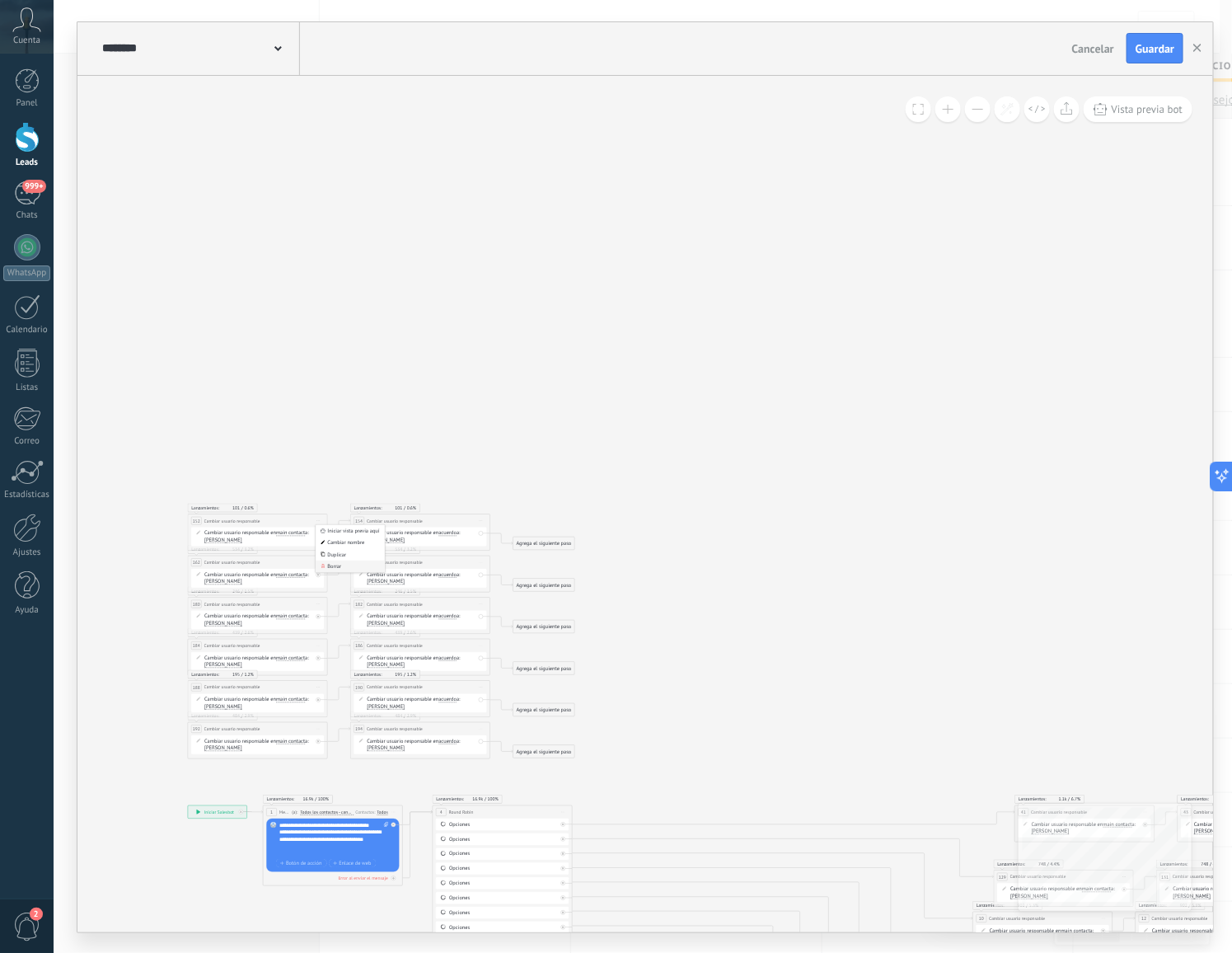 click on "Borrar" at bounding box center [350, 566] 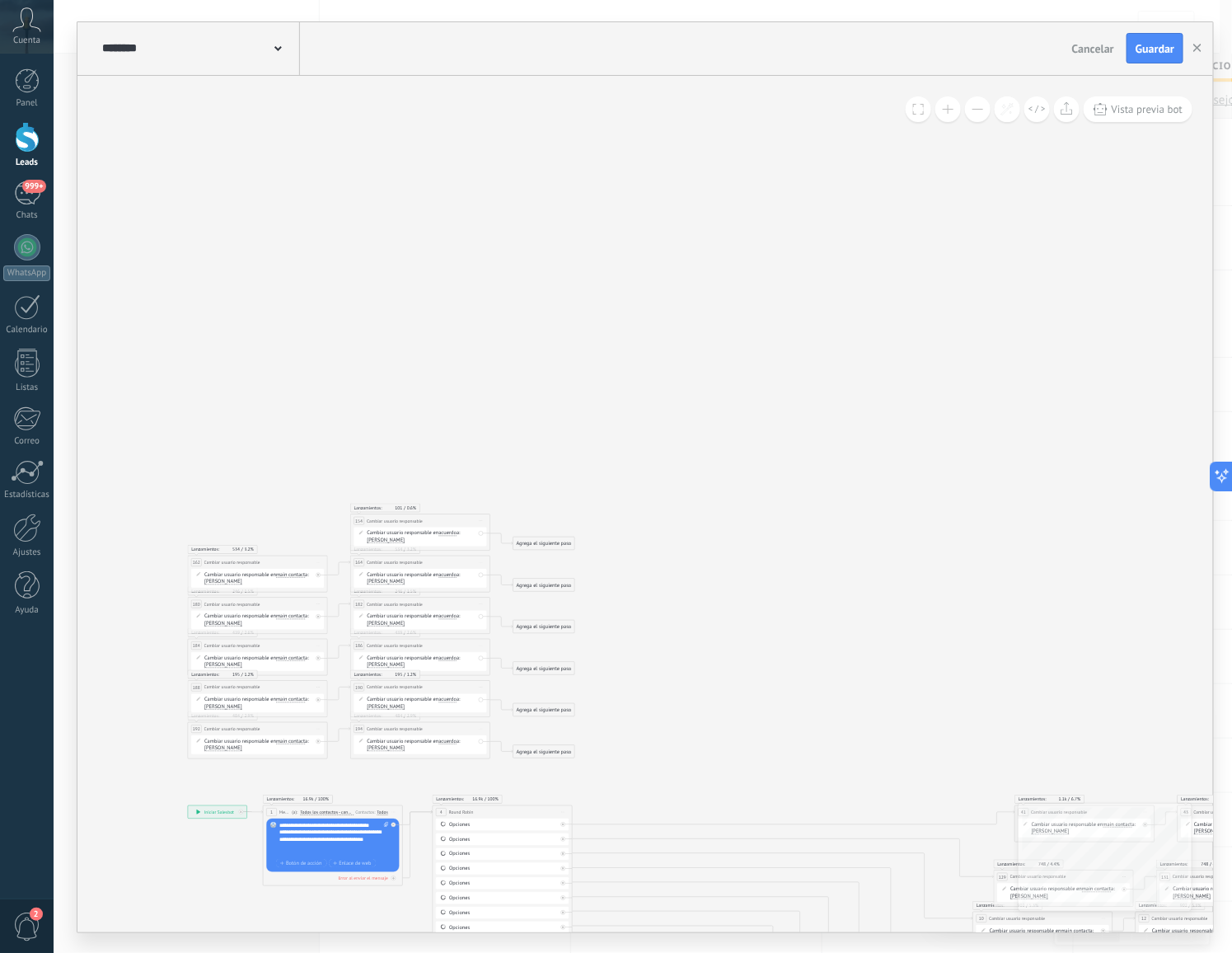click on "Iniciar vista previa aquí
Cambiar nombre
Duplicar
Borrar" at bounding box center (481, 520) 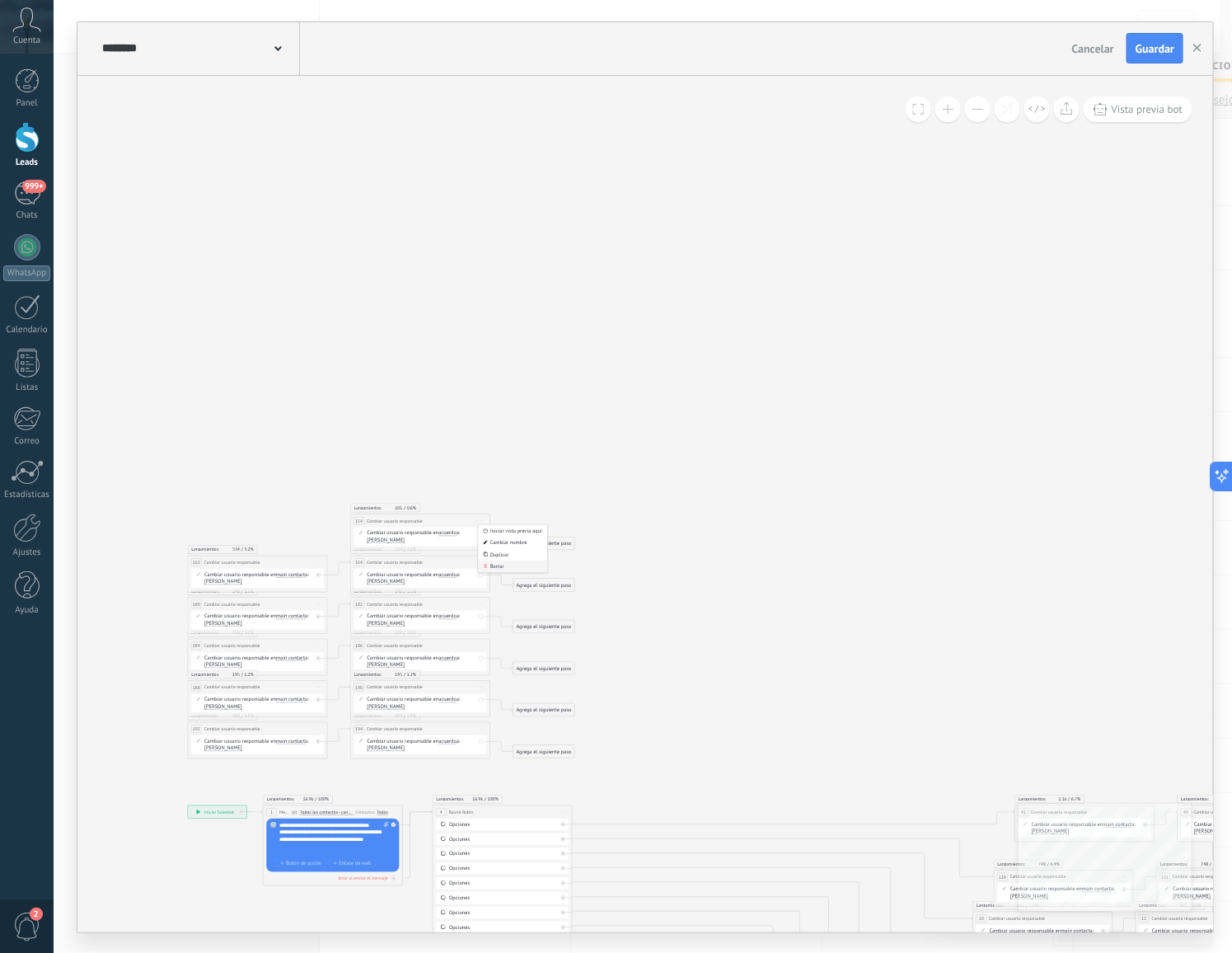 click on "Borrar" at bounding box center (513, 566) 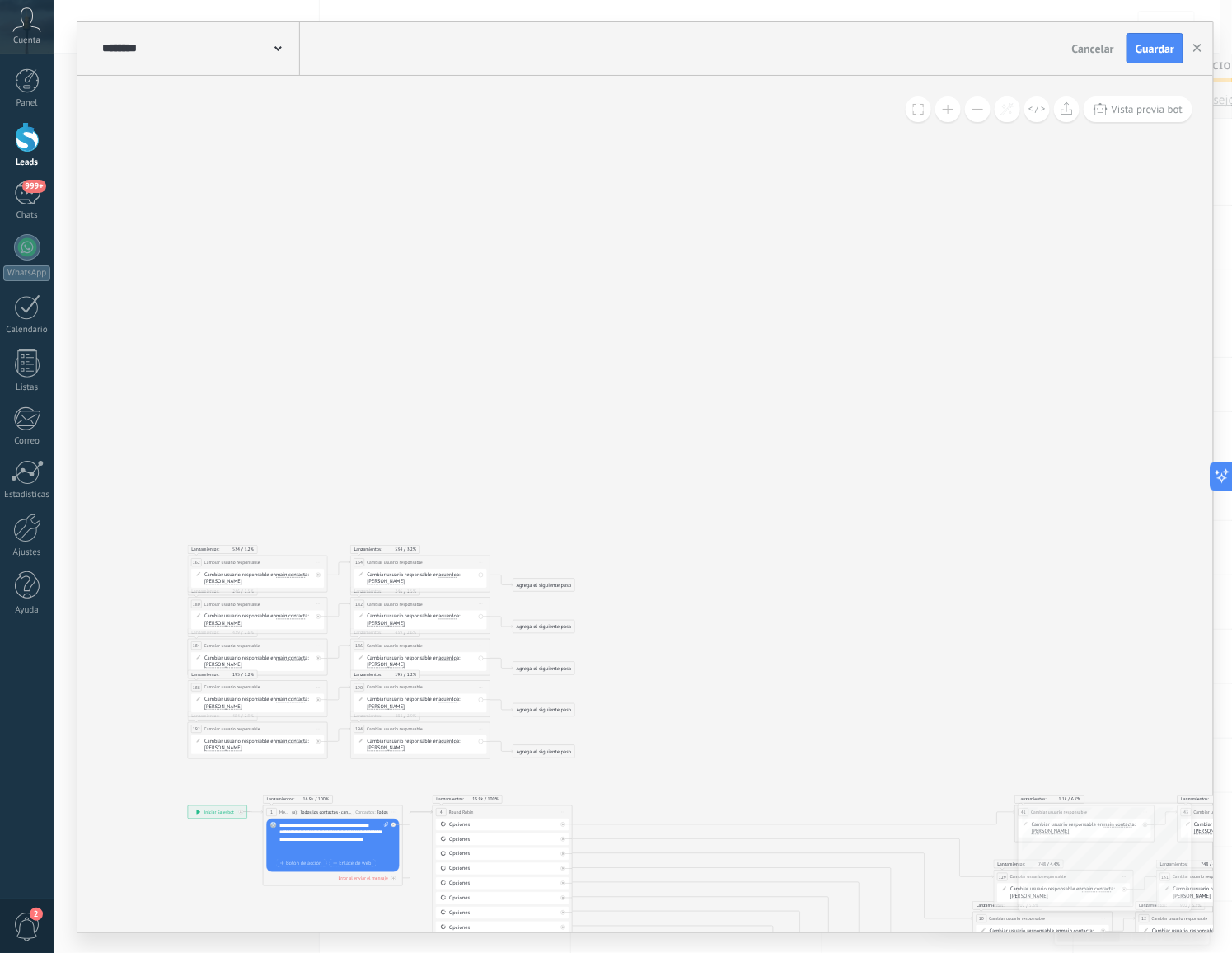 click on "Iniciar vista previa aquí
Cambiar nombre
Duplicar
Borrar" at bounding box center [319, 562] 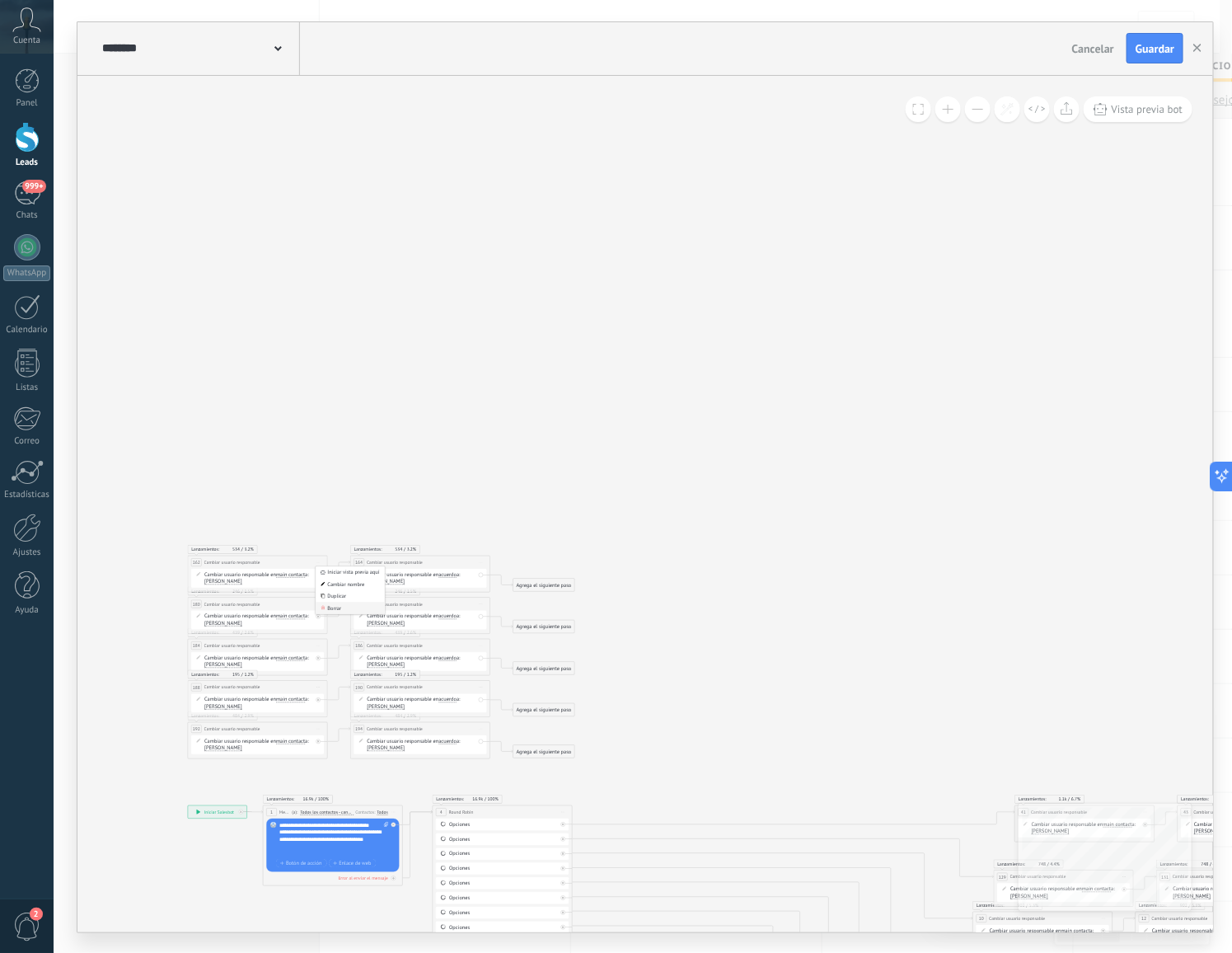 click on "Borrar" at bounding box center [350, 608] 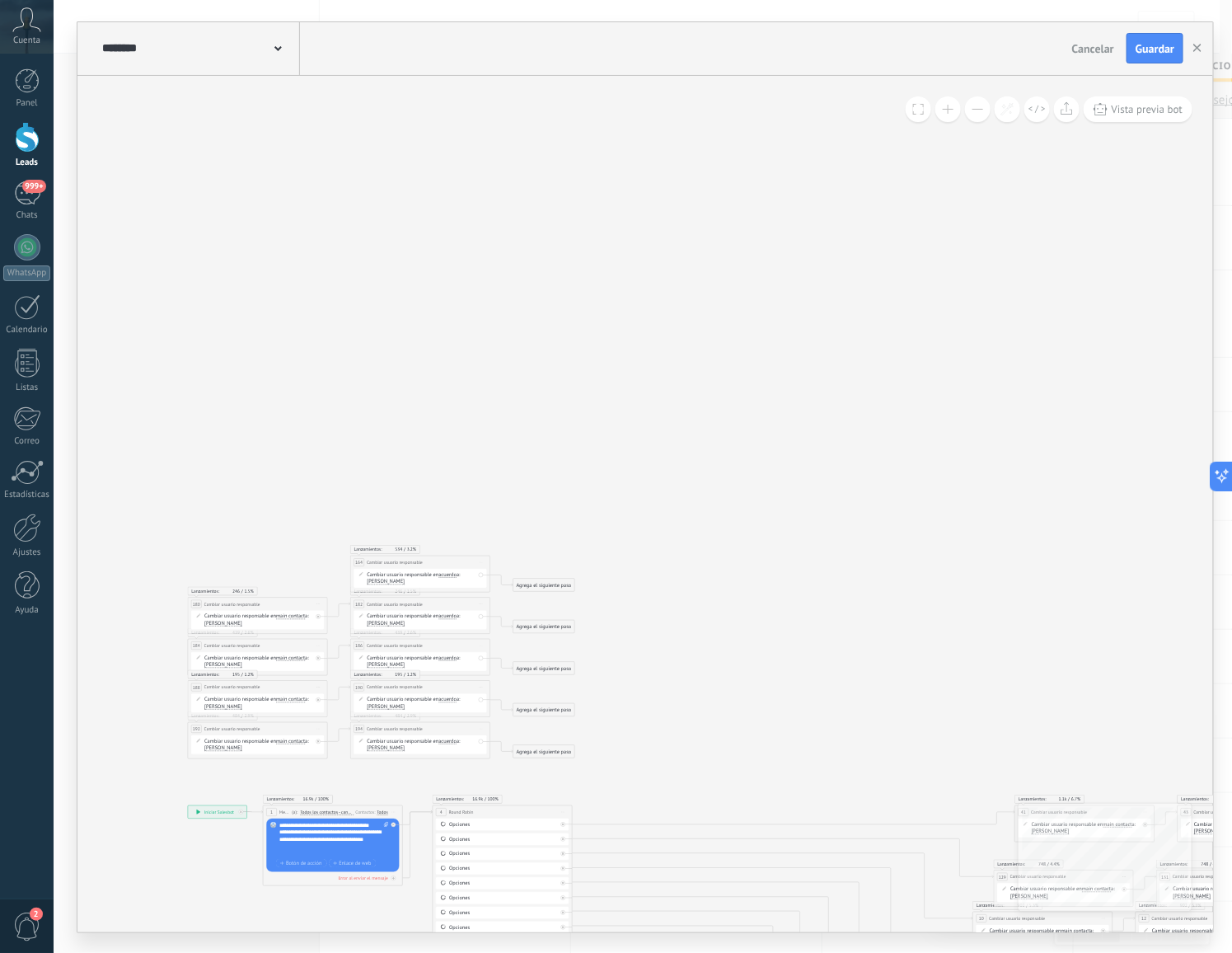 click on "Iniciar vista previa aquí
Cambiar nombre
Duplicar
Borrar" at bounding box center [481, 562] 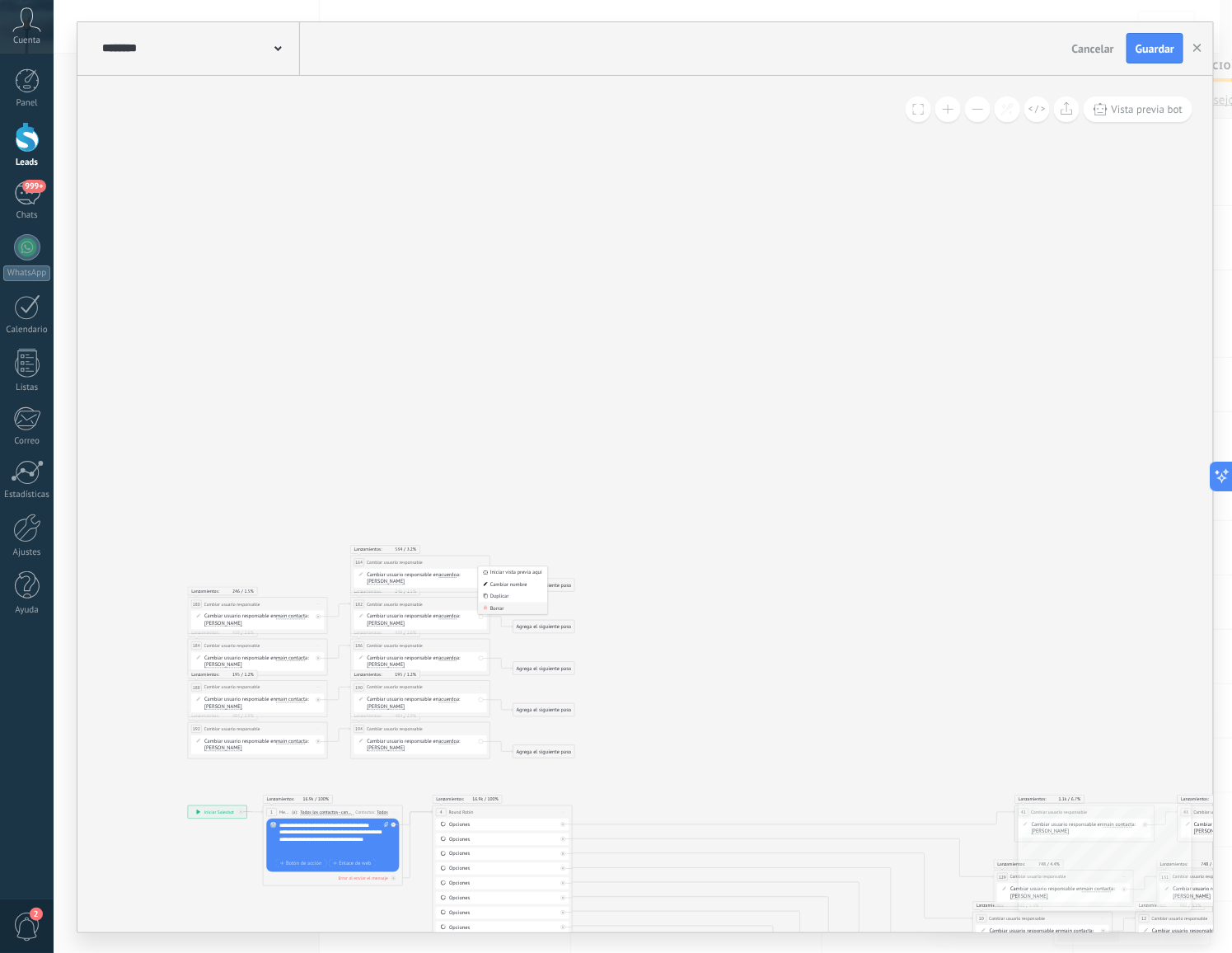 click on "Borrar" at bounding box center [513, 608] 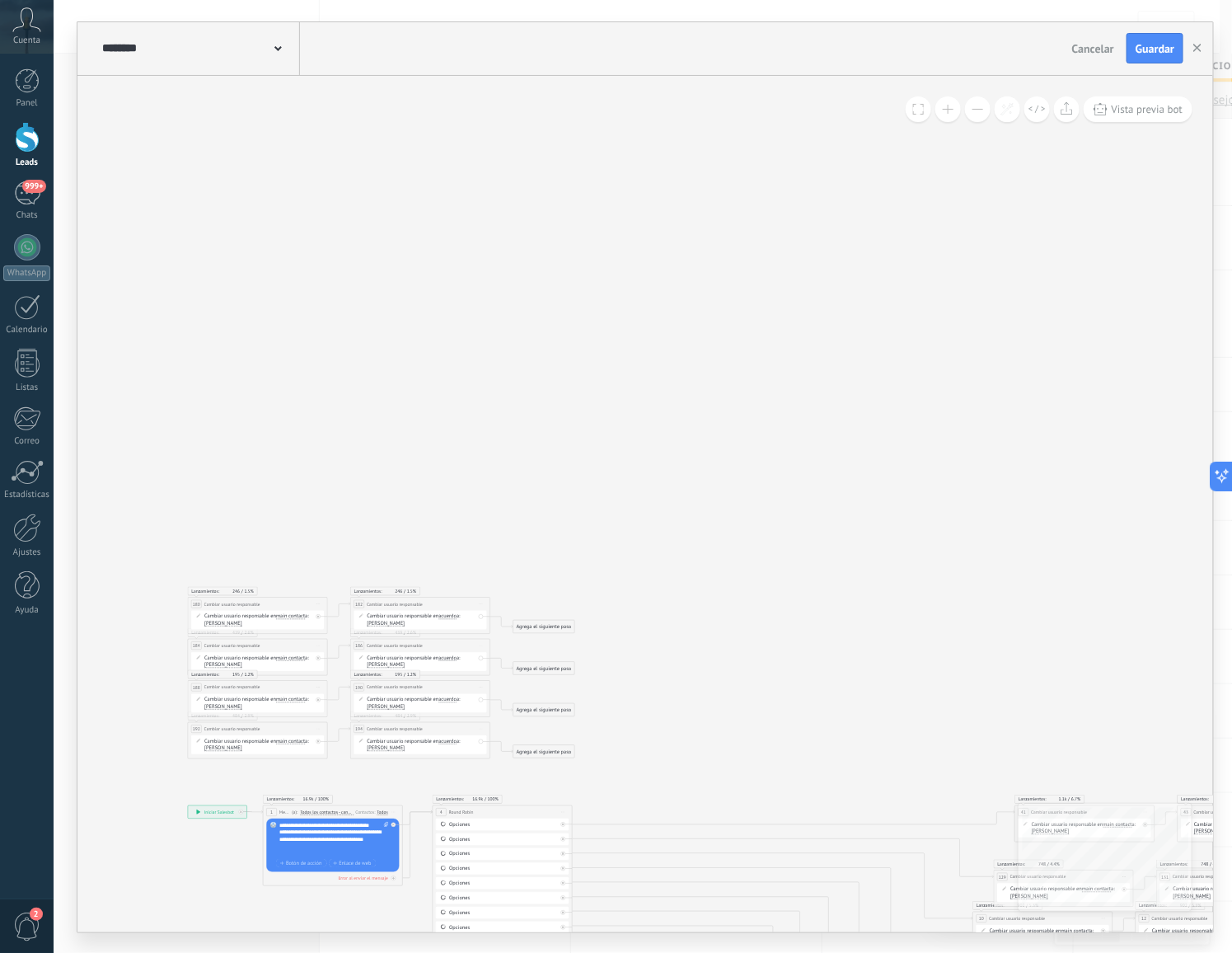 click on "Iniciar vista previa aquí
Cambiar nombre
Duplicar
Borrar" at bounding box center [319, 603] 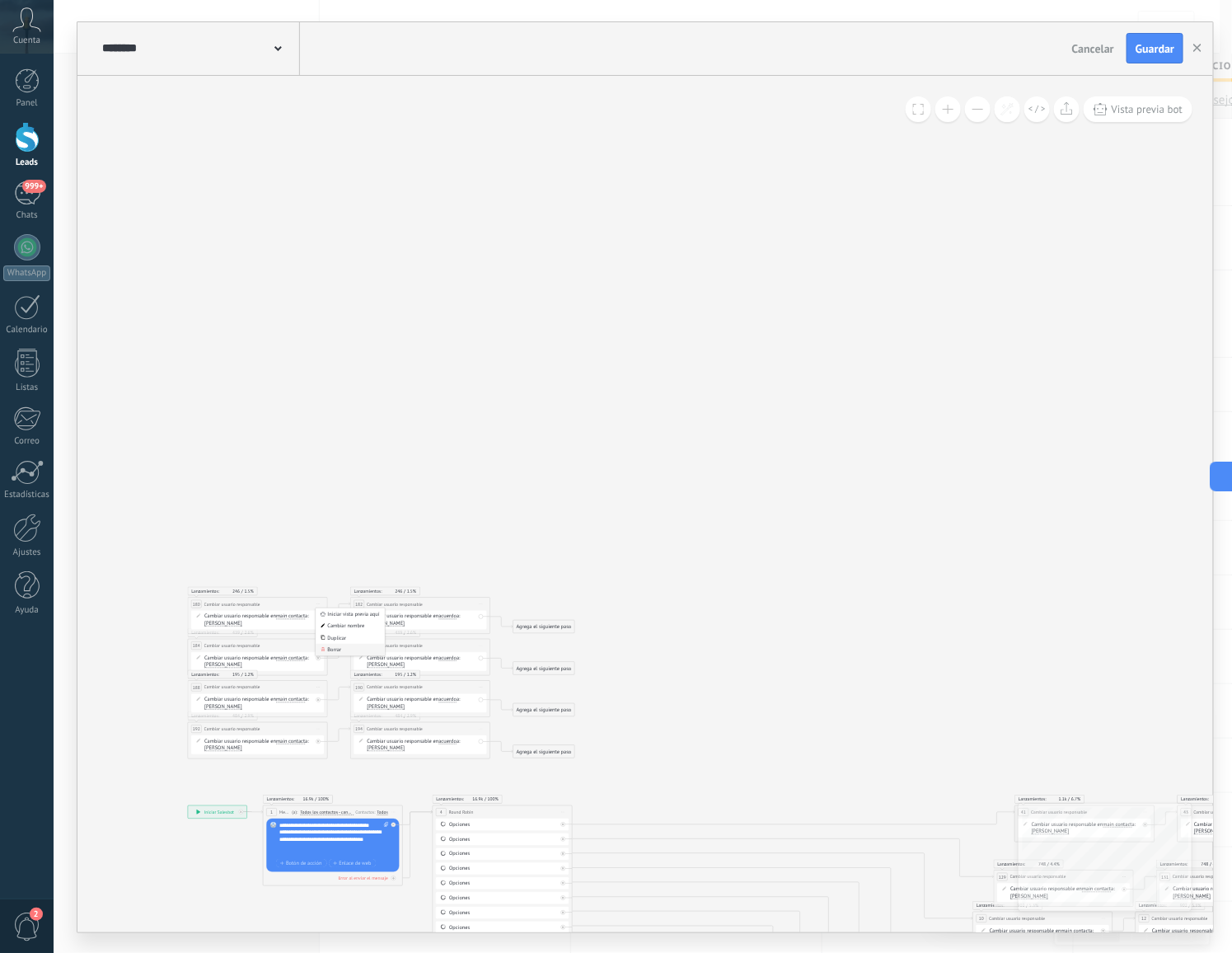 click on "Borrar" at bounding box center (350, 650) 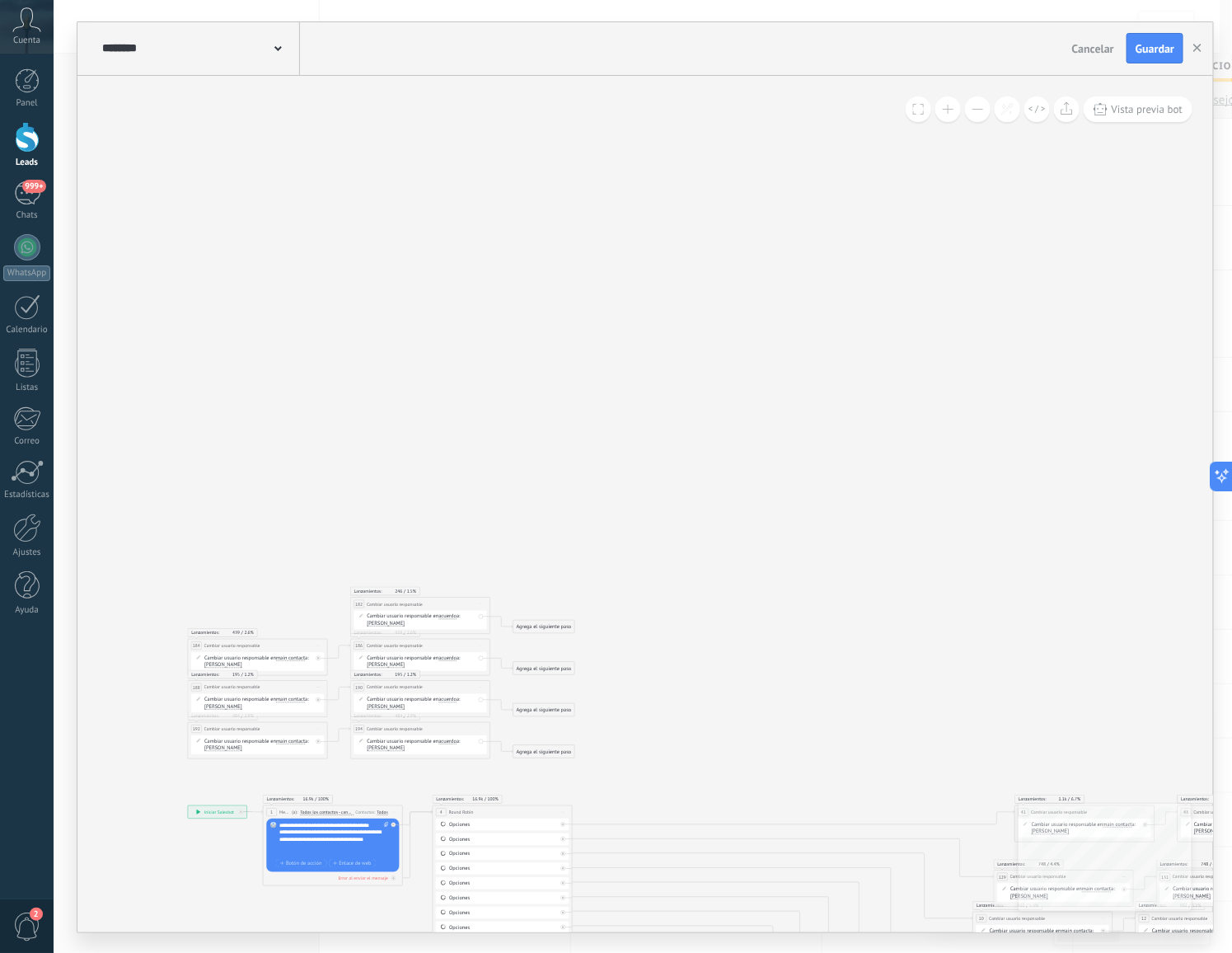click on "Iniciar vista previa aquí
Cambiar nombre
Duplicar
Borrar" at bounding box center [481, 603] 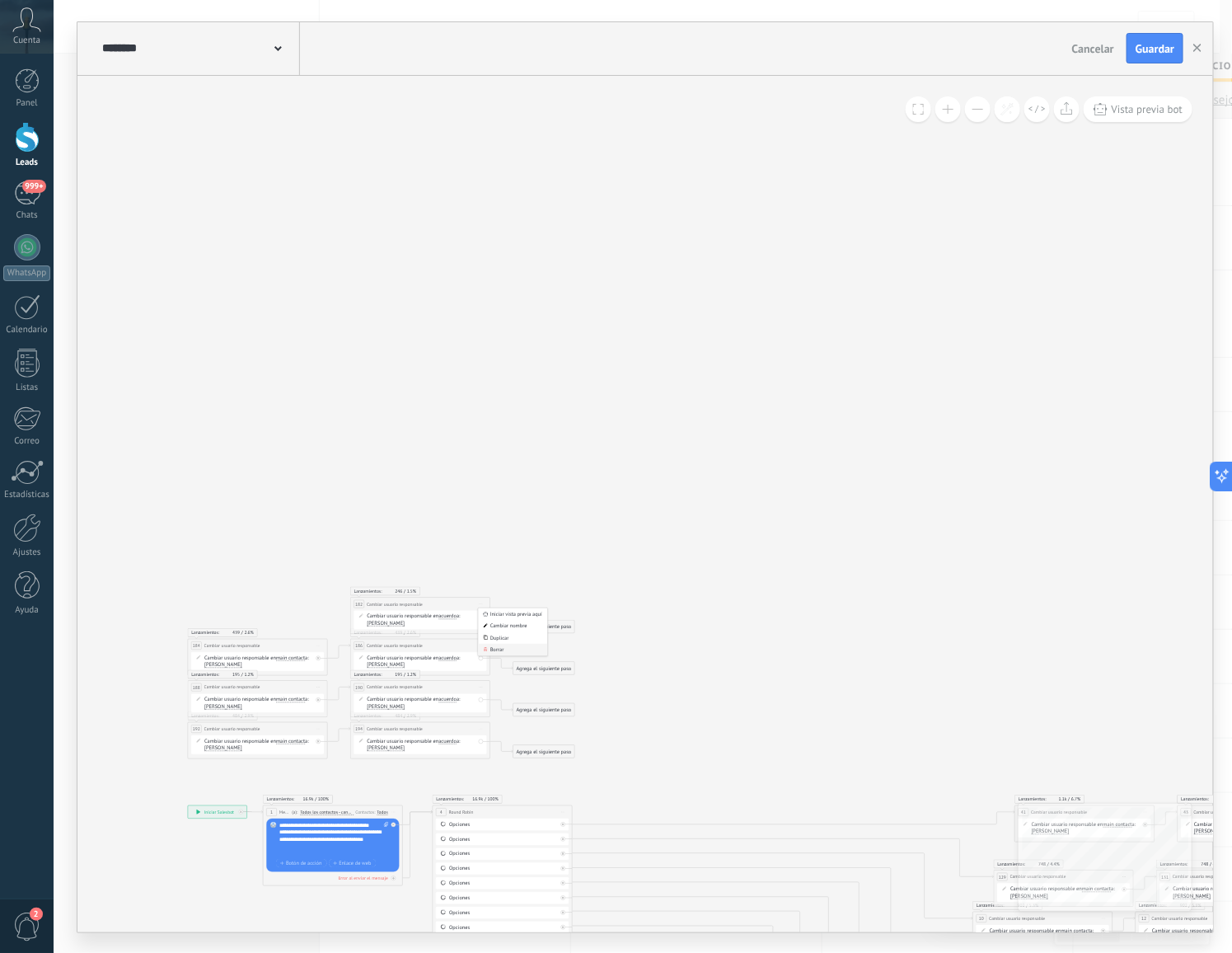 click on "Borrar" at bounding box center [513, 650] 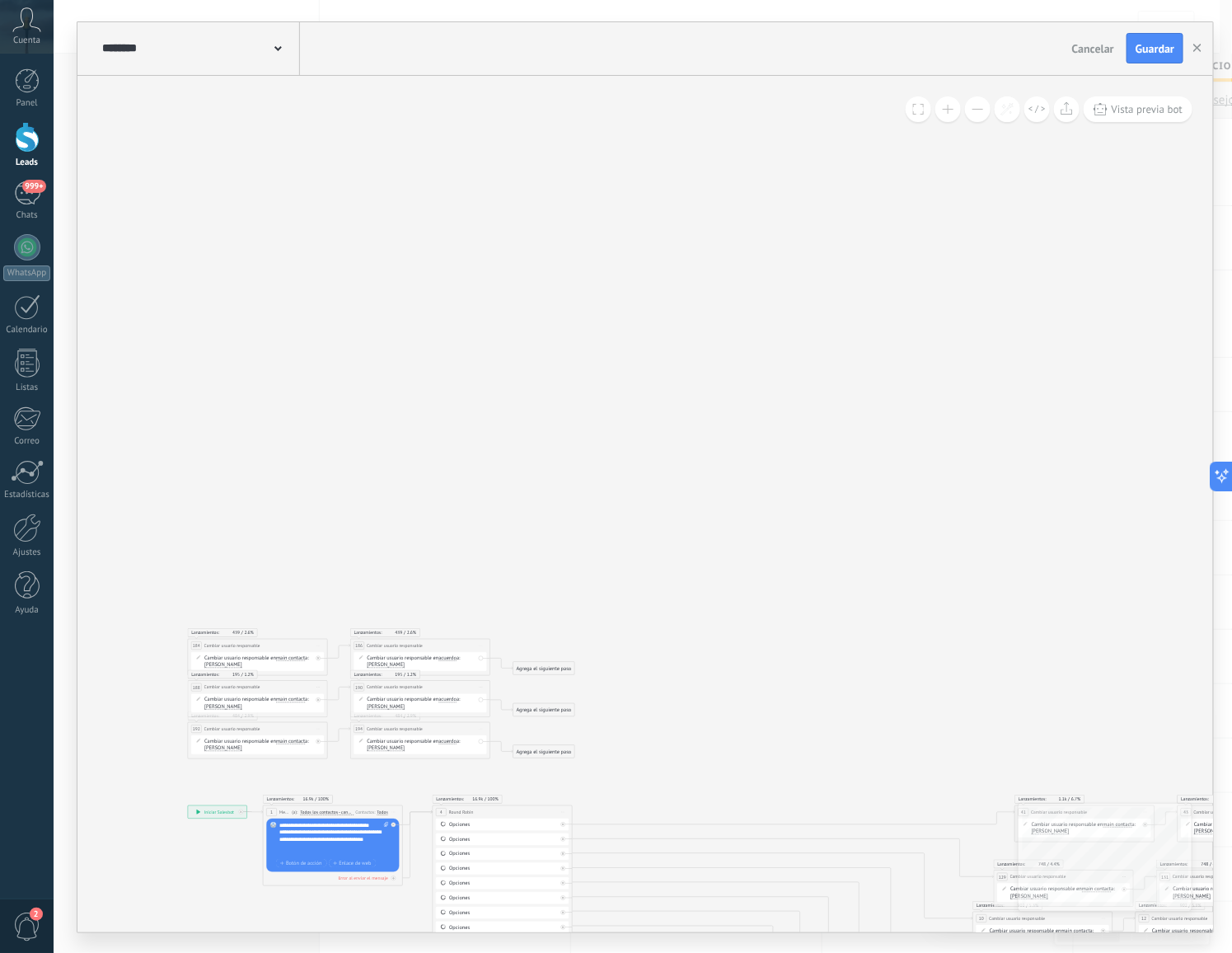 click on "Iniciar vista previa aquí
Cambiar nombre
Duplicar
Borrar" at bounding box center (319, 646) 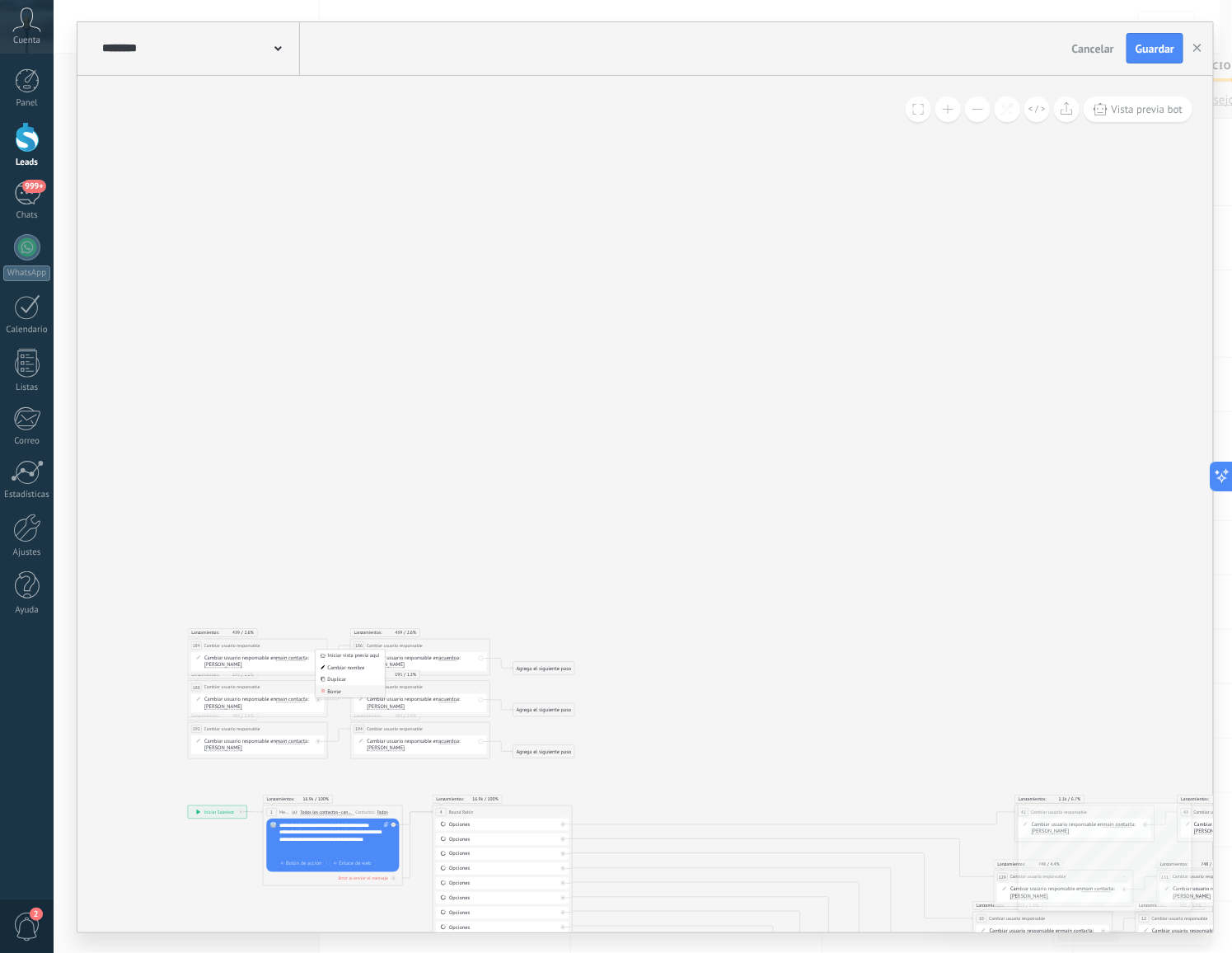 click on "Borrar" at bounding box center (350, 691) 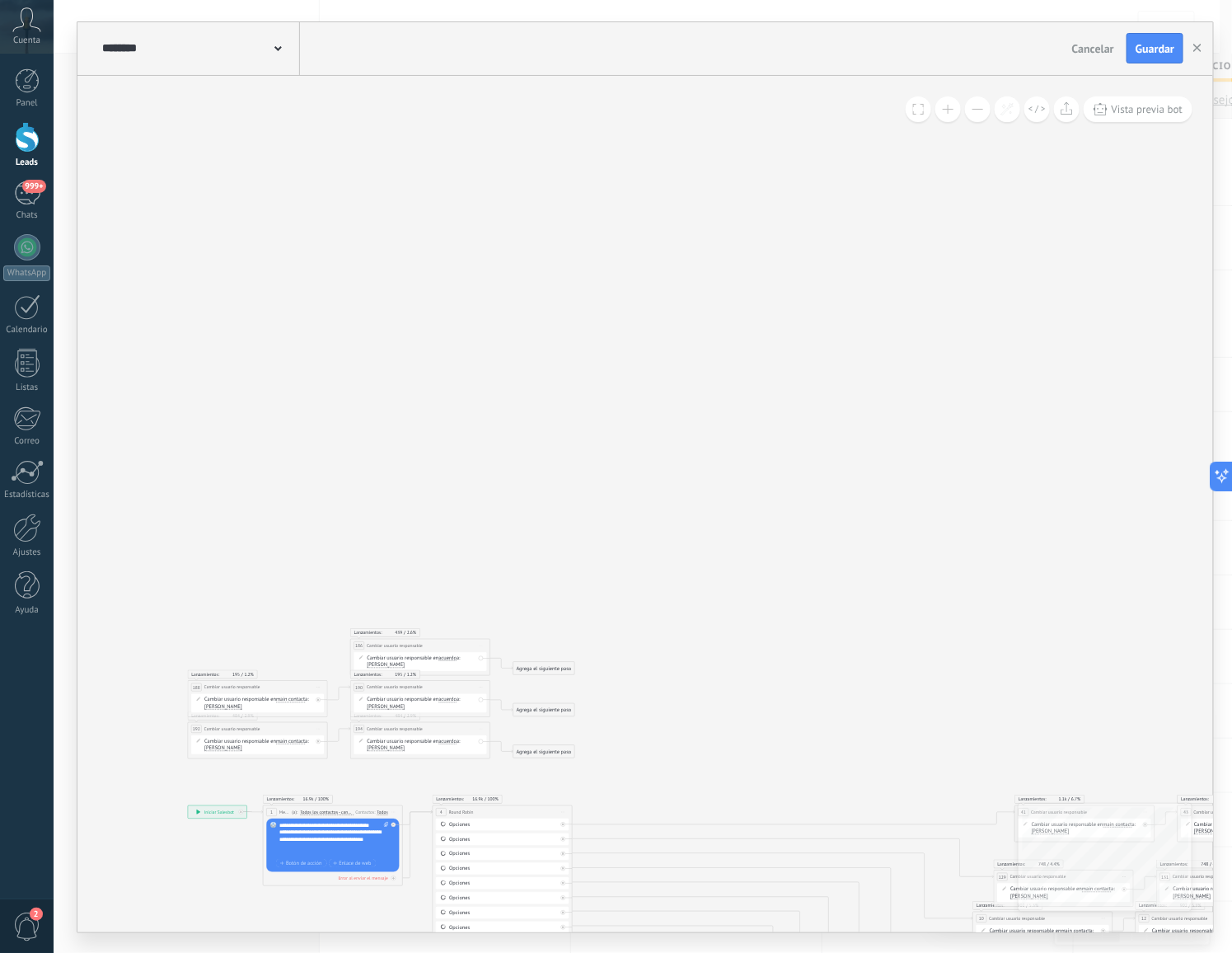 click on "Iniciar vista previa aquí
Cambiar nombre
Duplicar
Borrar" at bounding box center [481, 646] 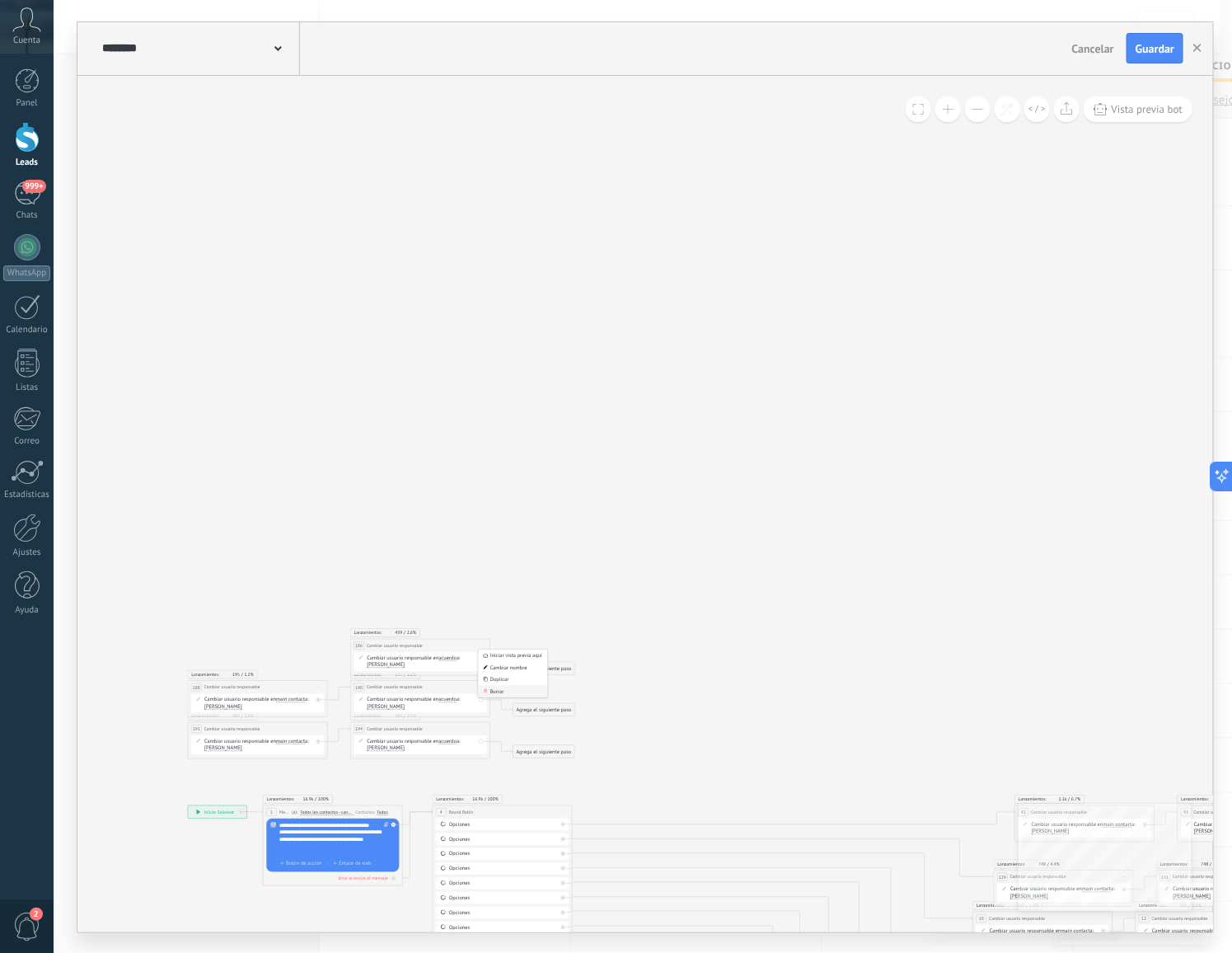 click on "Borrar" at bounding box center (513, 691) 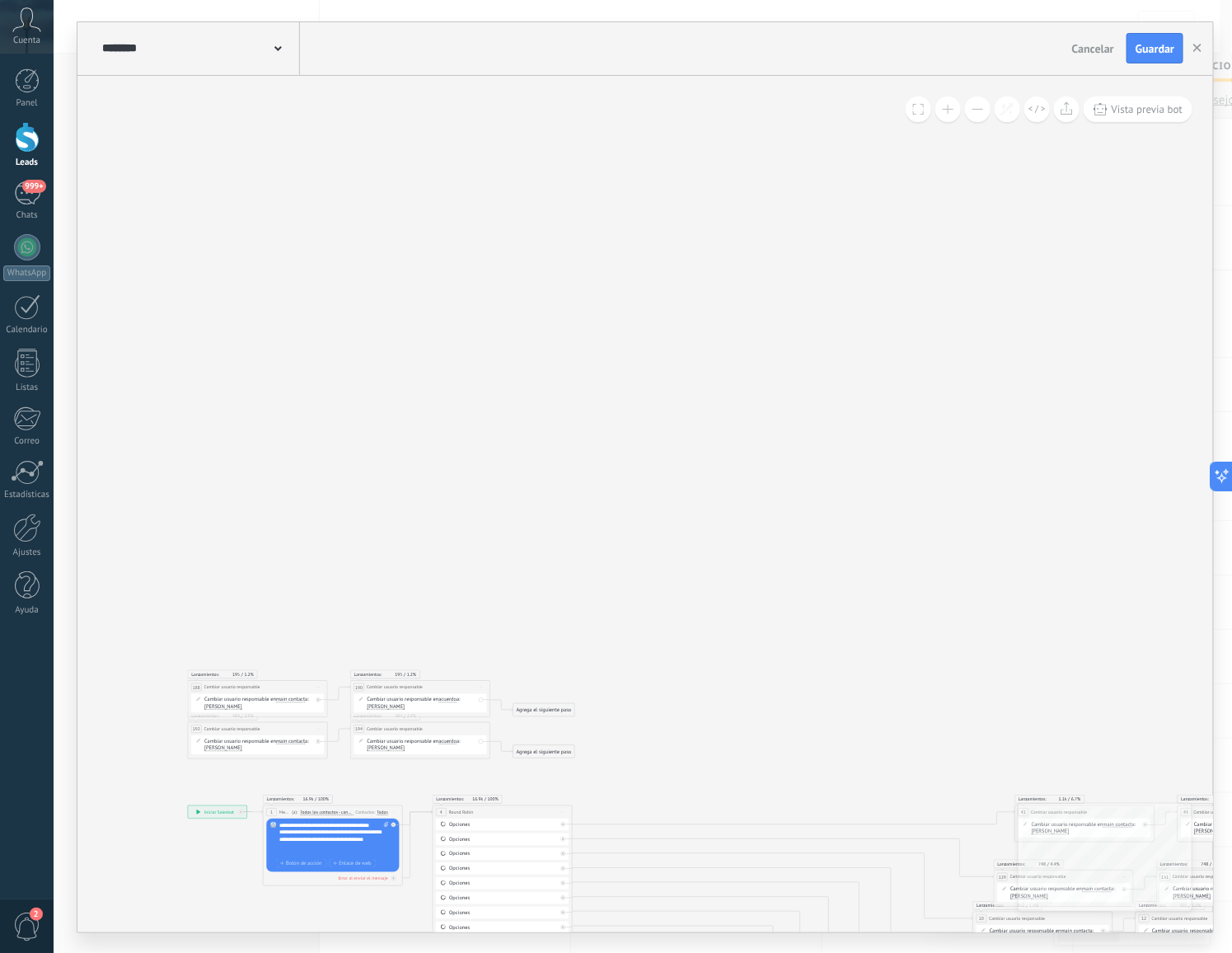 click on "Iniciar vista previa aquí
Cambiar nombre
Duplicar
Borrar" at bounding box center (319, 687) 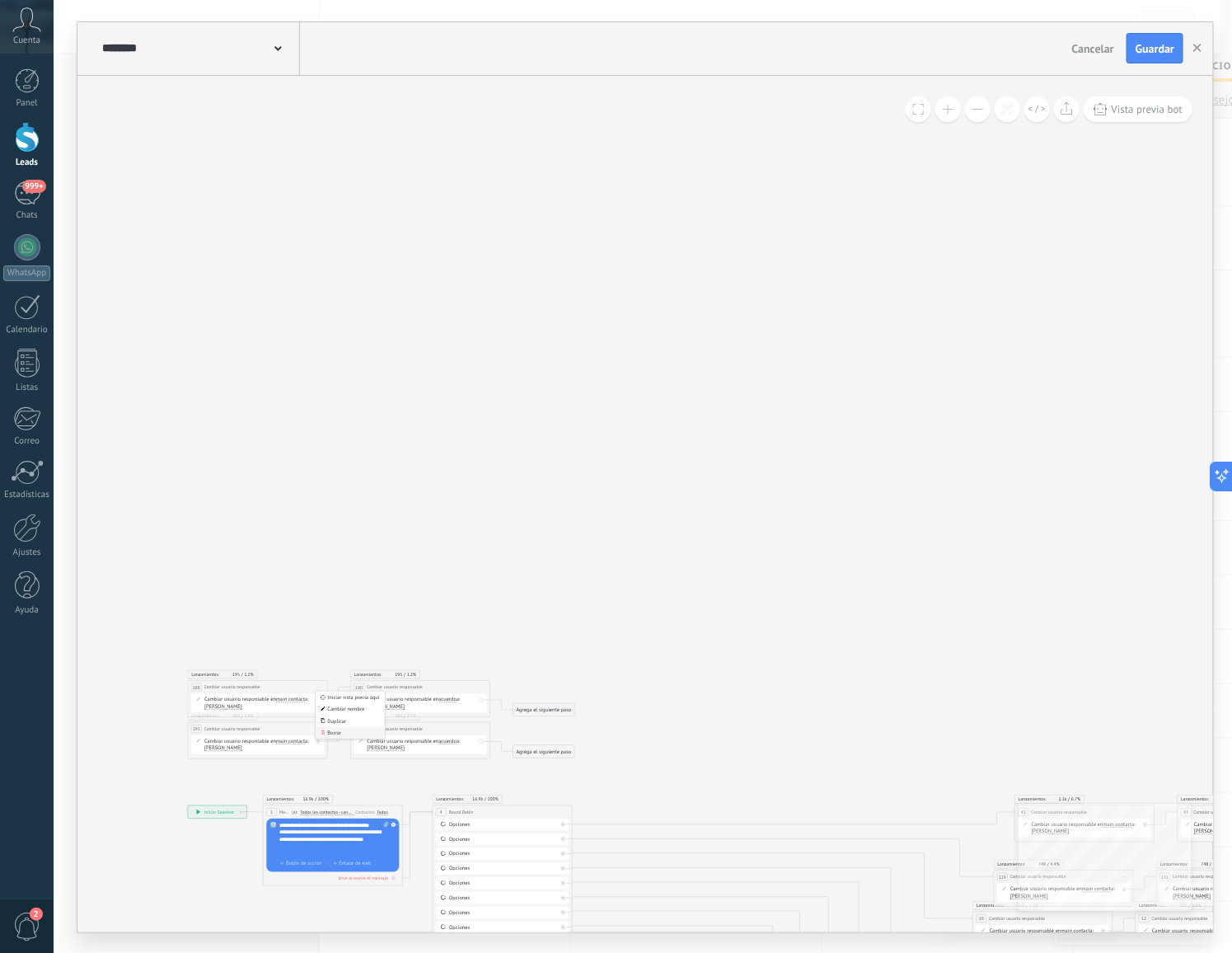 click on "Borrar" at bounding box center (350, 733) 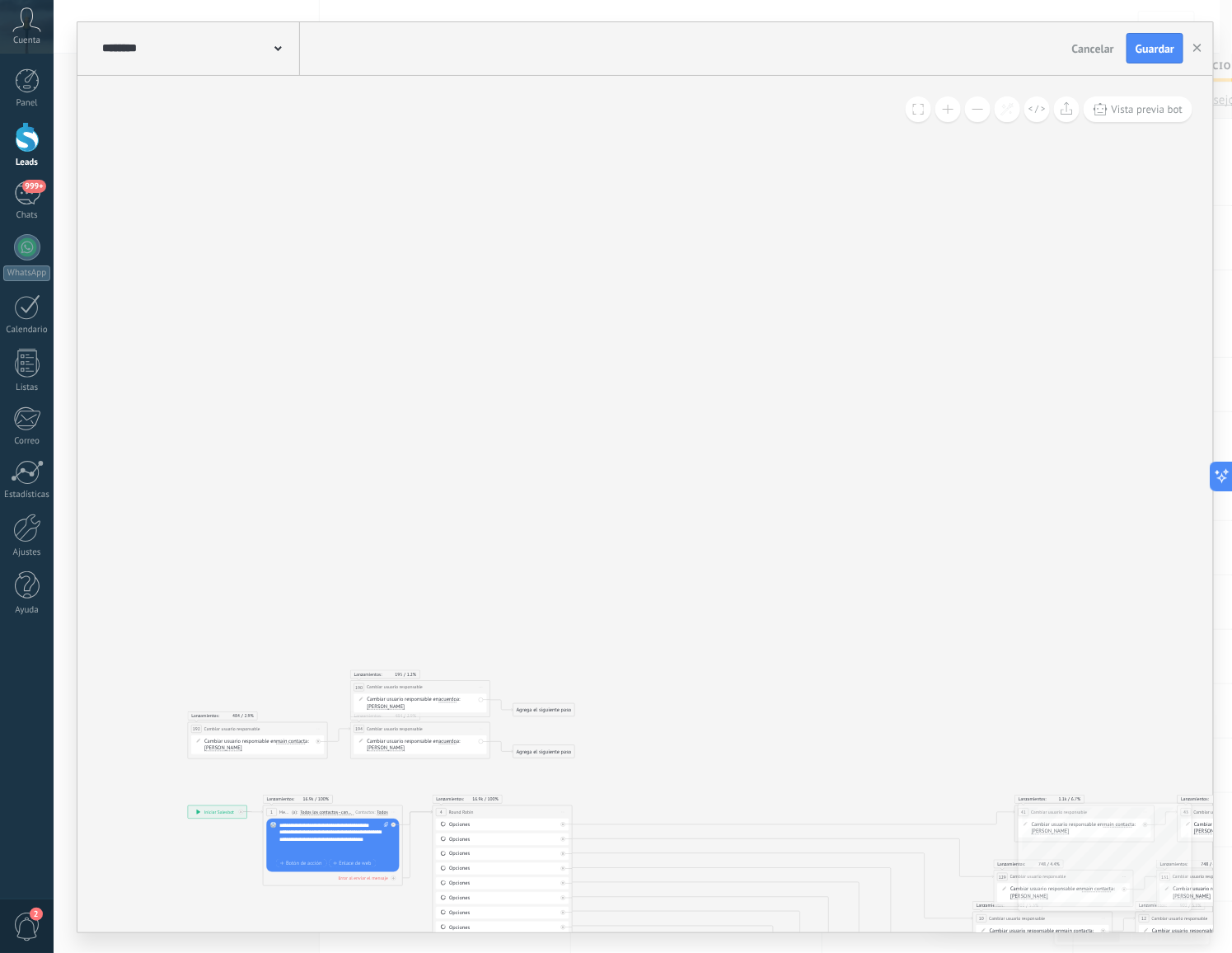 click on "Iniciar vista previa aquí
Cambiar nombre
Duplicar
Borrar" at bounding box center (481, 687) 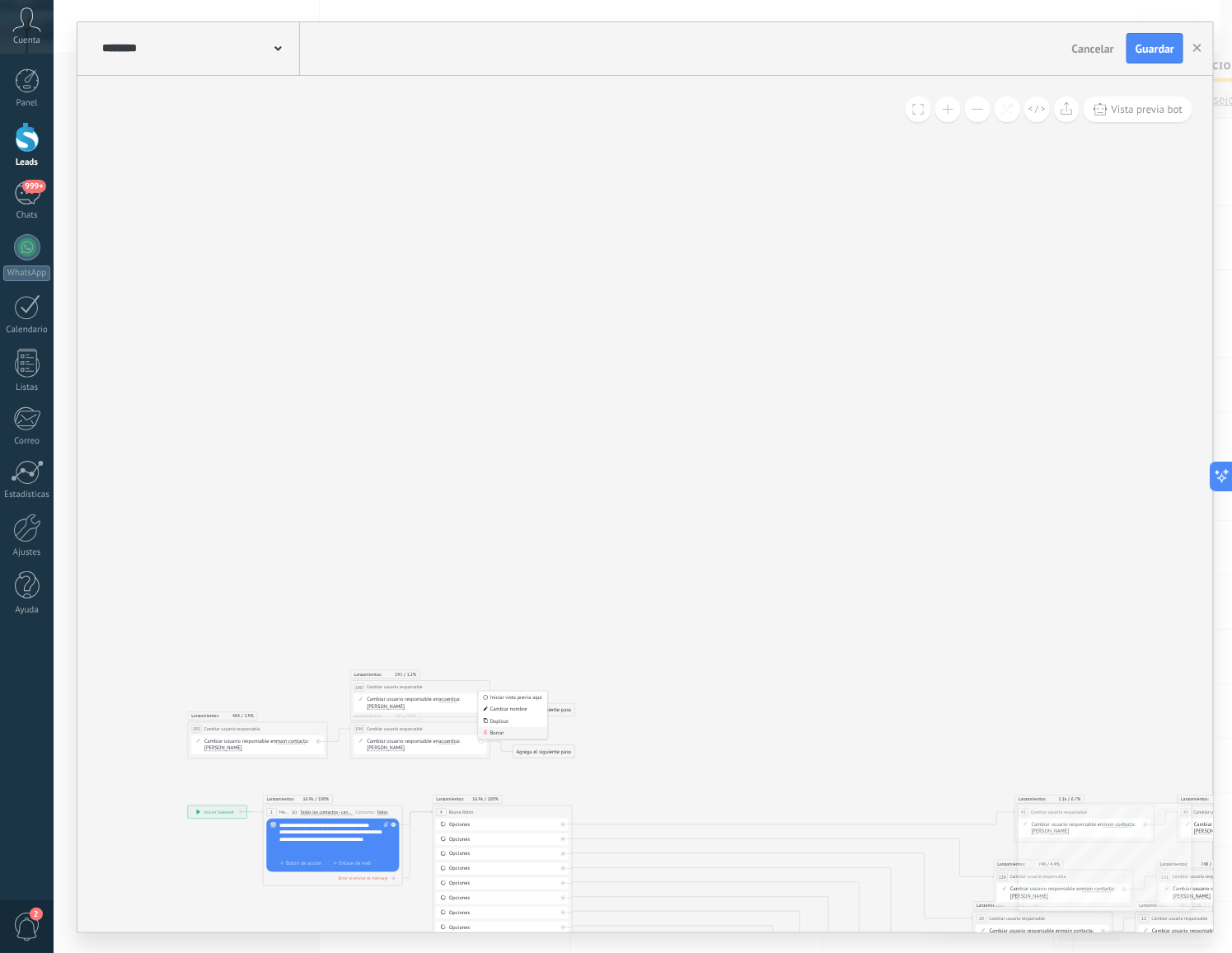 click on "Borrar" at bounding box center (513, 733) 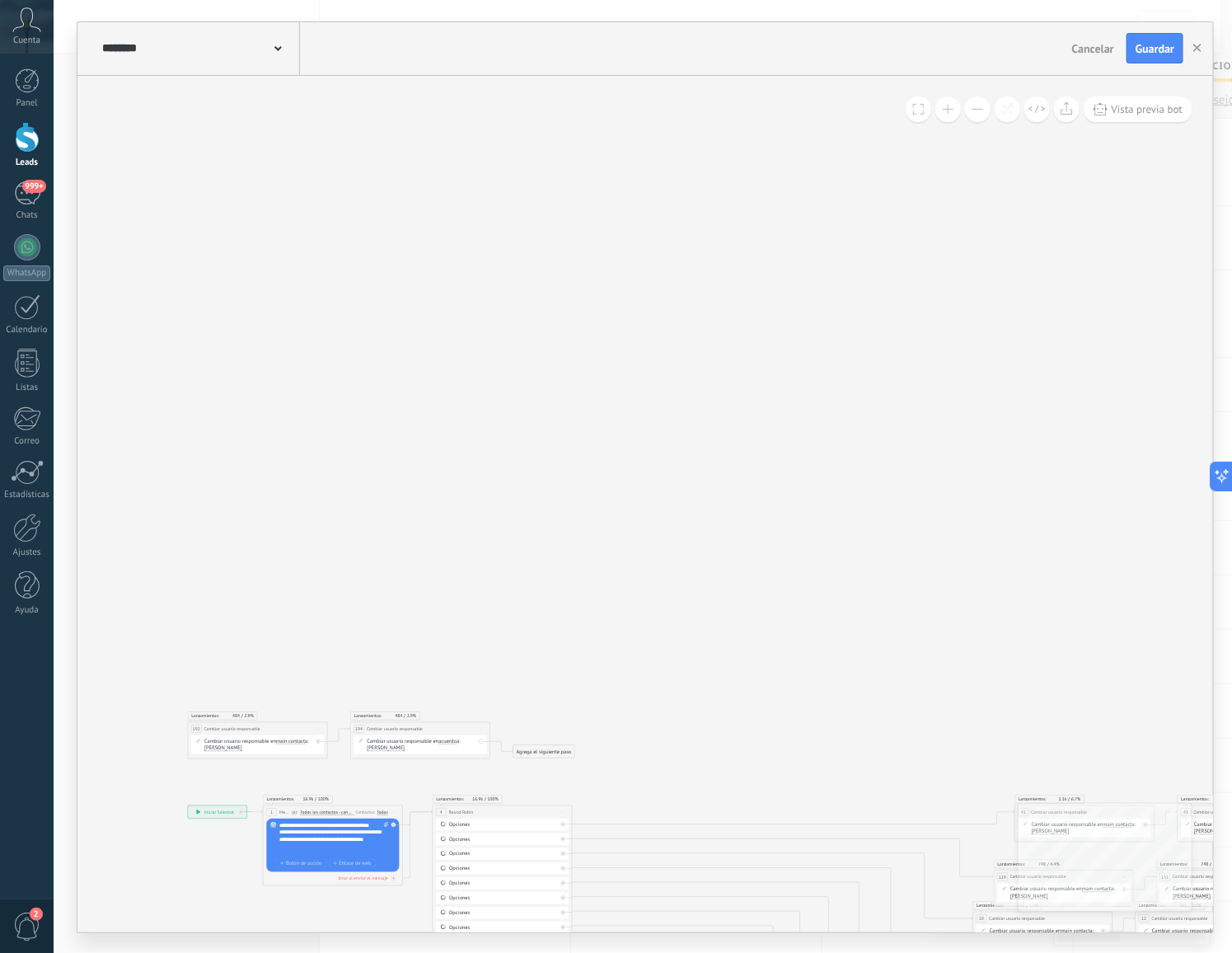 click on "Iniciar vista previa aquí
Cambiar nombre
Duplicar
Borrar" at bounding box center [319, 729] 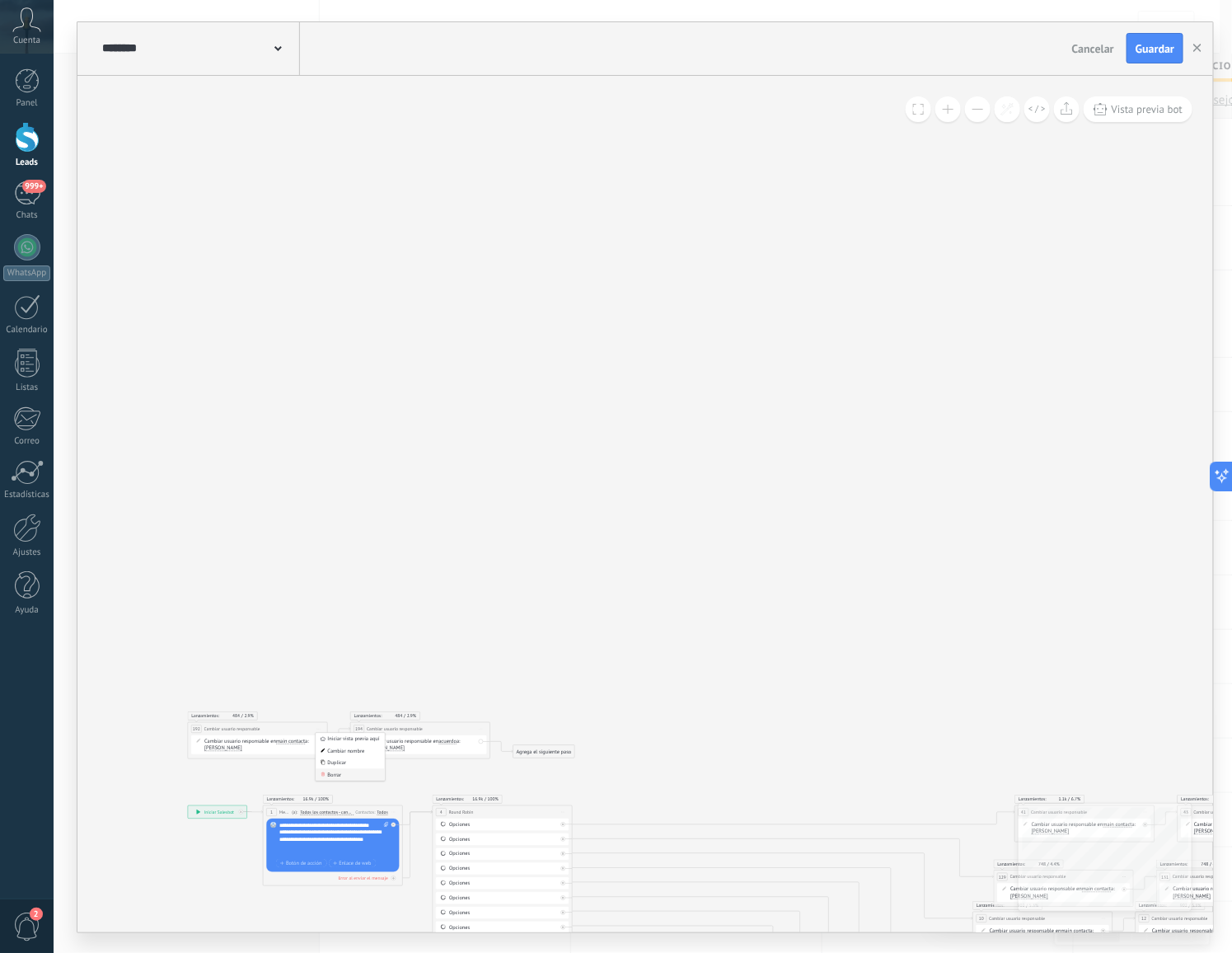 click on "Borrar" at bounding box center [350, 774] 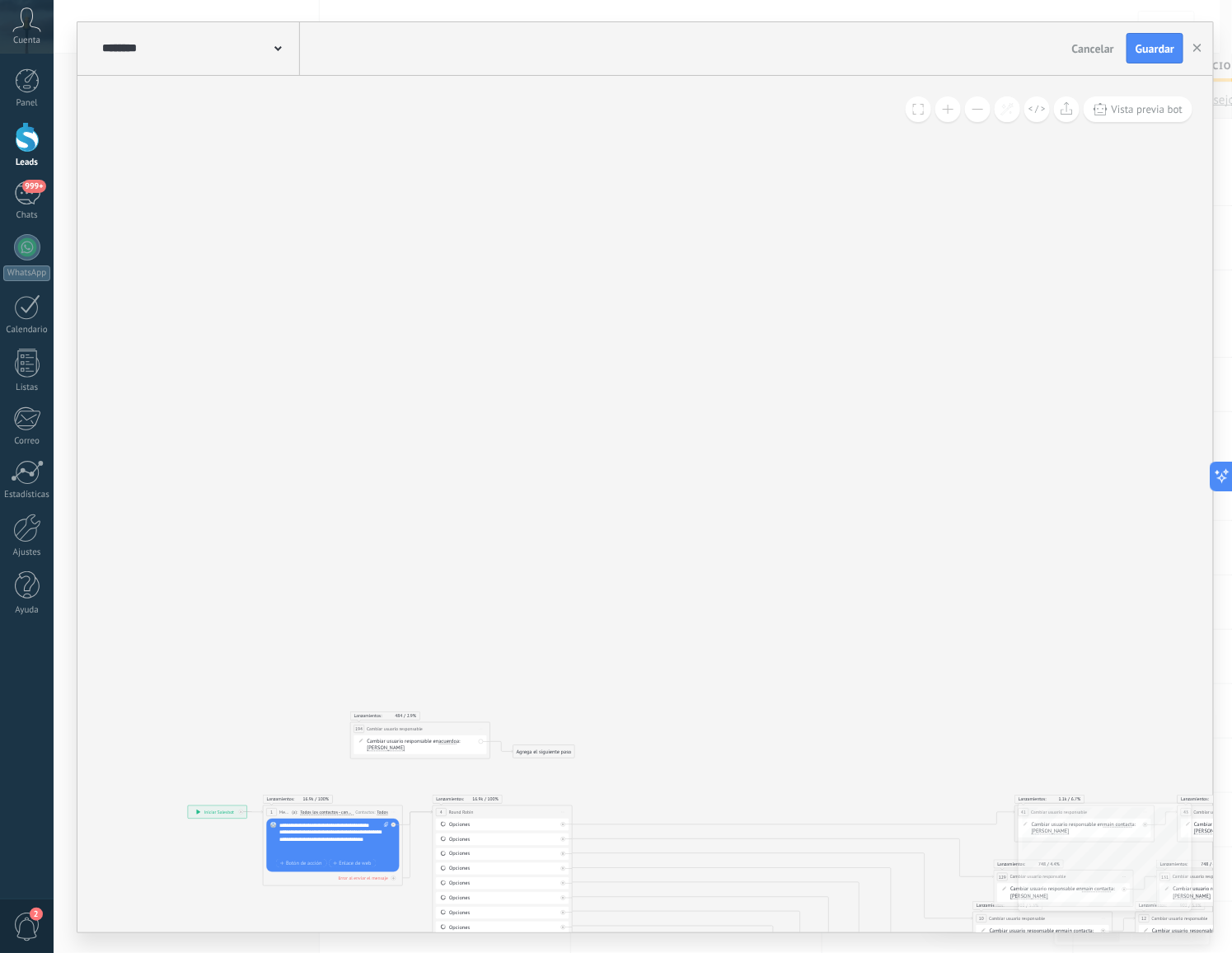 click on "**********" at bounding box center [420, 729] 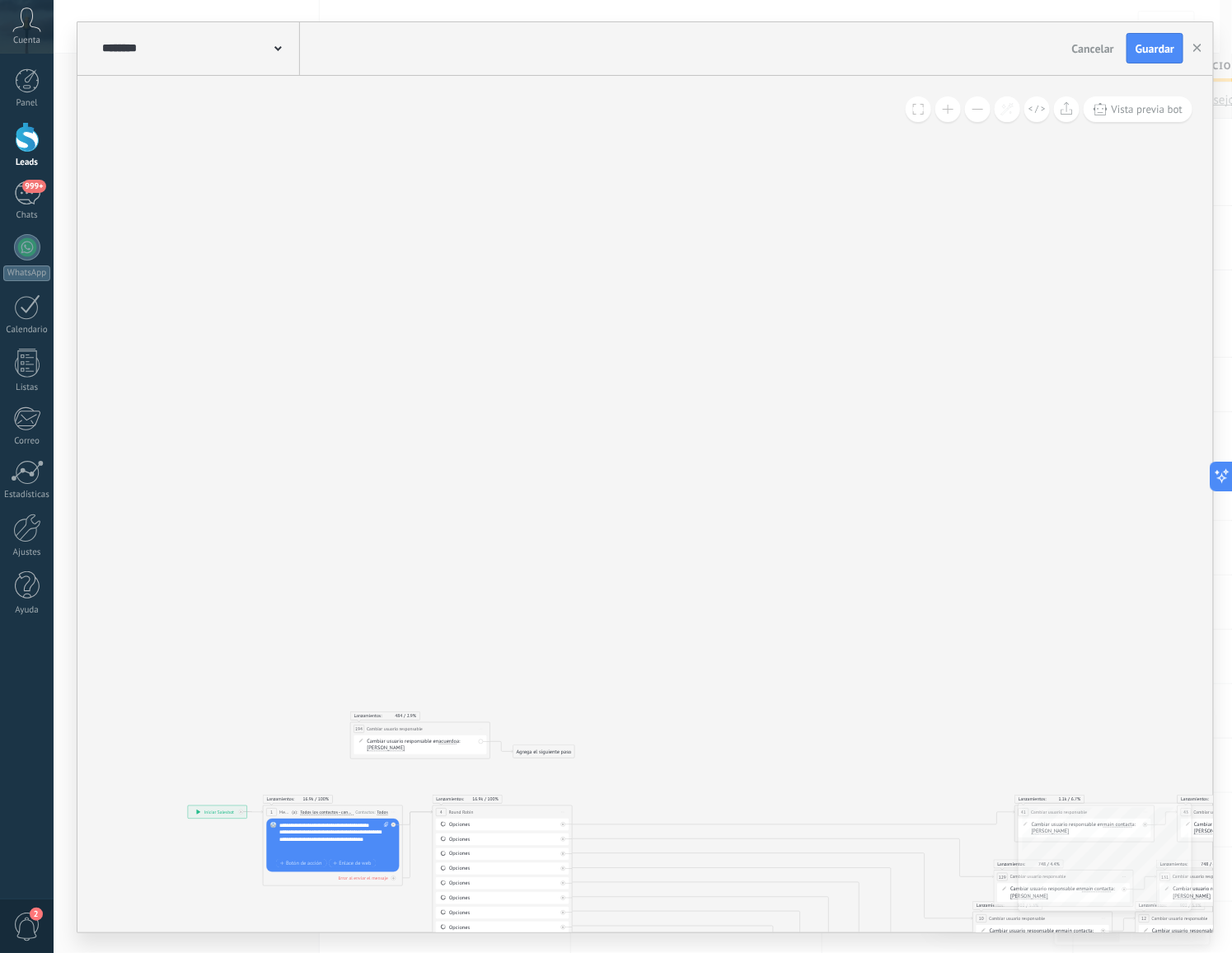 click on "Iniciar vista previa aquí
Cambiar nombre
Duplicar
Borrar" at bounding box center [481, 729] 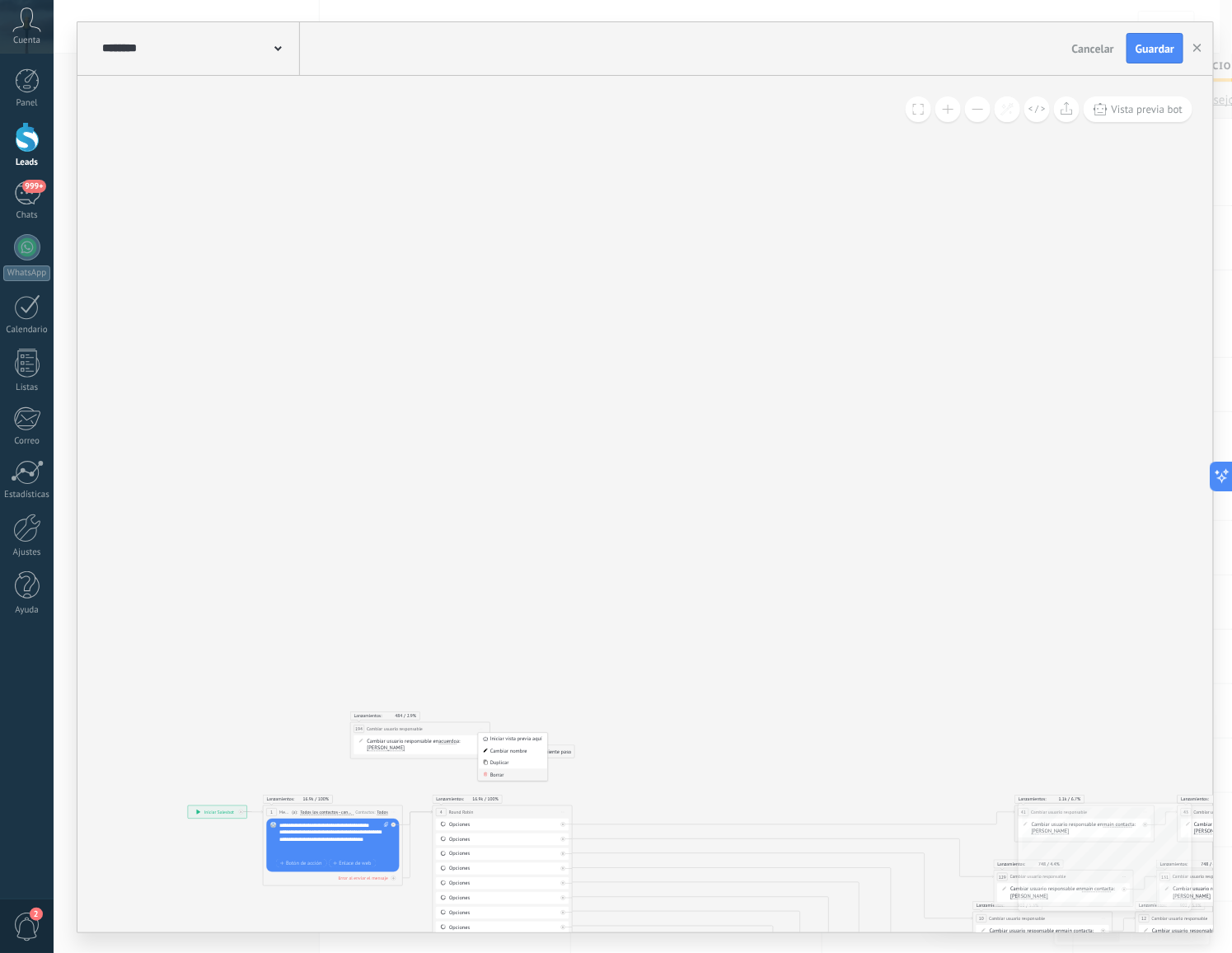 click on "Borrar" at bounding box center (513, 774) 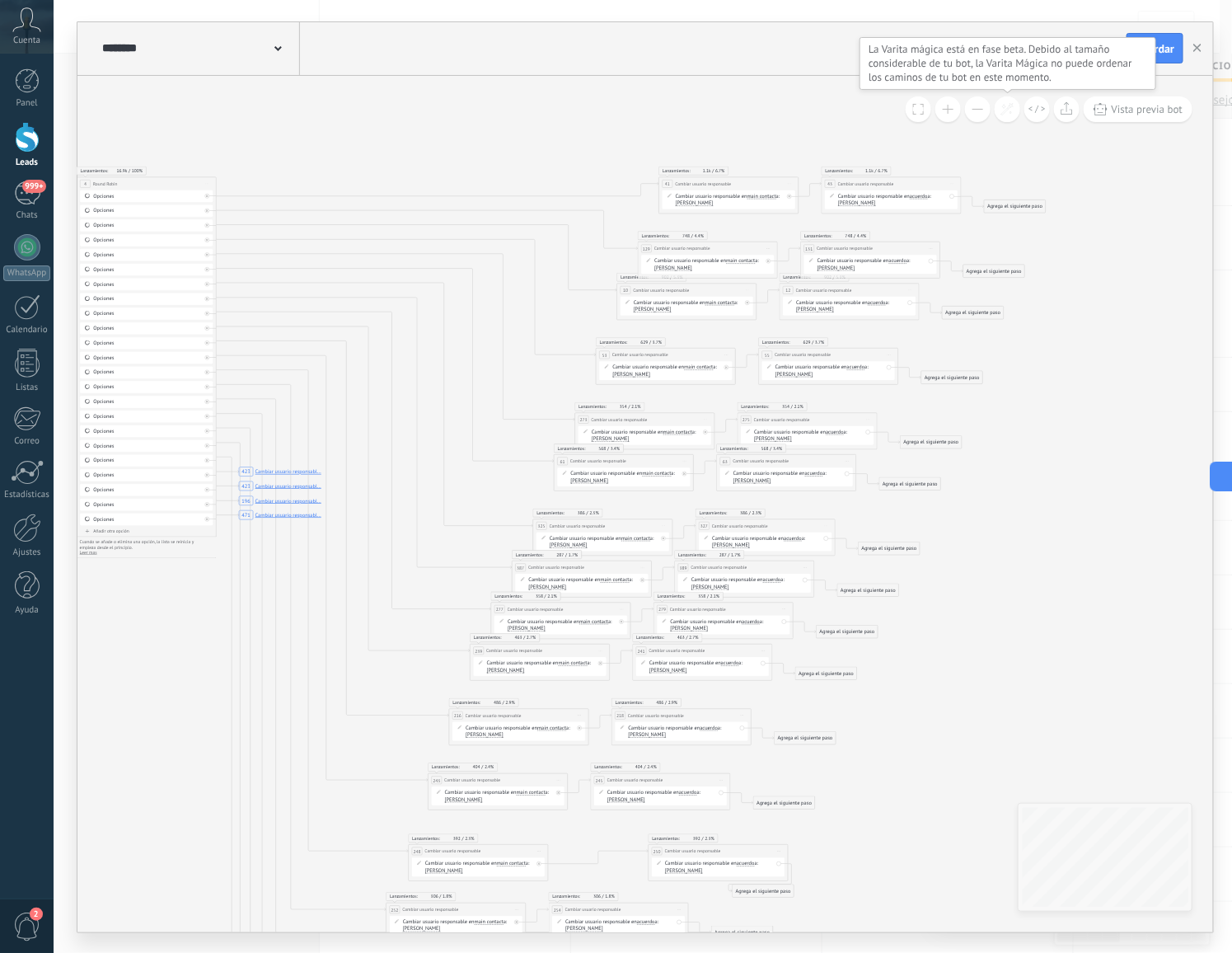 click 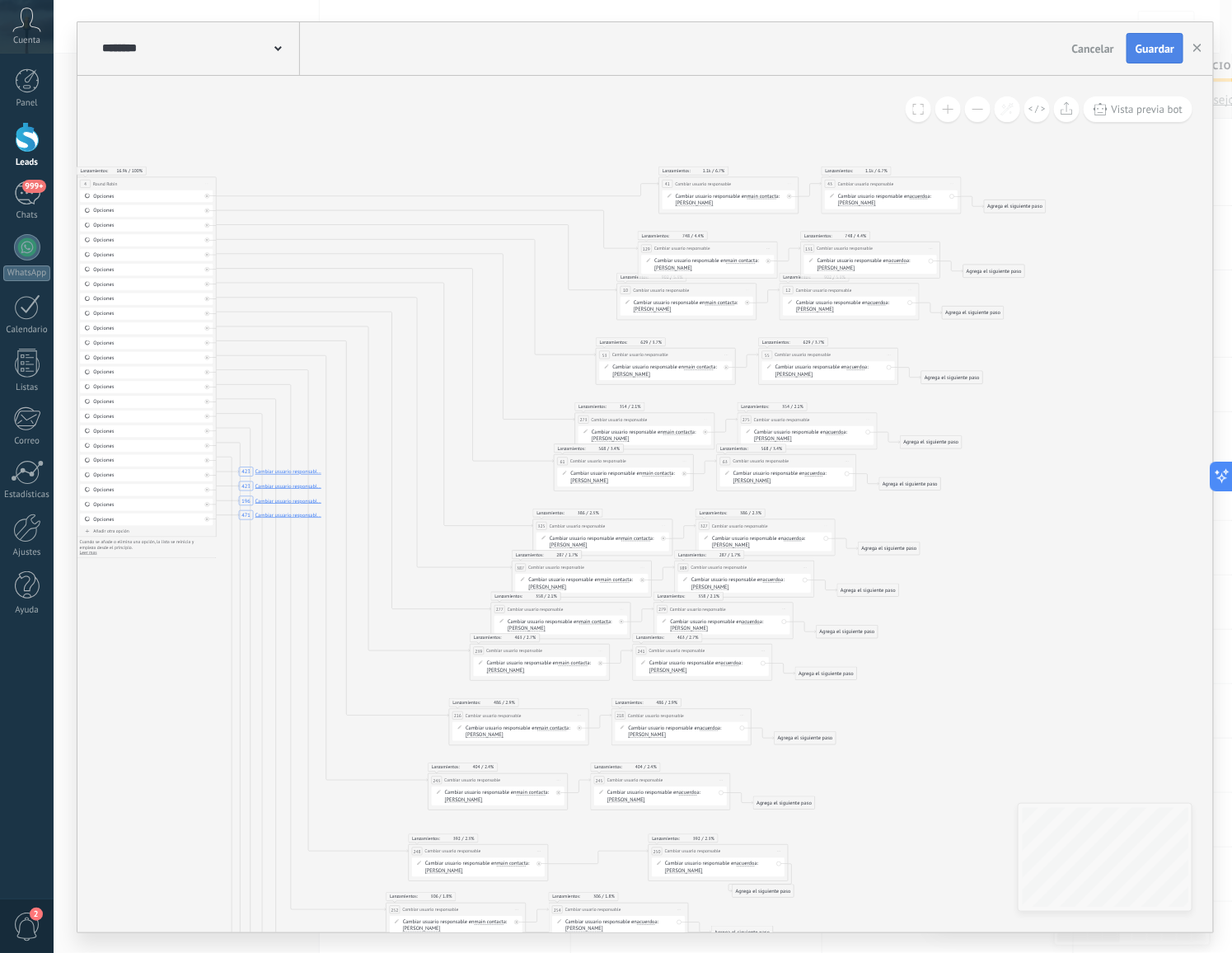 click on "Guardar" at bounding box center [1155, 49] 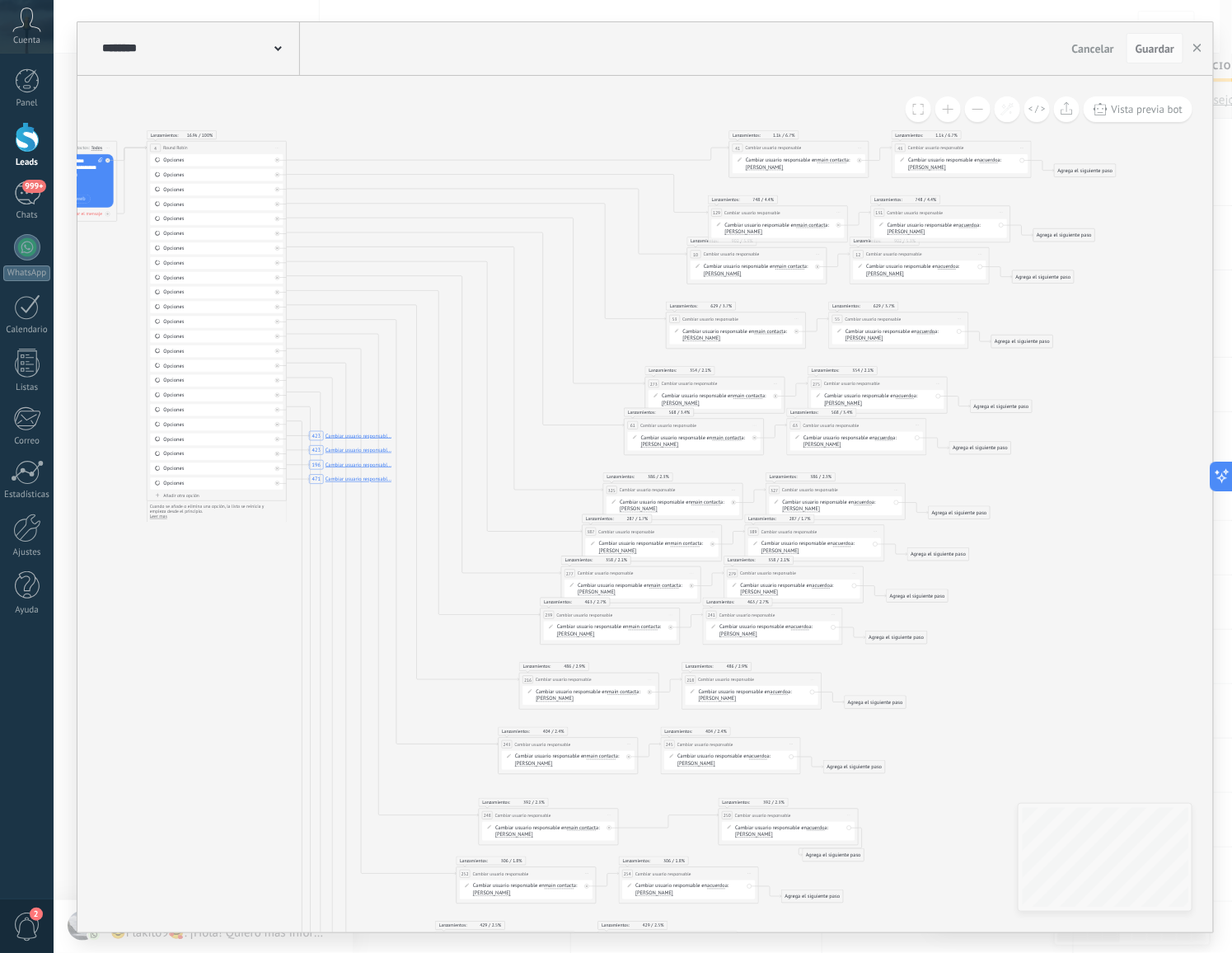 click on "423 Cambiar usuario responsabl... 423 Cambiar usuario responsabl... 196 Cambiar usuario responsabl... 471 Cambiar usuario responsabl..." 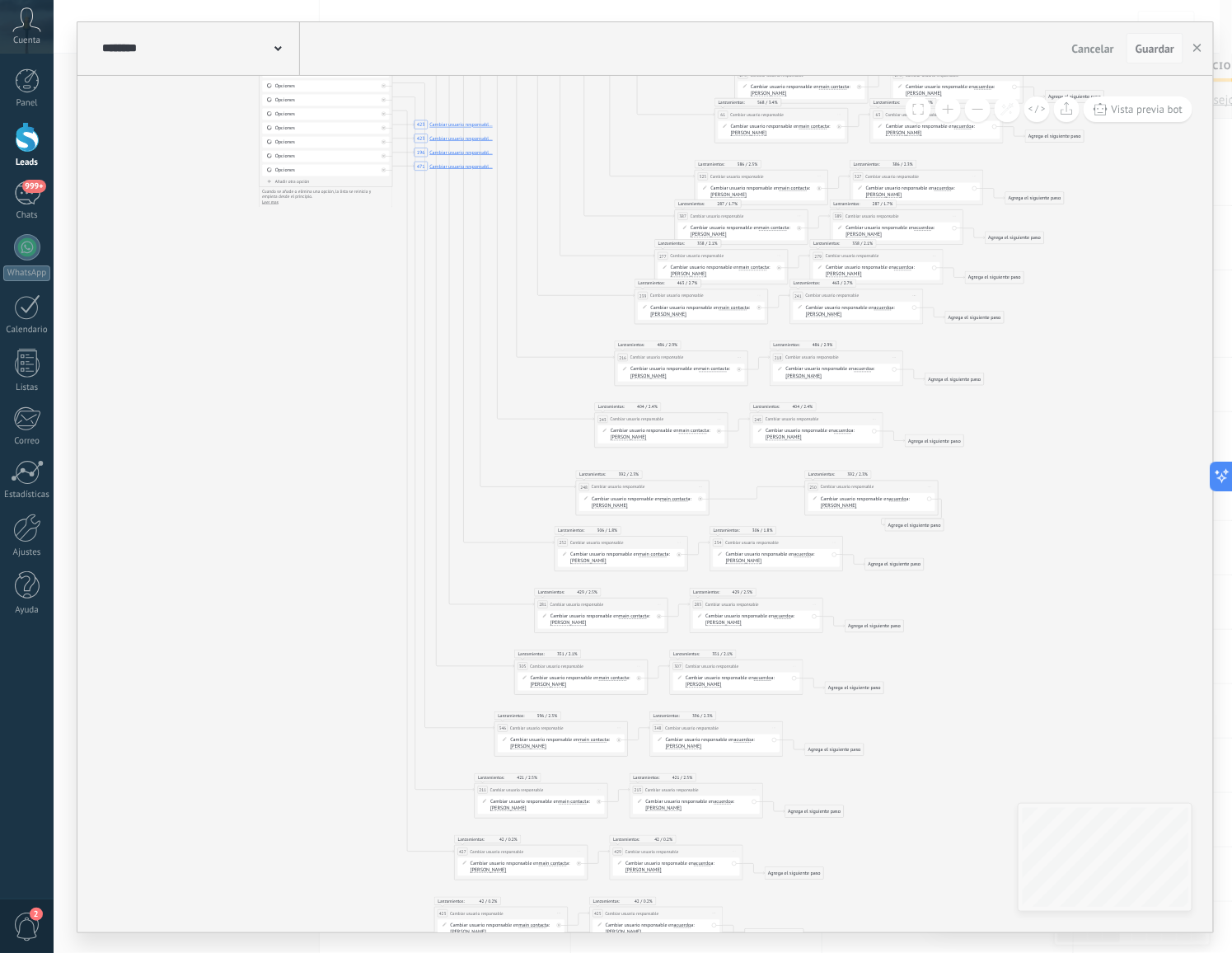 click on "Guardar" at bounding box center (1155, 49) 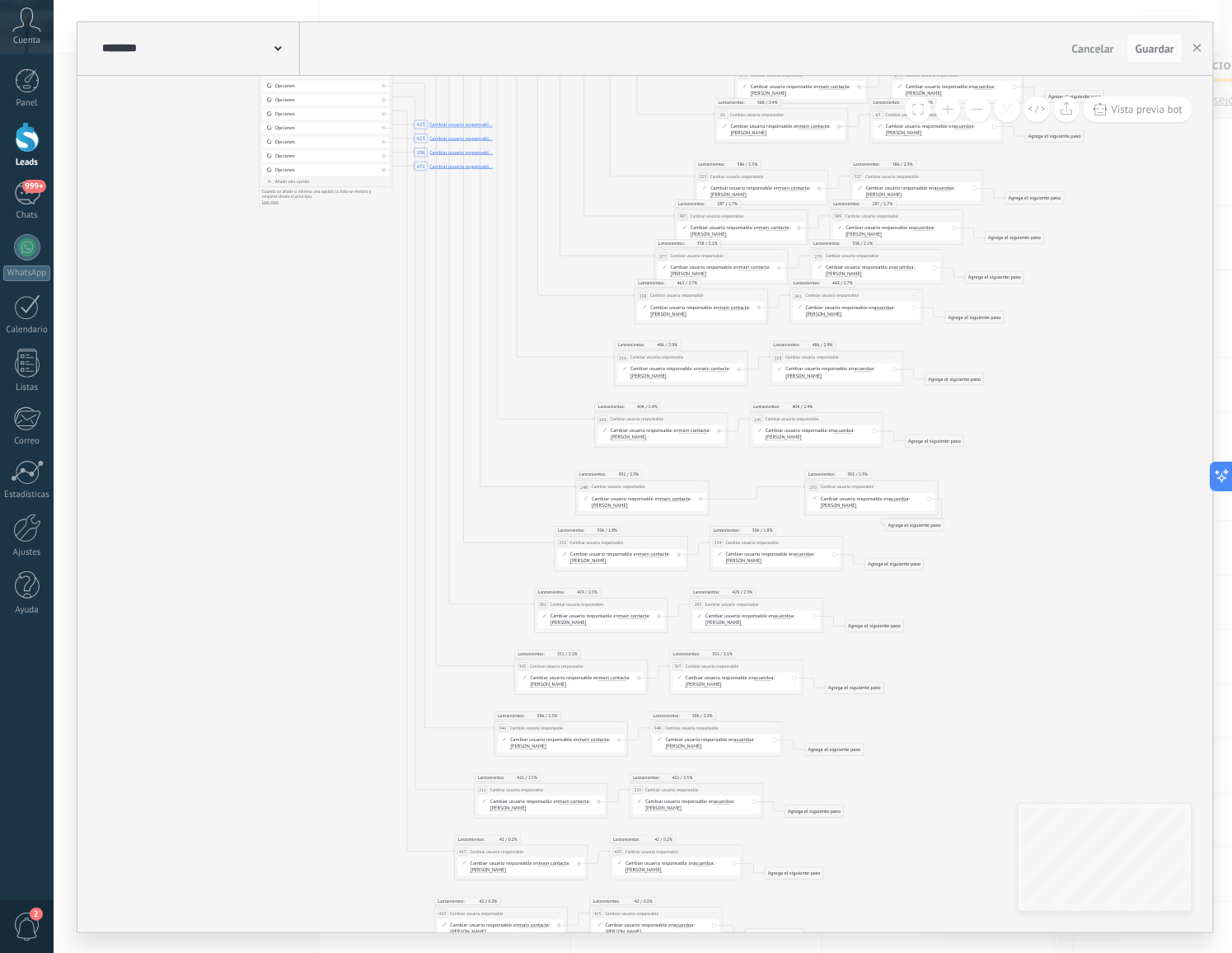 click on "**********" at bounding box center [643, 476] 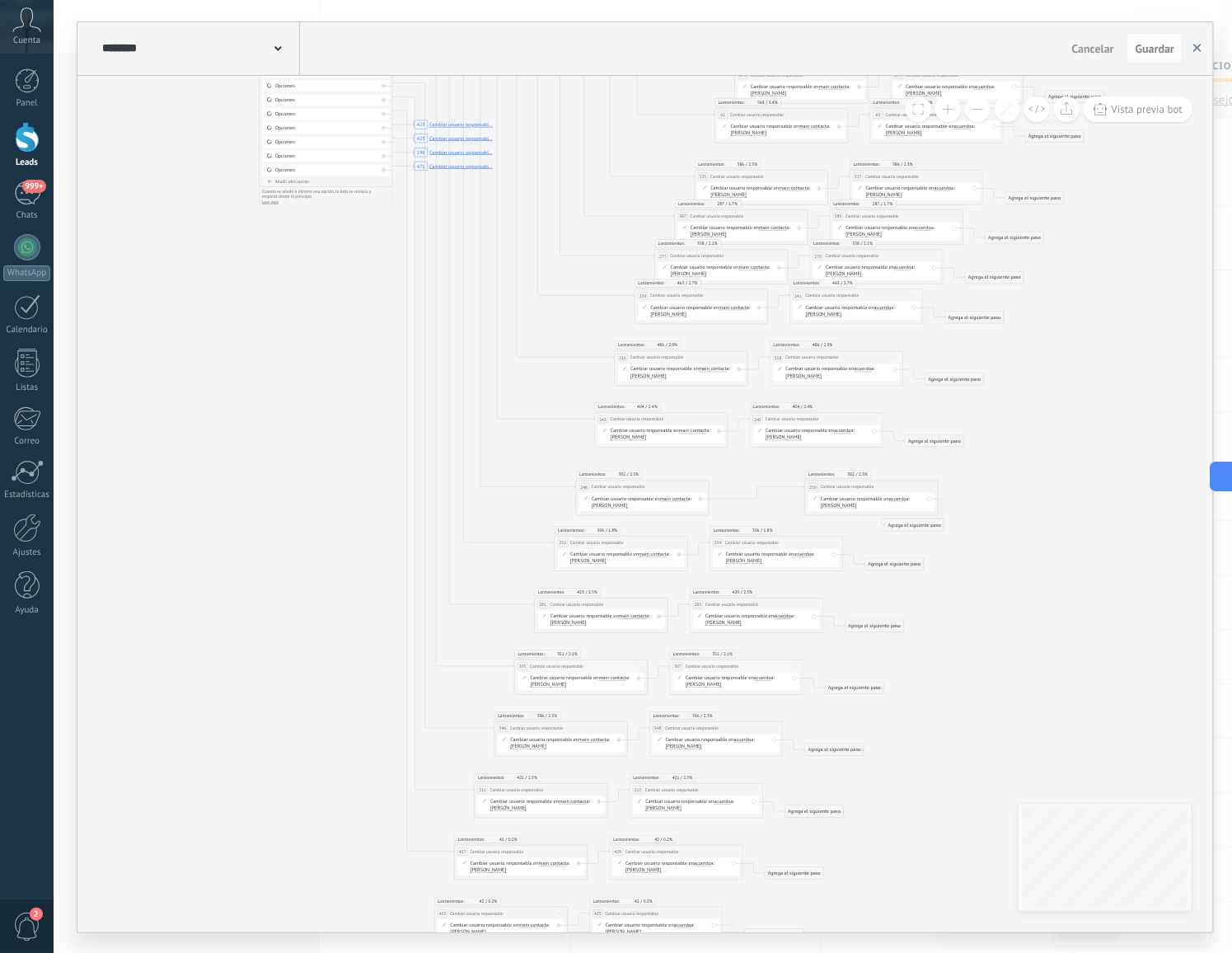 click at bounding box center [1197, 49] 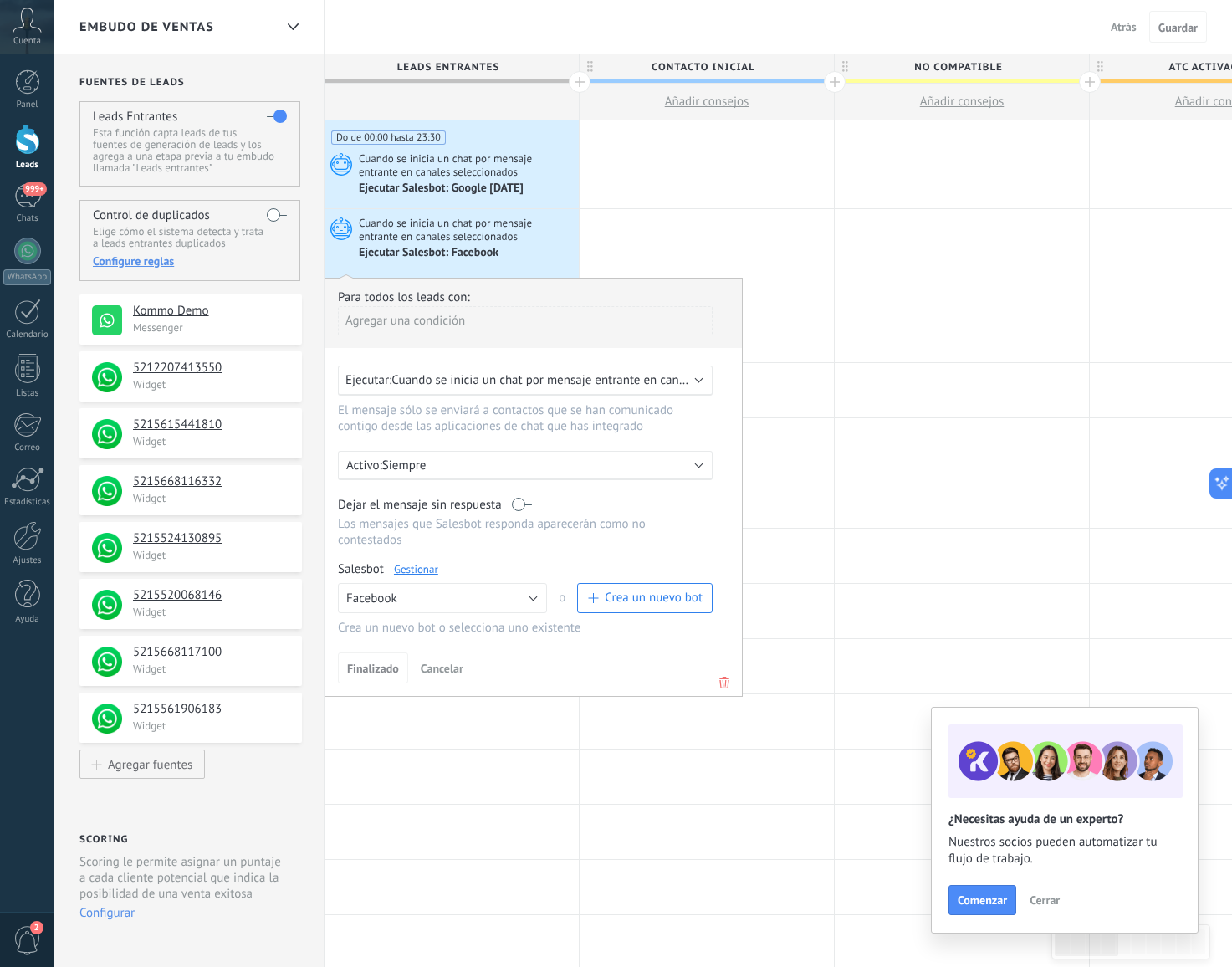 click on "Embudo de ventas Atrás Cancelar Guardar" at bounding box center (643, 27) 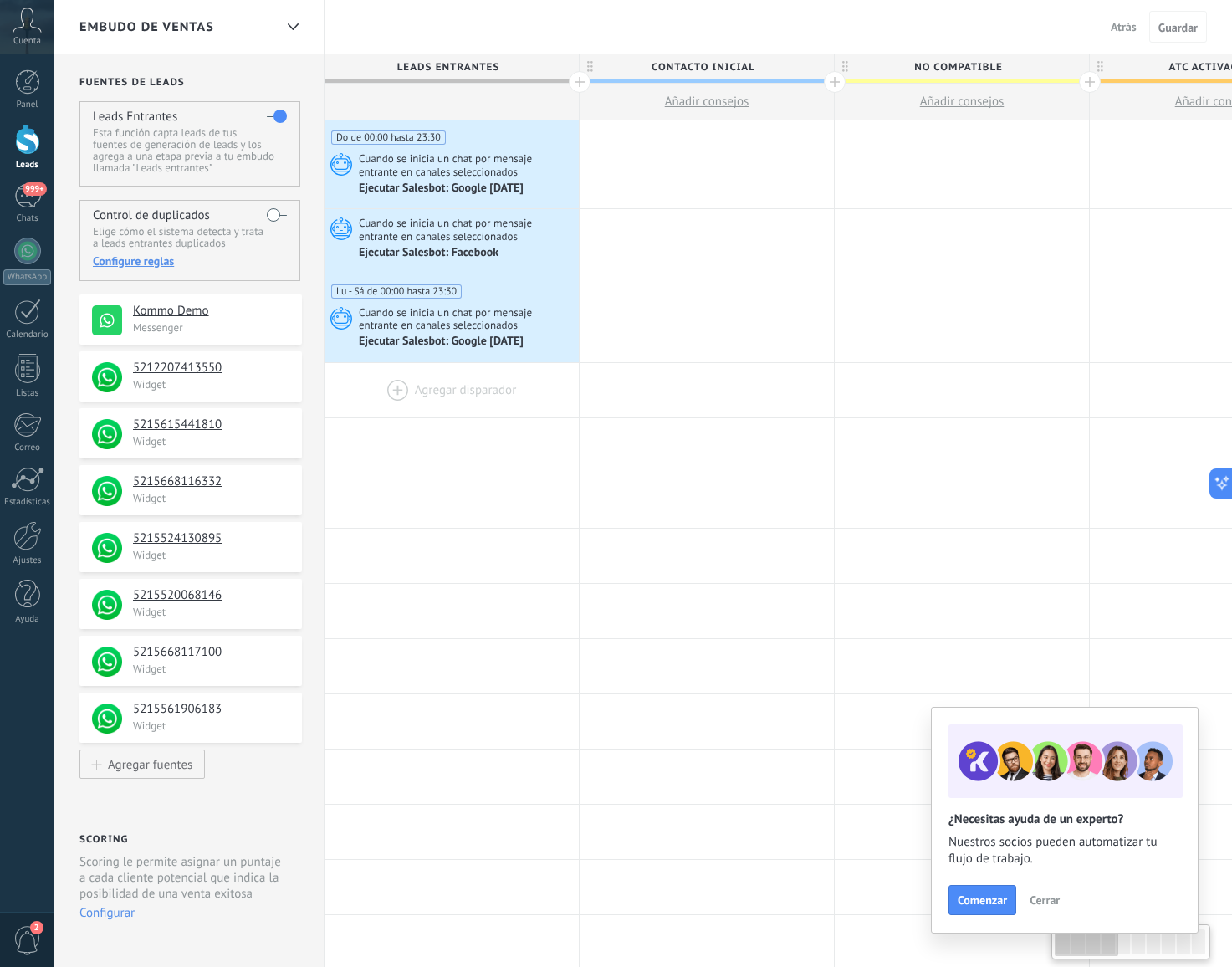 click at bounding box center [452, 390] 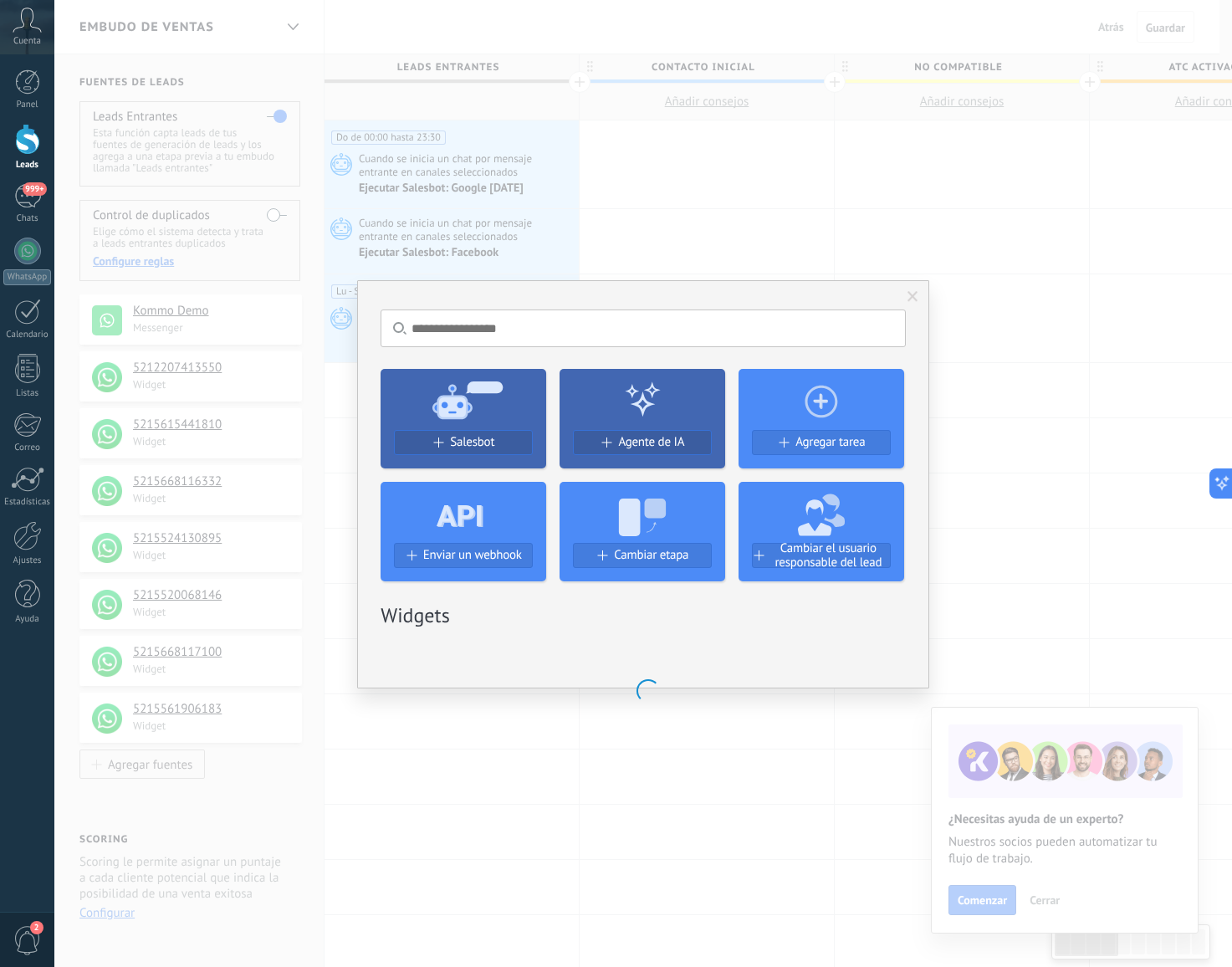 scroll, scrollTop: 0, scrollLeft: 0, axis: both 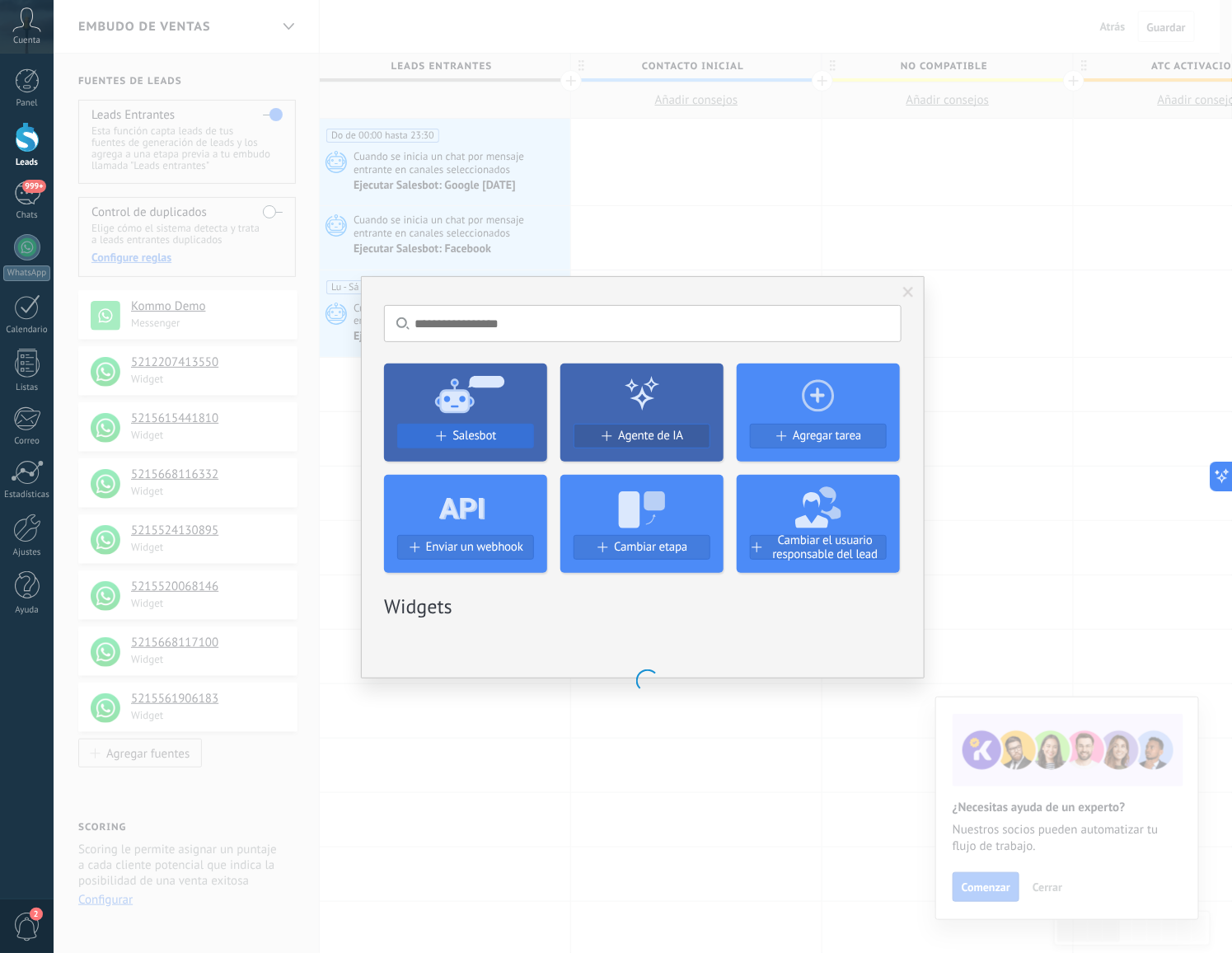 click on "No hay resultados Salesbot Agente de IA Agregar tarea Enviar un webhook Cambiar etapa Cambiar el usuario responsable del lead Widgets" at bounding box center (643, 477) 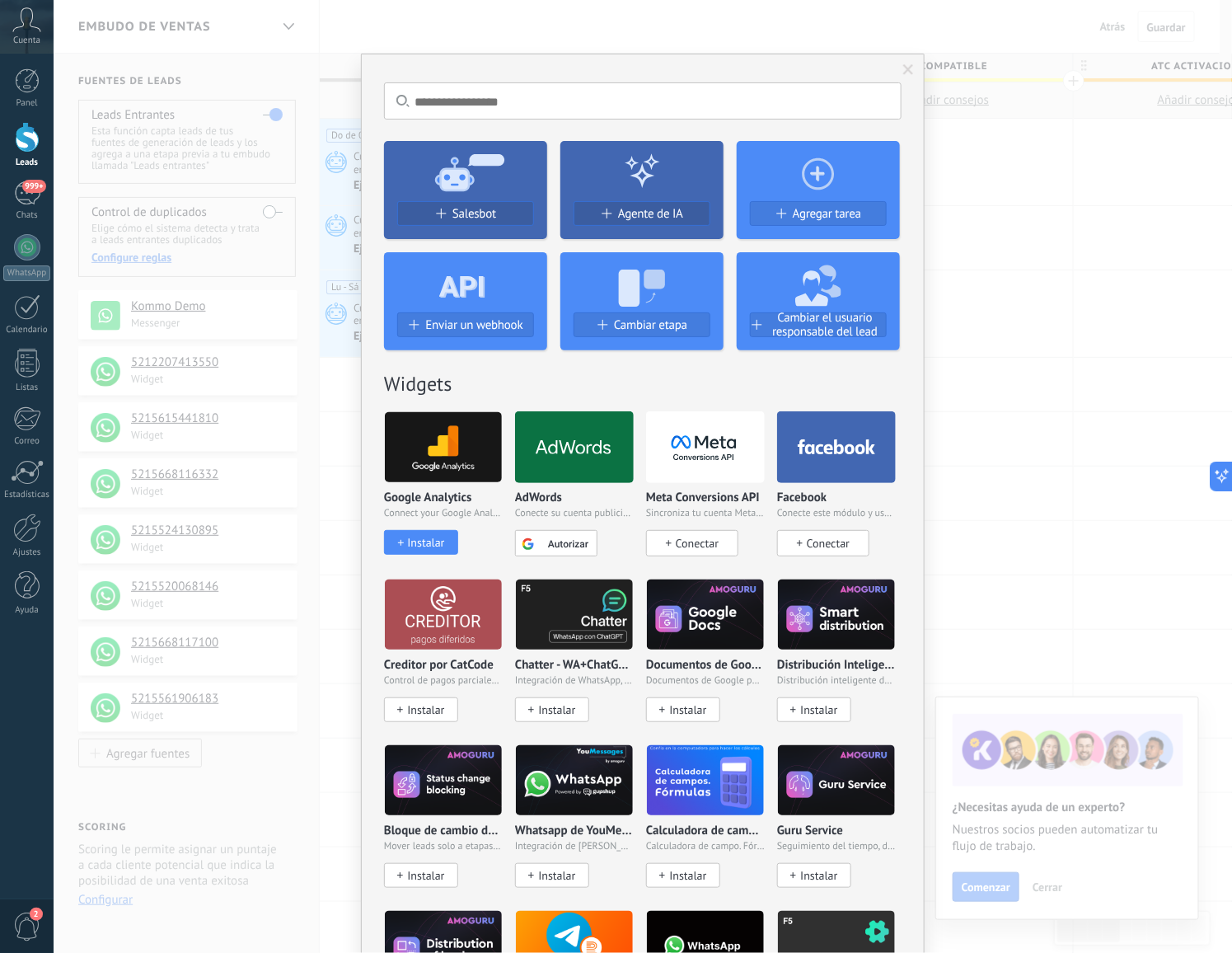 click on "No hay resultados Salesbot Agente de IA Agregar tarea Enviar un webhook Cambiar etapa Cambiar el usuario responsable del lead Widgets Google Analytics Connect your Google Analytics account and create custom Google Analytics Instalar AdWords Conecte su cuenta publicitaria y configure la publicidad en Google Autorizar Meta Conversions API Sincroniza tu cuenta Meta para mejorar tus anuncios Conectar Facebook Conecte este módulo y use la publicidad en Facebook Conectar Creditor por CatCode Control de pagos parciales en un lead Instalar Chatter - WA+ChatGPT via Komanda F5 Integración de WhatsApp, Telegram, Avito & VK Instalar Documentos de Google por AMOGURU Documentos de Google por AMOGURU Instalar Distribución Inteligente por AMOGURU Distribución inteligente de leads de amoGURU Instalar Bloque de cambio de estado de AMOGURU Mover leads solo a etapas configuradas. Instalar Whatsapp de YouMessages Integración de Whatsapp y creador de bots Instalar Calculadora de campo. Fórmulas Instalar Guru Service Instalar" at bounding box center [643, 476] 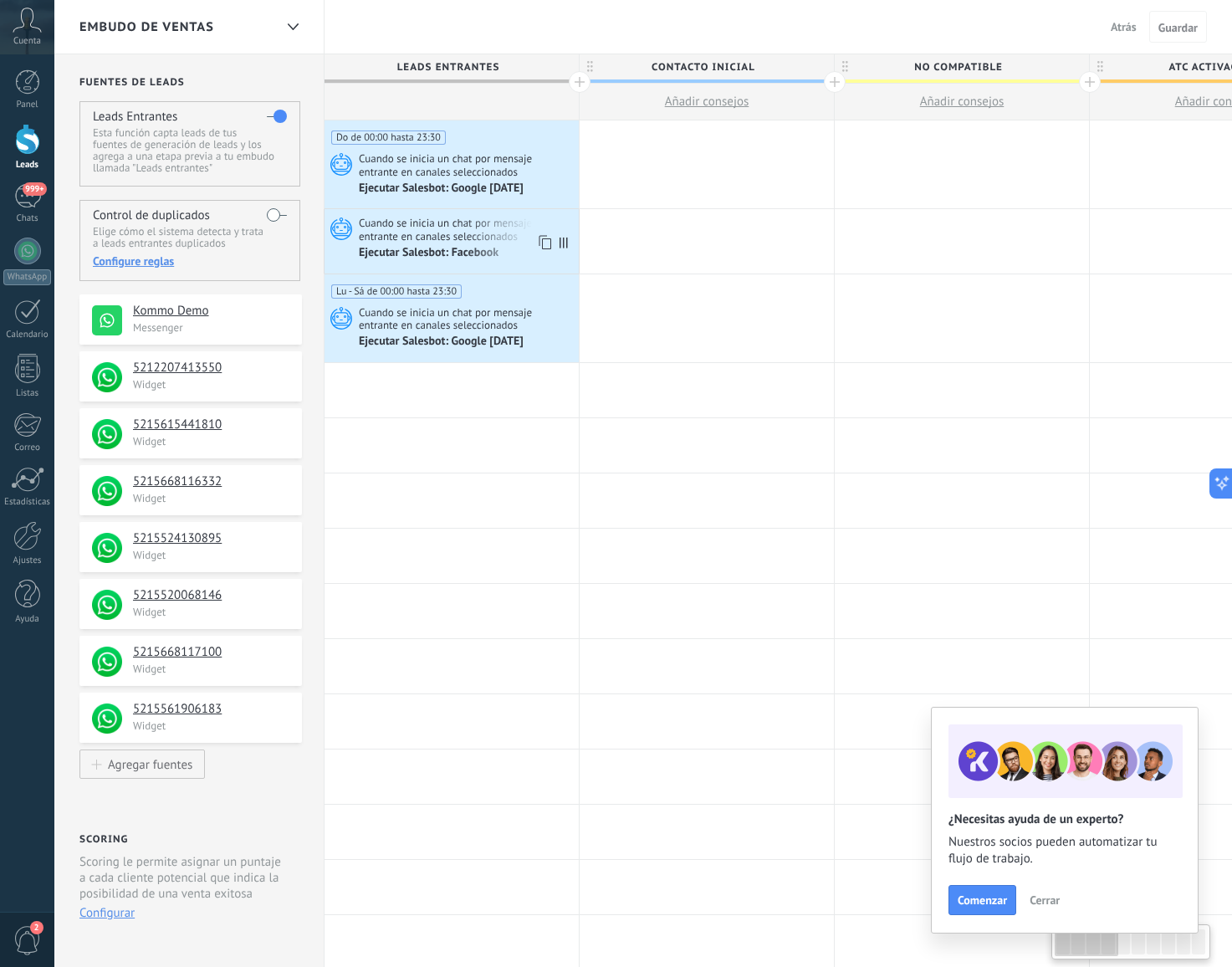 click on "Cuando se inicia un chat por mensaje entrante en canales seleccionados" at bounding box center (467, 229) 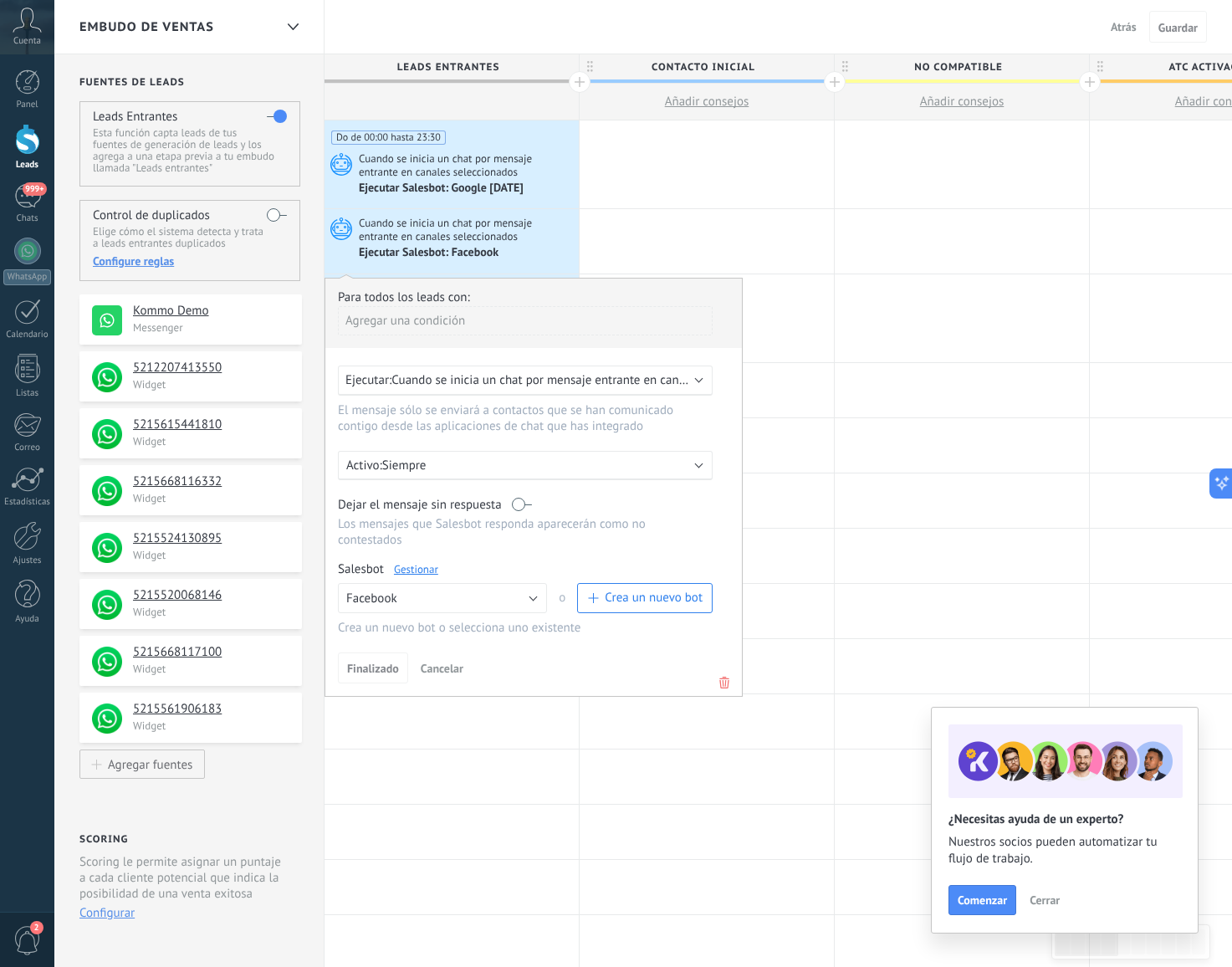 scroll, scrollTop: 0, scrollLeft: 0, axis: both 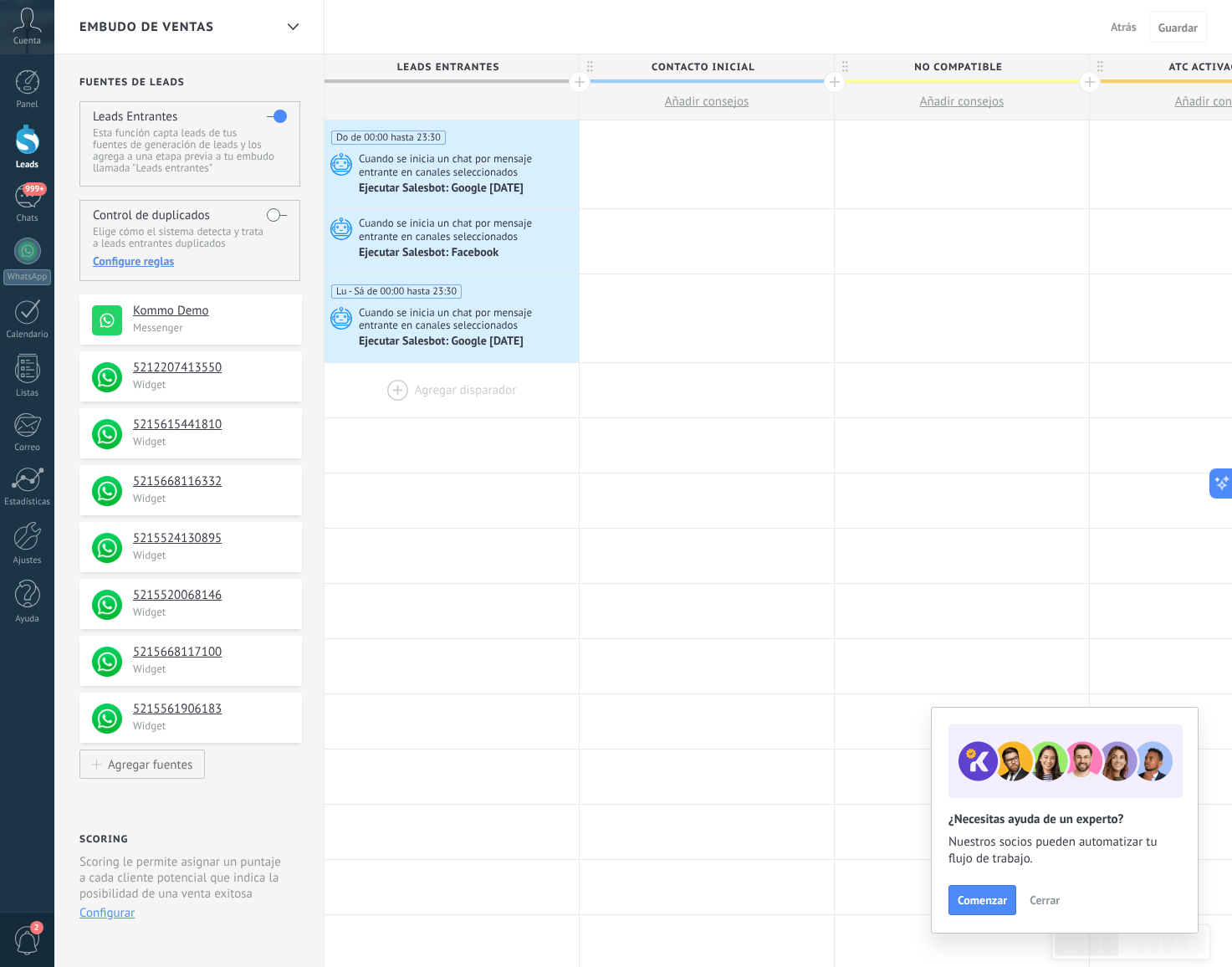 click at bounding box center [452, 390] 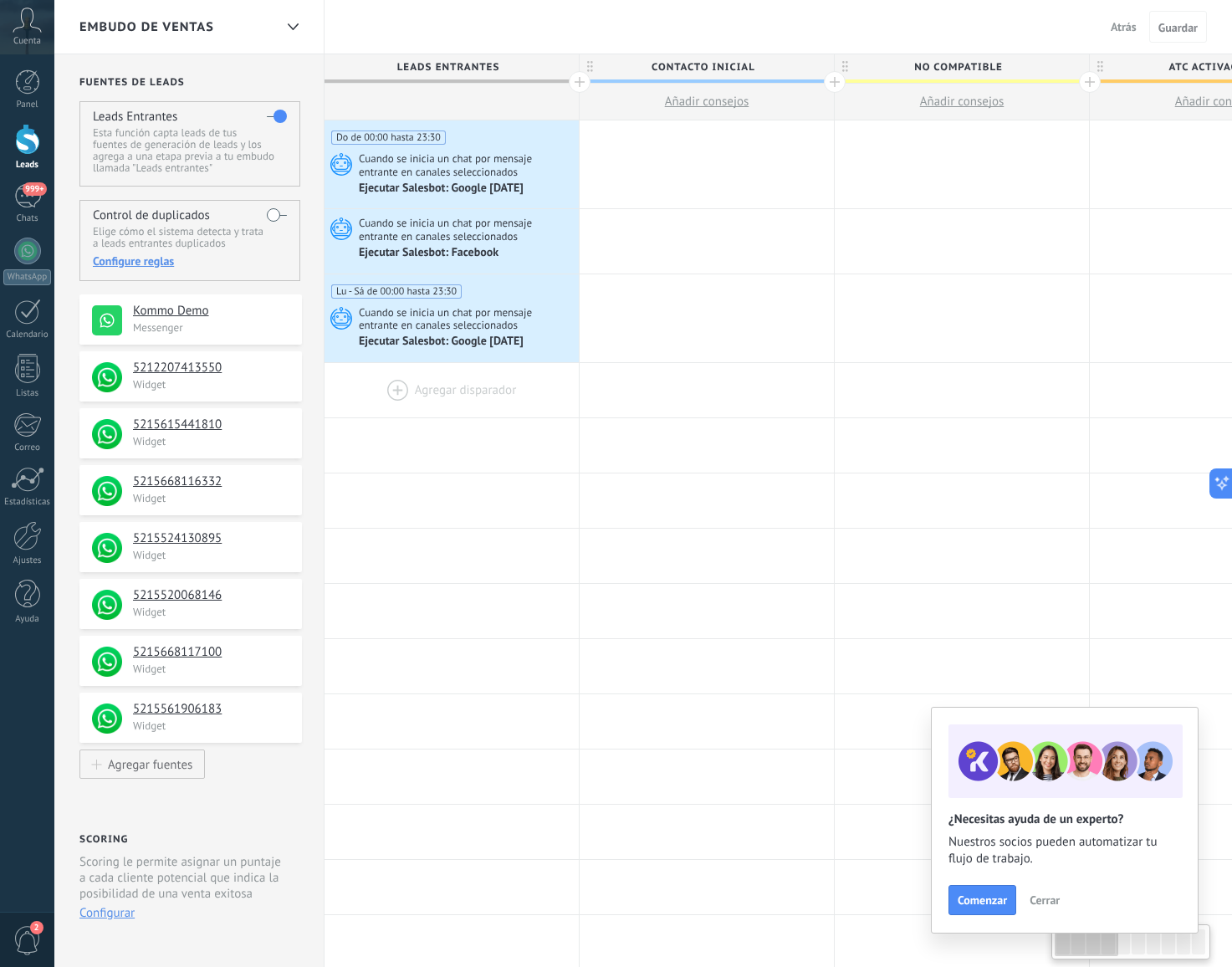 click at bounding box center (452, 390) 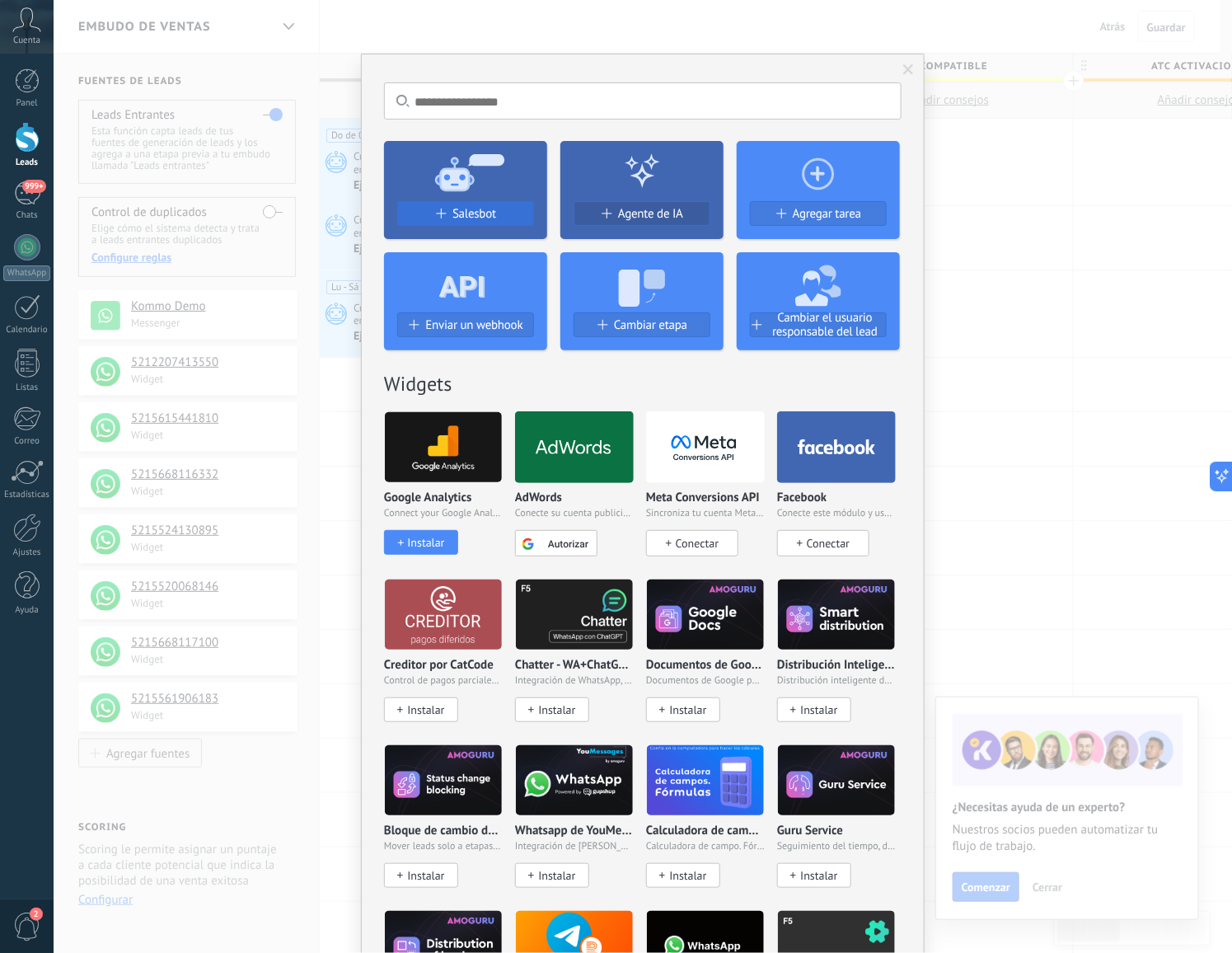 click on "Salesbot" at bounding box center (474, 214) 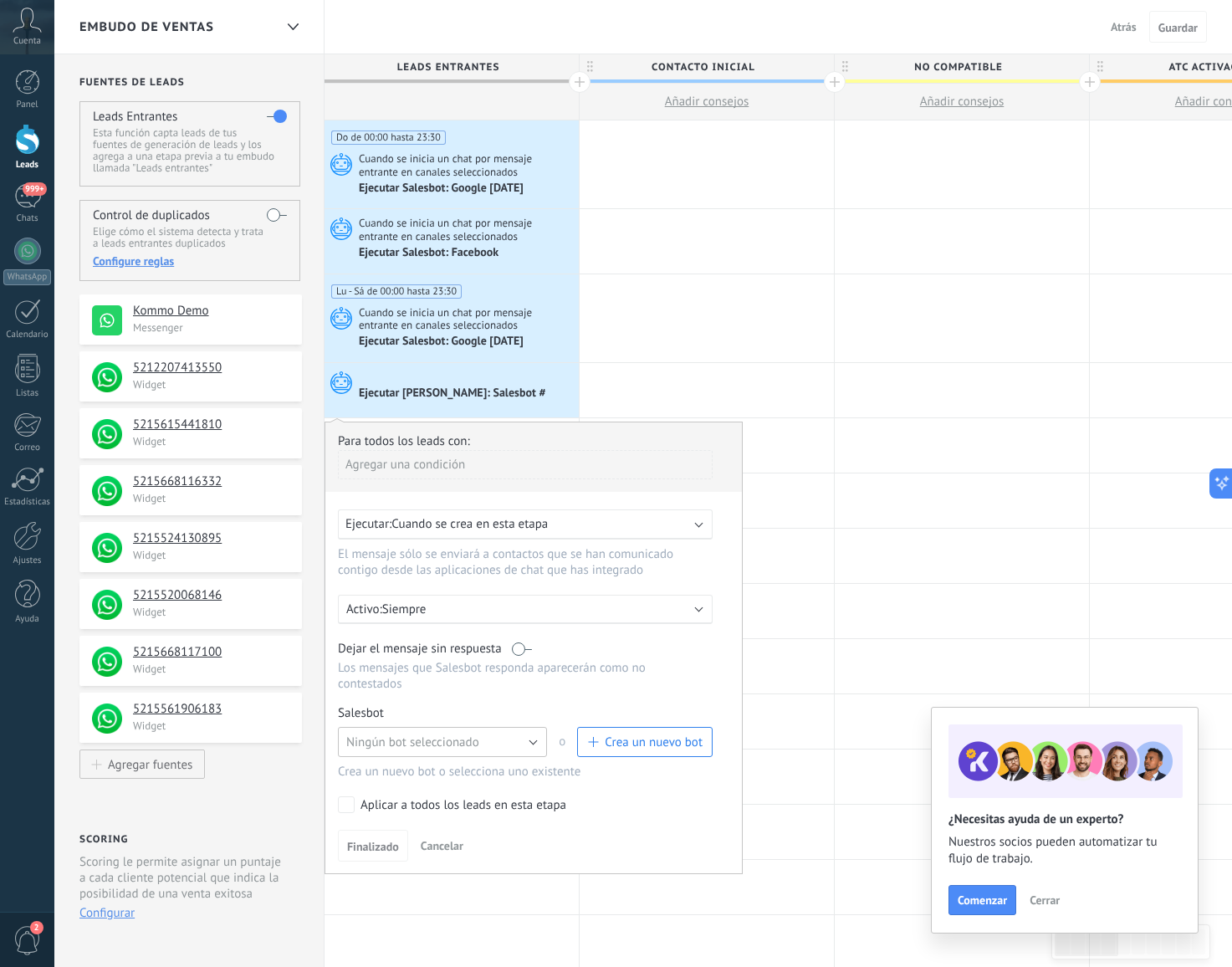 click on "Ningún bot seleccionado" at bounding box center (412, 742) 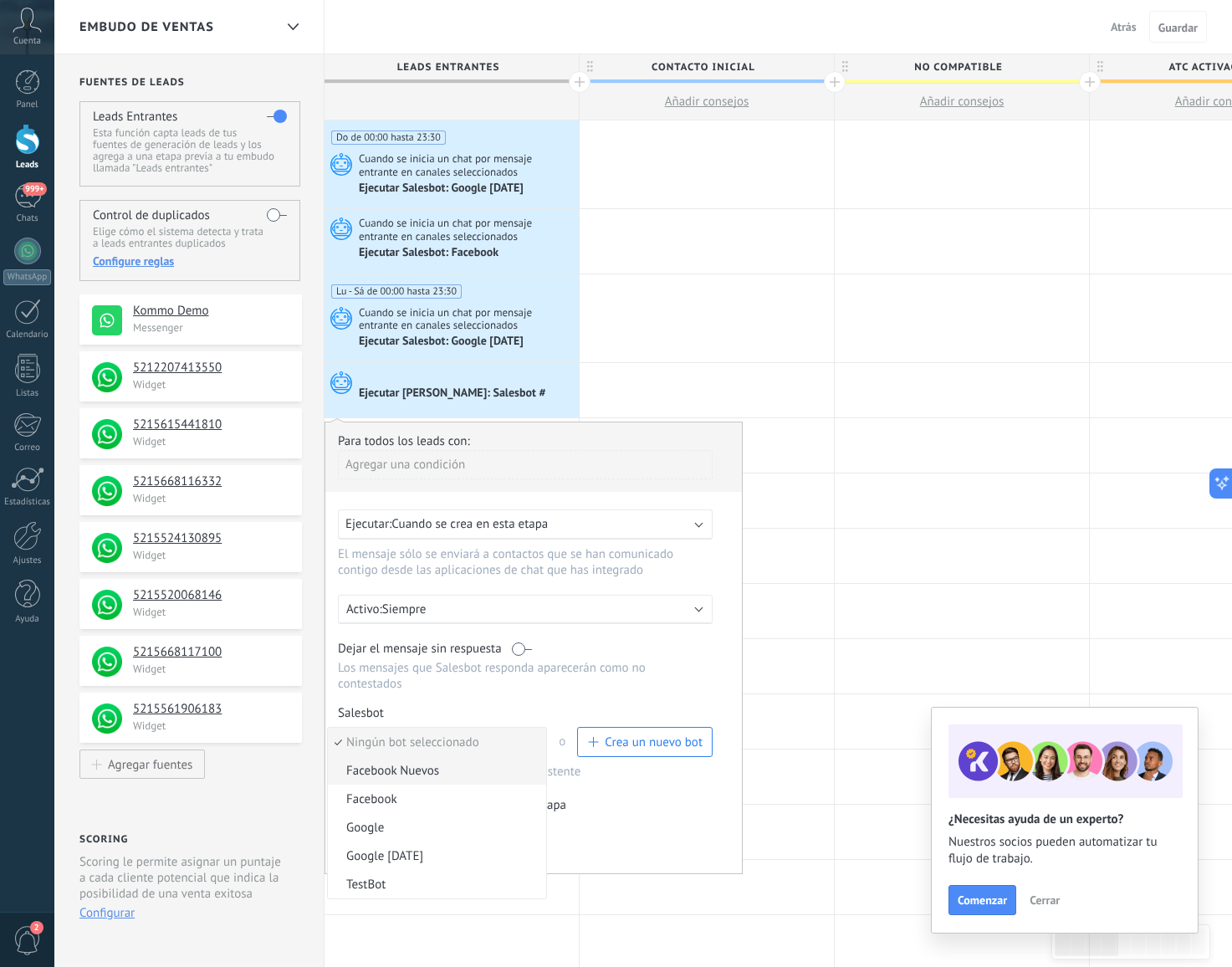 click on "Facebook Nuevos" at bounding box center [437, 770] 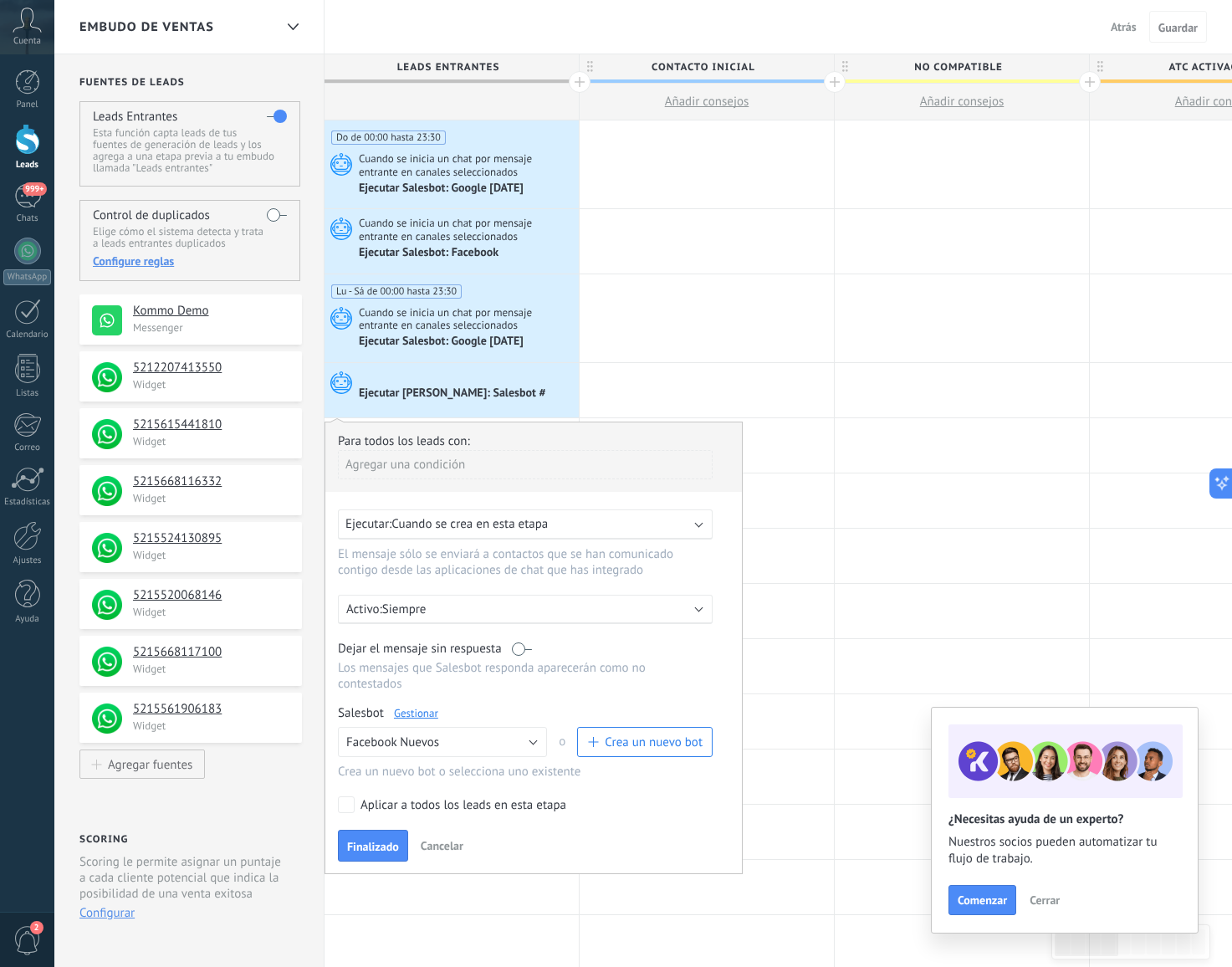 click on "Cuando se crea en esta etapa" at bounding box center [469, 524] 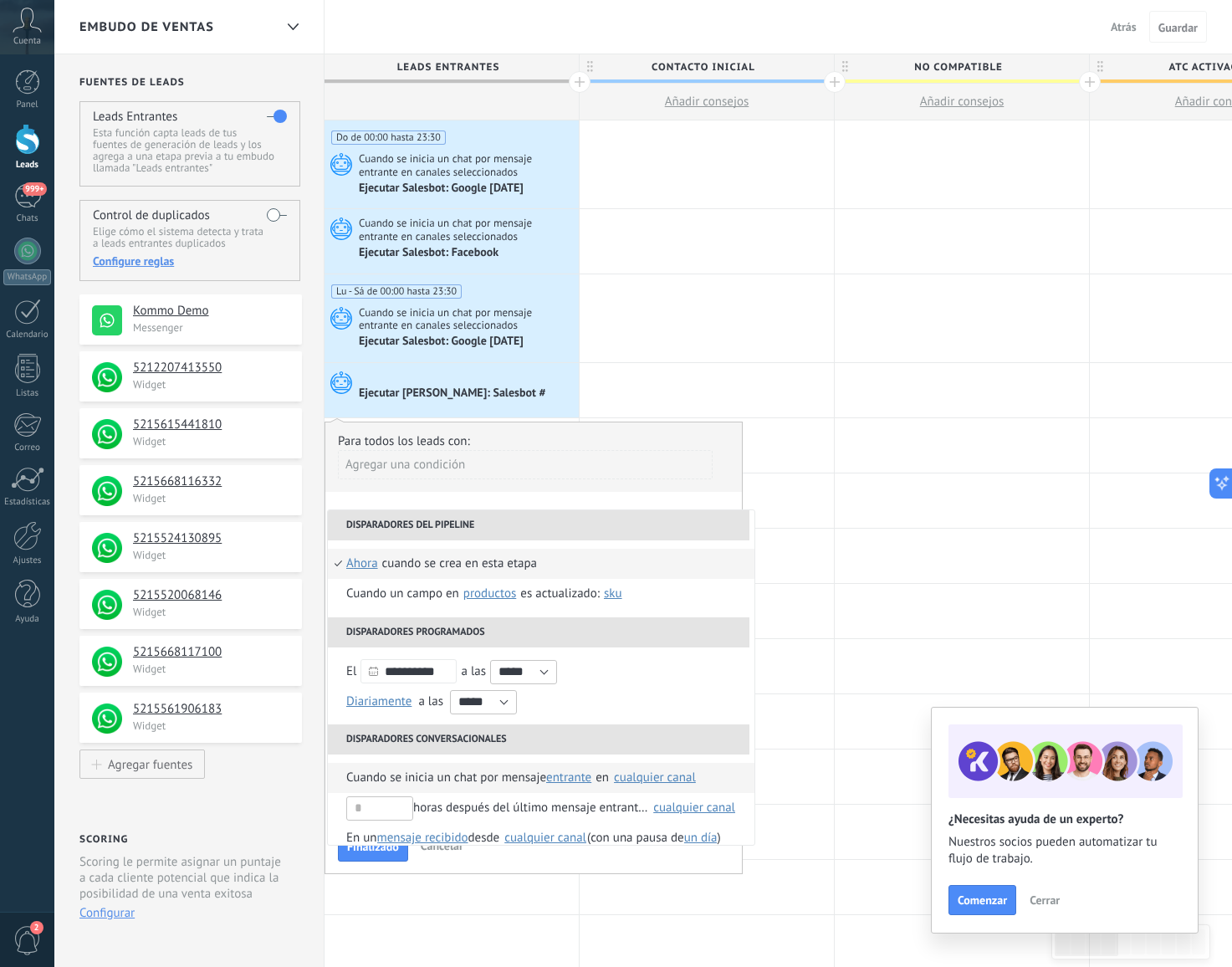 click on "cualquier canal" at bounding box center [655, 778] 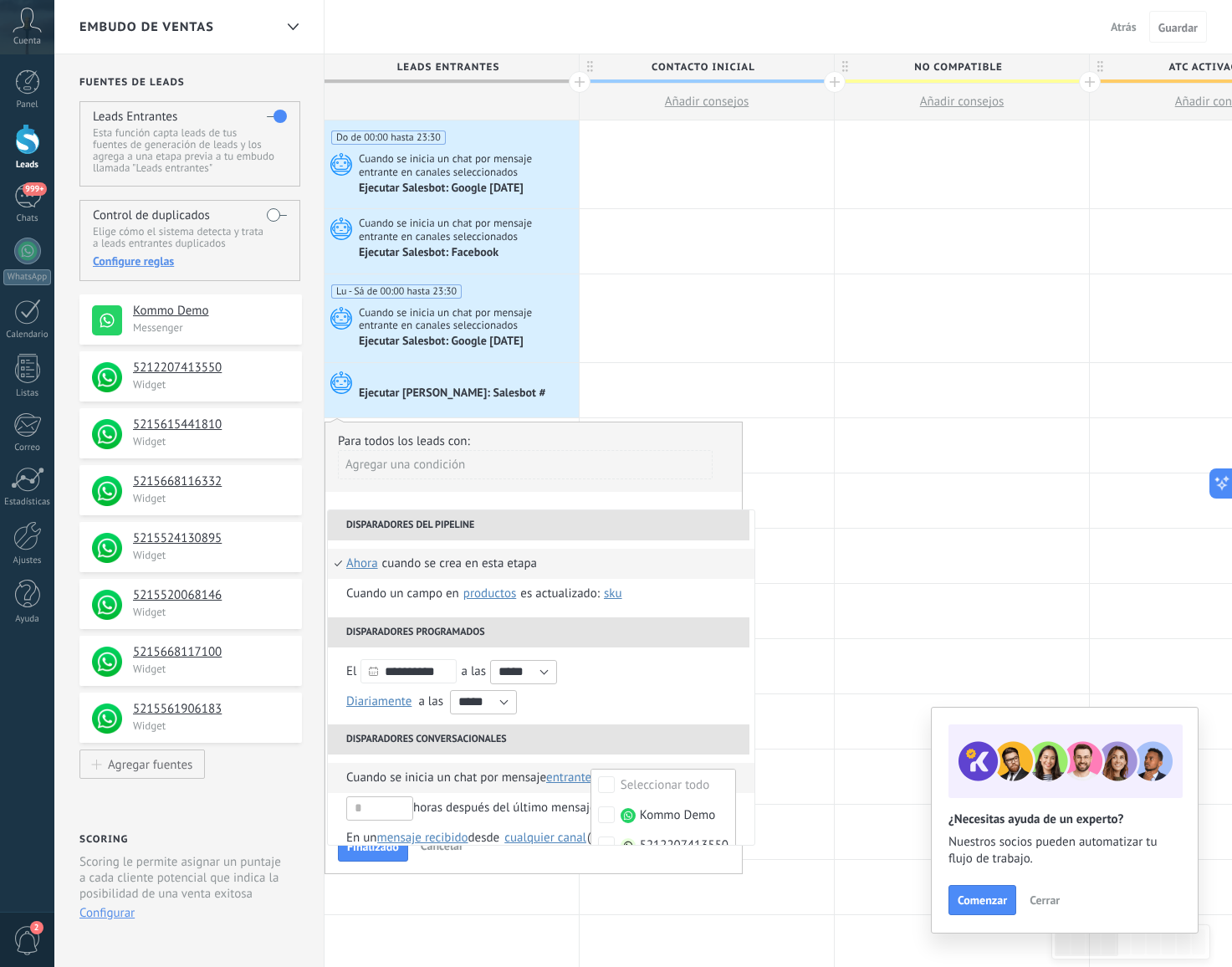 scroll, scrollTop: 5, scrollLeft: 0, axis: vertical 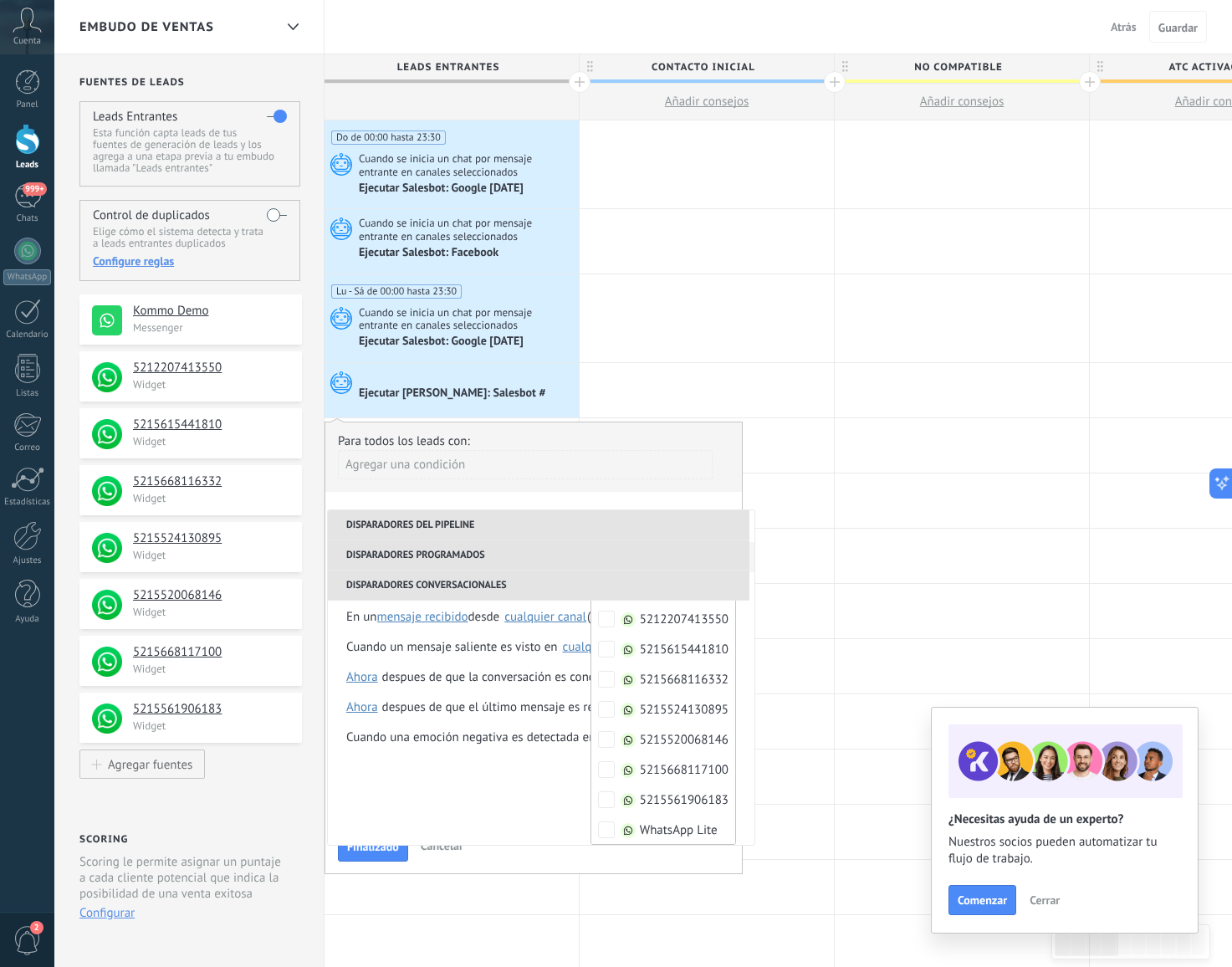 click on "Para todos los leads con: Agregar una condición" at bounding box center (534, 463) 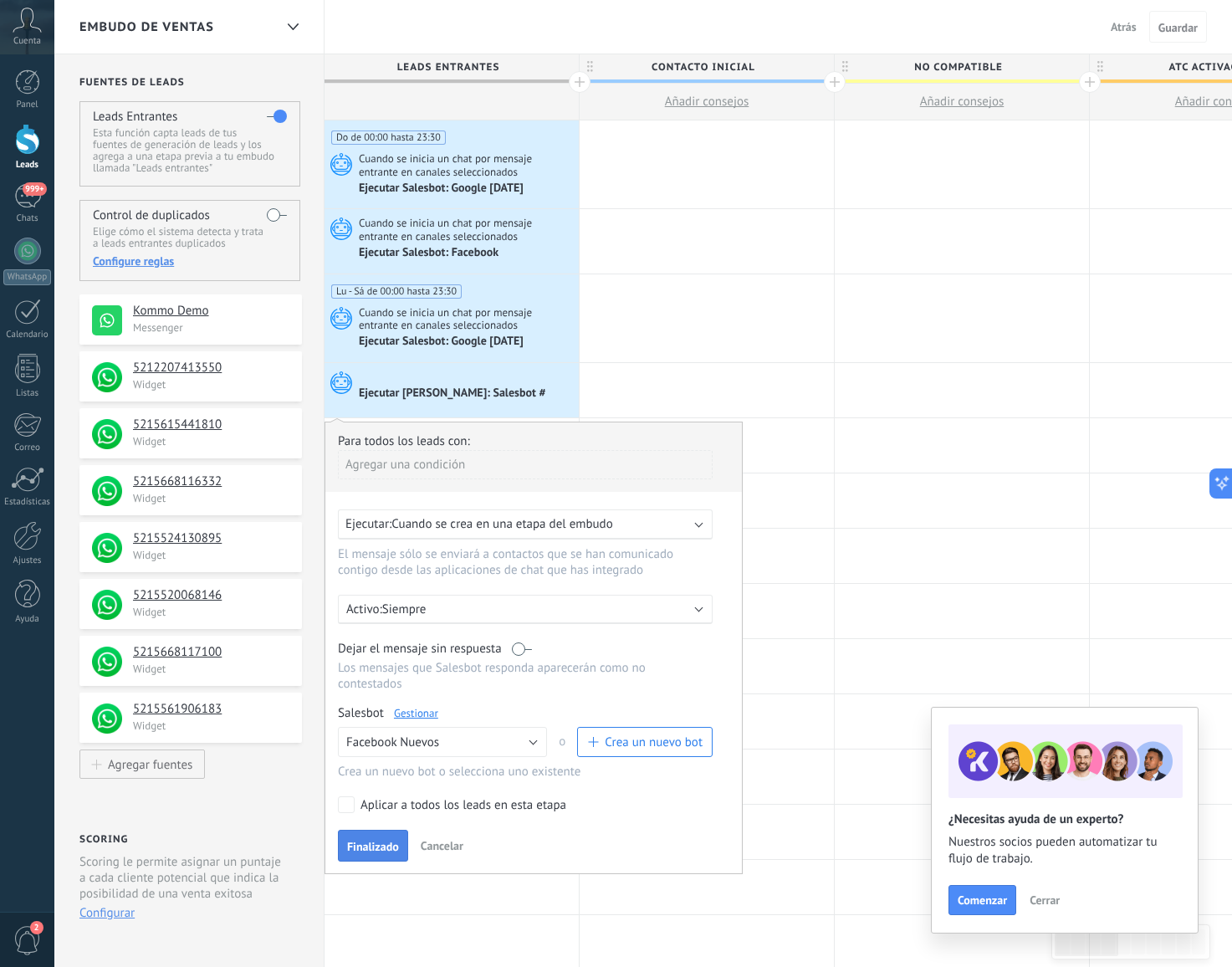 click on "Finalizado" at bounding box center (373, 846) 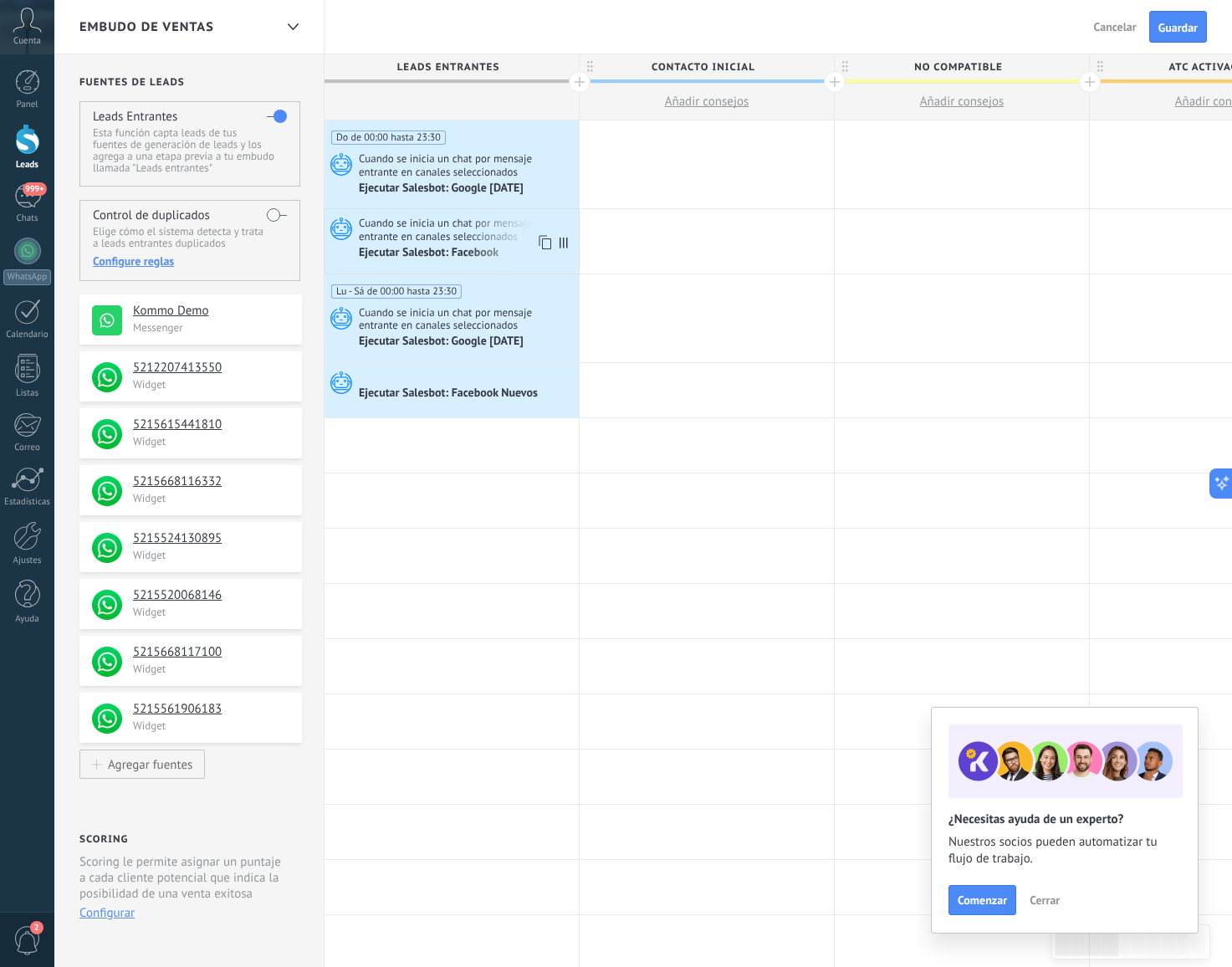 click on "Ejecutar Salesbot: Facebook" at bounding box center (430, 253) 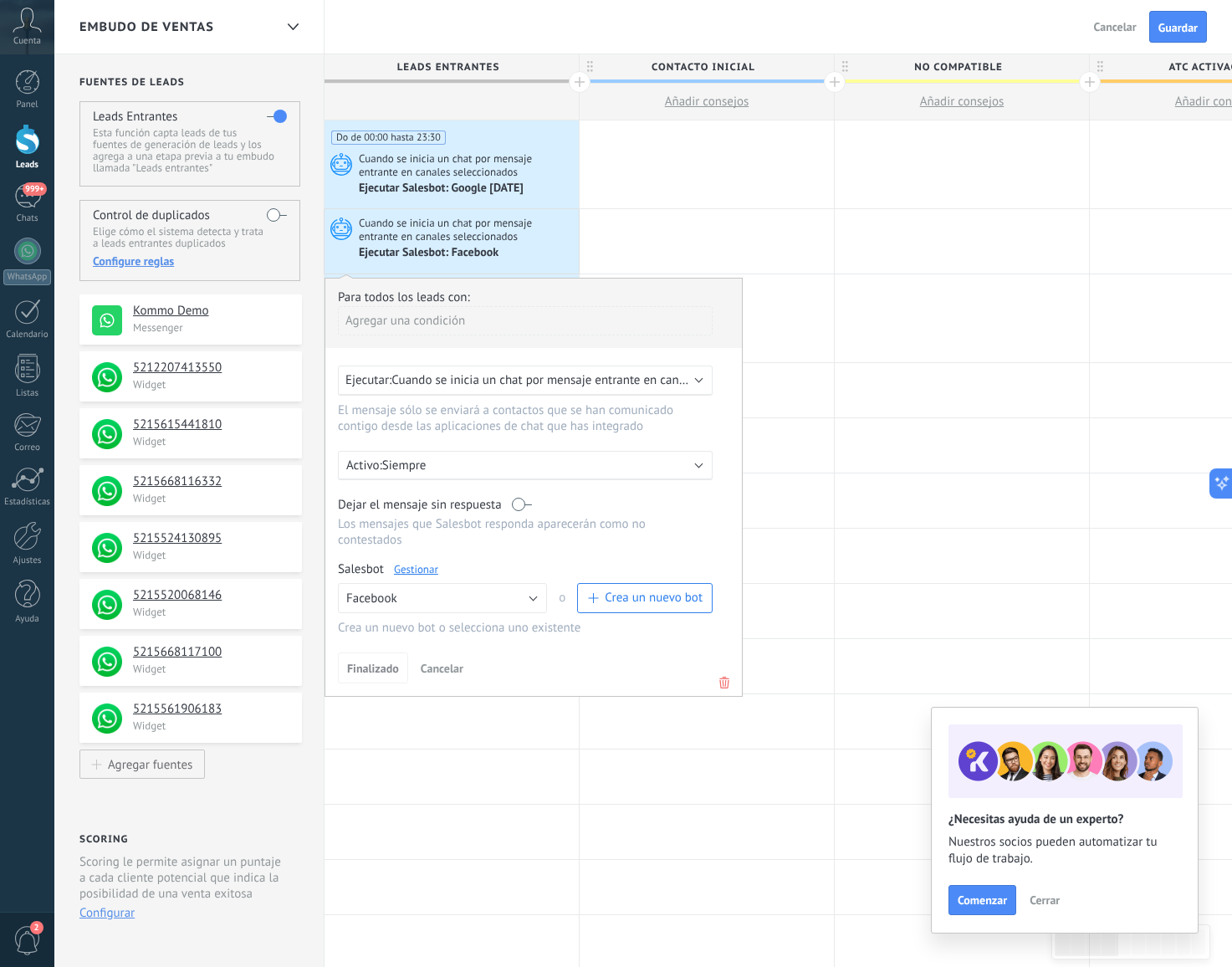 click on "Ejecutar:  Cuando se inicia un chat por mensaje entrante en canales seleccionados" at bounding box center (525, 381) 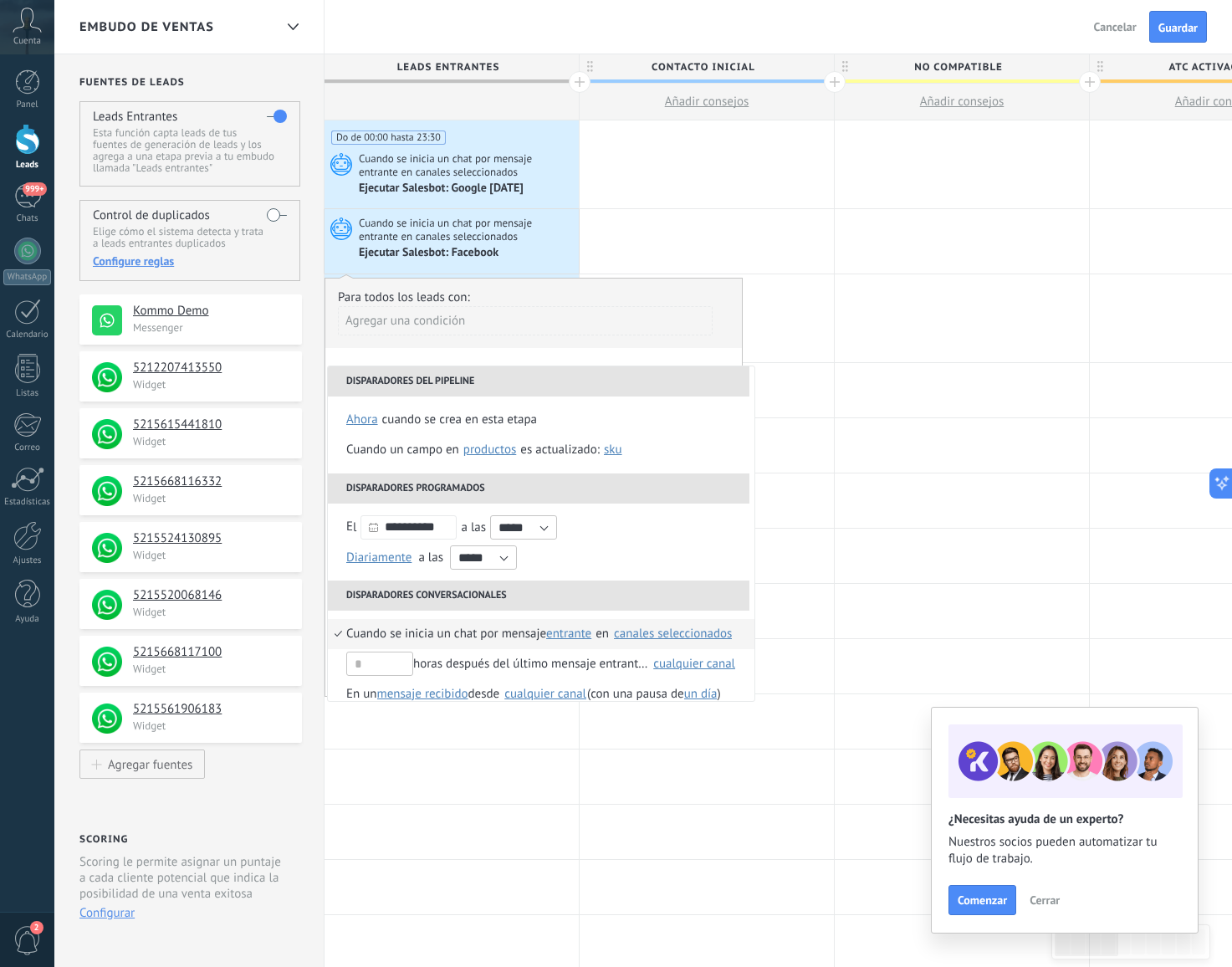 click on "canales seleccionados" at bounding box center [672, 633] 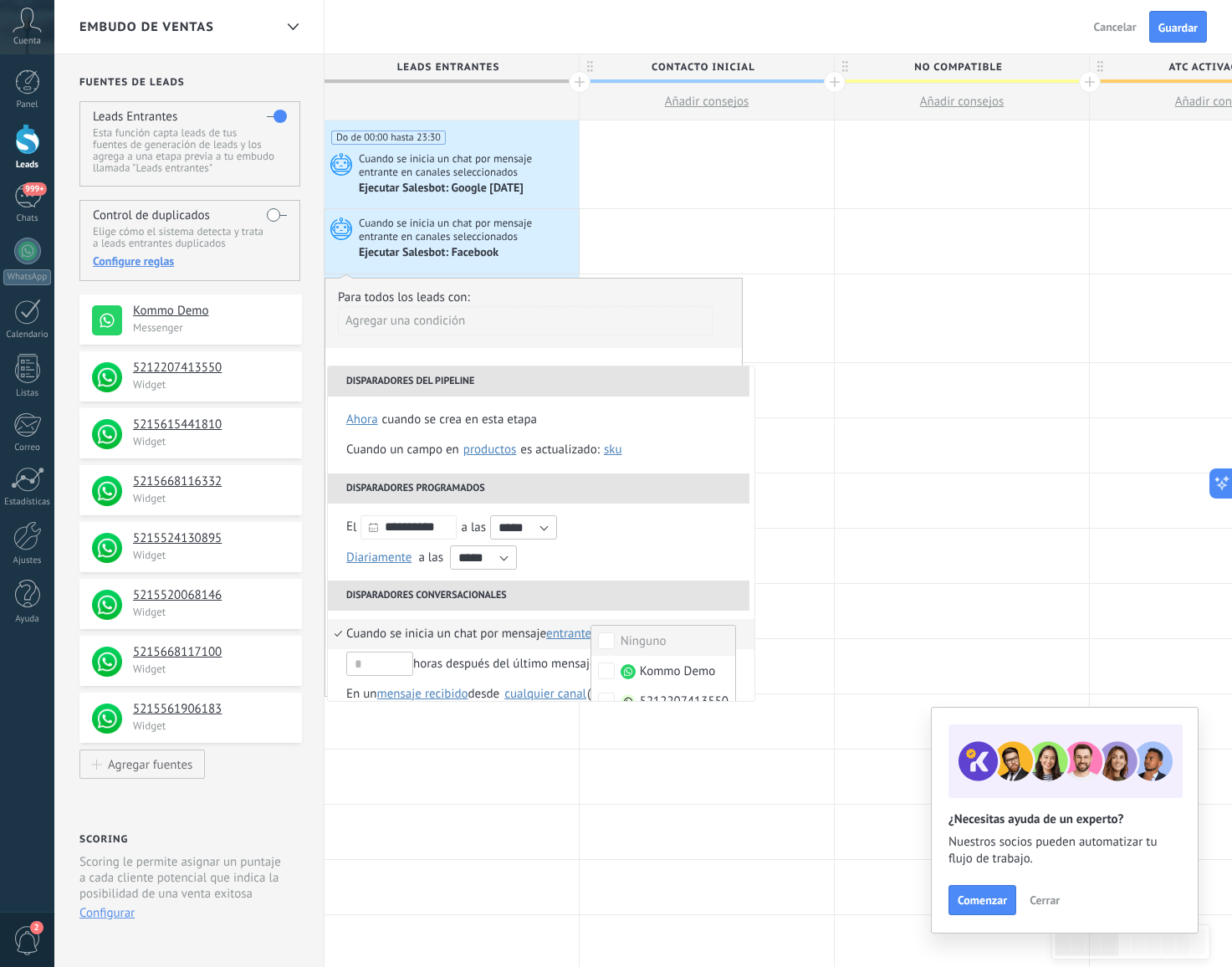 scroll, scrollTop: 5, scrollLeft: 0, axis: vertical 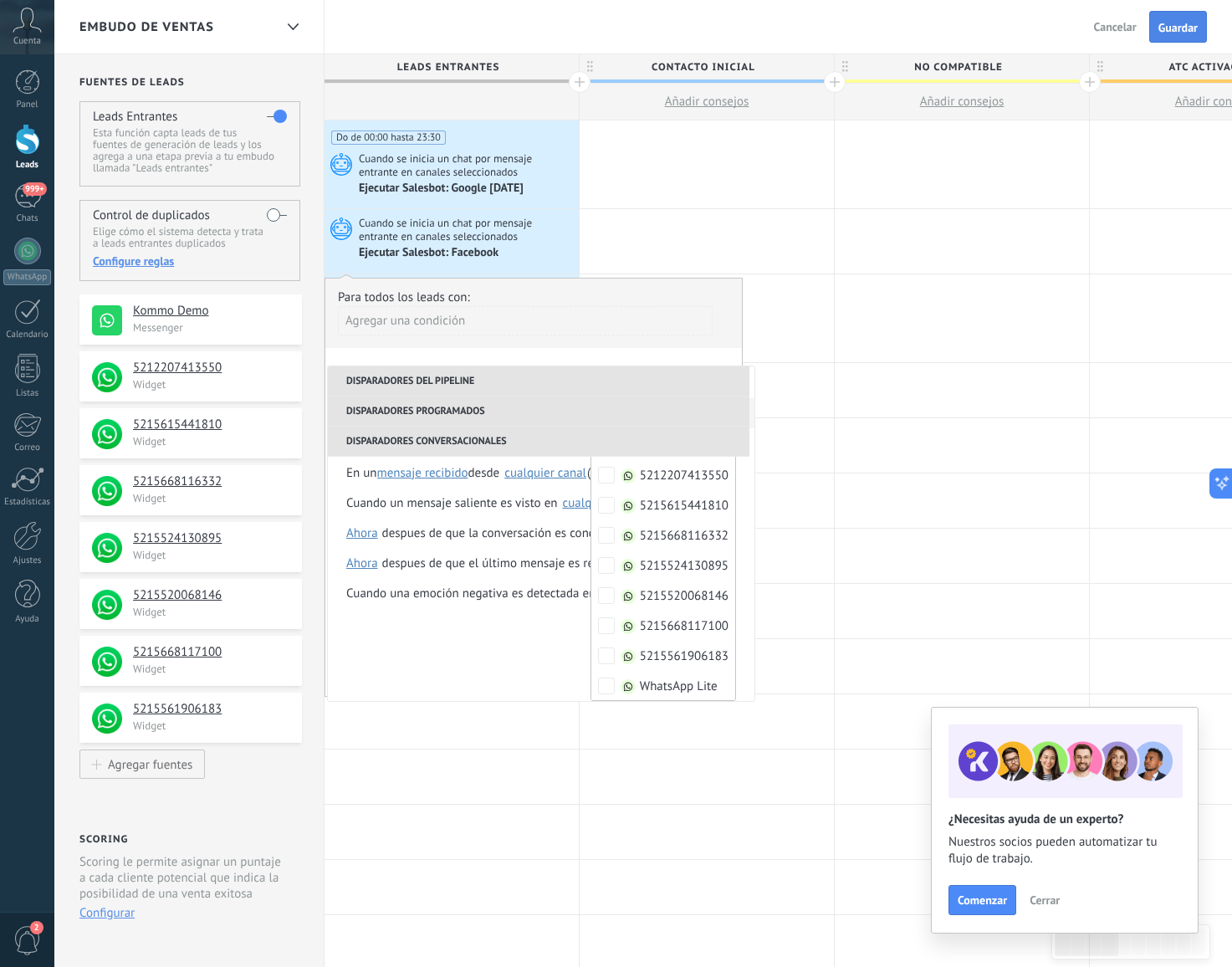 click on "Guardar" at bounding box center [1178, 28] 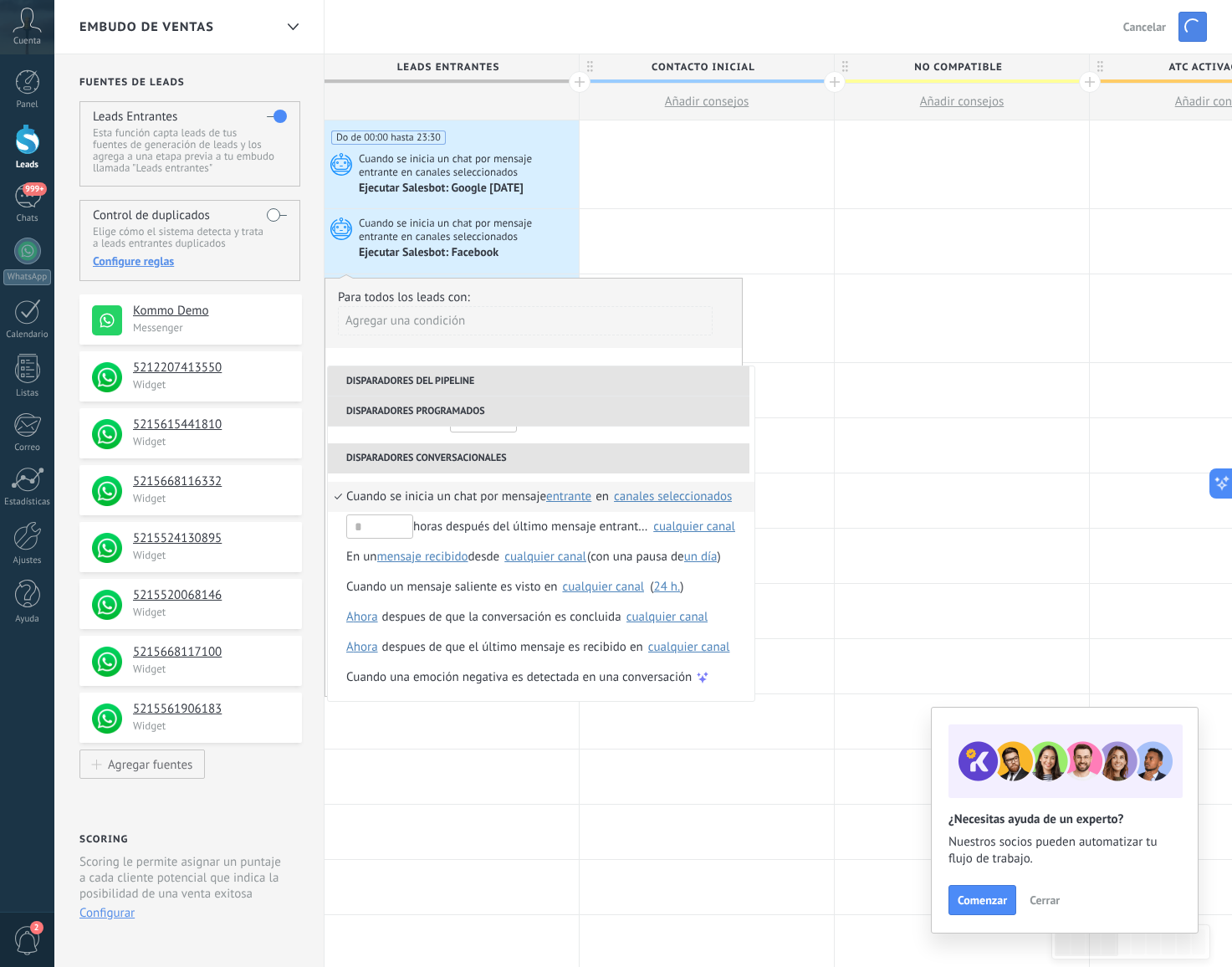 scroll, scrollTop: 137, scrollLeft: 0, axis: vertical 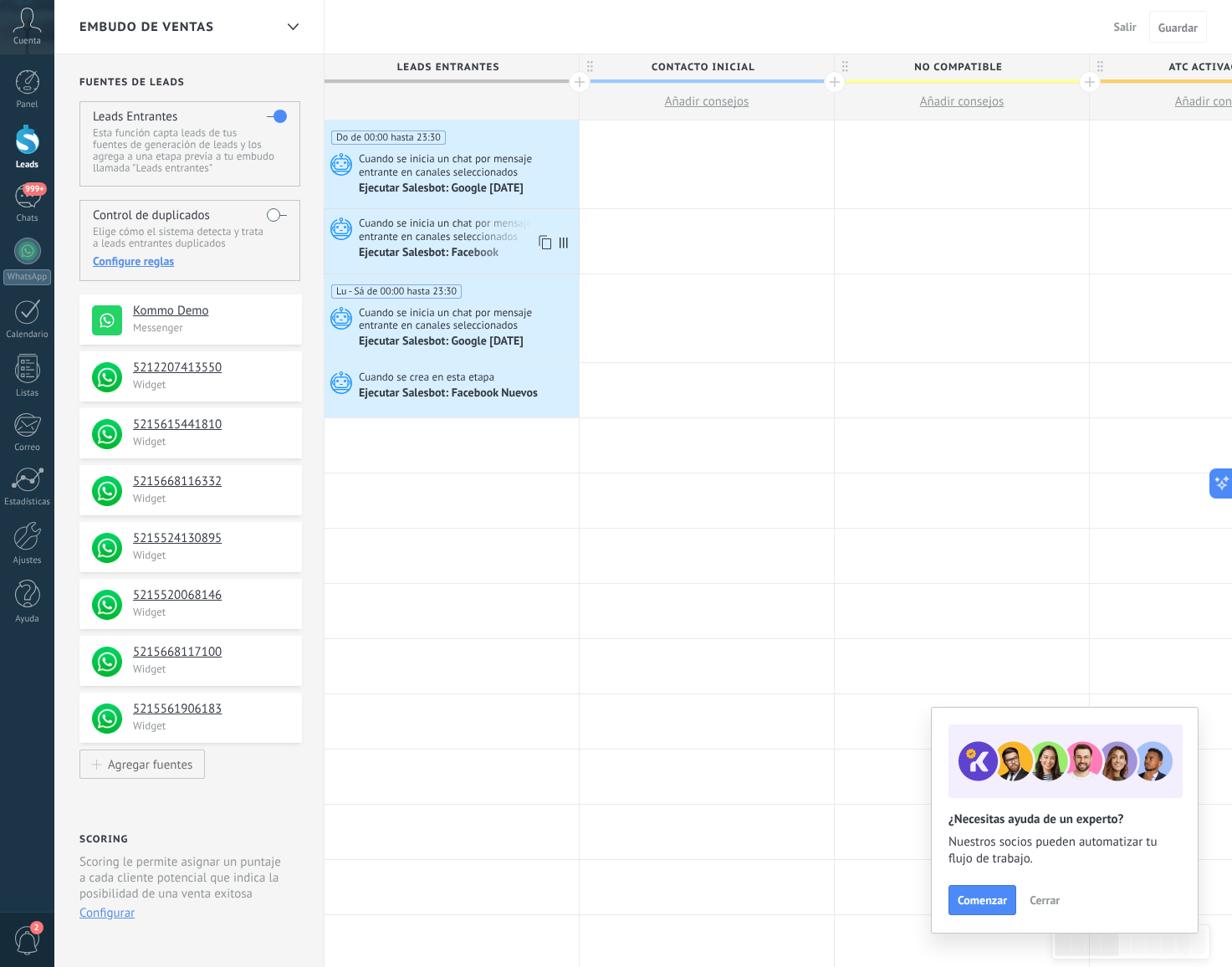 click on "Ejecutar Salesbot: Facebook" at bounding box center [467, 253] 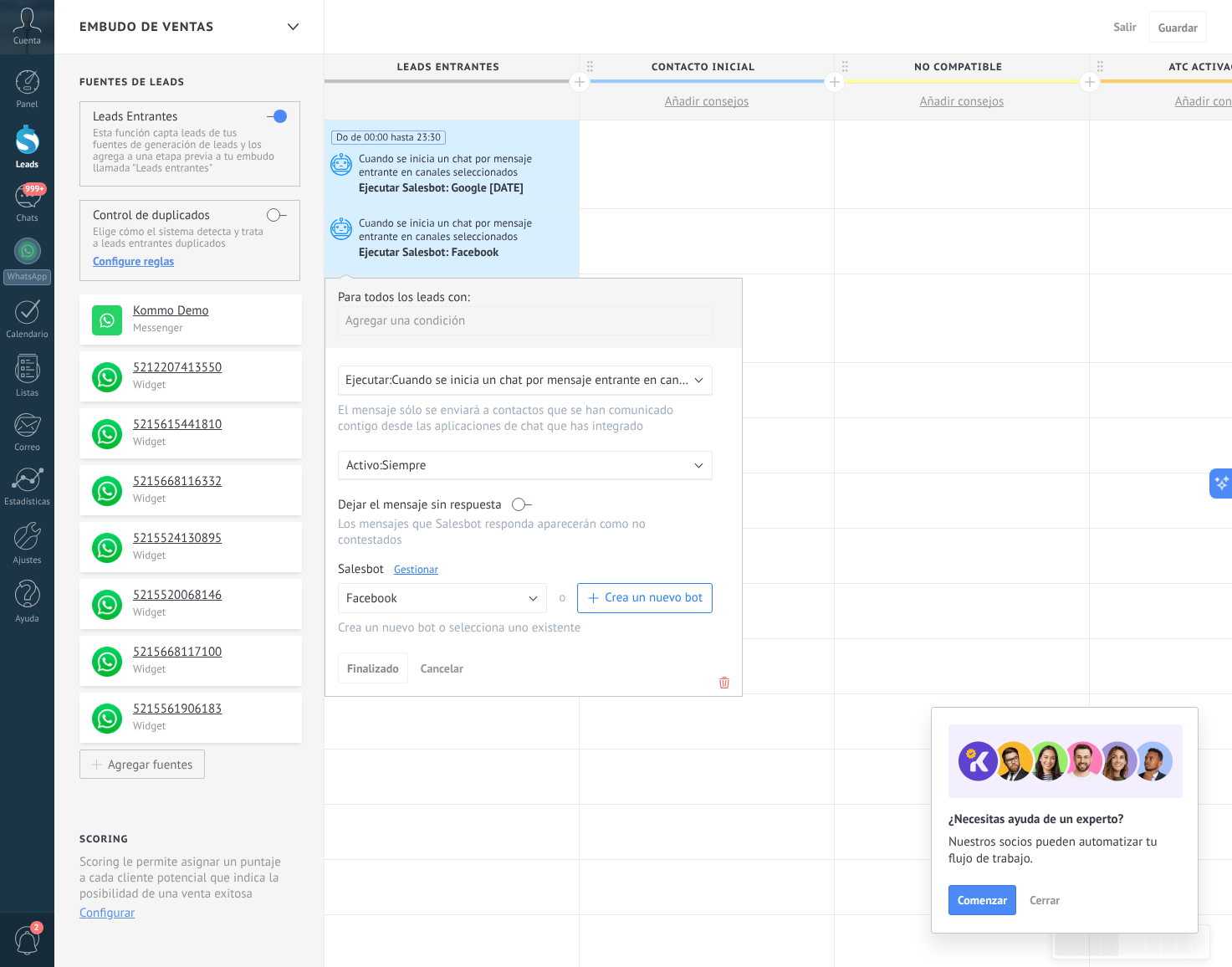 click on "Gestionar" at bounding box center [416, 569] 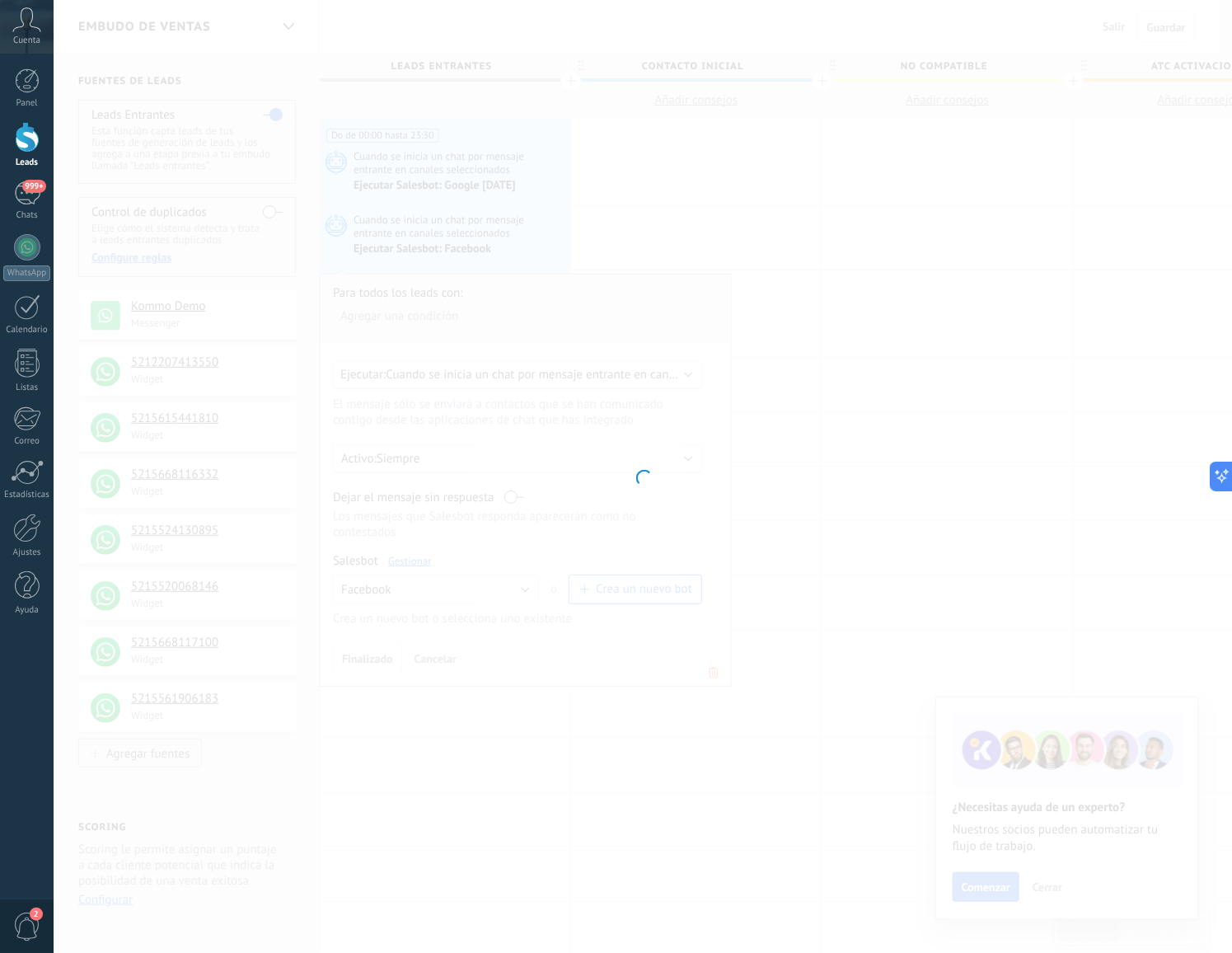 type on "********" 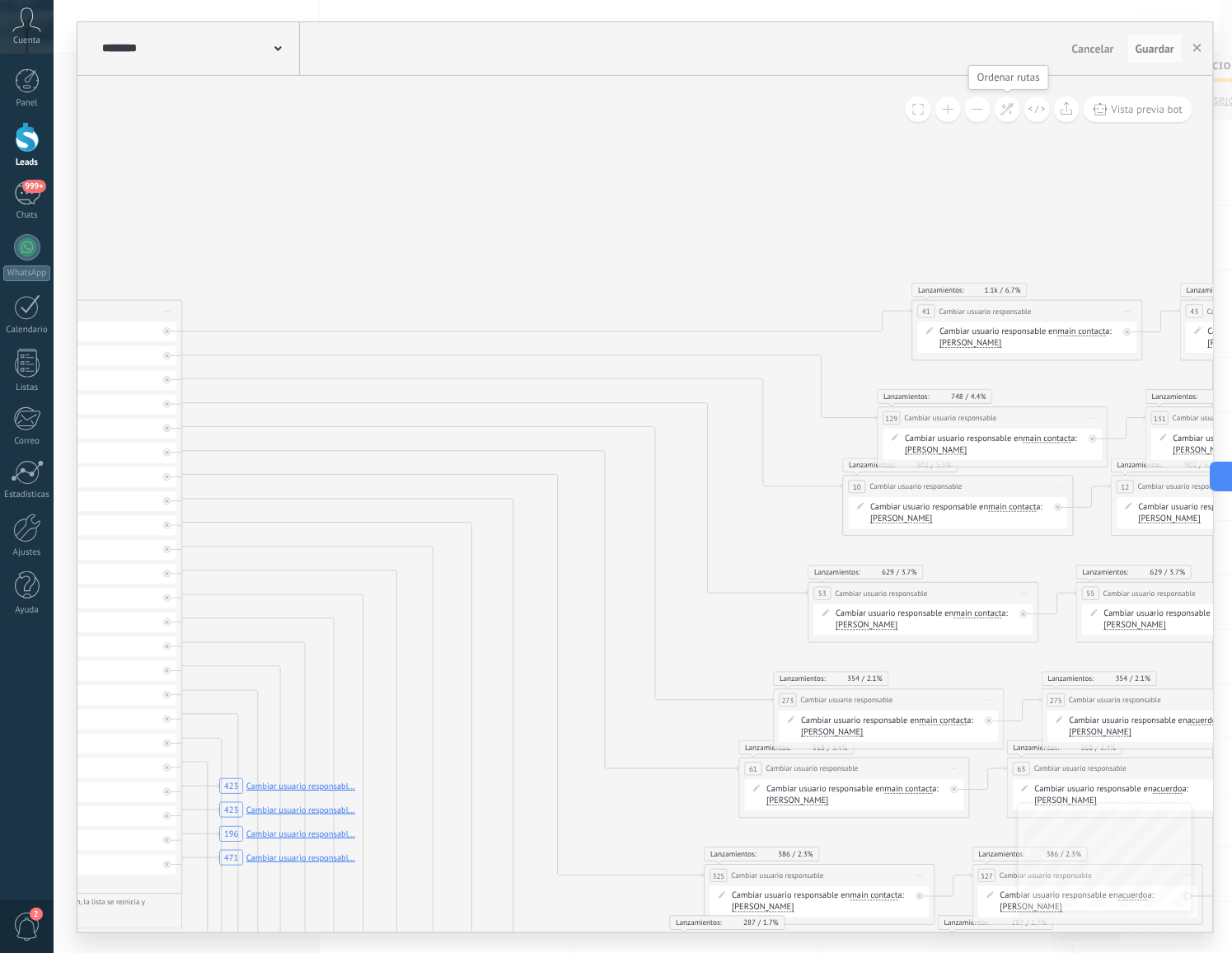 click at bounding box center (1007, 109) 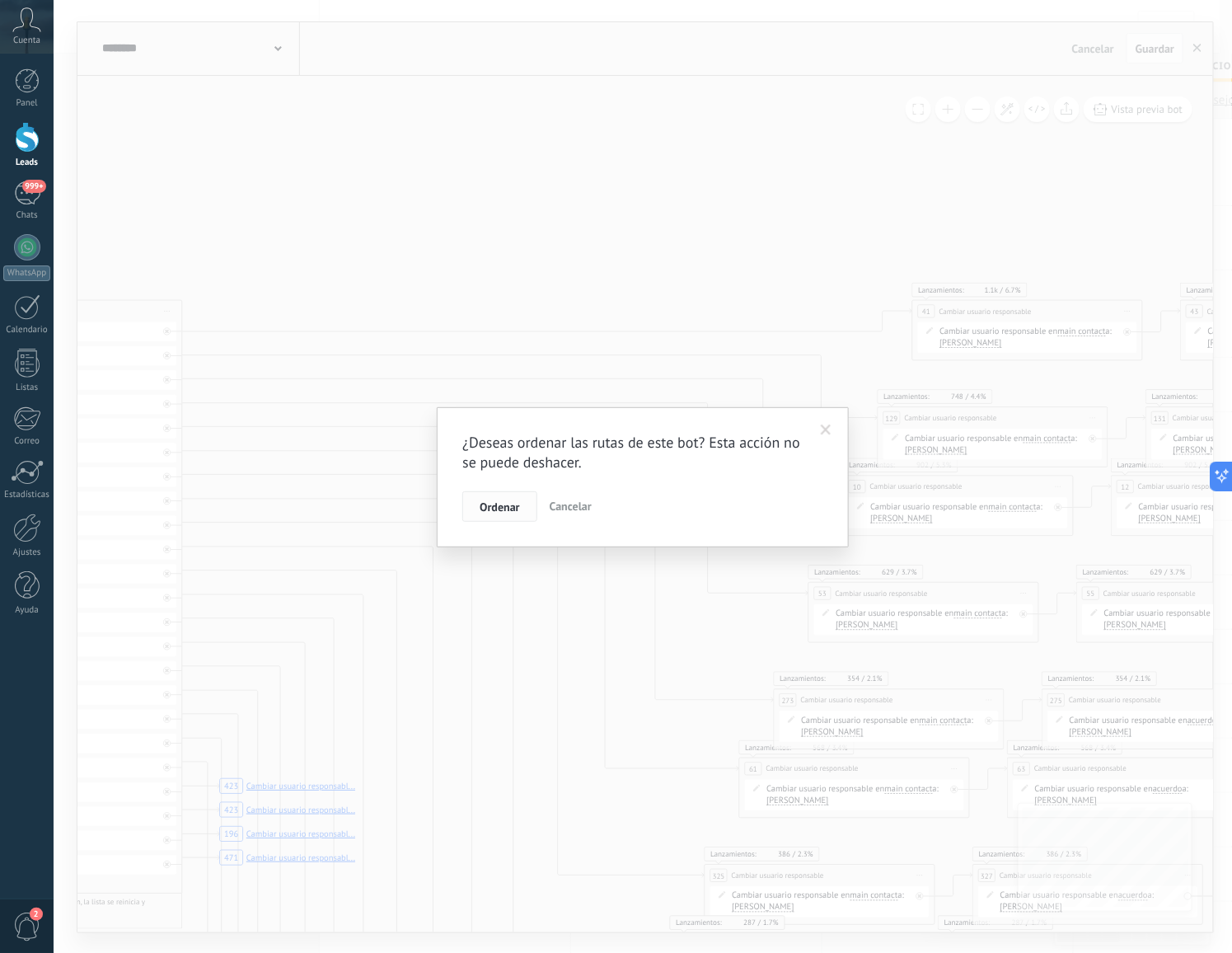 click on "Ordenar" at bounding box center [499, 507] 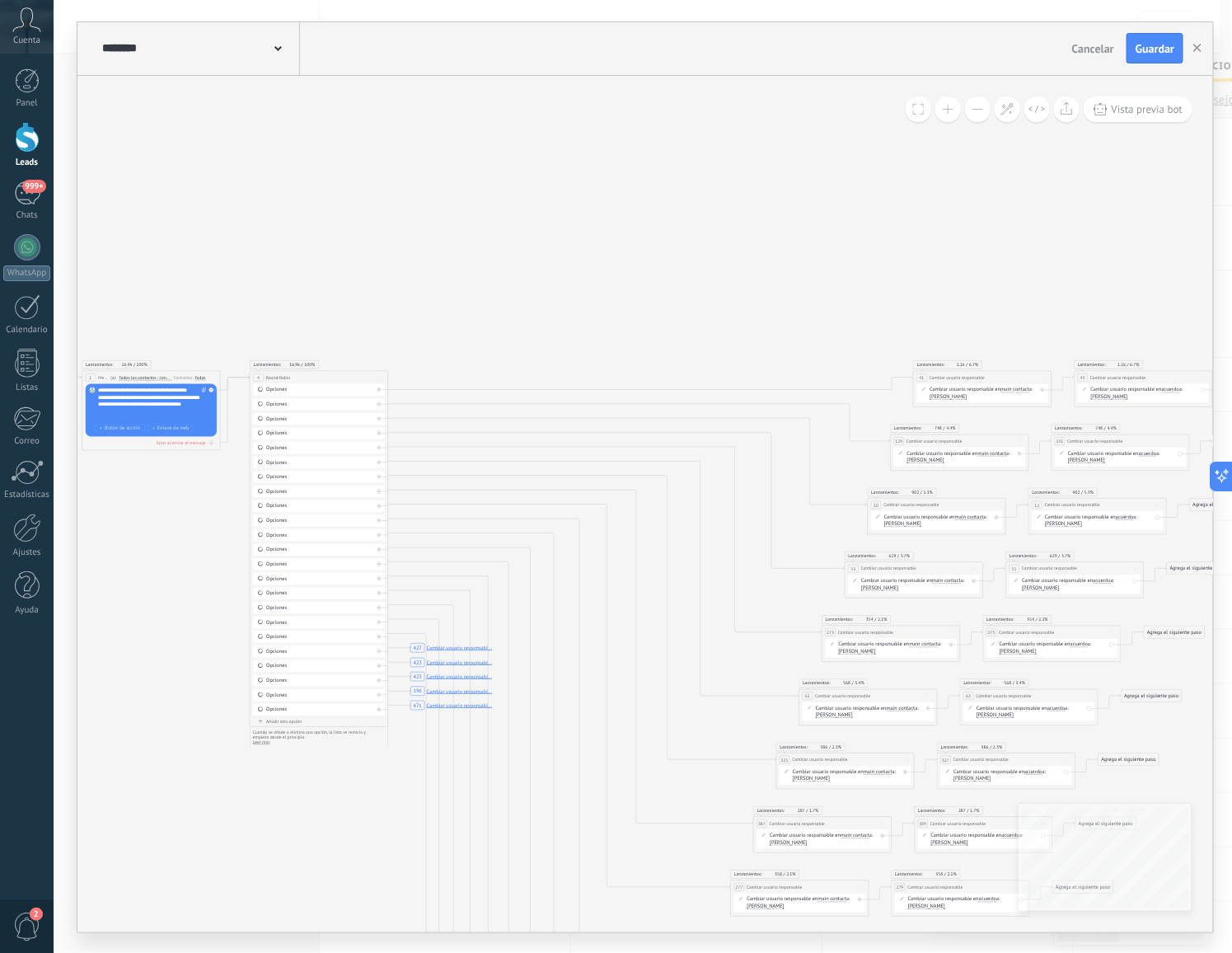 click on "Cancelar" at bounding box center [1093, 49] 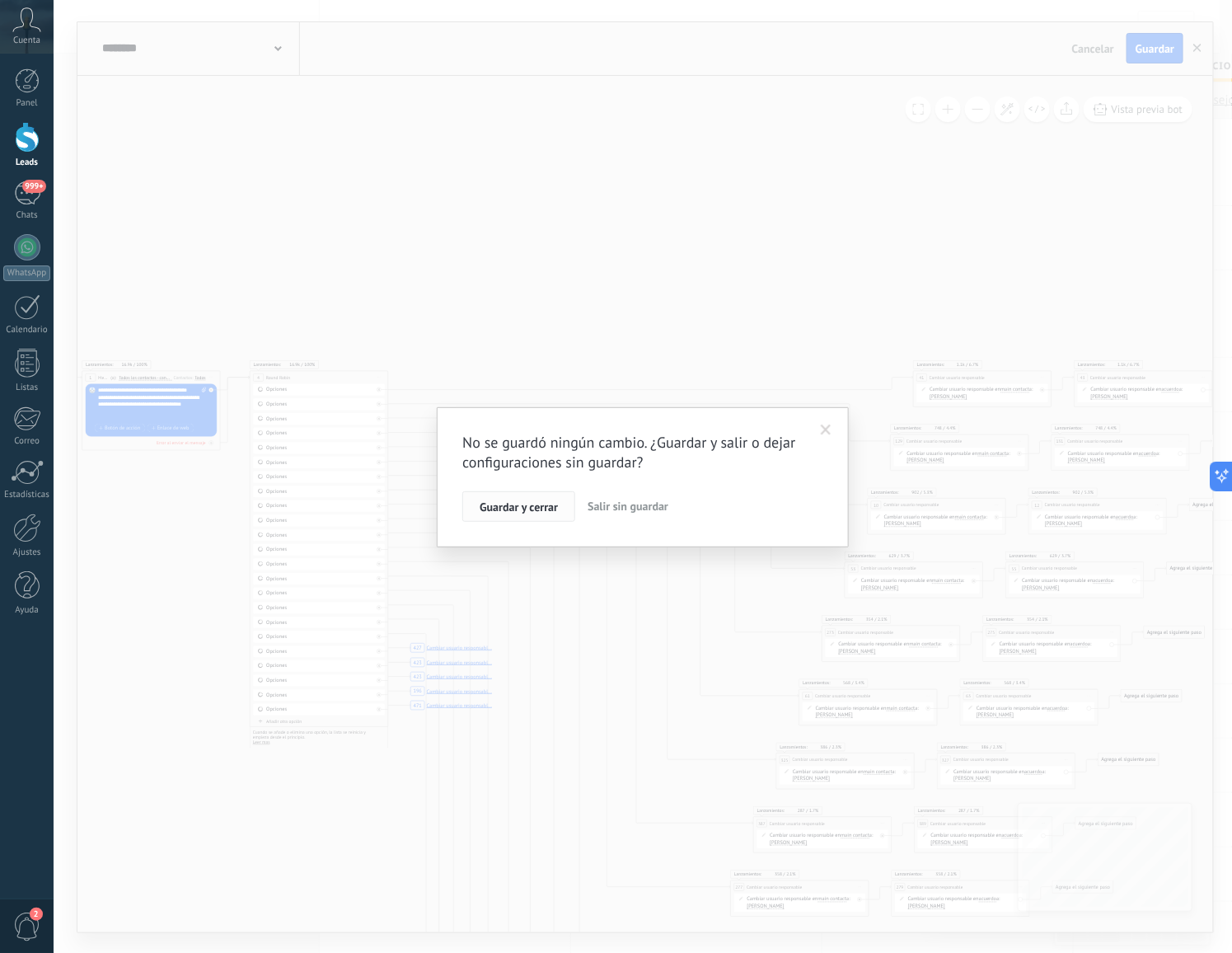 click on "Guardar y cerrar" at bounding box center [518, 507] 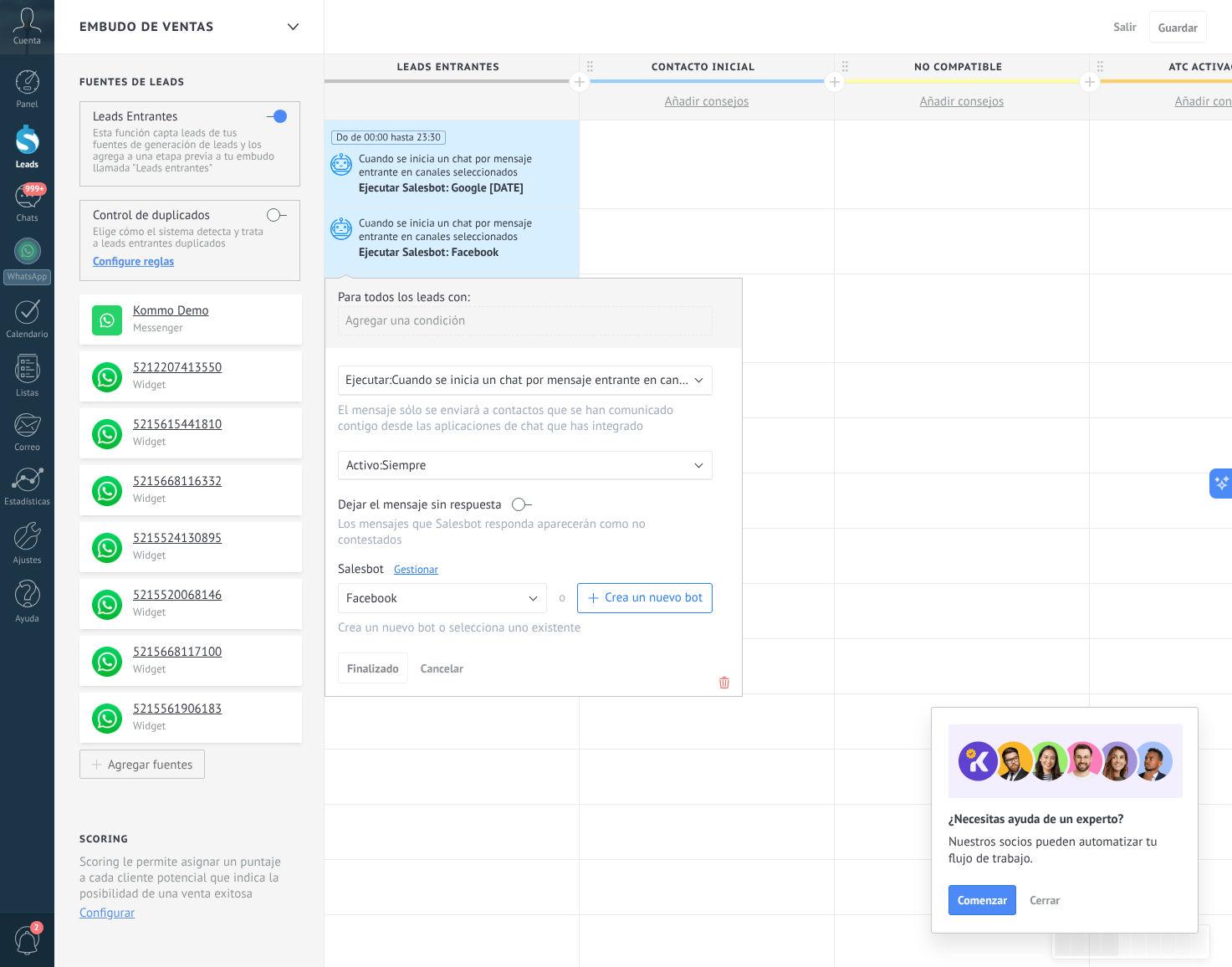 click on "Embudo de ventas Salir Cancelar Guardar" at bounding box center (643, 27) 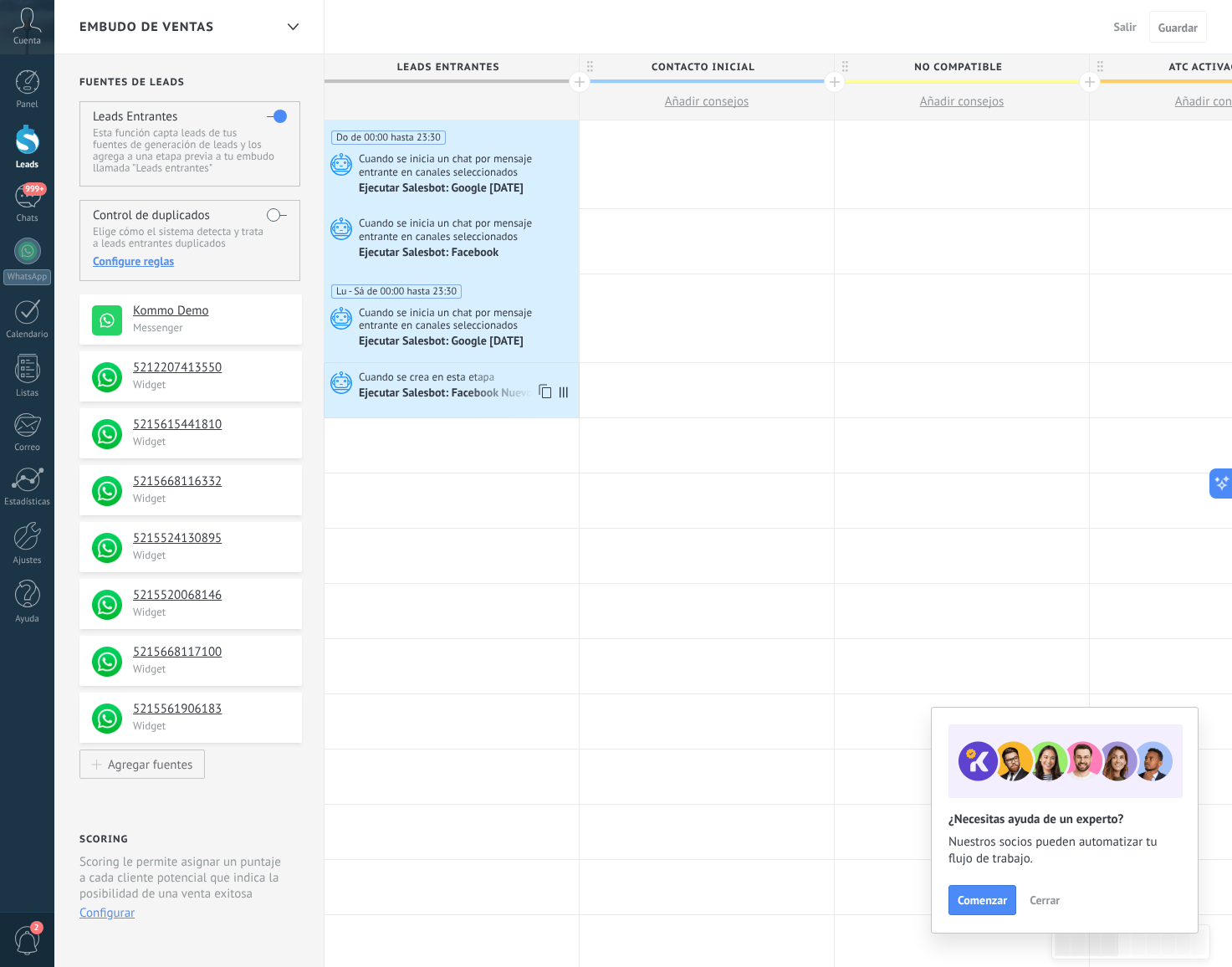click on "Cuando se crea en esta etapa" at bounding box center [427, 377] 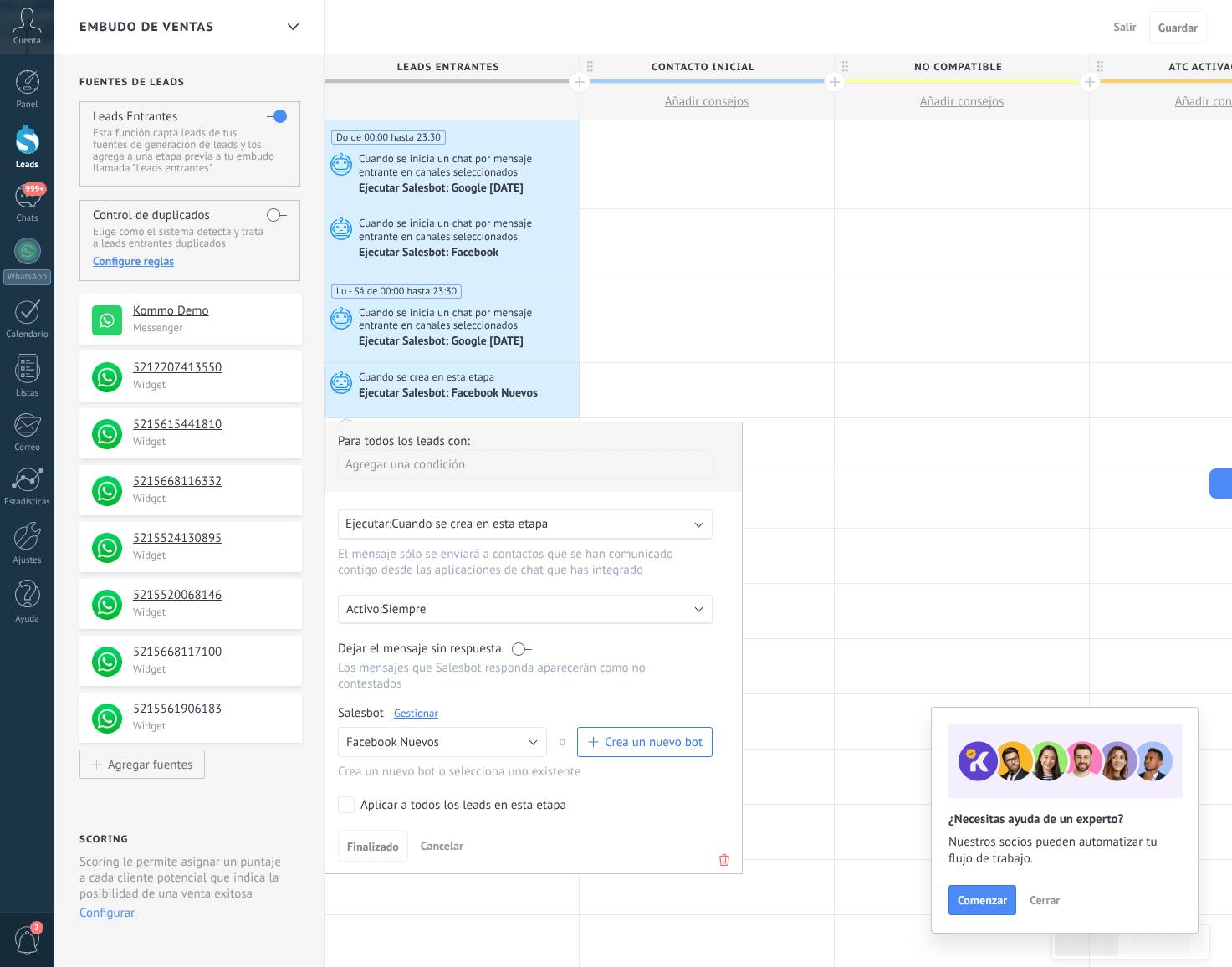 click on "Cuando se crea en esta etapa" at bounding box center [469, 524] 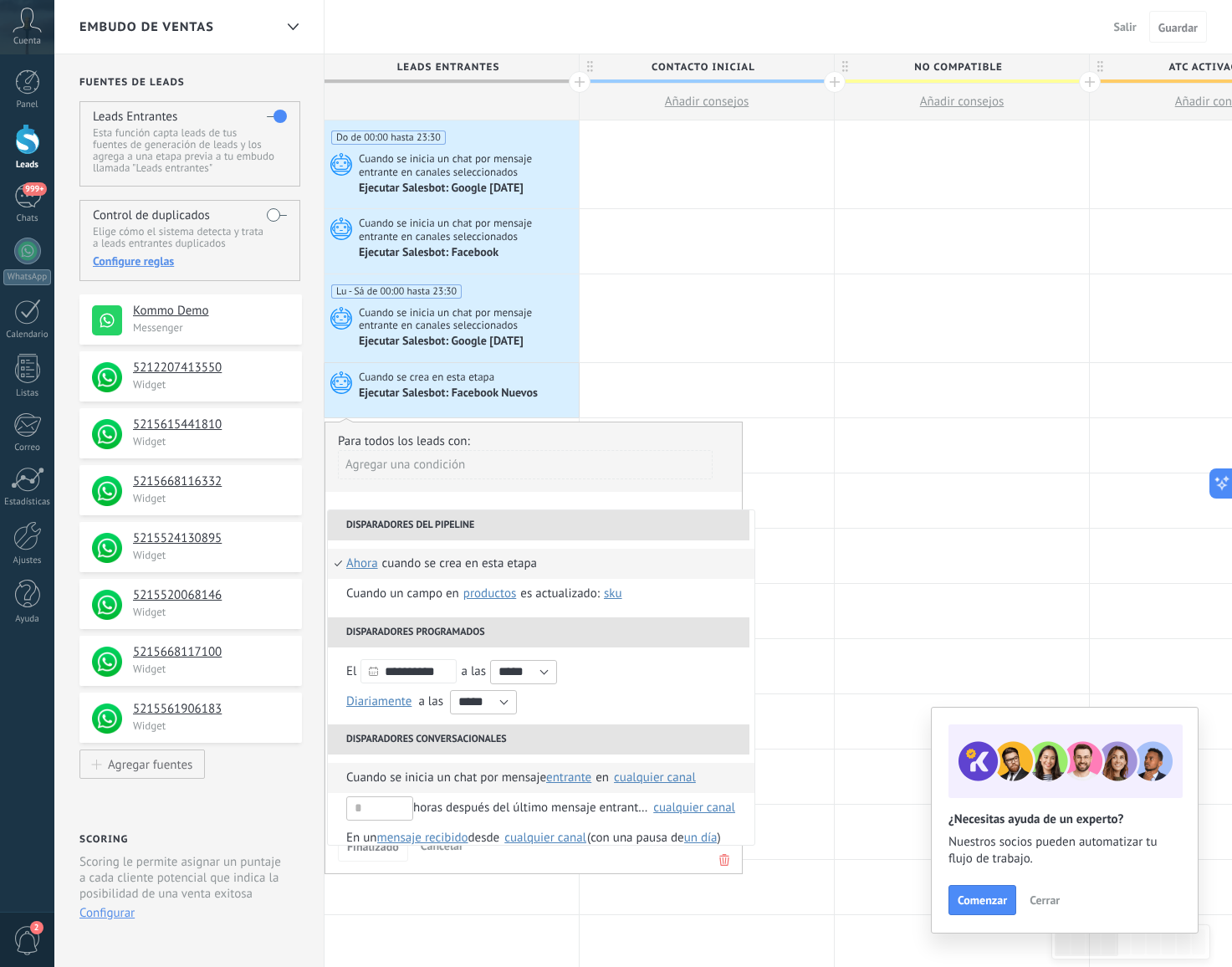 click on "en" at bounding box center [602, 778] 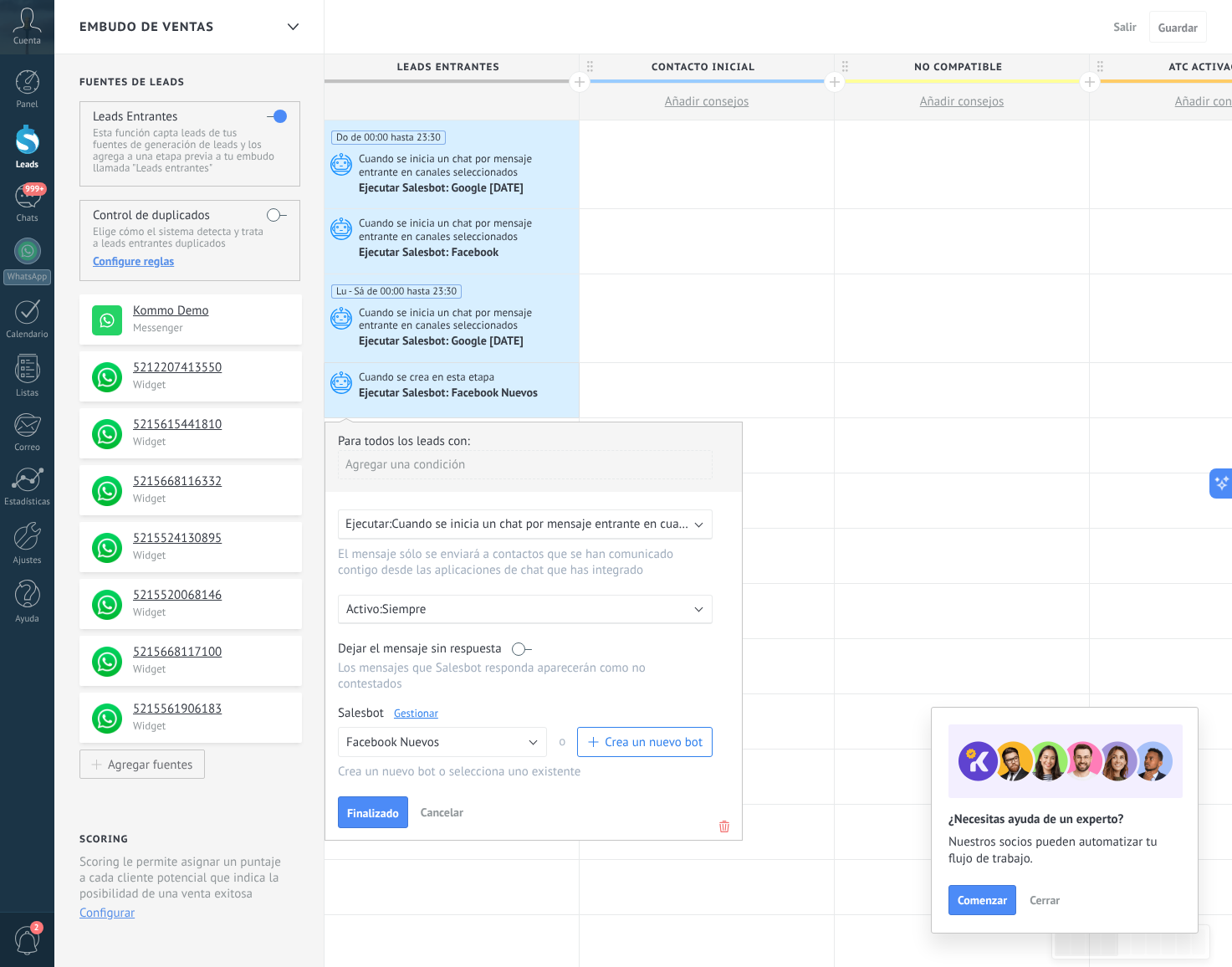 click on "Cuando se inicia un chat por mensaje entrante en cualquier canal" at bounding box center [566, 524] 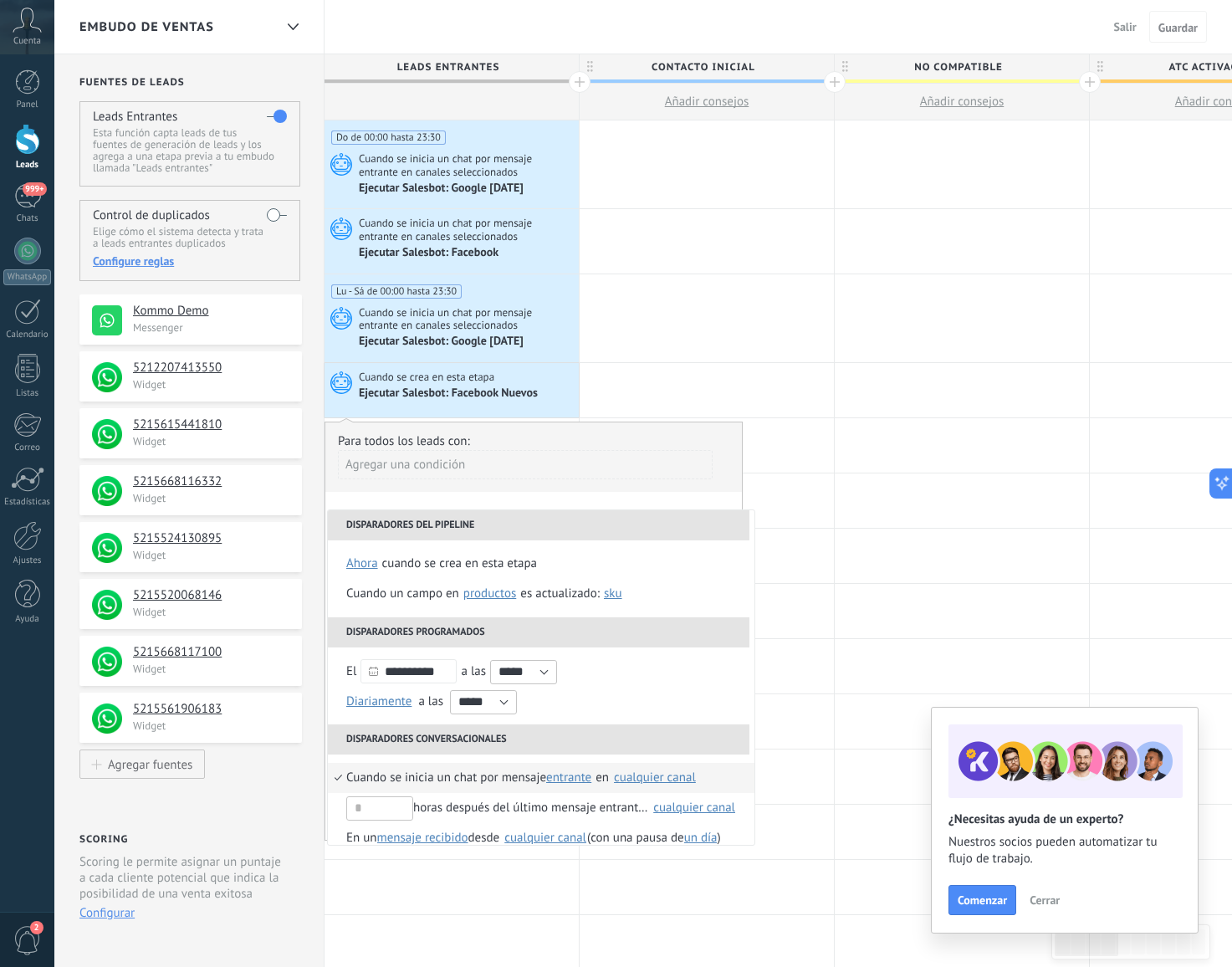 click on "cualquier canal" at bounding box center [655, 777] 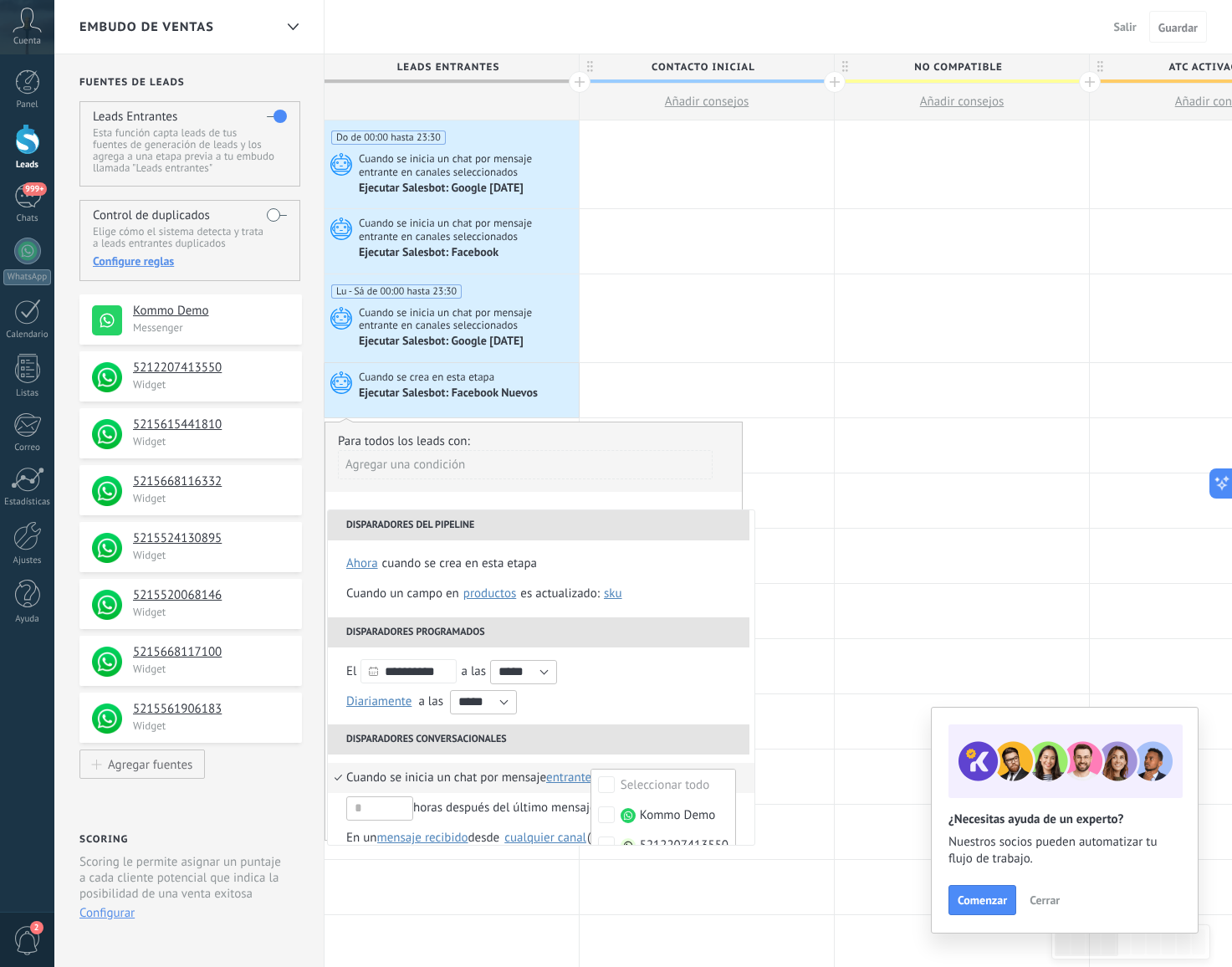 scroll, scrollTop: 5, scrollLeft: 0, axis: vertical 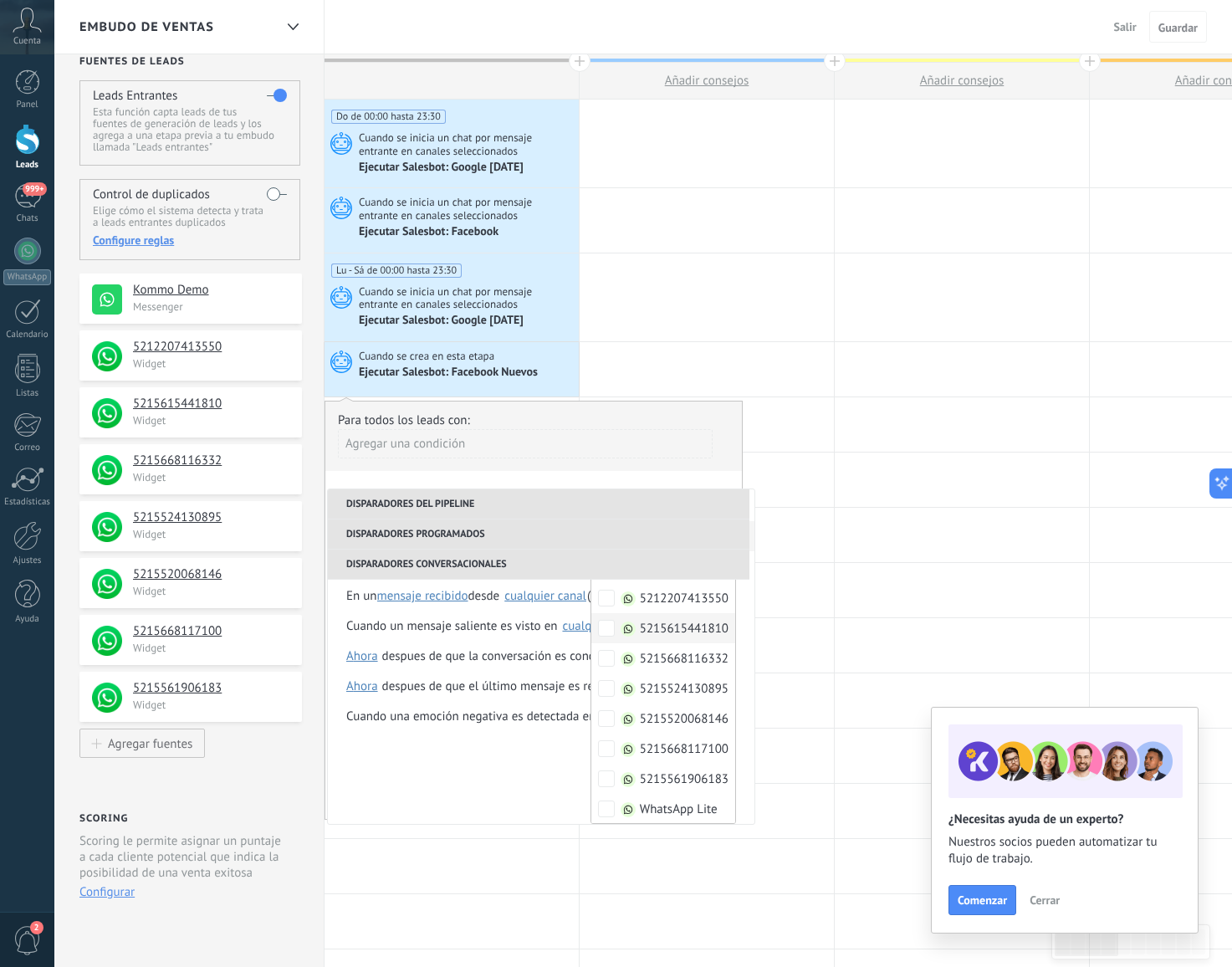 click on "5215615441810" at bounding box center (663, 628) 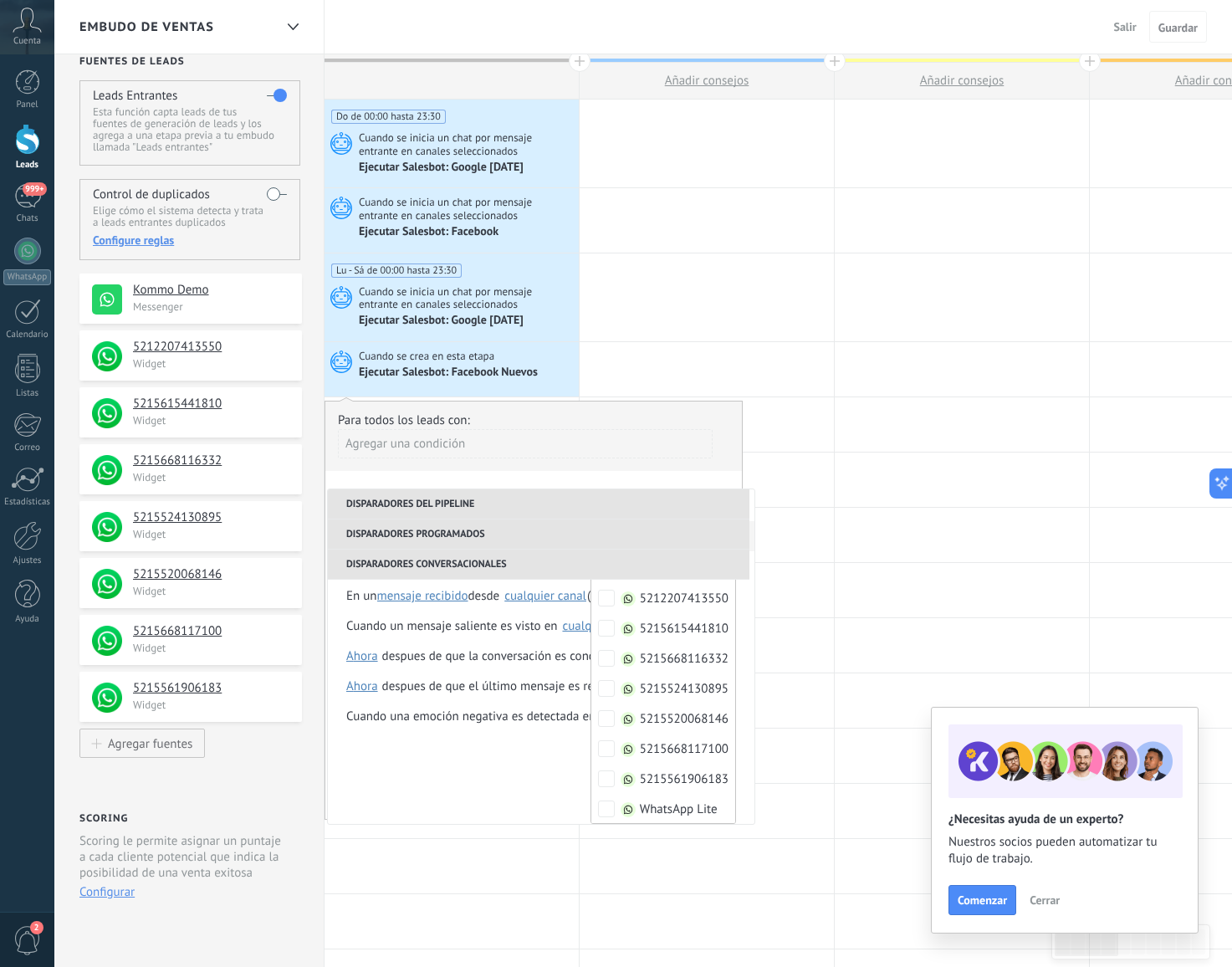 click on "Para todos los leads con:" at bounding box center [534, 420] 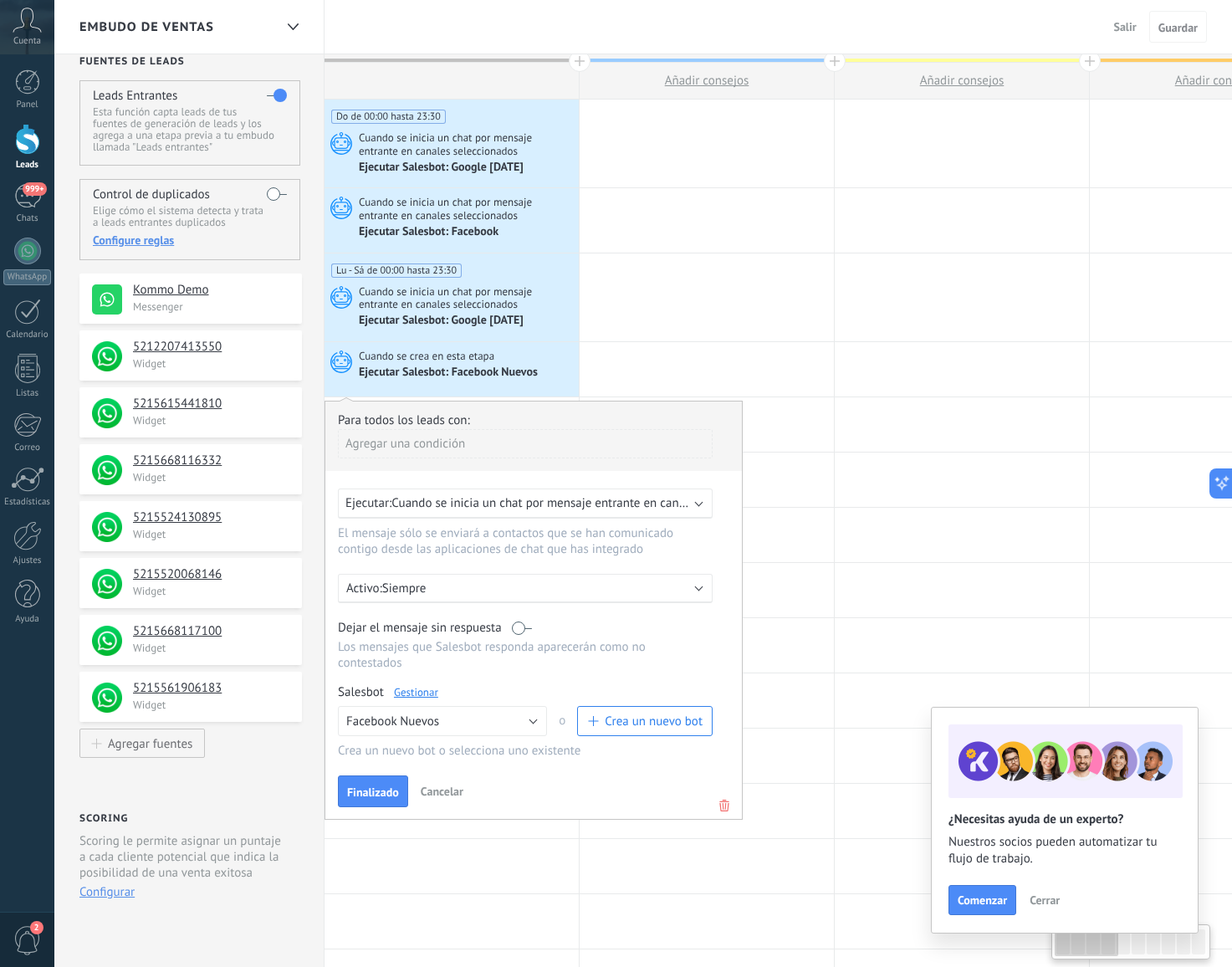click on "Para todos los leads con: Agregar una condición Ejecutar:  Cuando se inicia un chat por mensaje entrante en canales seleccionados El mensaje sólo se enviará a contactos que se han comunicado contigo desde las aplicaciones de chat que has integrado Activo:  Siempre Dejar el mensaje sin respuesta Los mensajes que Salesbot responda aparecerán como no contestados    Salesbot Gestionar Ningún bot seleccionado Facebook Nuevos Facebook Google Google [DATE] TestBot Facebook Nuevos o Crea un nuevo bot Crea un nuevo bot o selecciona uno existente Aplicar a todos los leads en esta etapa Finalizado Cancelar" at bounding box center (534, 610) 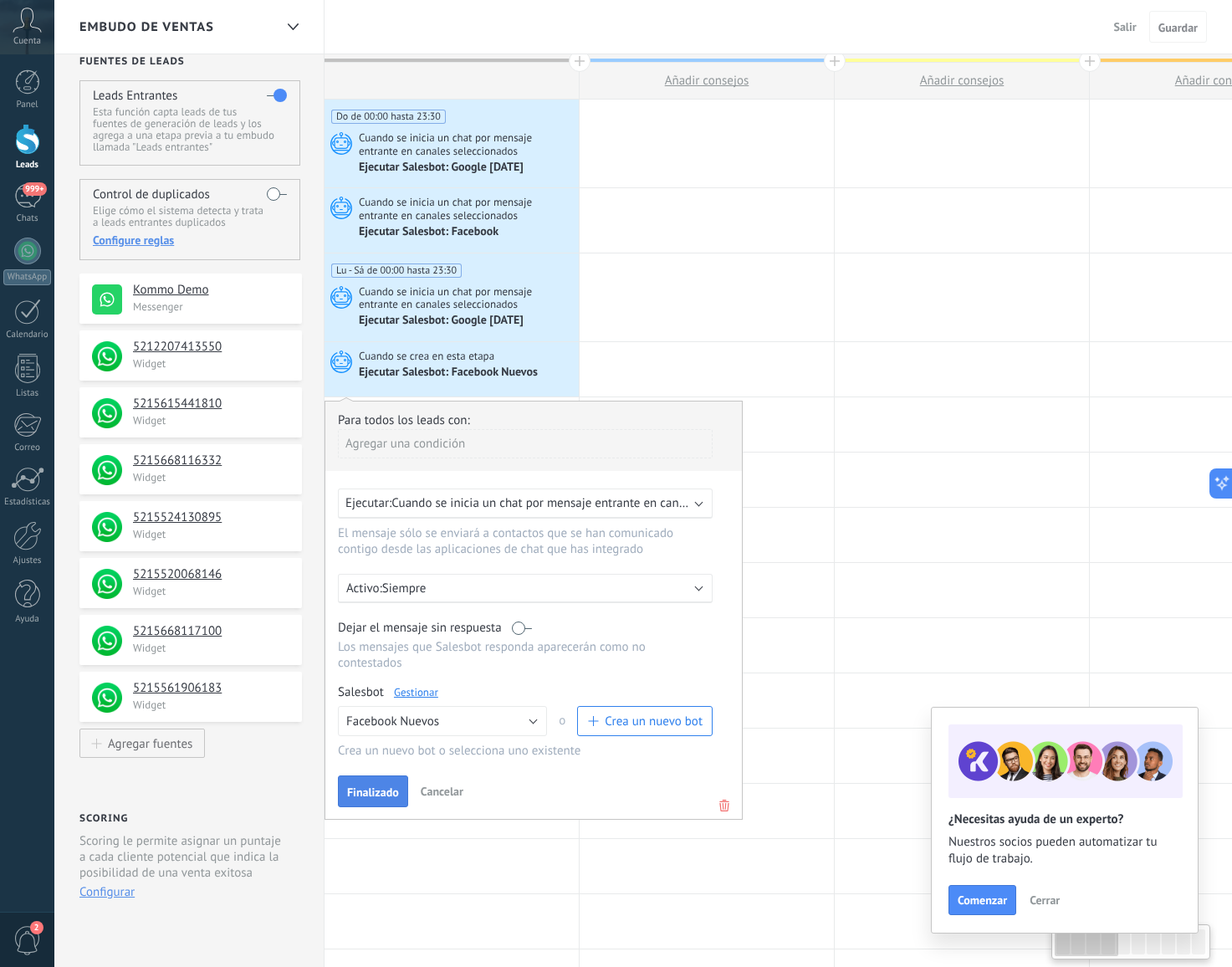 click on "Finalizado" at bounding box center [373, 792] 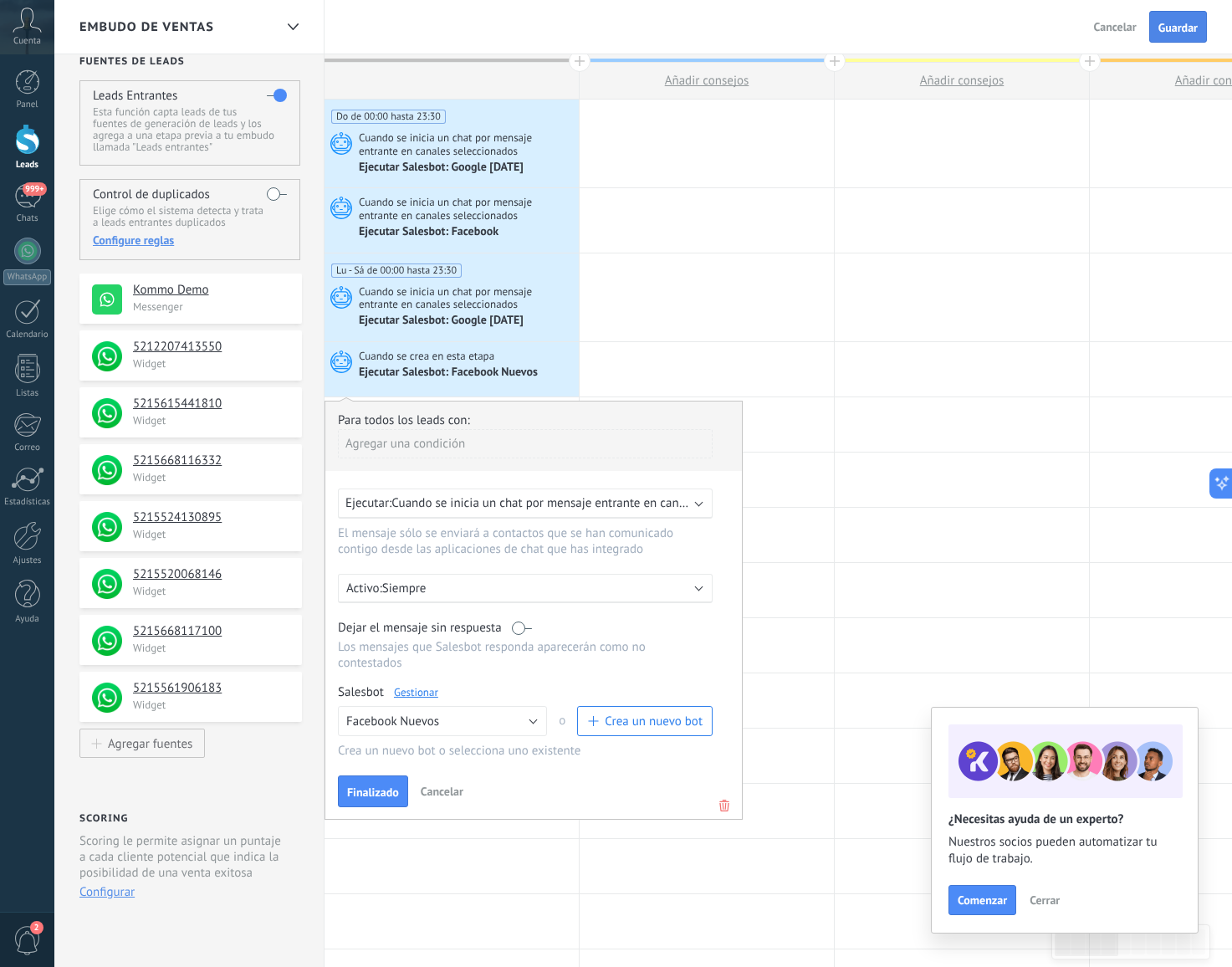 click on "Guardar" at bounding box center (1178, 28) 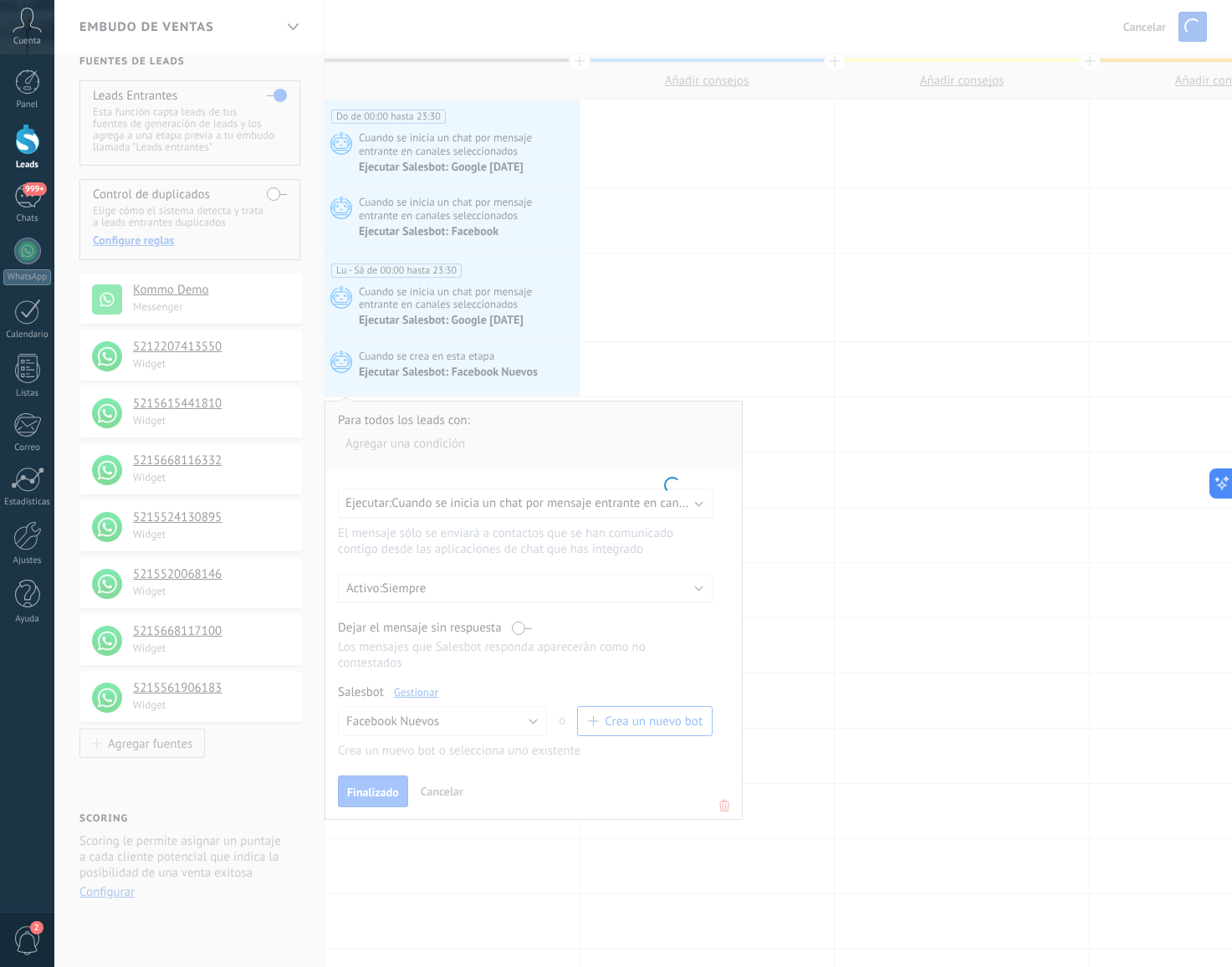 scroll, scrollTop: 0, scrollLeft: 0, axis: both 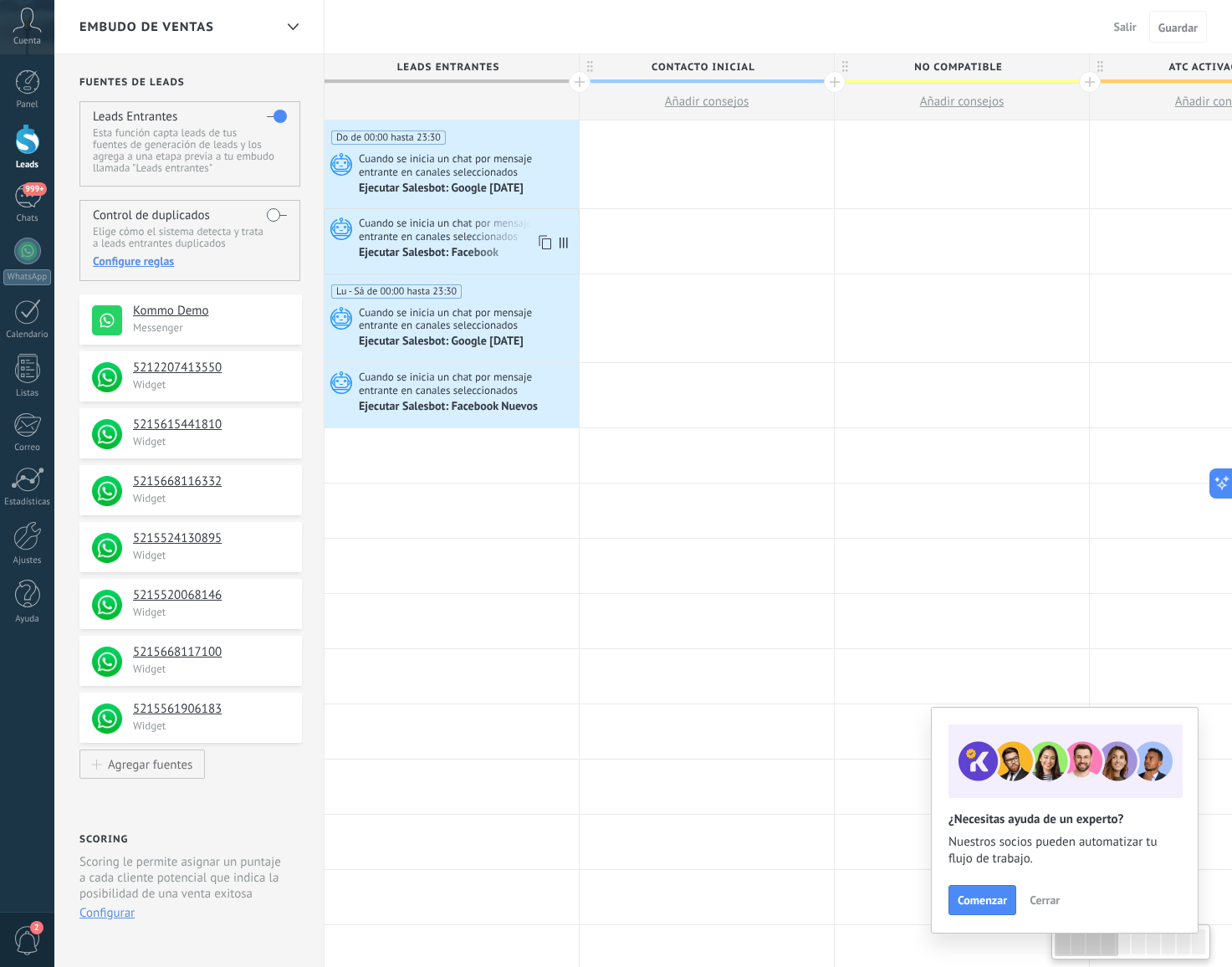click on "Cuando se inicia un chat por mensaje entrante en canales seleccionados [PERSON_NAME]: Facebook" at bounding box center [452, 241] 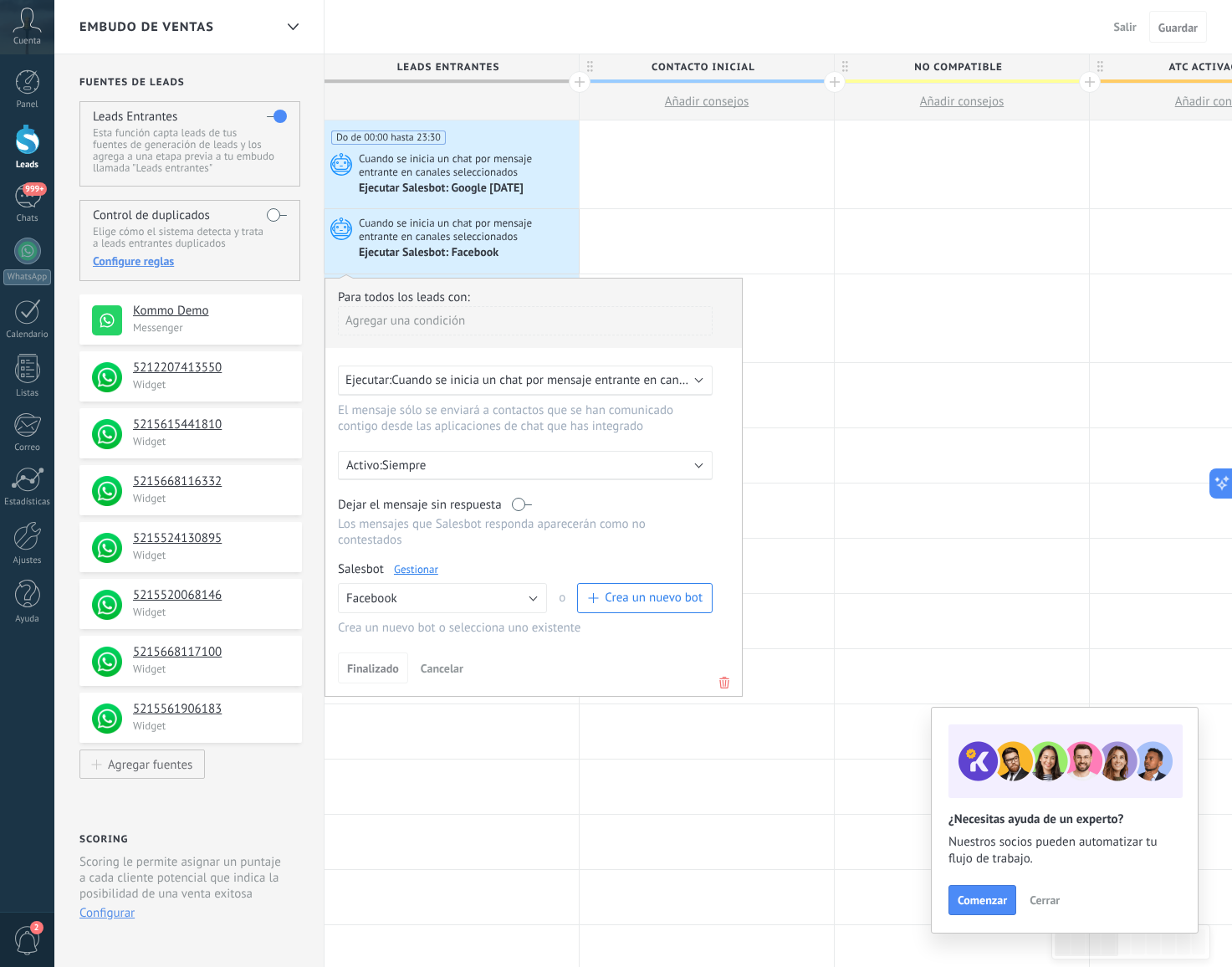 click on "Cuando se inicia un chat por mensaje entrante en canales seleccionados" at bounding box center (585, 380) 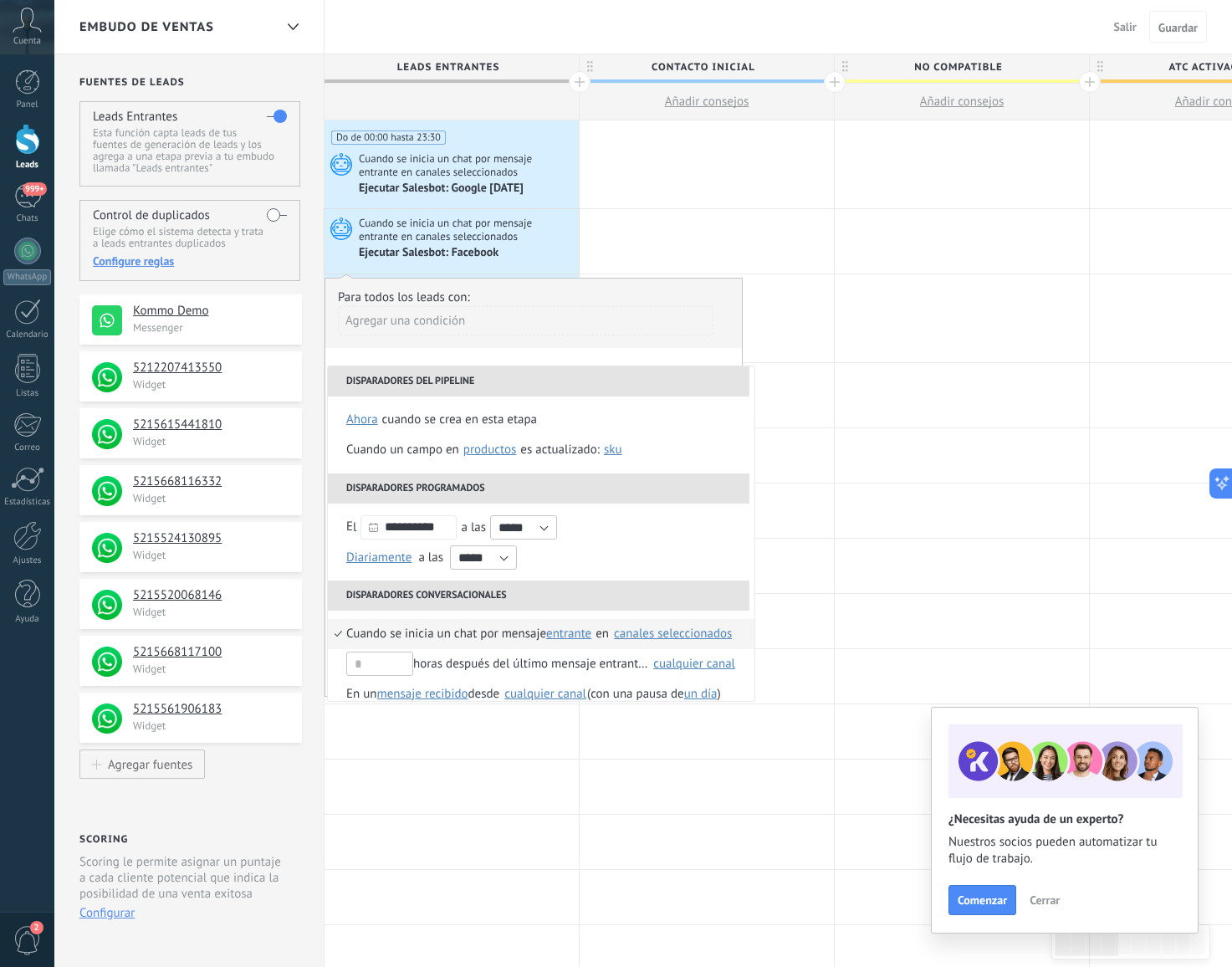click on "canales seleccionados" at bounding box center [672, 633] 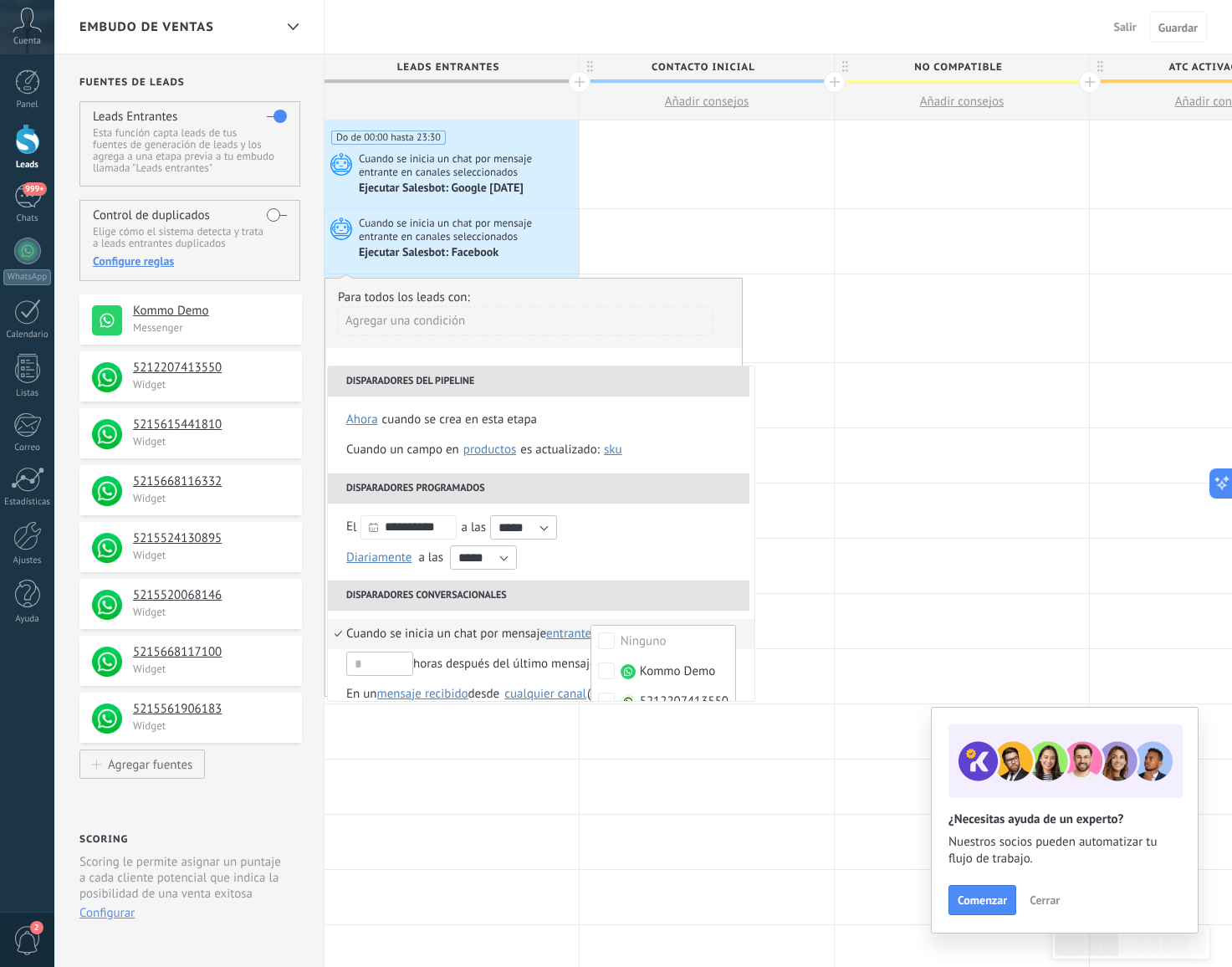 scroll, scrollTop: 5, scrollLeft: 0, axis: vertical 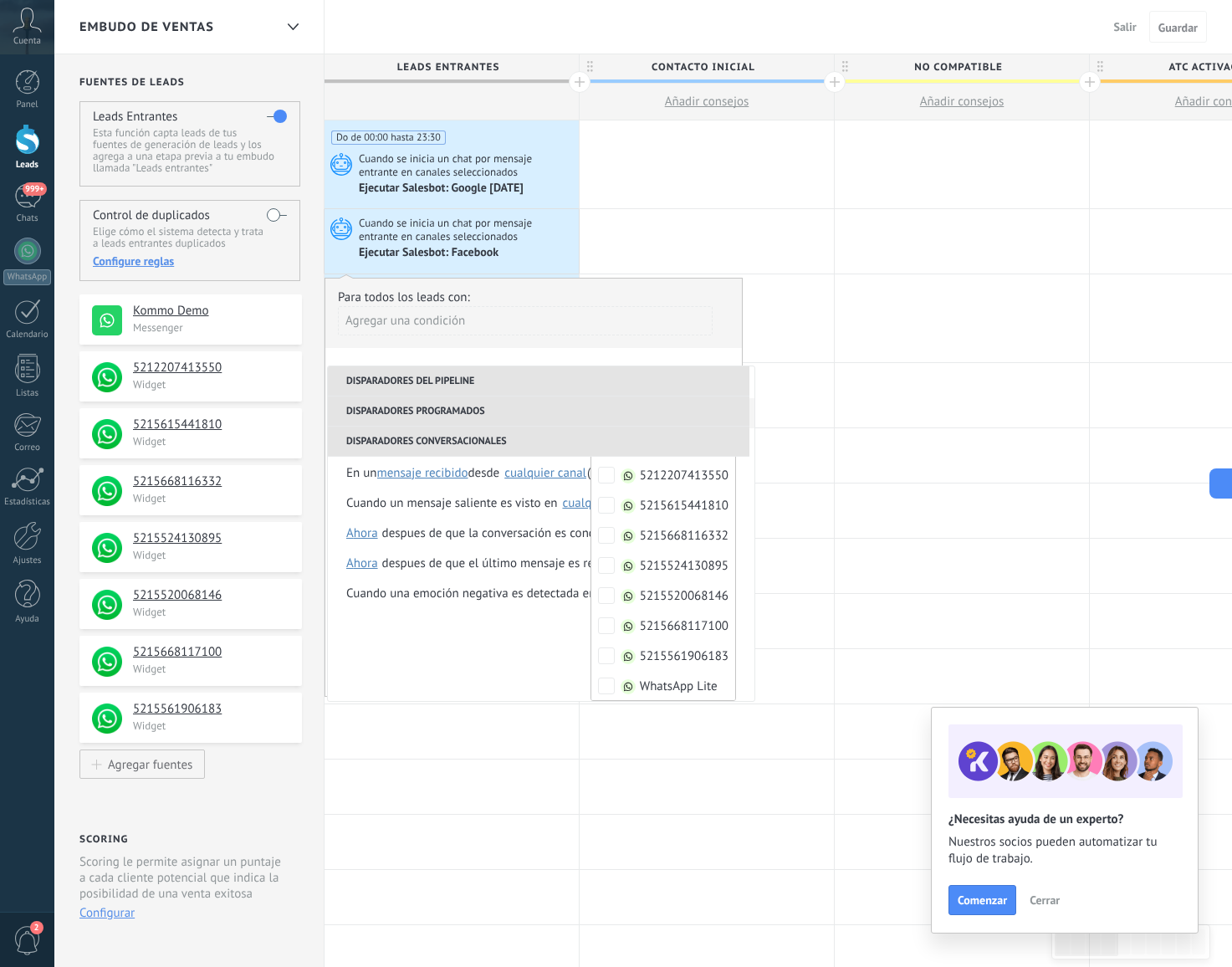 click on "Agregar una condición" at bounding box center (525, 320) 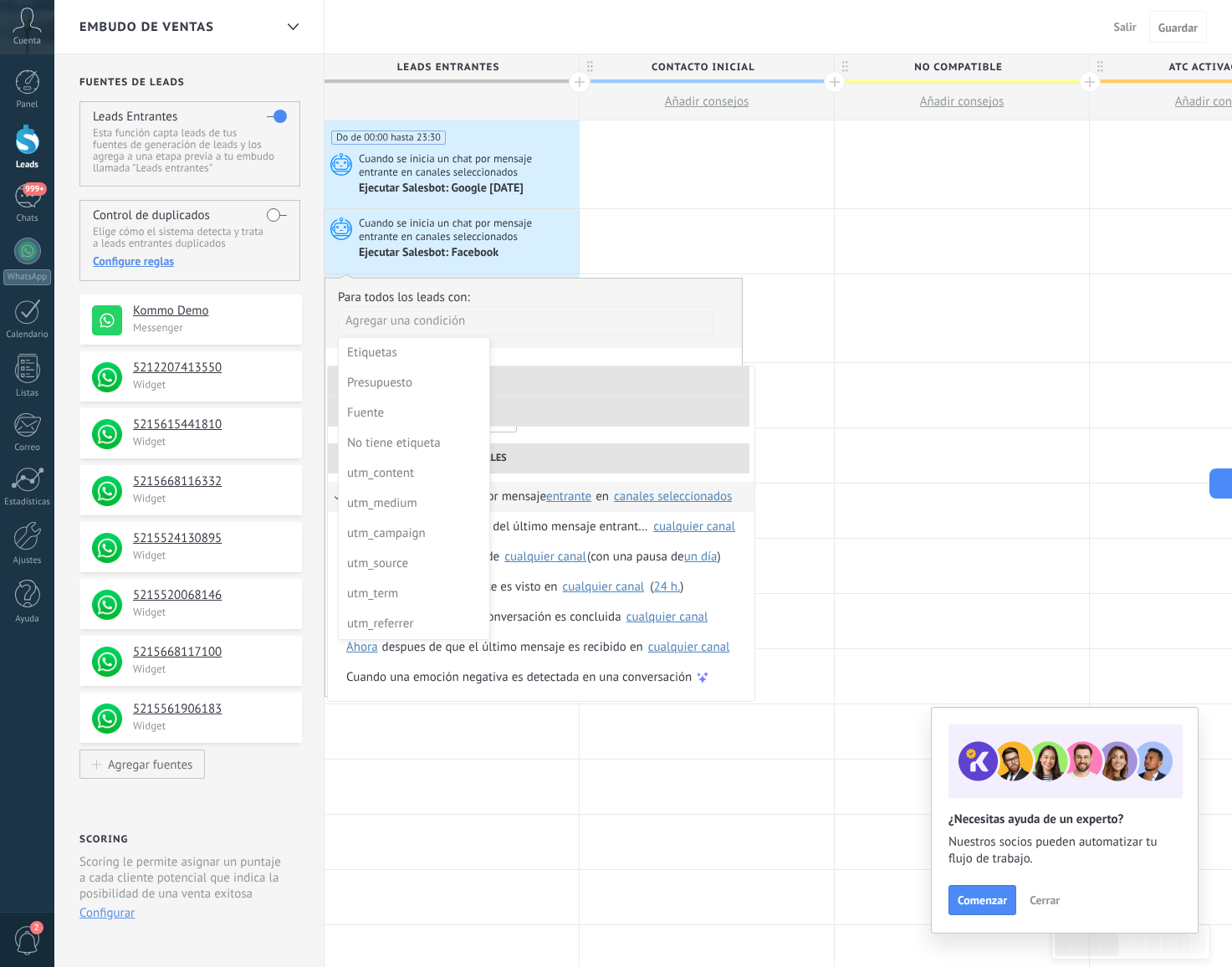 scroll, scrollTop: 137, scrollLeft: 0, axis: vertical 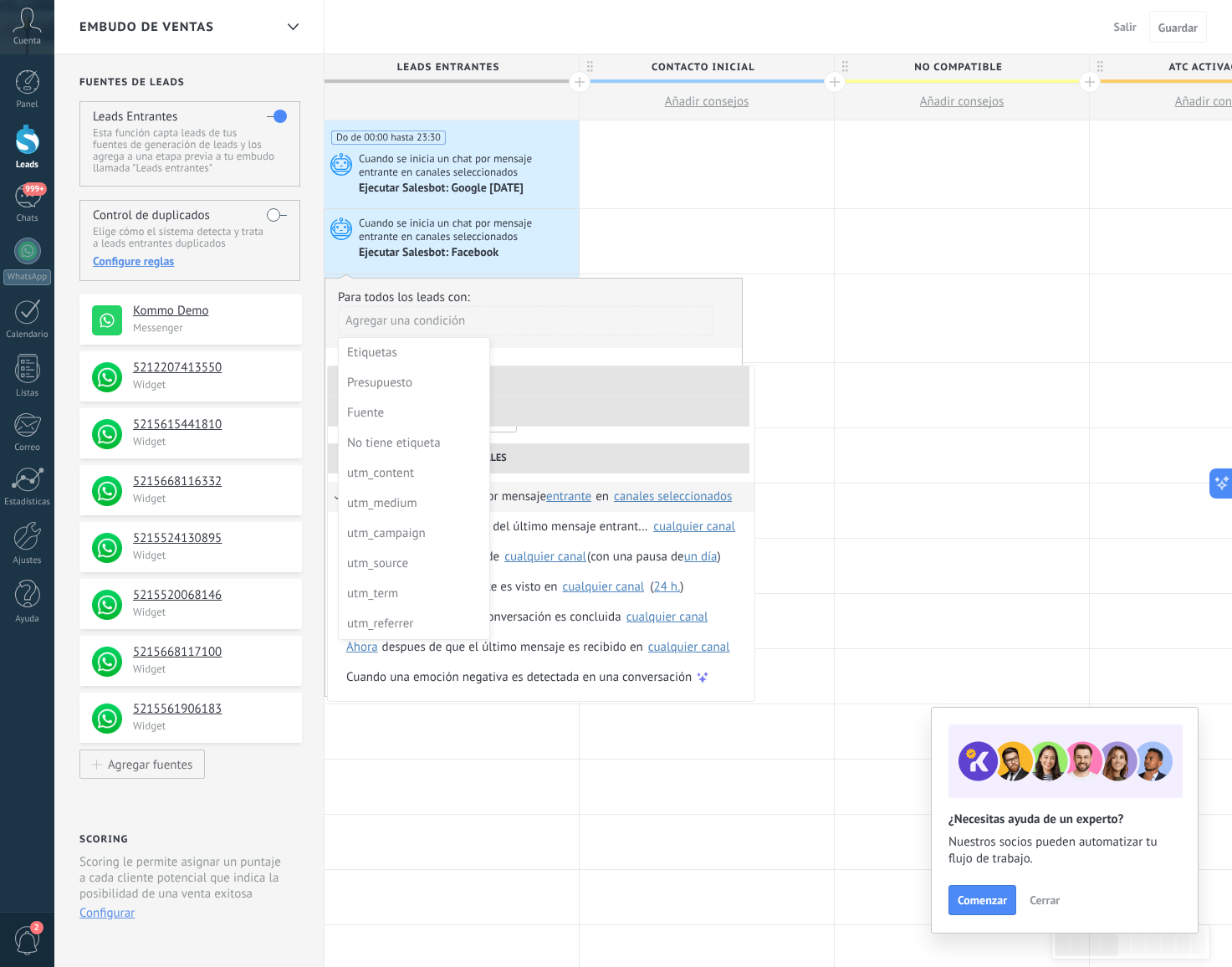 click at bounding box center (534, 480) 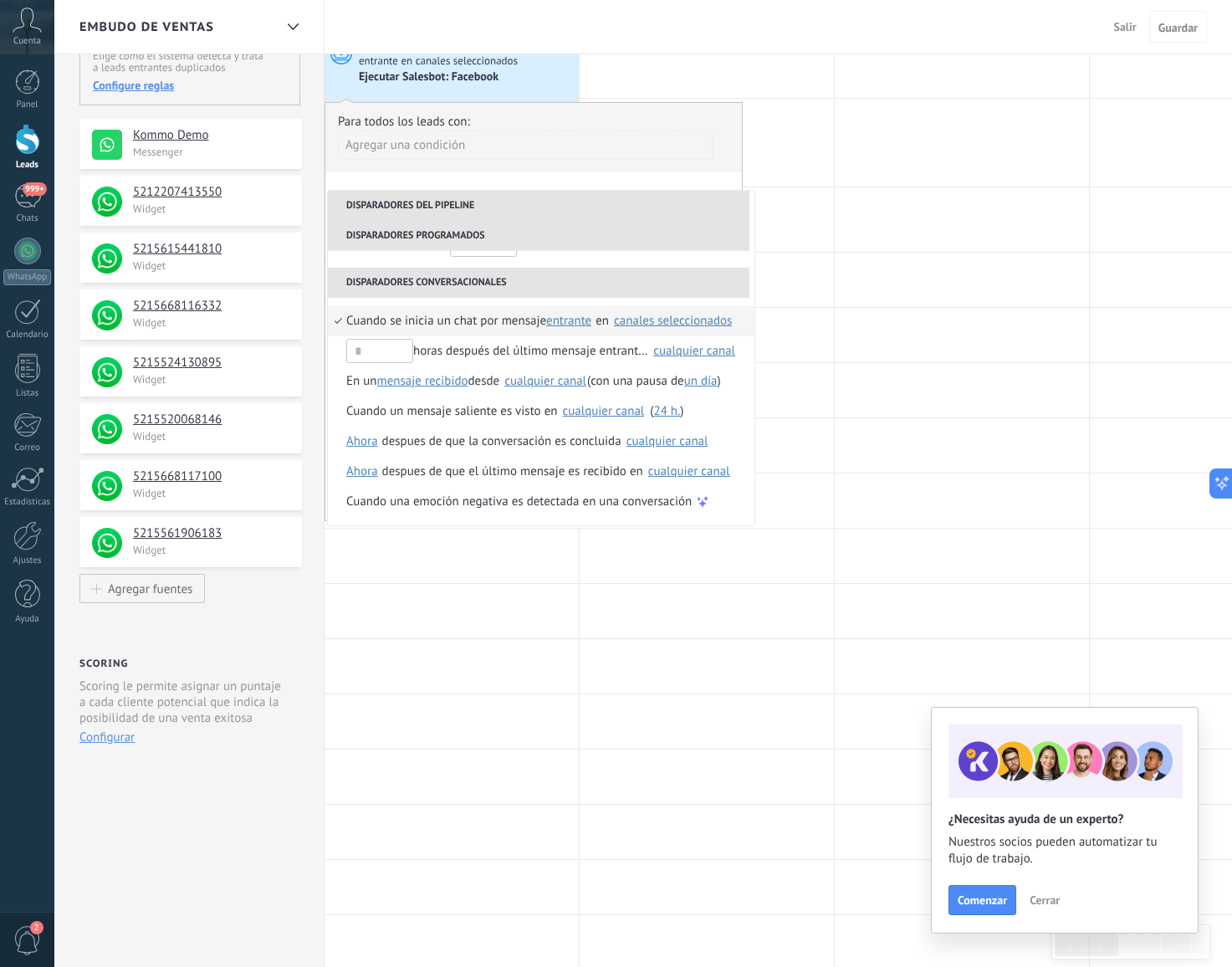 scroll, scrollTop: 0, scrollLeft: 0, axis: both 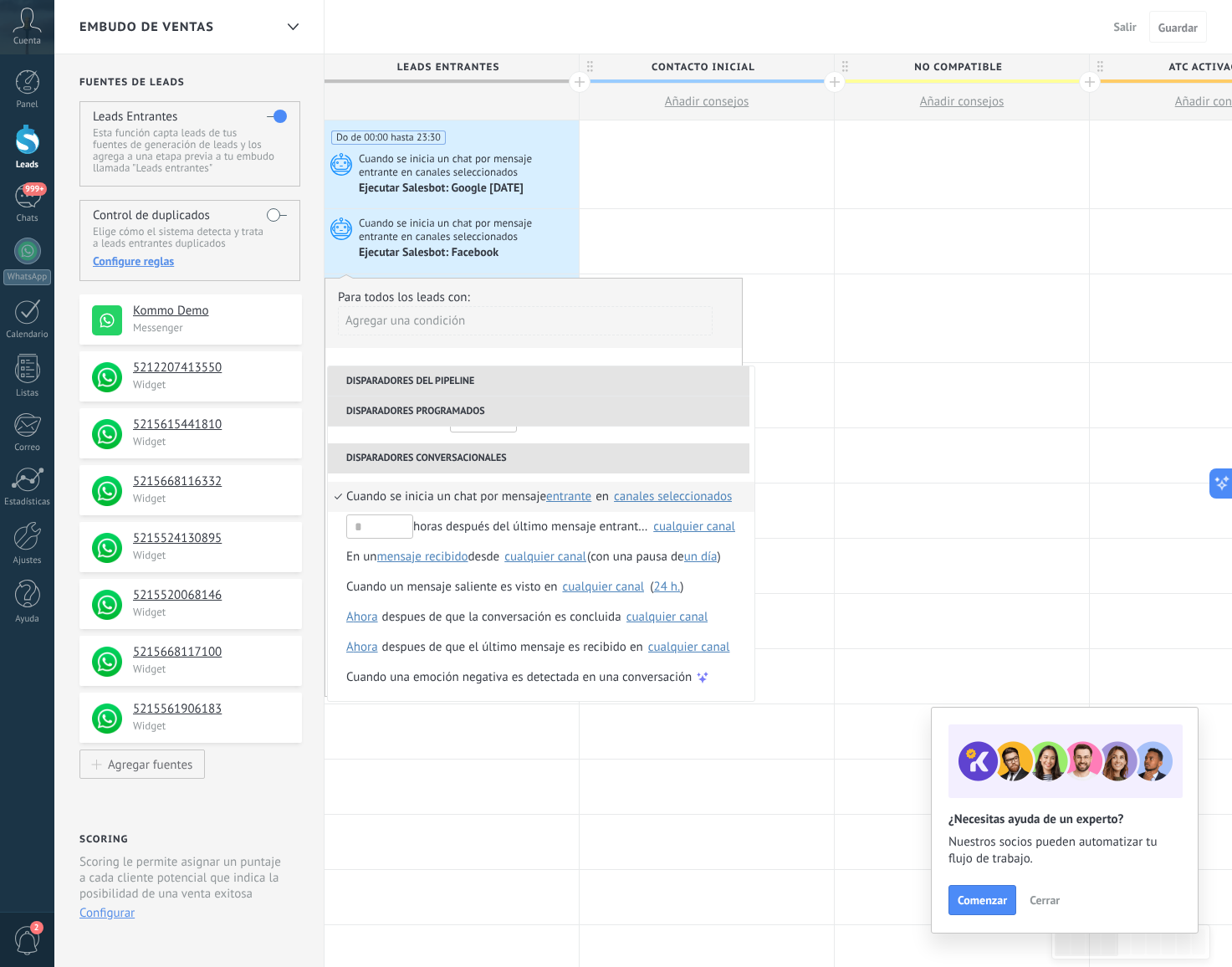 click on "Para todos los leads con:" at bounding box center [534, 297] 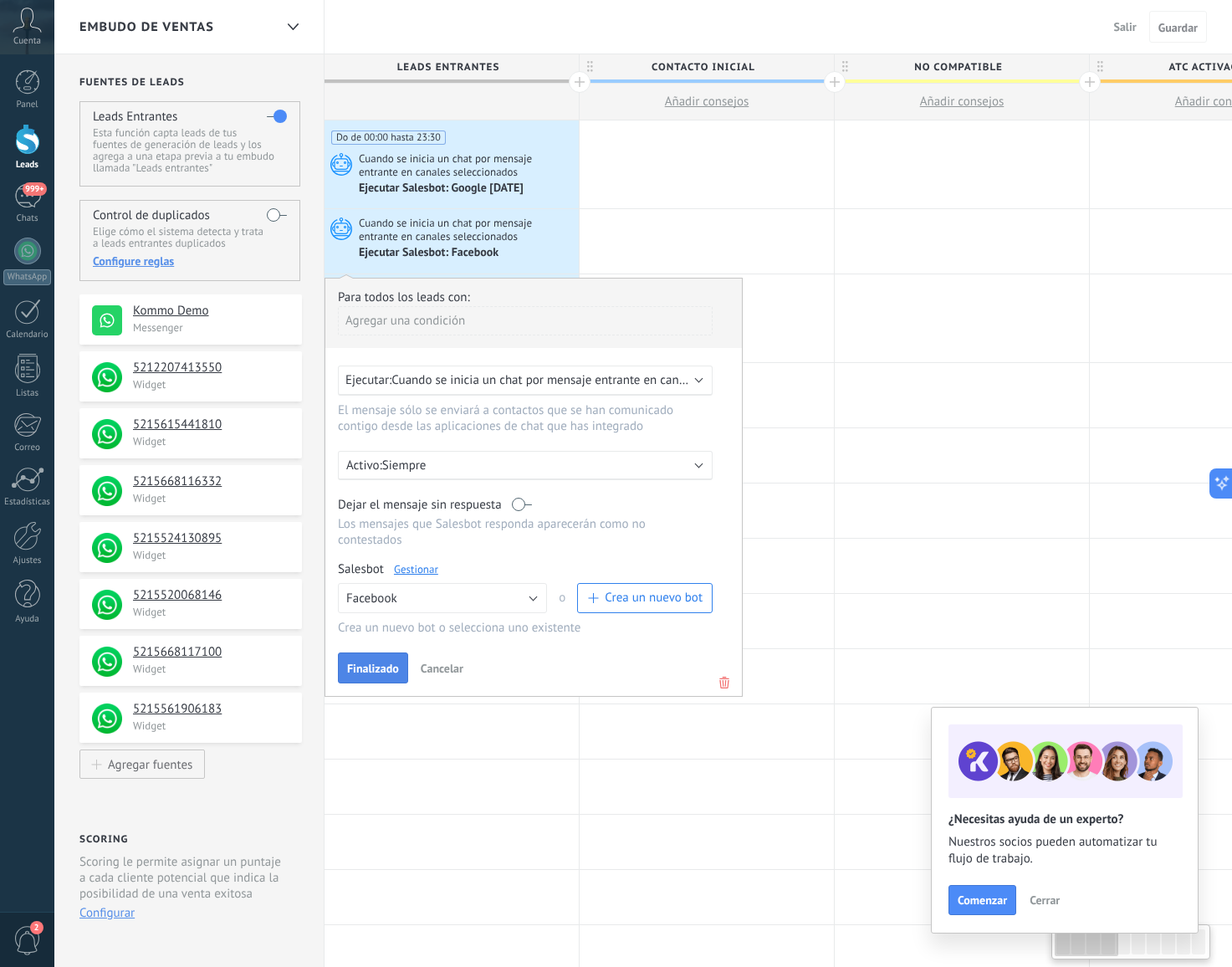 click on "Finalizado" at bounding box center [373, 668] 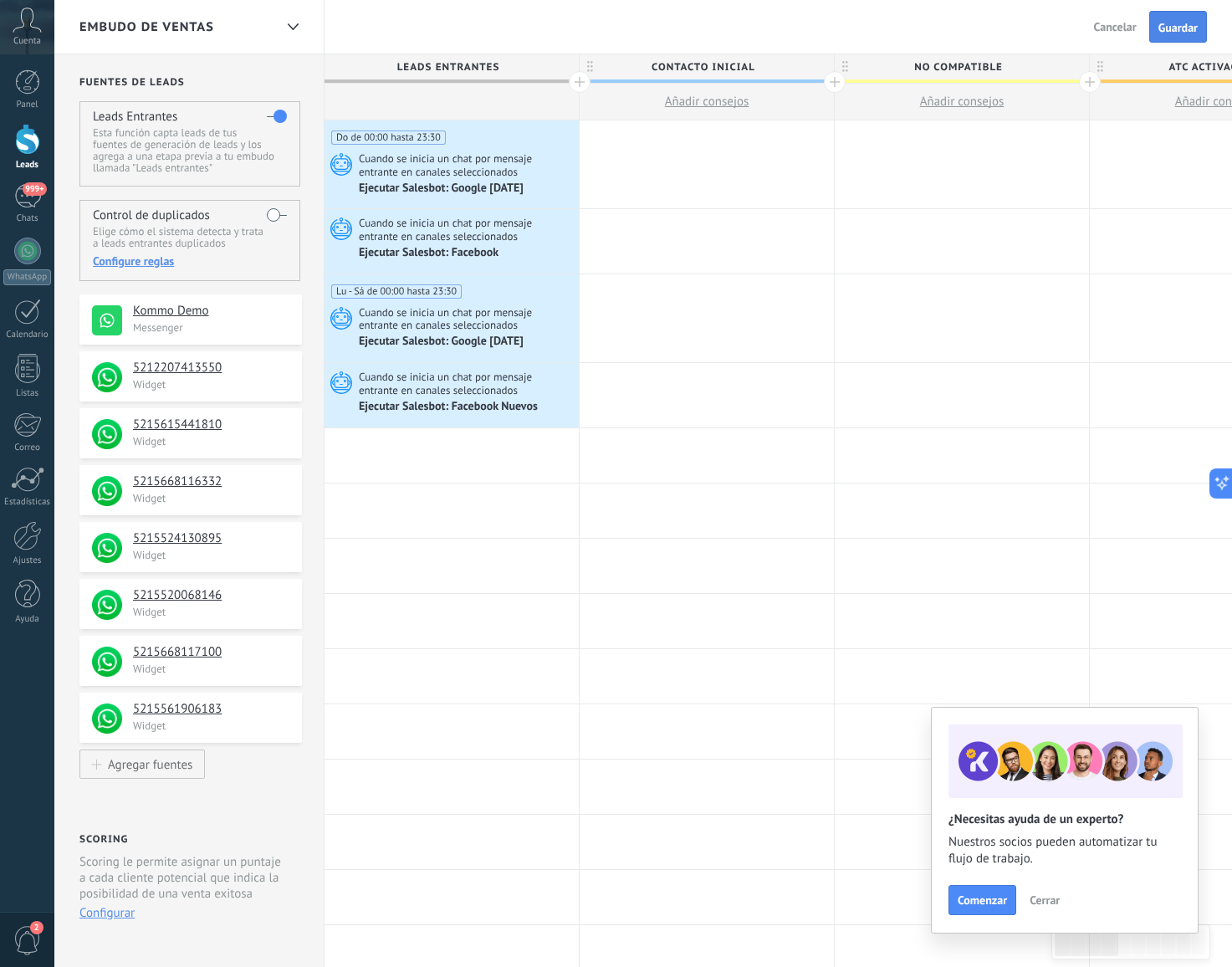 click on "Guardar" at bounding box center (1178, 28) 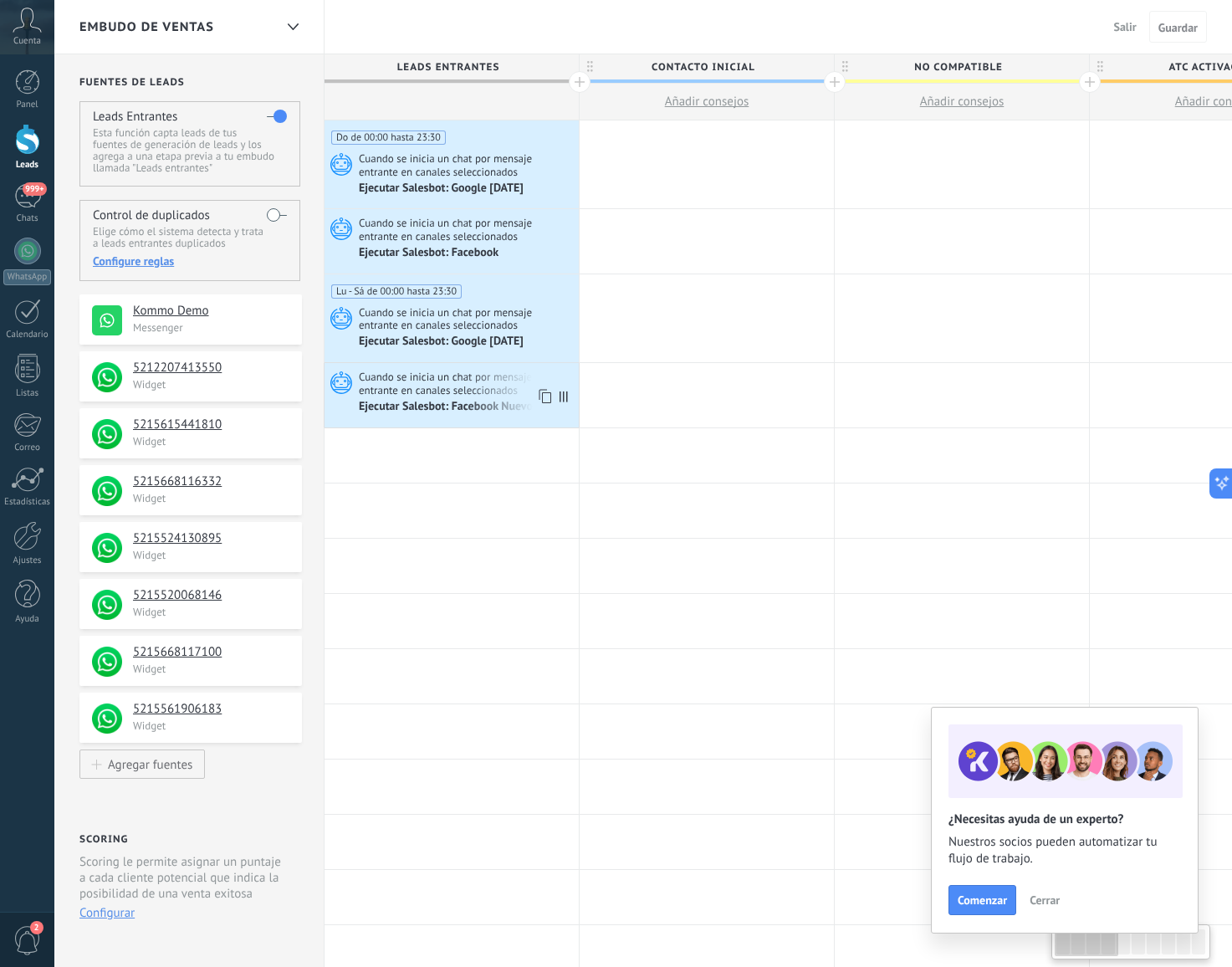 scroll, scrollTop: 0, scrollLeft: 0, axis: both 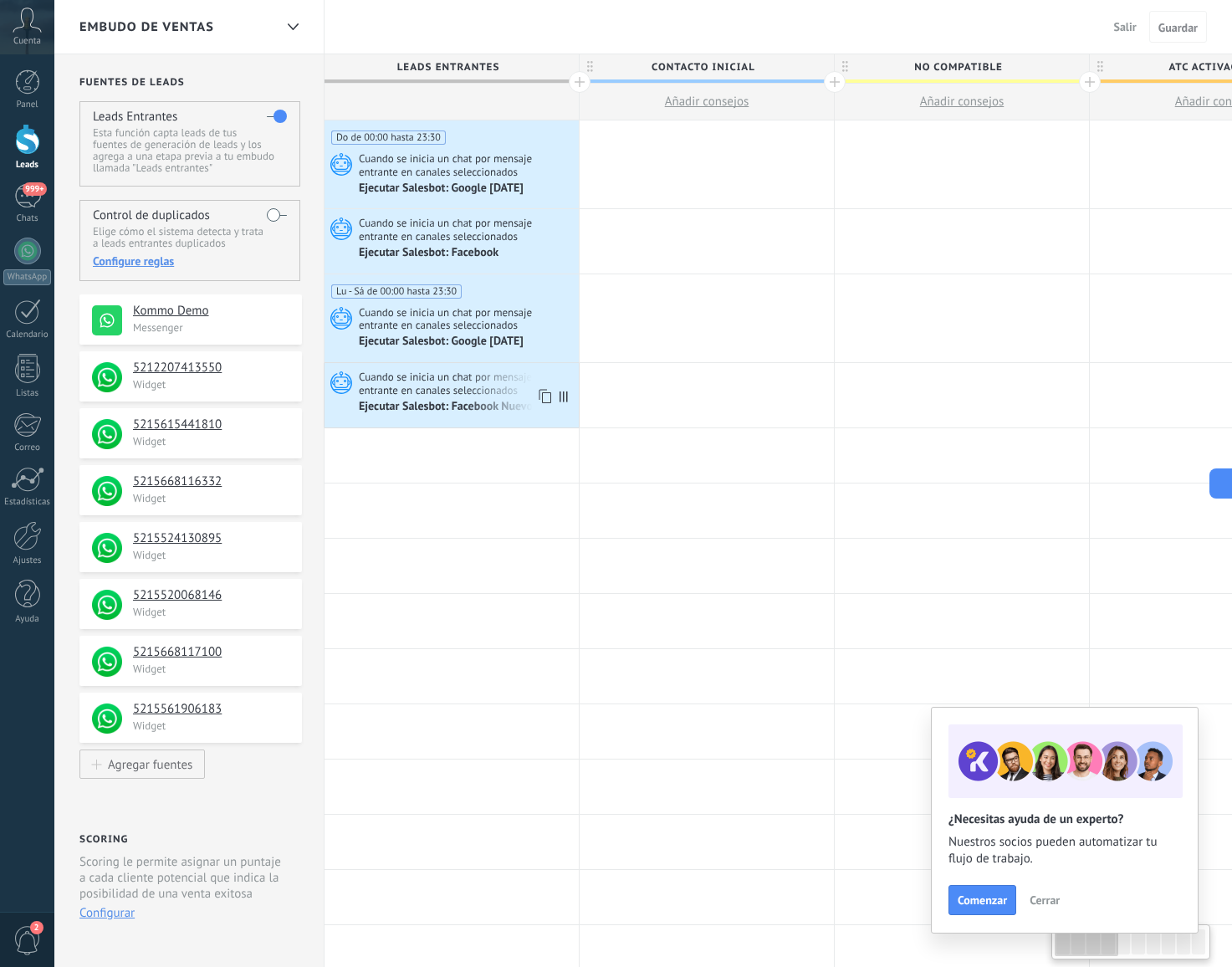 click on "Cuando se inicia un chat por mensaje entrante en canales seleccionados" at bounding box center (467, 383) 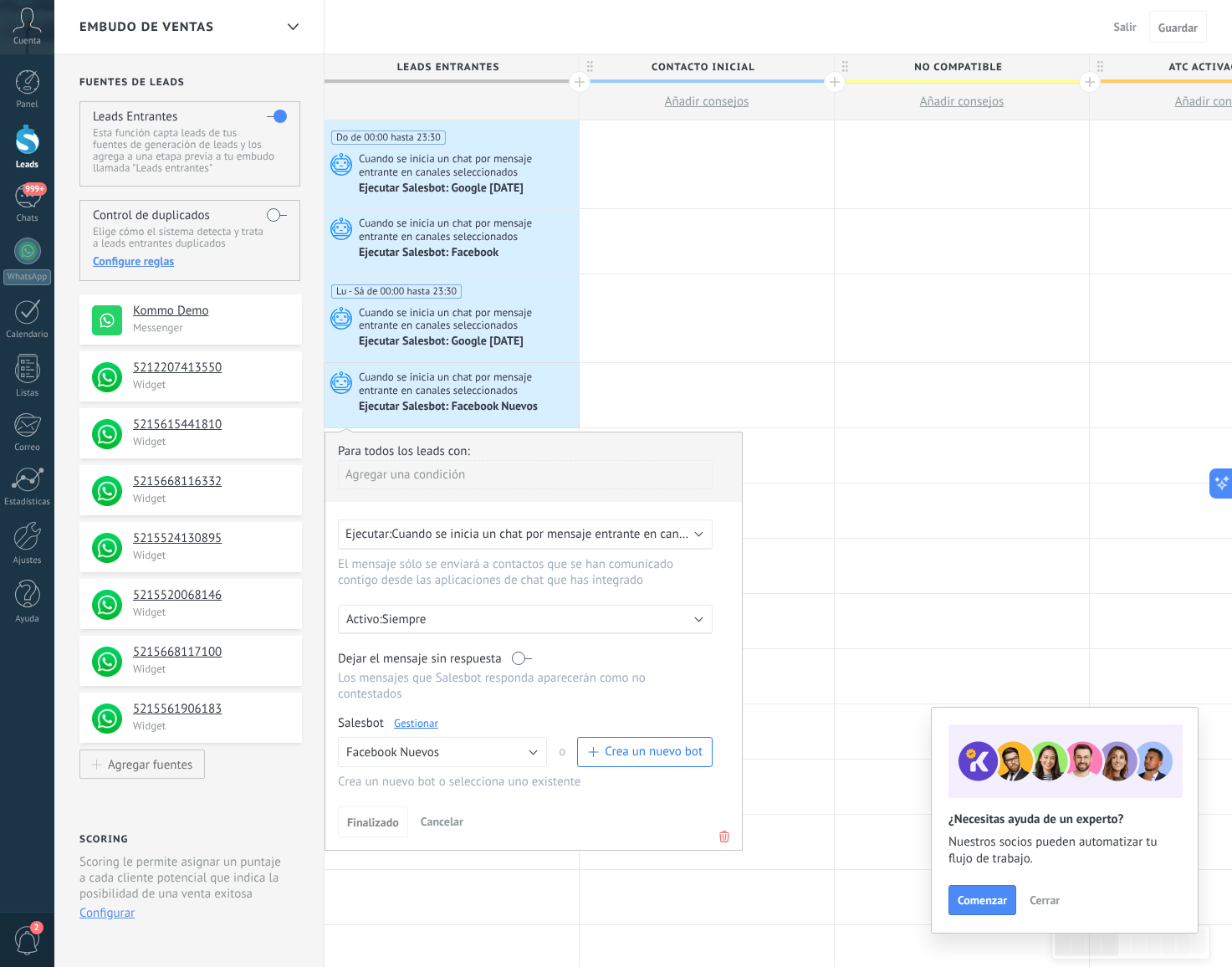 click on "Ejecutar:  Cuando se inicia un chat por mensaje entrante en canales seleccionados" at bounding box center (525, 535) 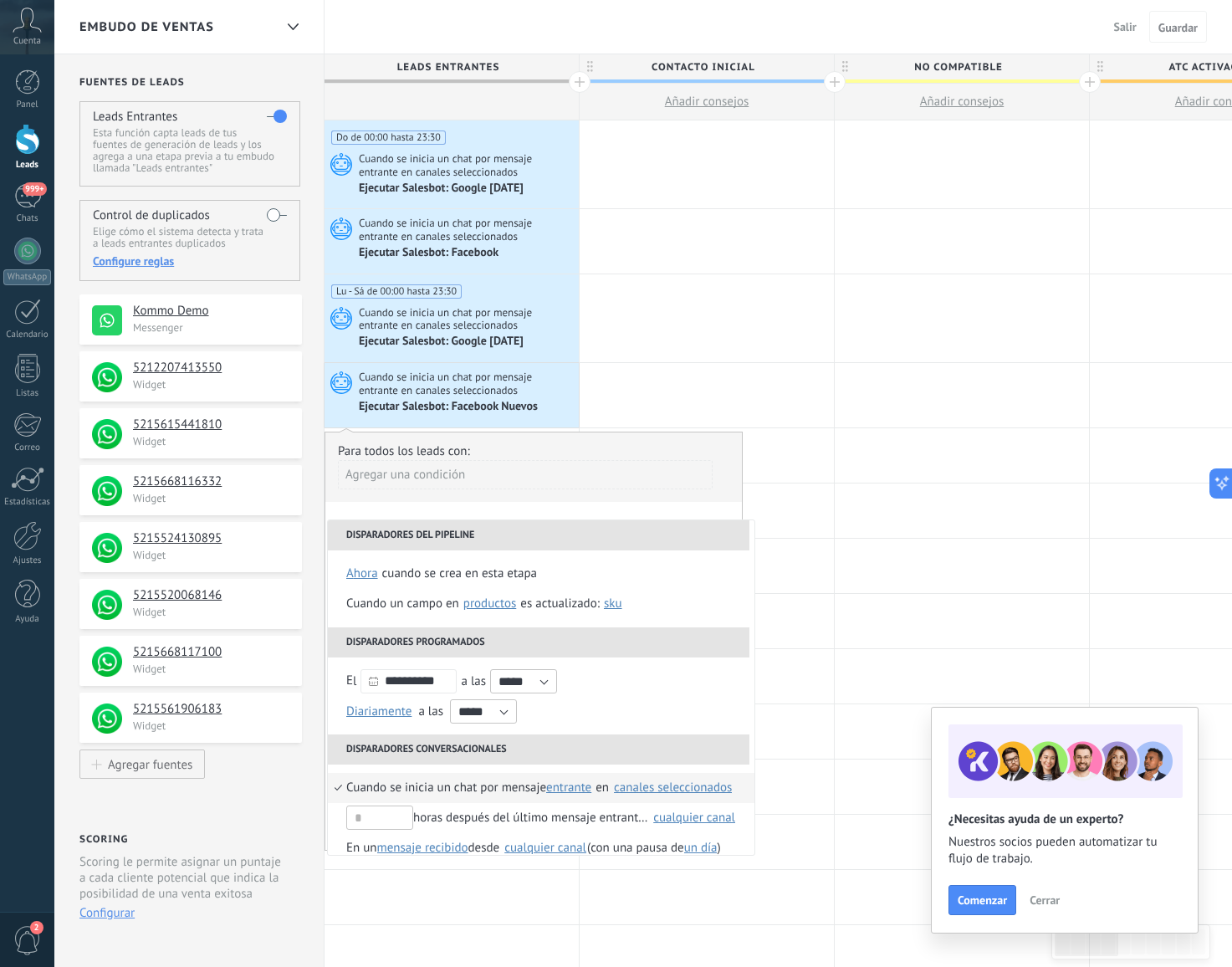 click on "canales seleccionados" at bounding box center (672, 787) 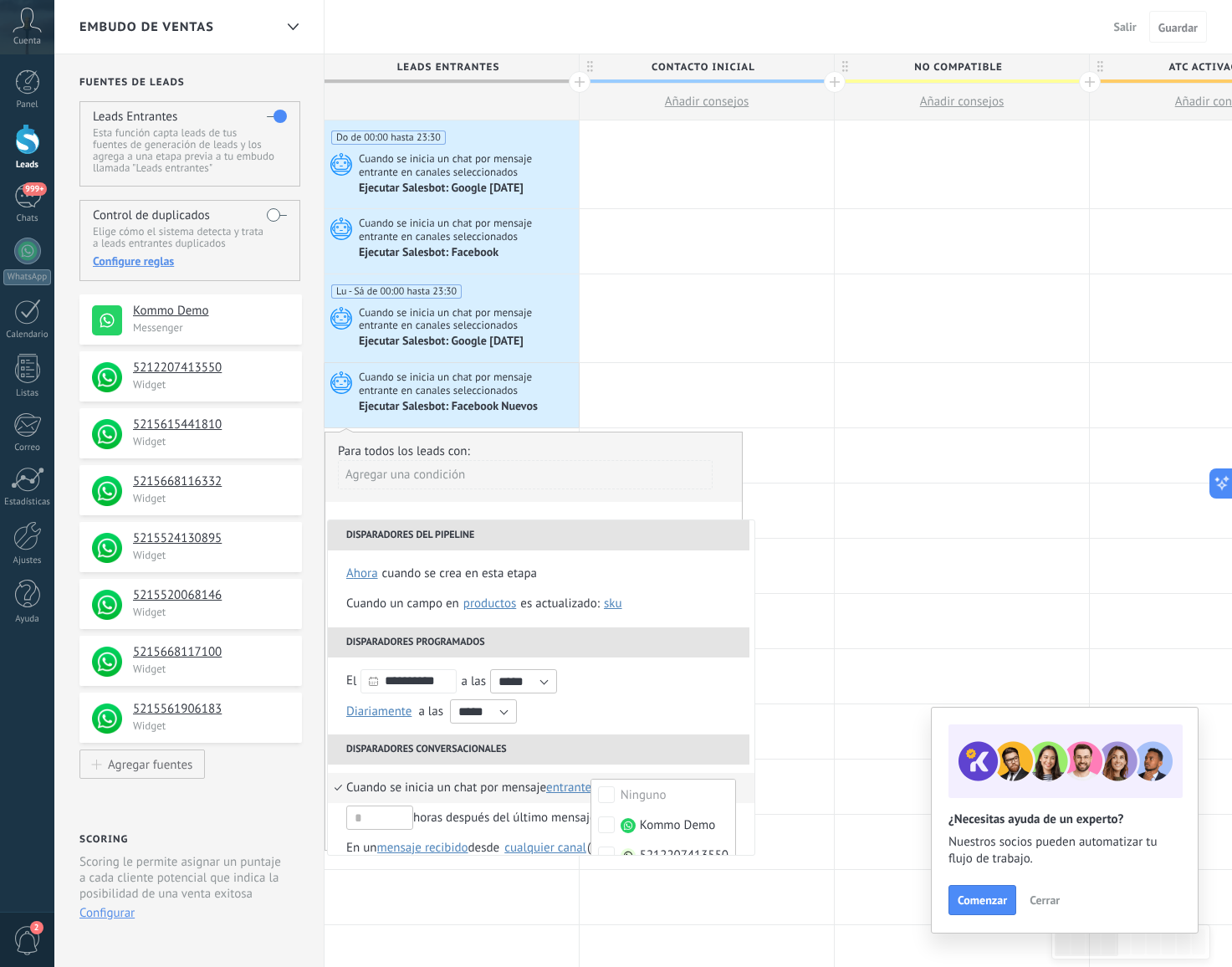 scroll, scrollTop: 5, scrollLeft: 0, axis: vertical 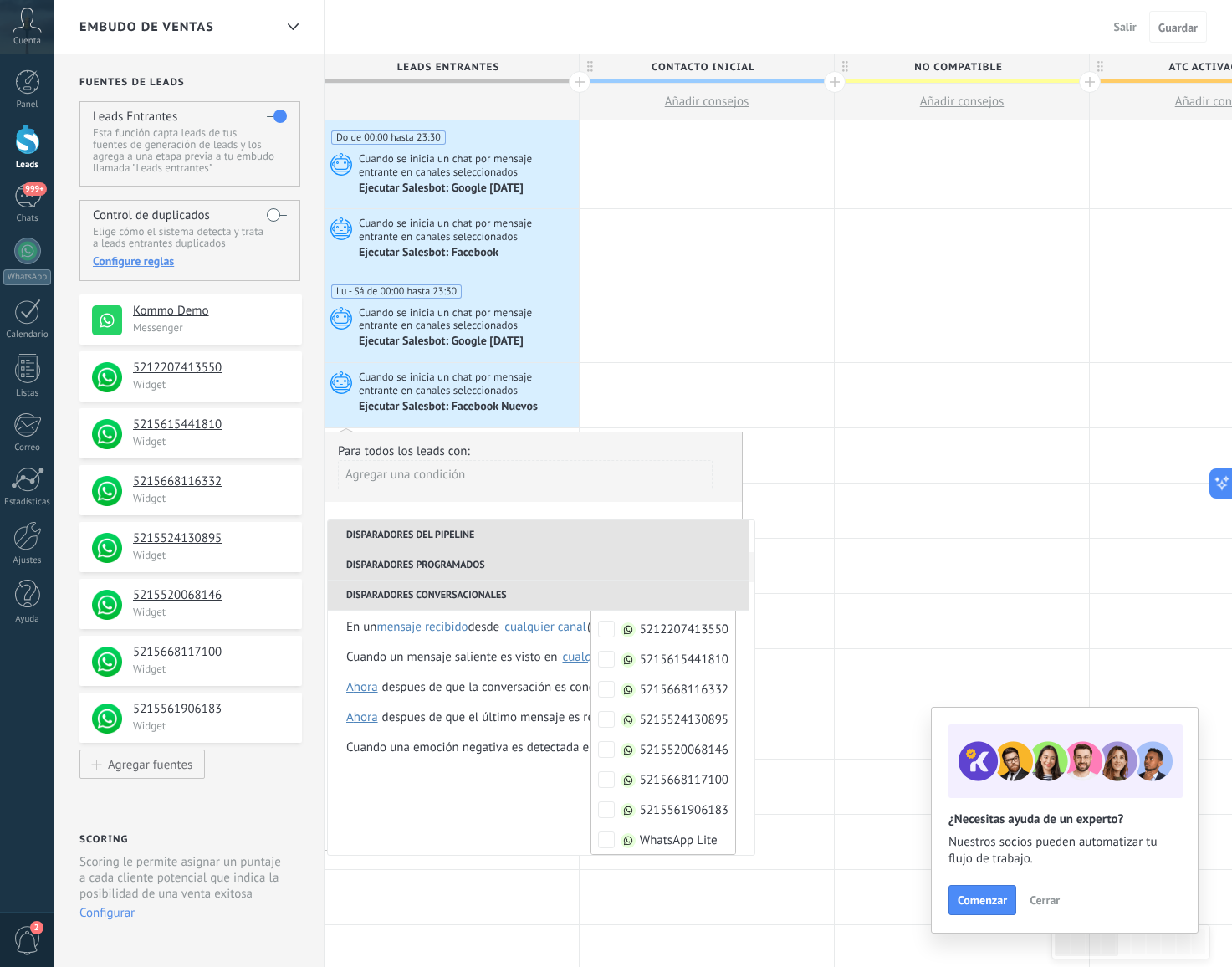 click on "Embudo de ventas Salir Cancelar Guardar" at bounding box center [643, 27] 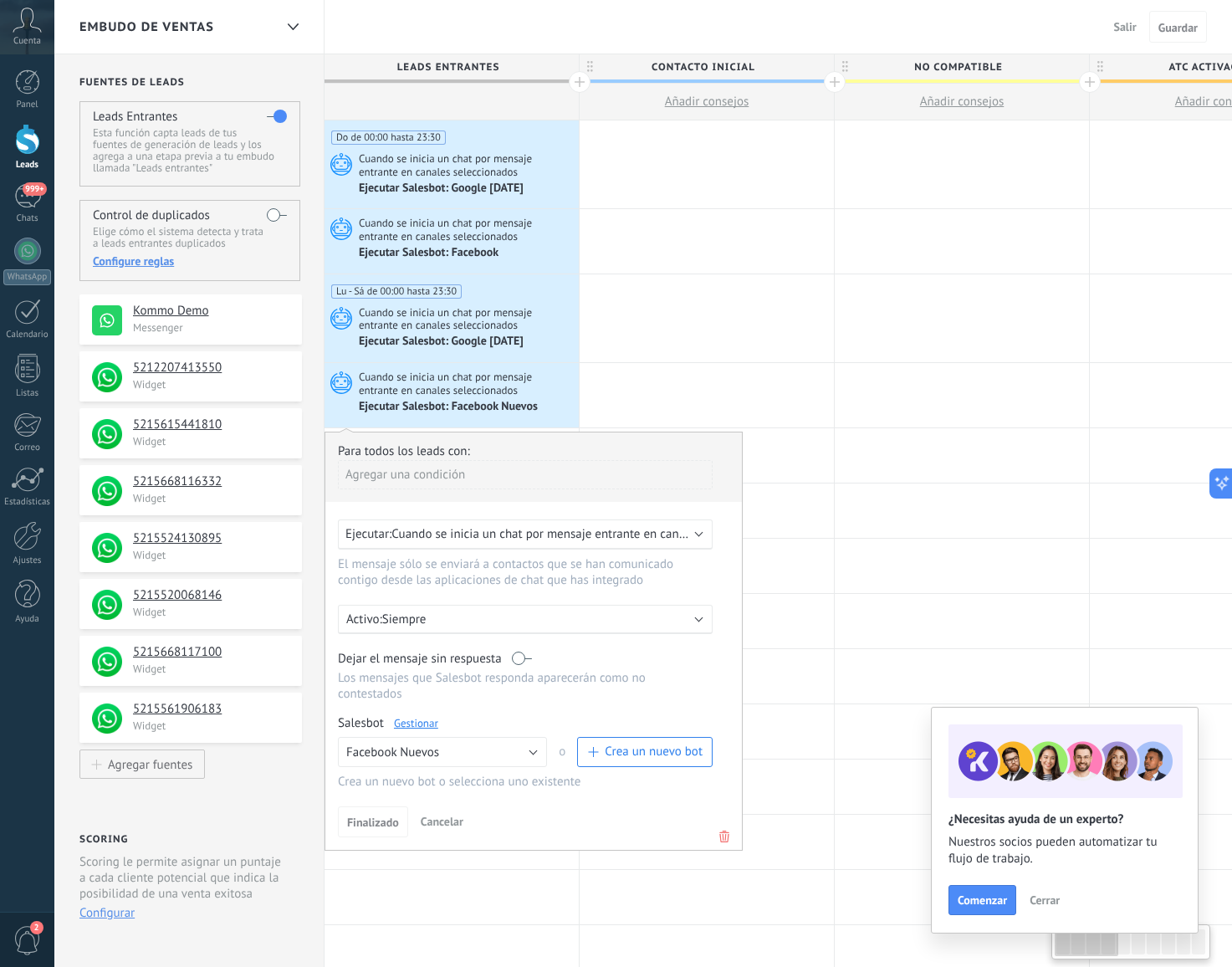 click on "Ejecutar Salesbot: Facebook" at bounding box center [430, 253] 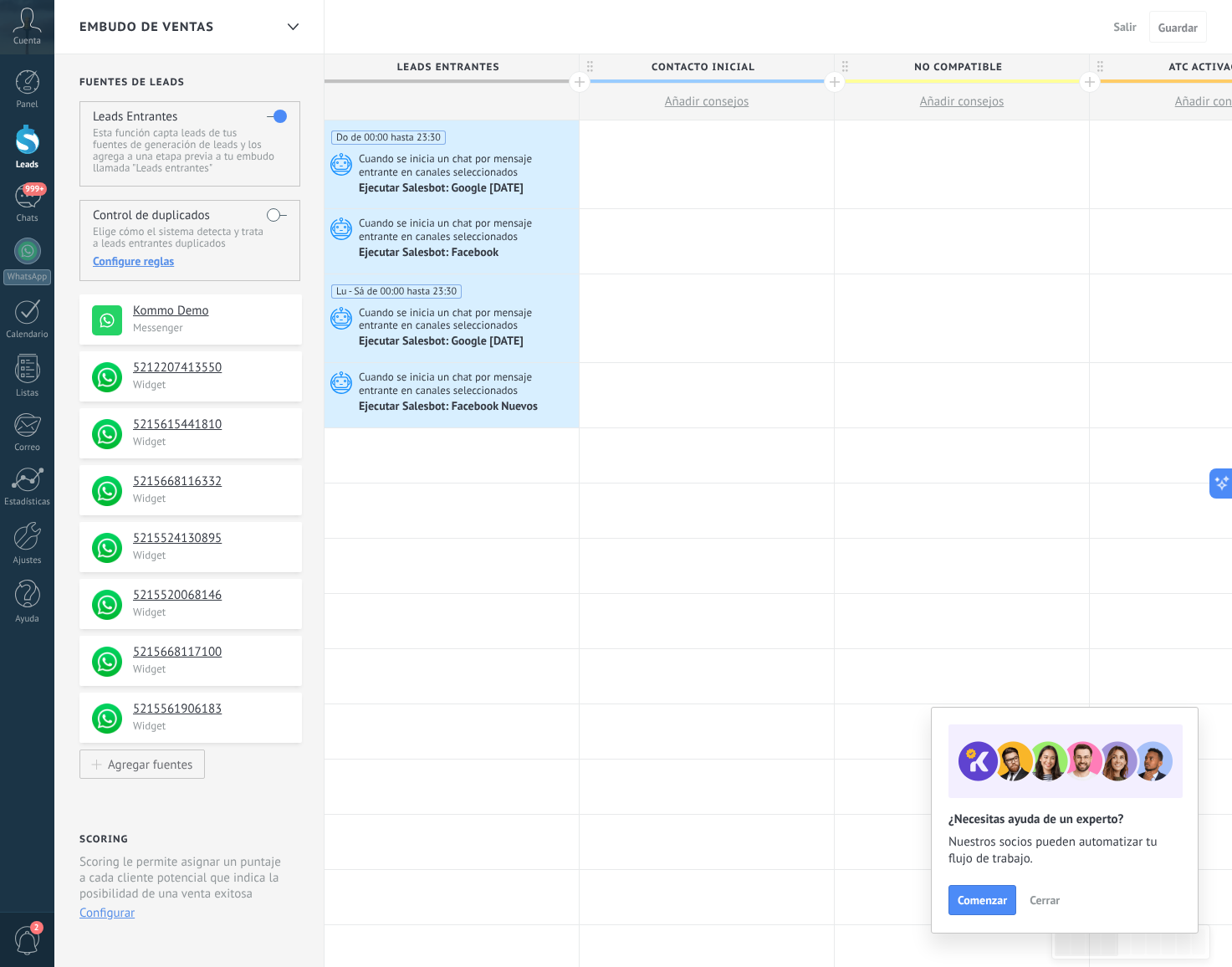 click on "Ejecutar Salesbot: Facebook" at bounding box center [430, 253] 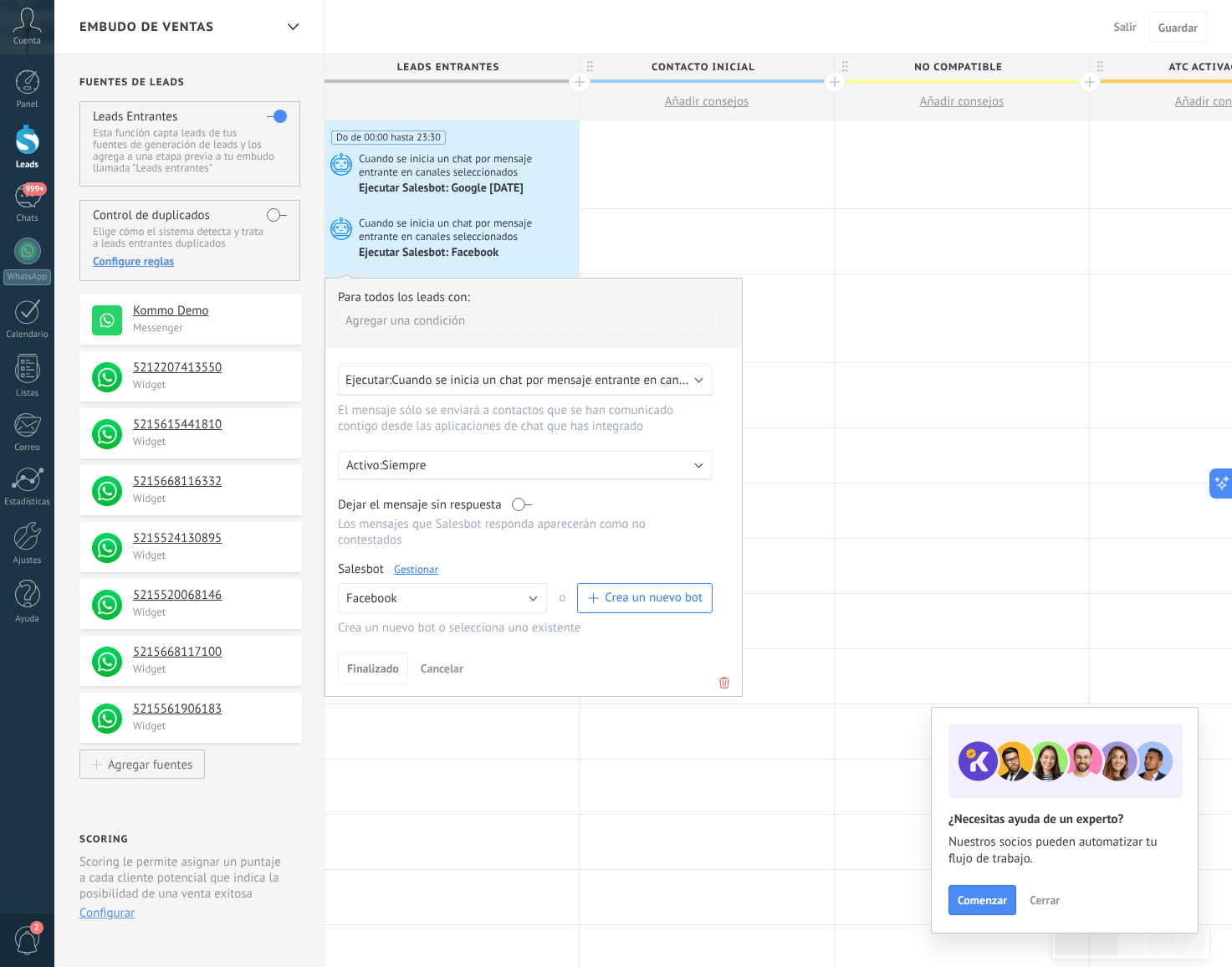 click on "Ejecutar:  Cuando se inicia un chat por mensaje entrante en canales seleccionados El mensaje sólo se enviará a contactos que se han comunicado contigo desde las aplicaciones de chat que has integrado" at bounding box center [534, 400] 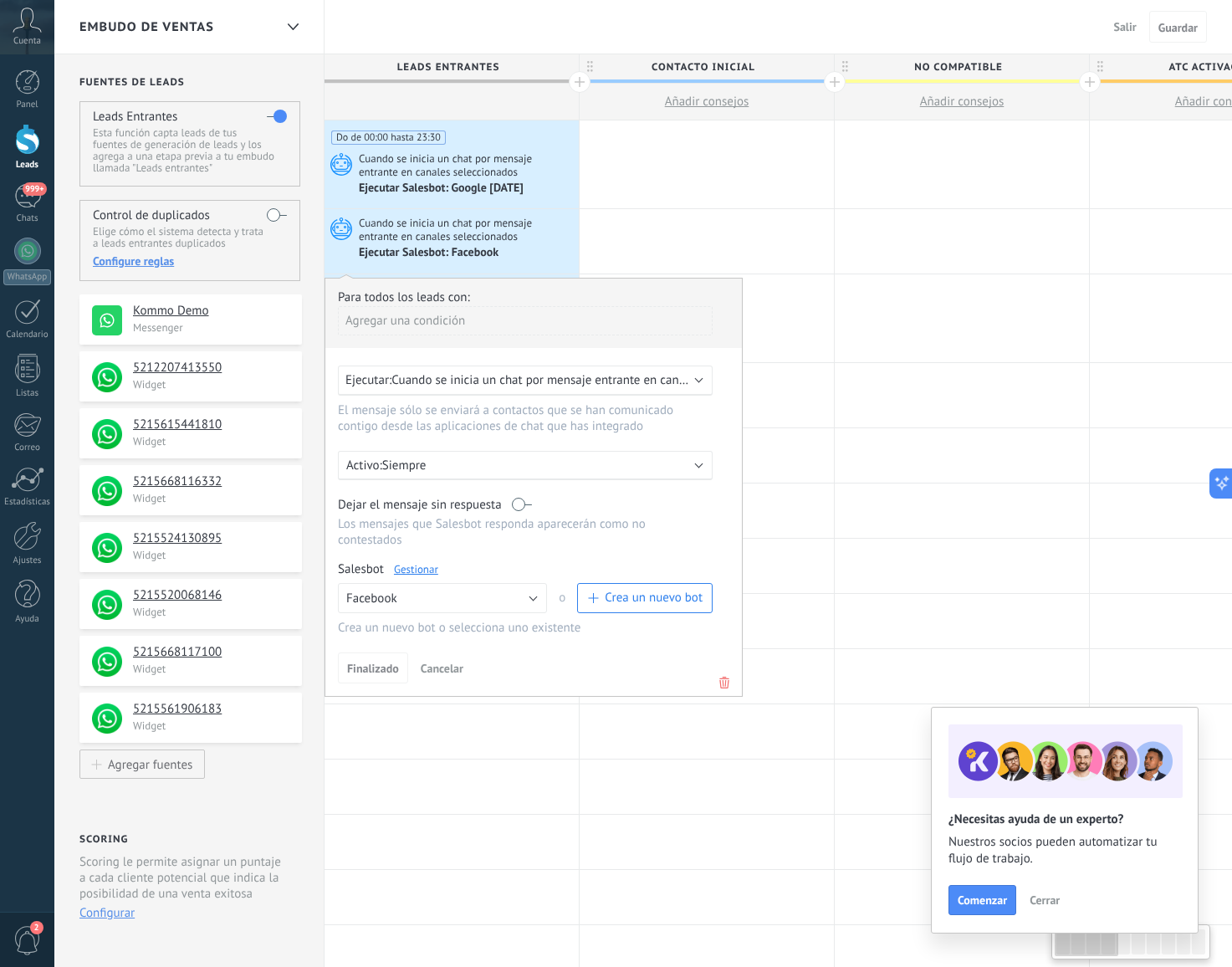 click on "Cuando se inicia un chat por mensaje entrante en canales seleccionados" at bounding box center [585, 380] 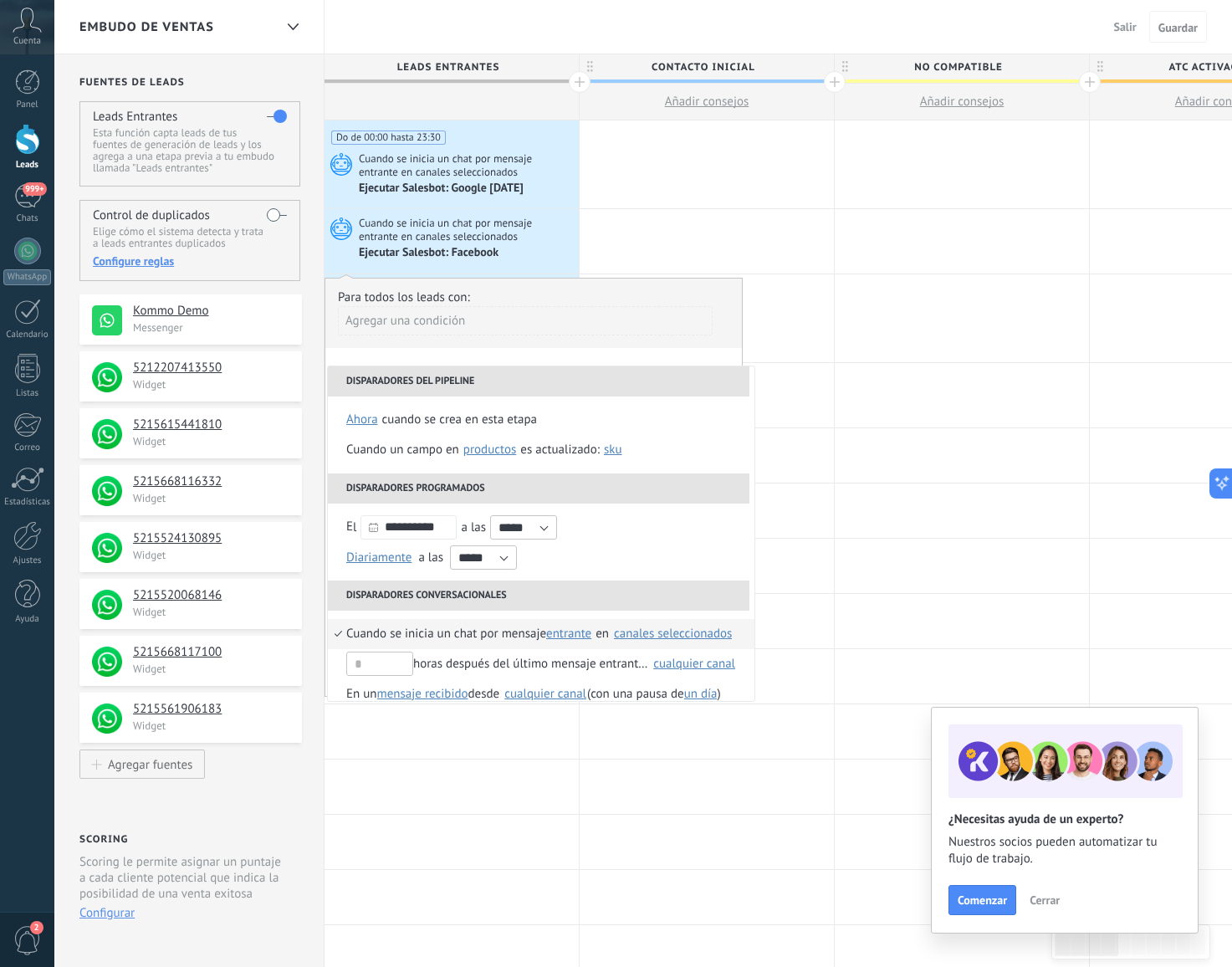 click on "canales seleccionados" at bounding box center [672, 633] 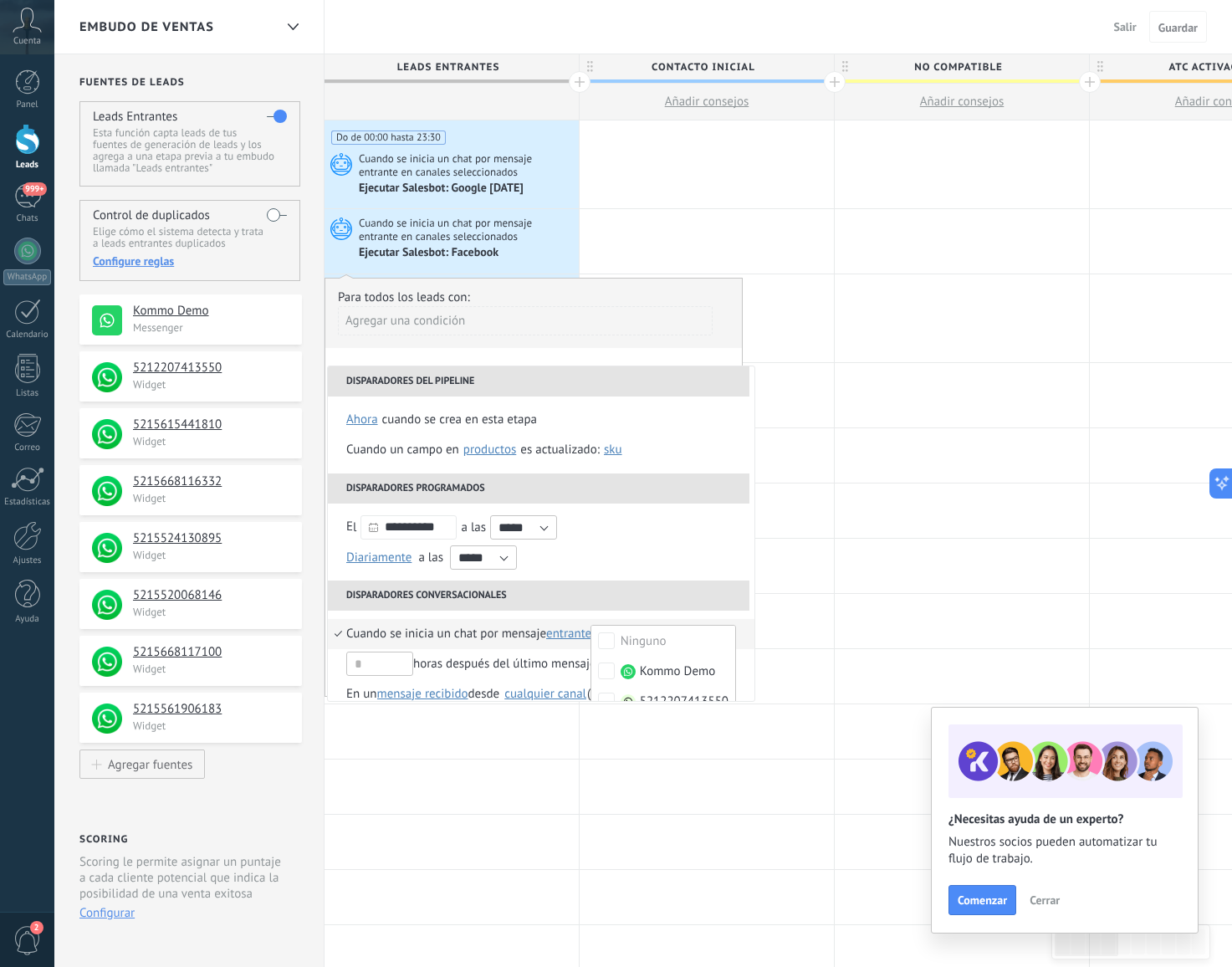 scroll, scrollTop: 5, scrollLeft: 0, axis: vertical 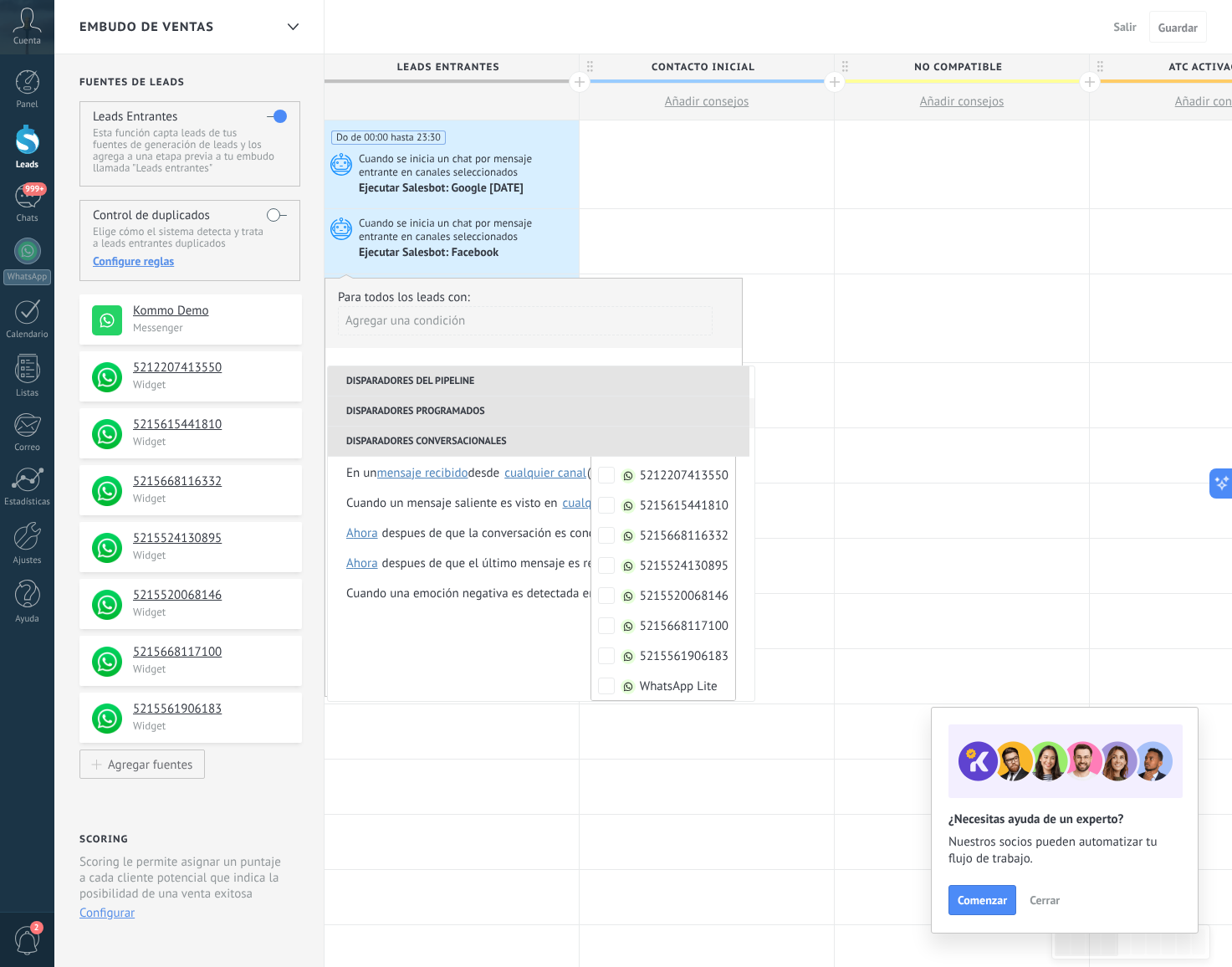 click on "Embudo de ventas Salir Cancelar Guardar" at bounding box center (643, 27) 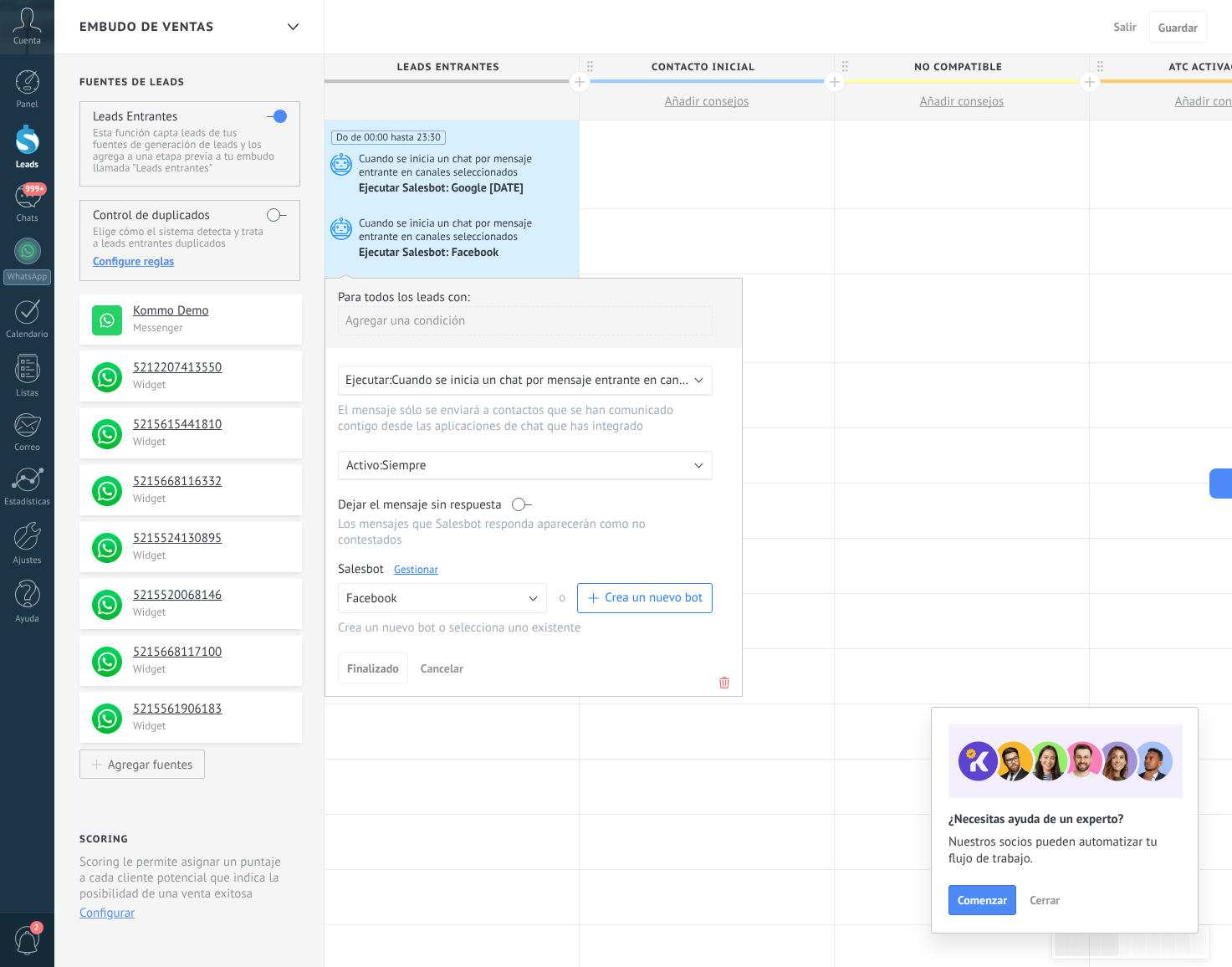 click on "Embudo de ventas Salir Cancelar Guardar" at bounding box center [643, 27] 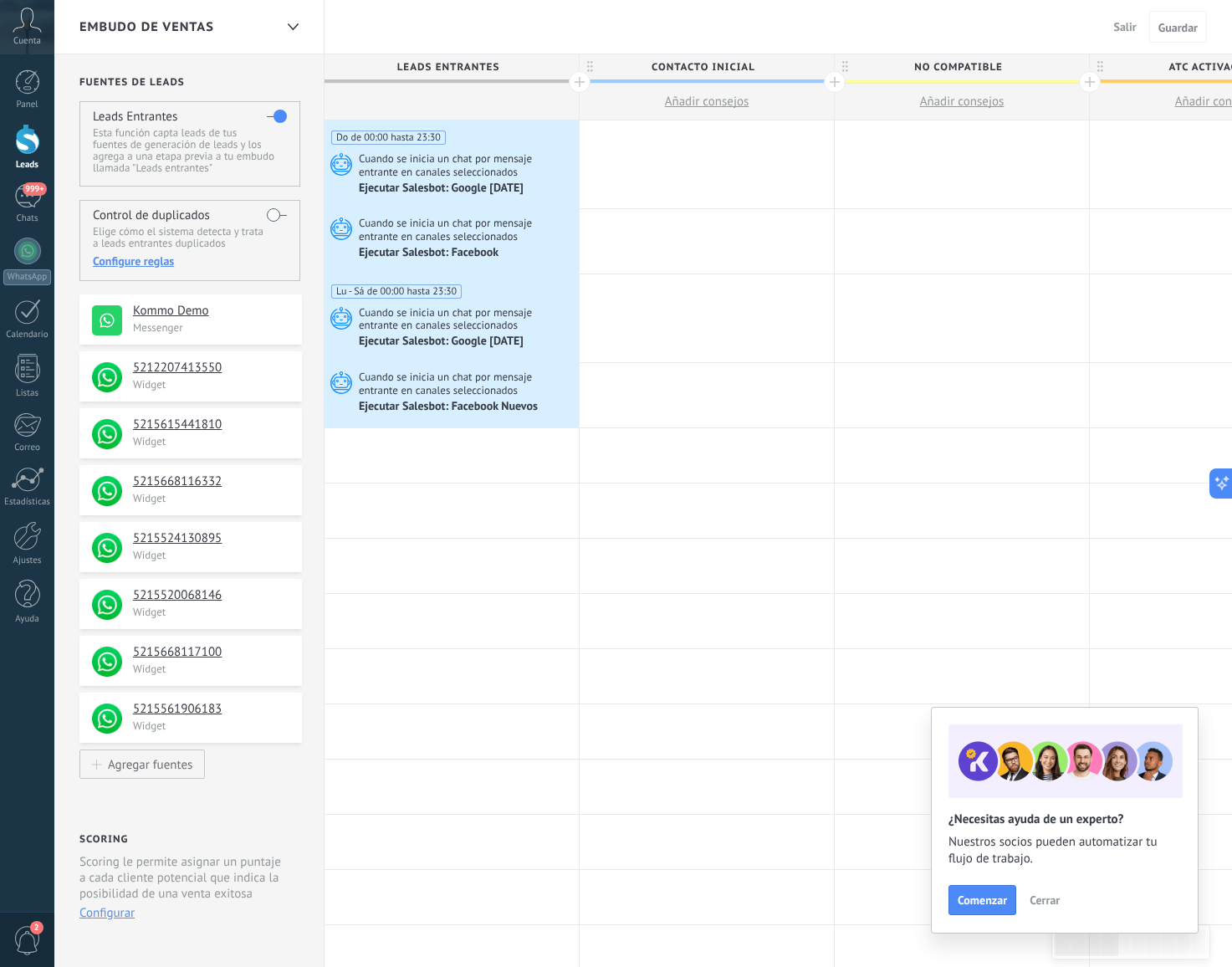 drag, startPoint x: 37, startPoint y: 146, endPoint x: 22, endPoint y: 146, distance: 15 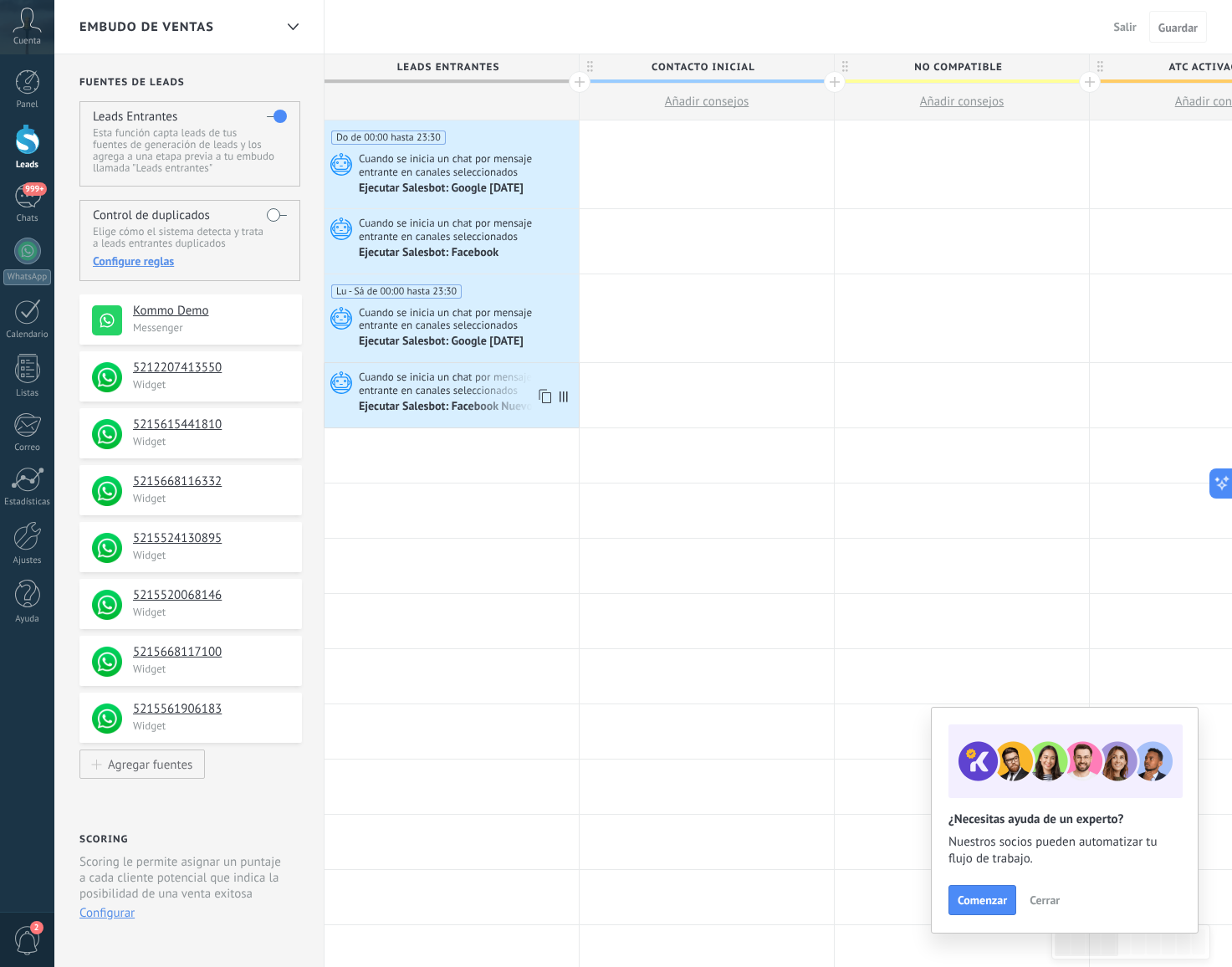 click on "Ejecutar Salesbot: Facebook Nuevos" at bounding box center [467, 407] 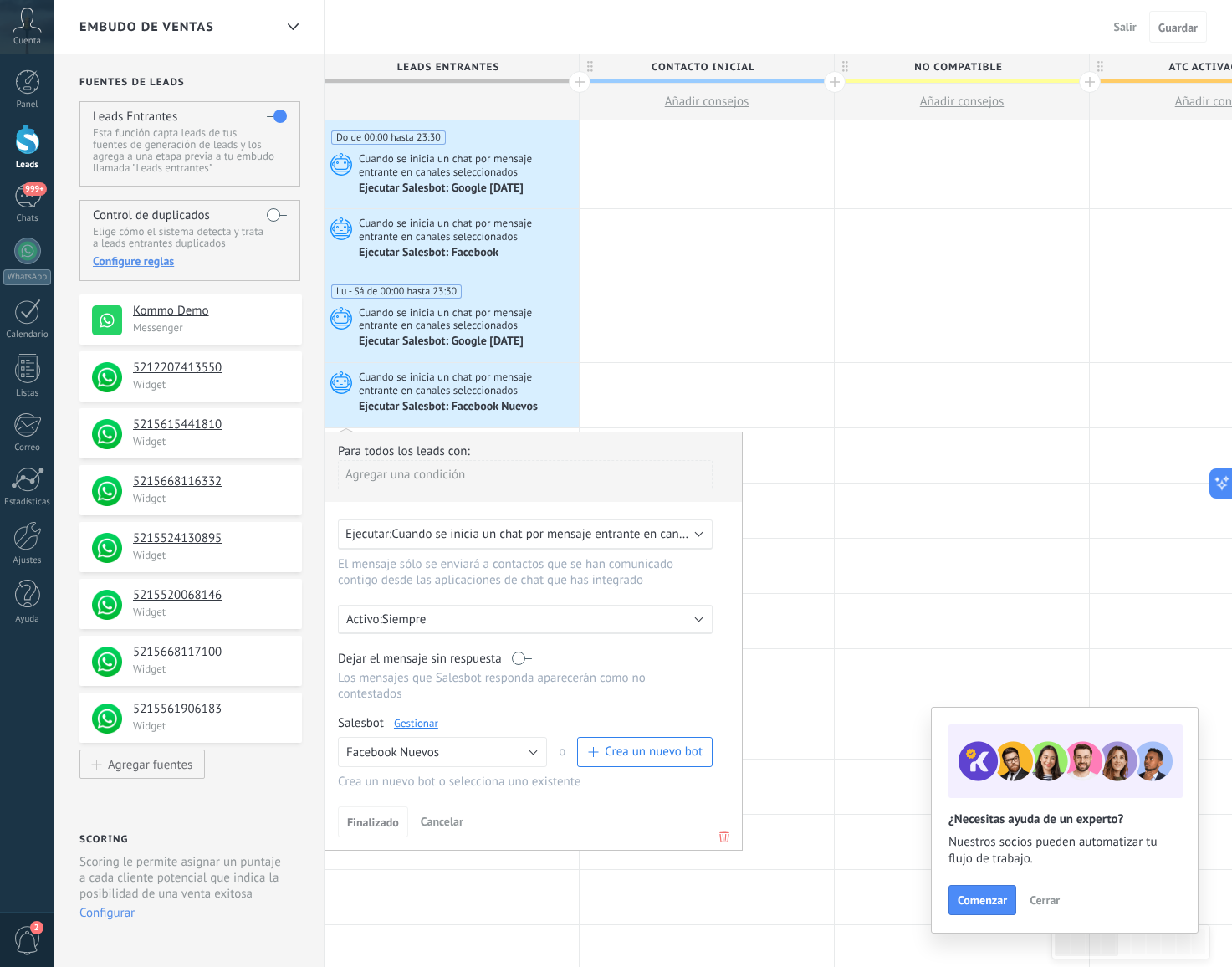 click on "Cuando se inicia un chat por mensaje entrante en canales seleccionados" at bounding box center [585, 534] 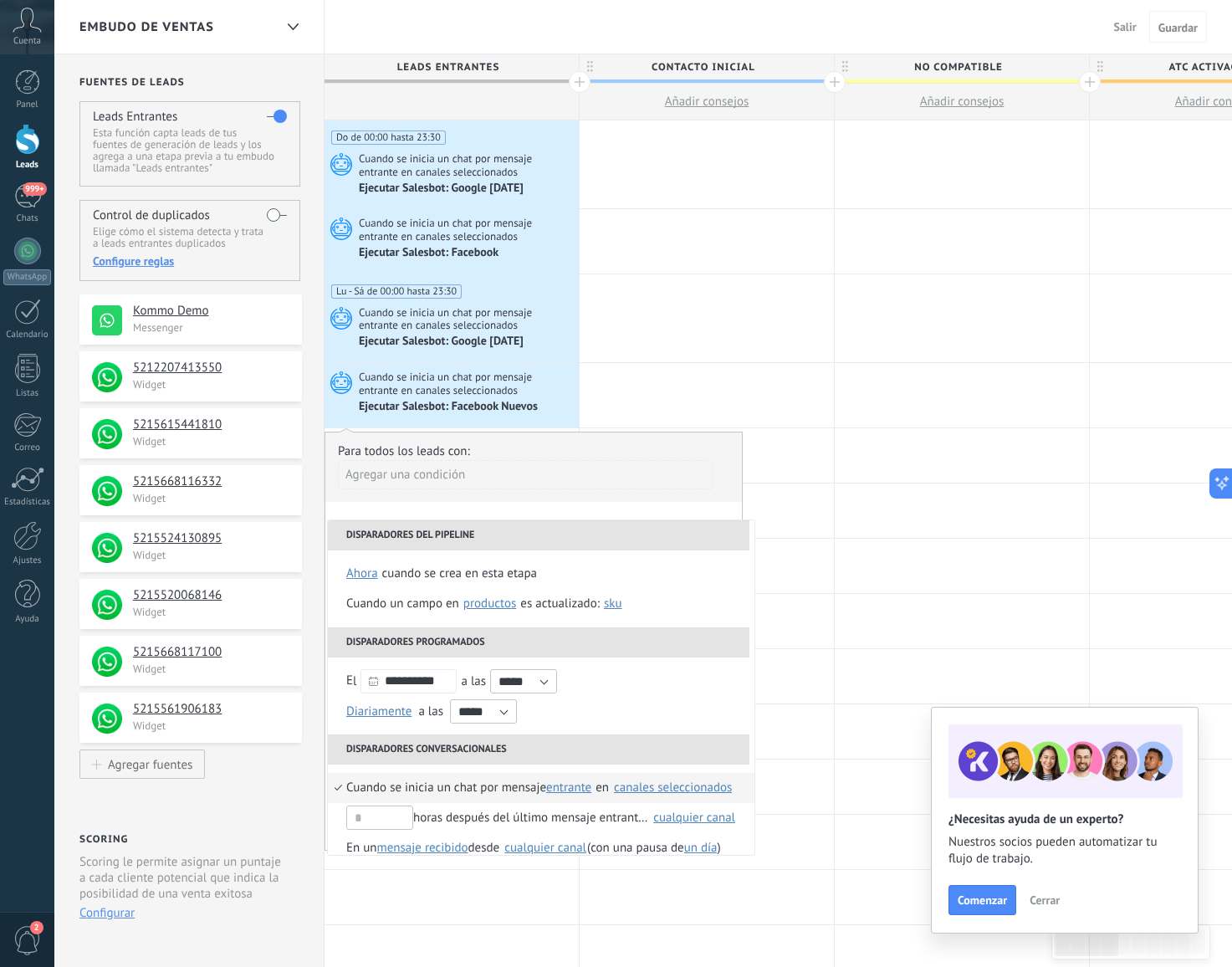 click on "canales seleccionados" at bounding box center [672, 787] 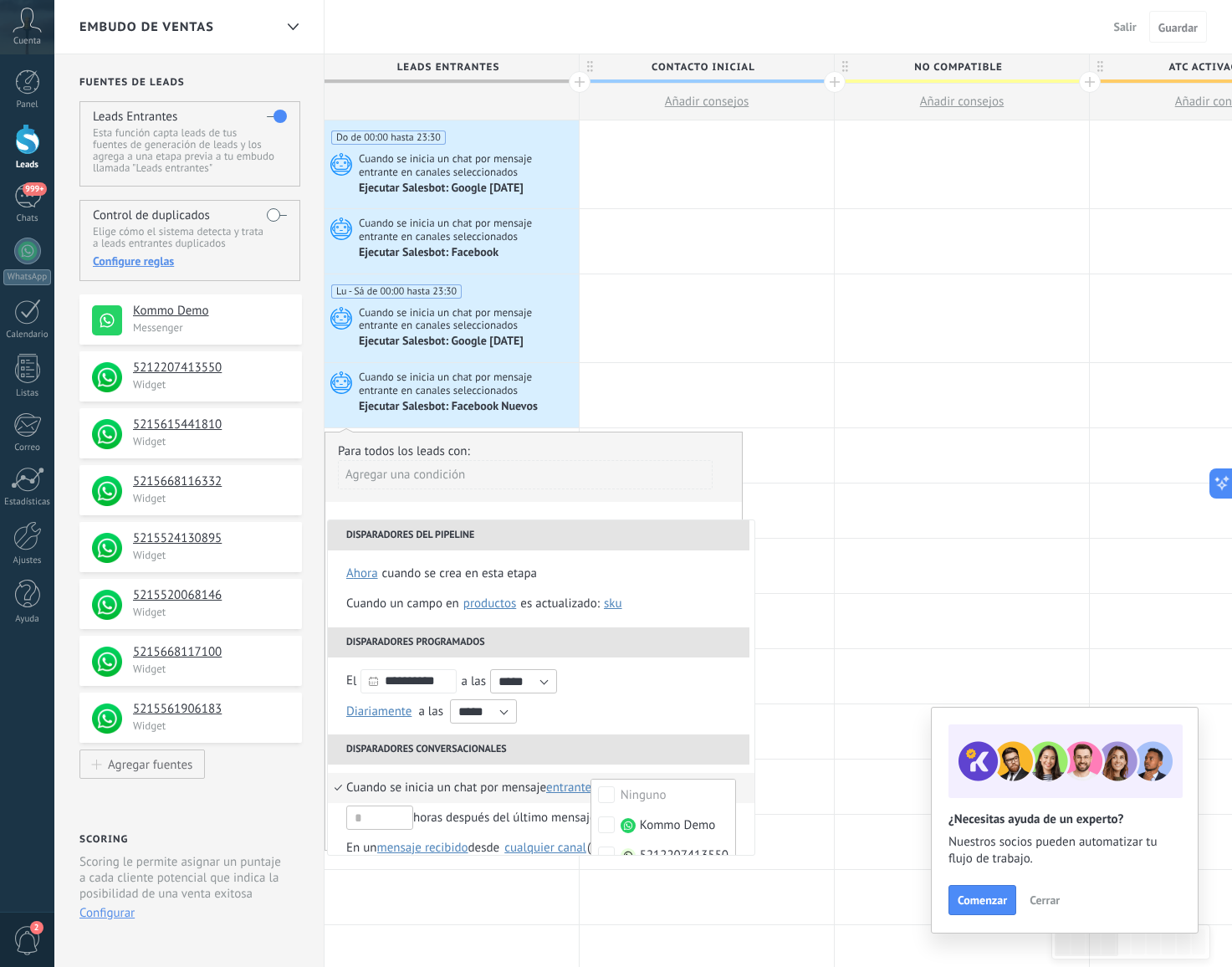 scroll, scrollTop: 5, scrollLeft: 0, axis: vertical 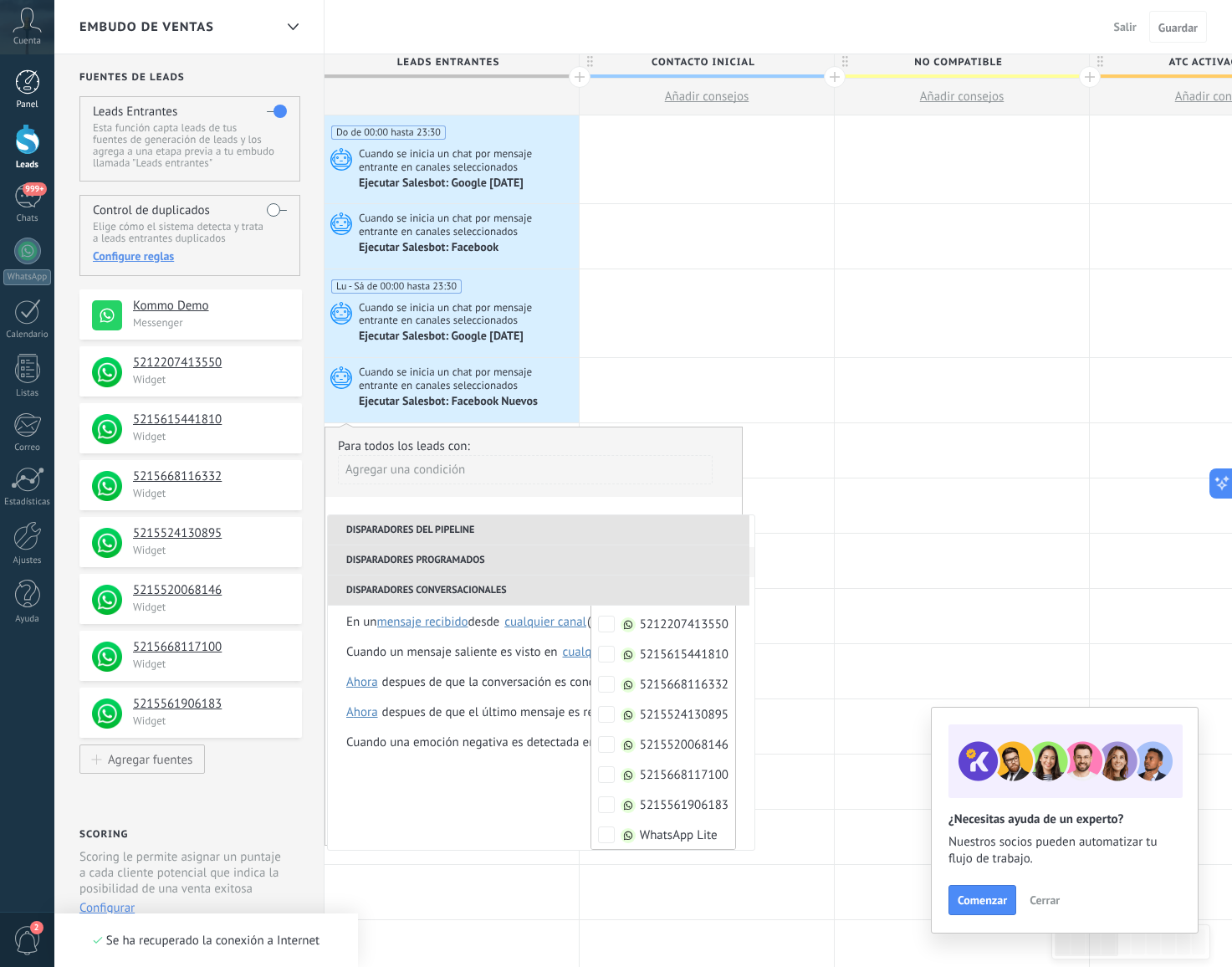click on "Panel" at bounding box center [28, 105] 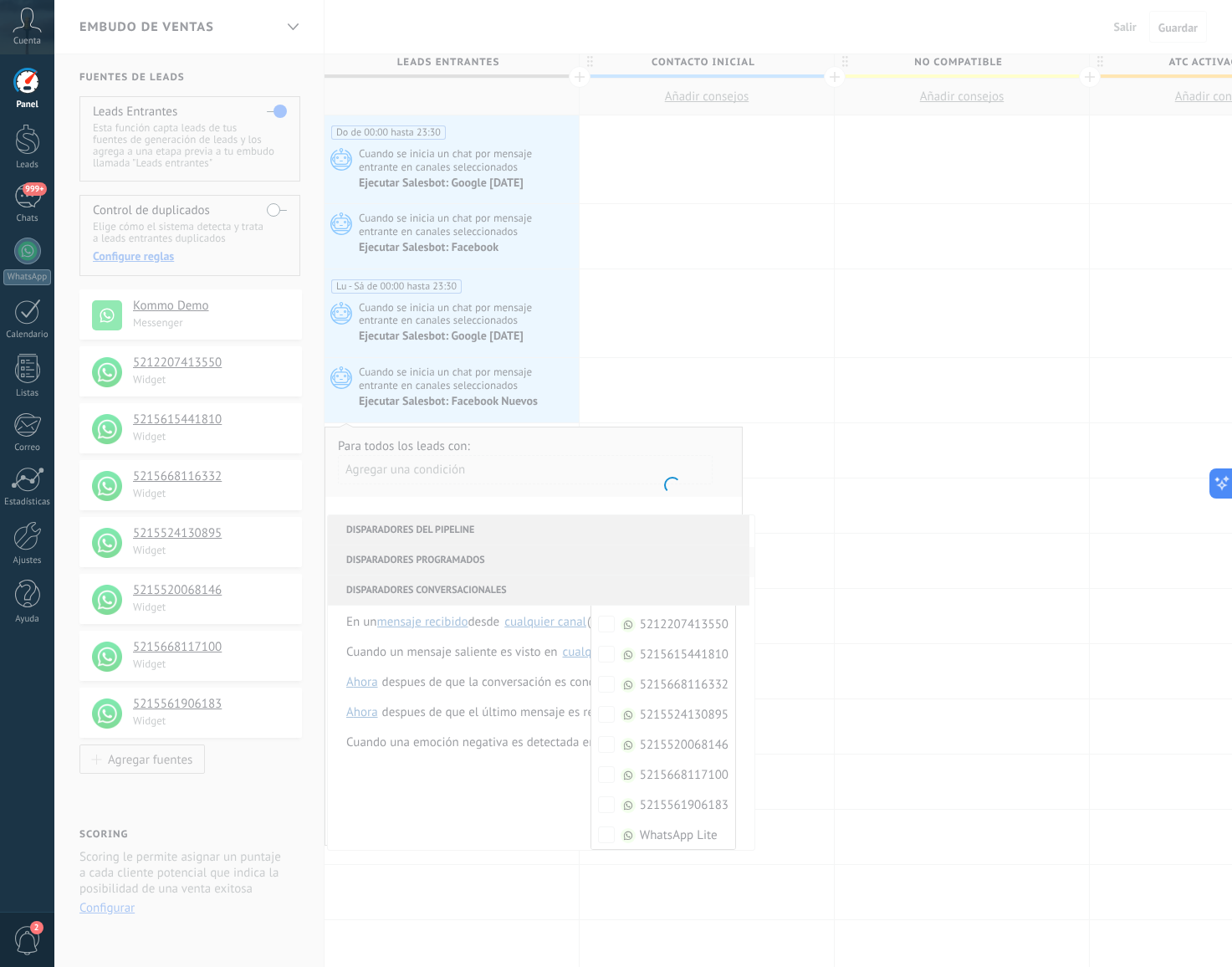 scroll, scrollTop: 0, scrollLeft: 0, axis: both 